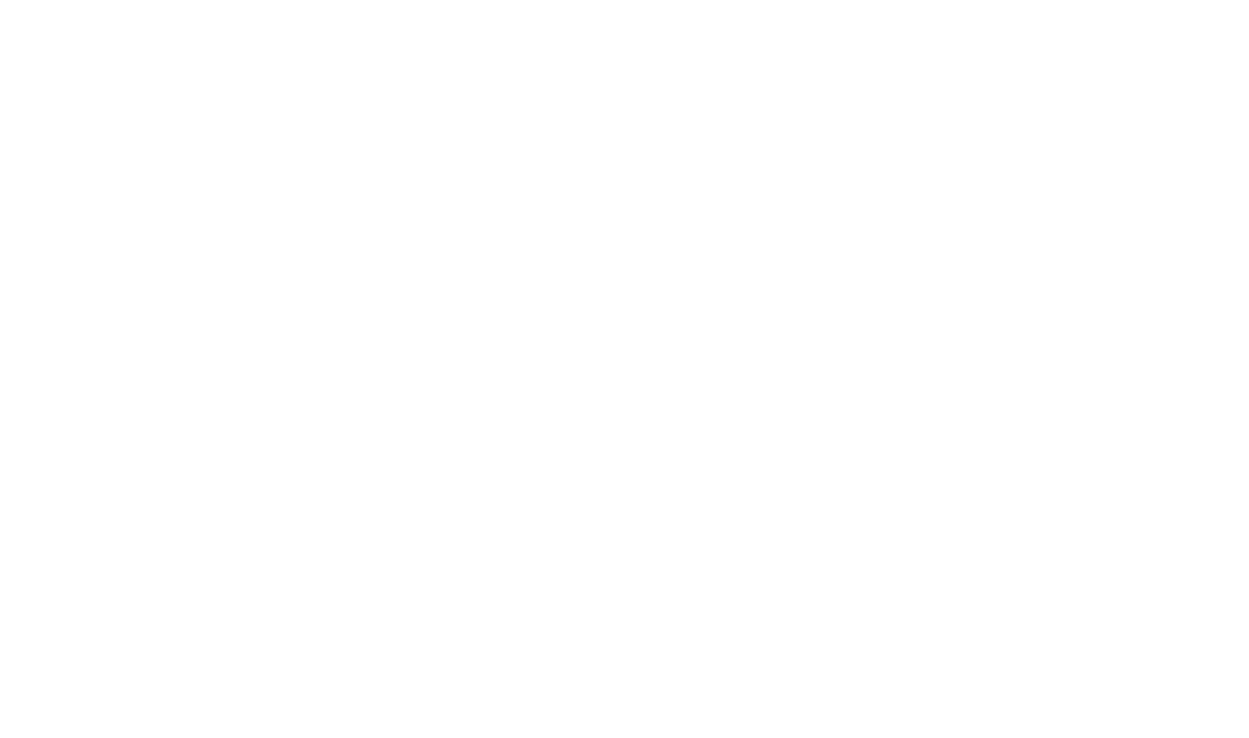 scroll, scrollTop: 0, scrollLeft: 0, axis: both 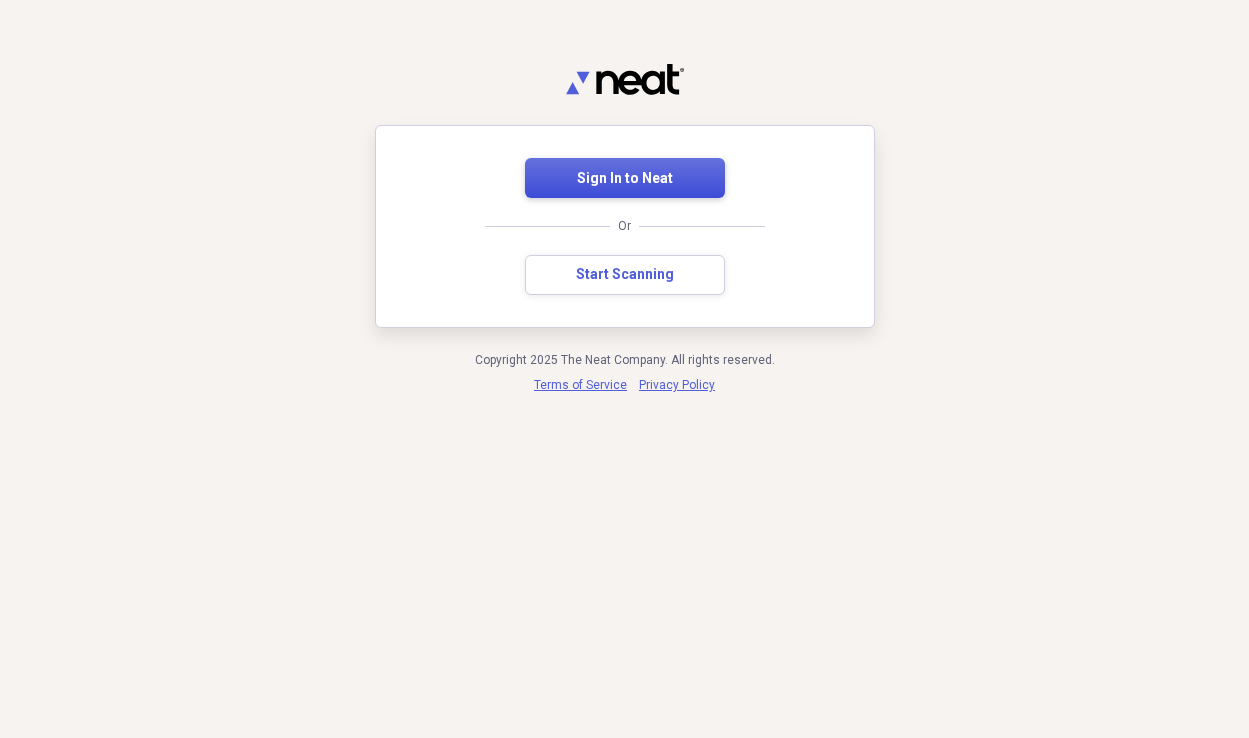 click on "Sign In to Neat" at bounding box center (625, 178) 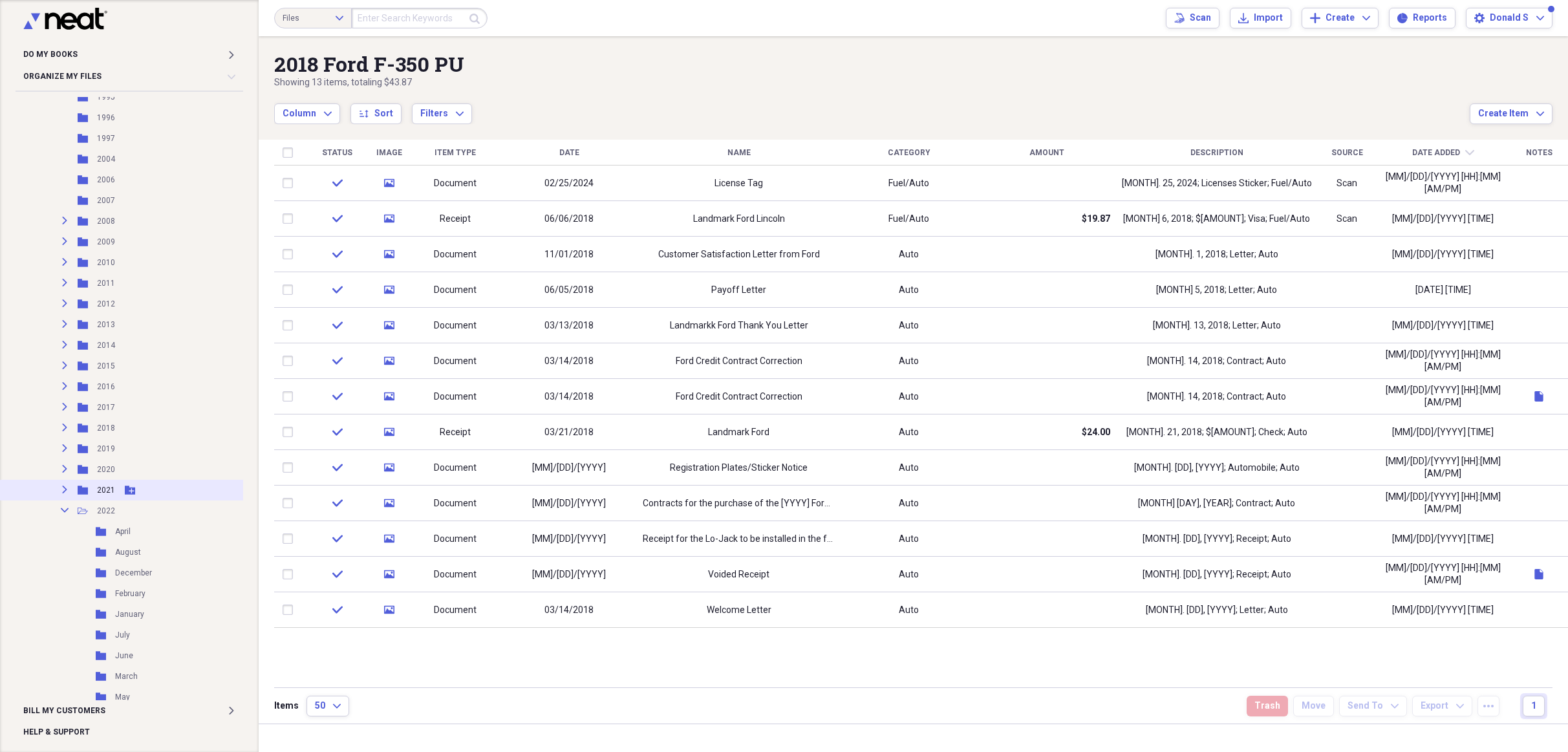 scroll, scrollTop: 570, scrollLeft: 0, axis: vertical 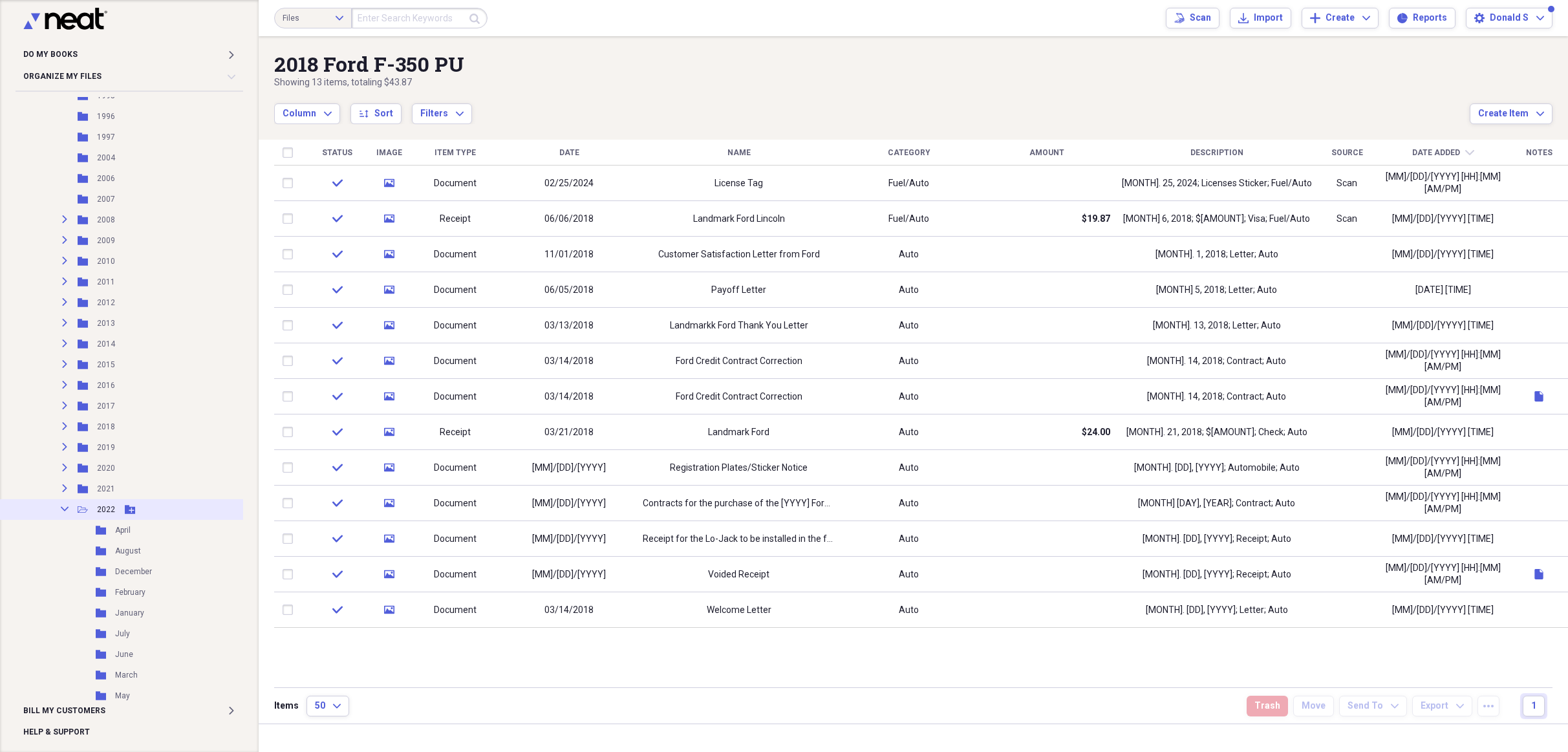 click on "Collapse" 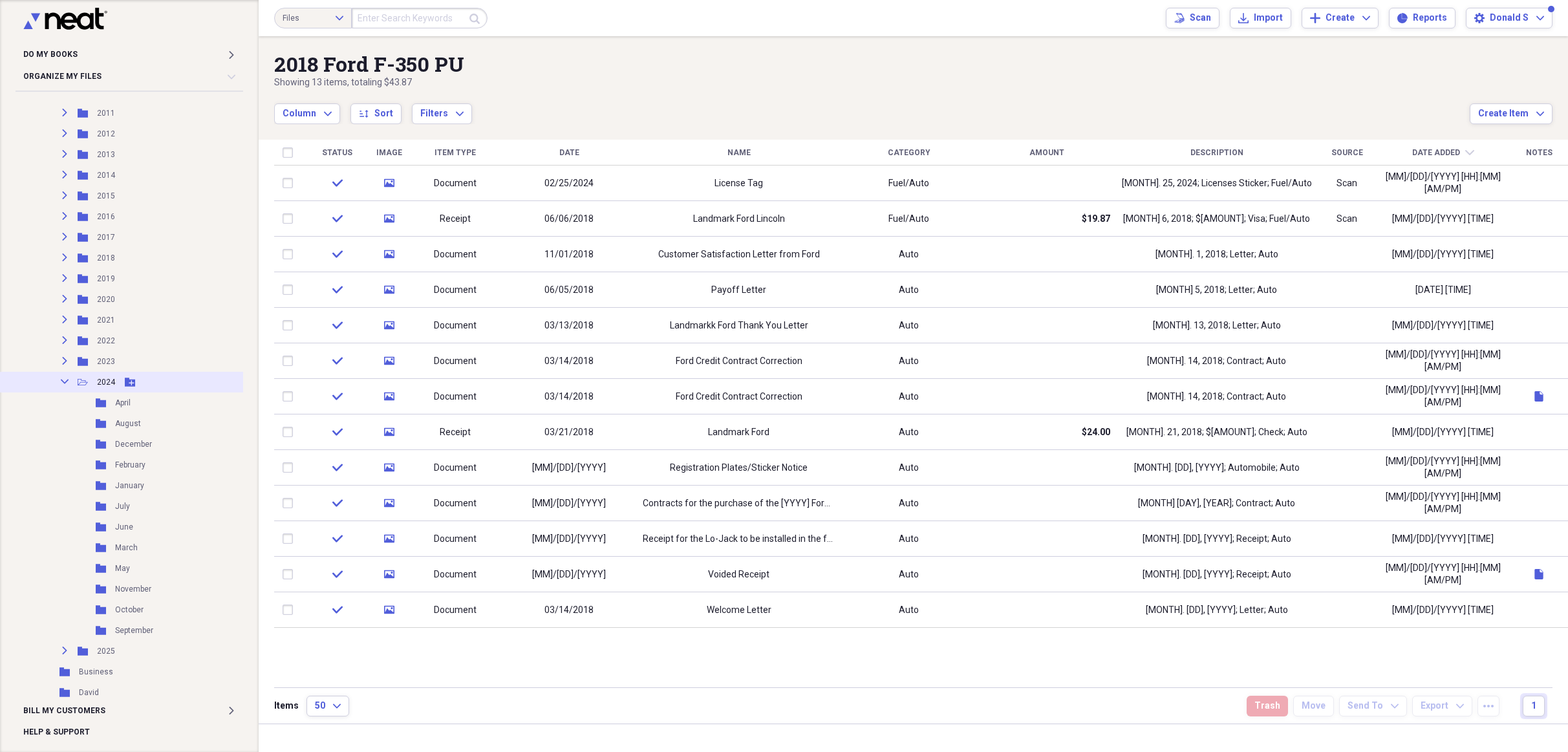 scroll, scrollTop: 740, scrollLeft: 0, axis: vertical 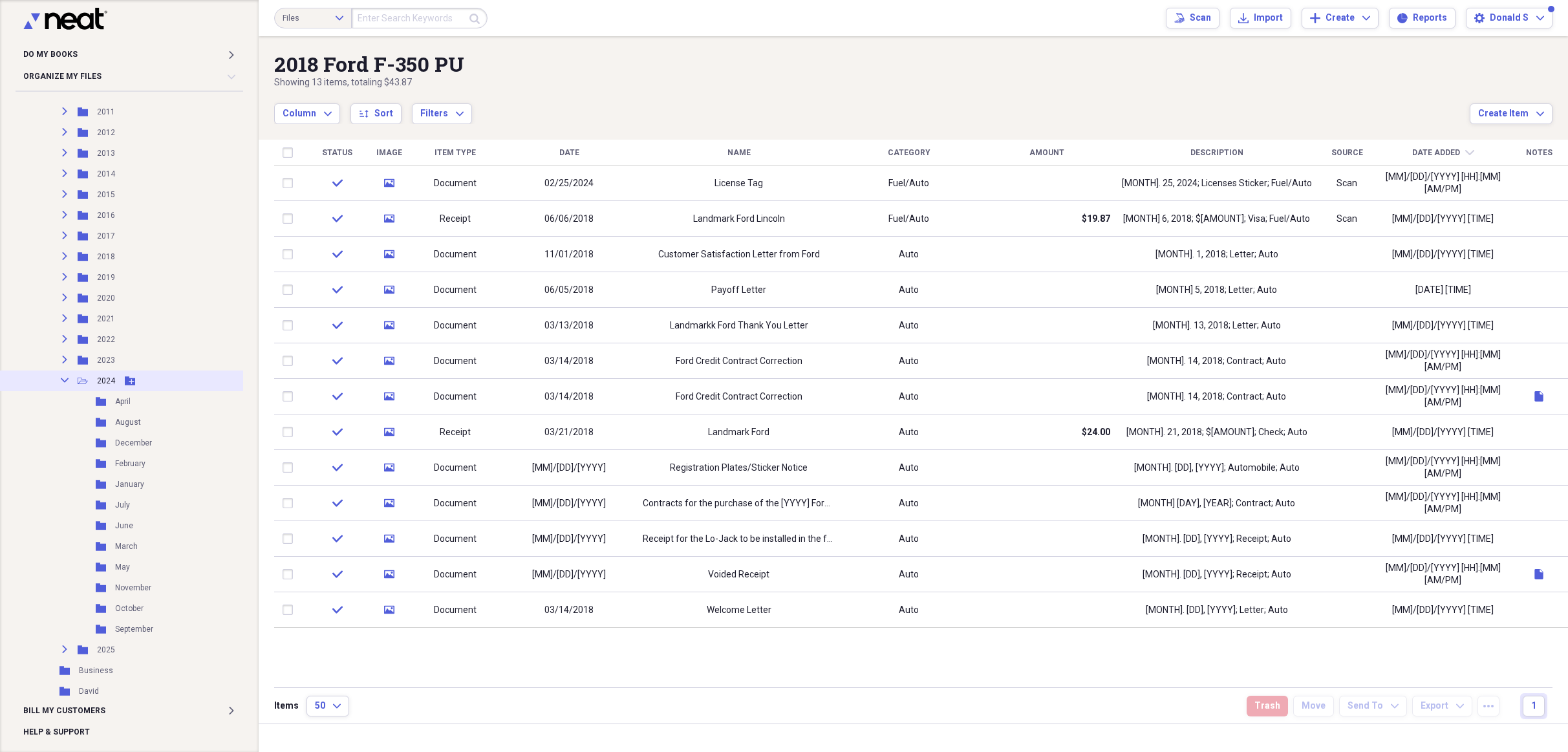 click 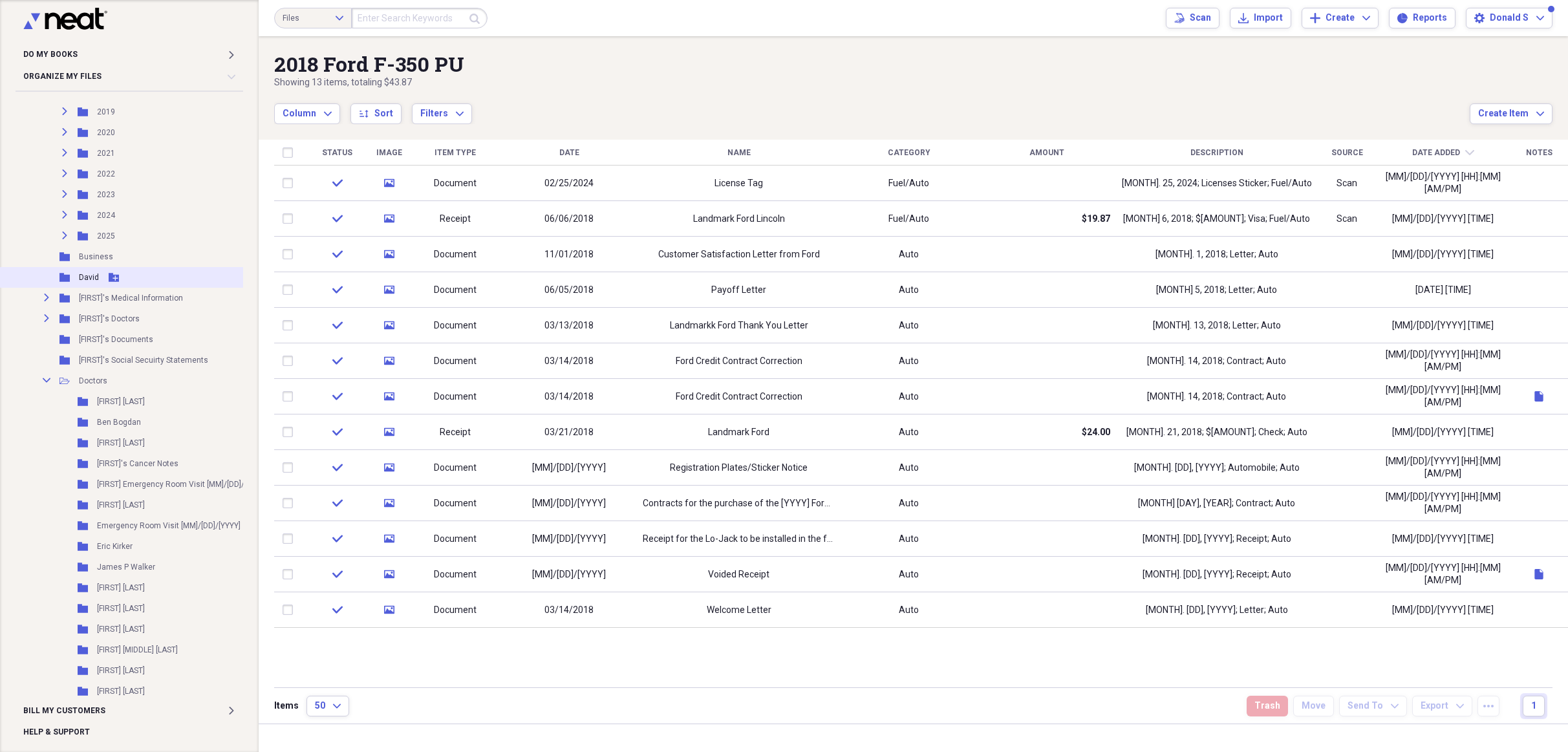 scroll, scrollTop: 908, scrollLeft: 0, axis: vertical 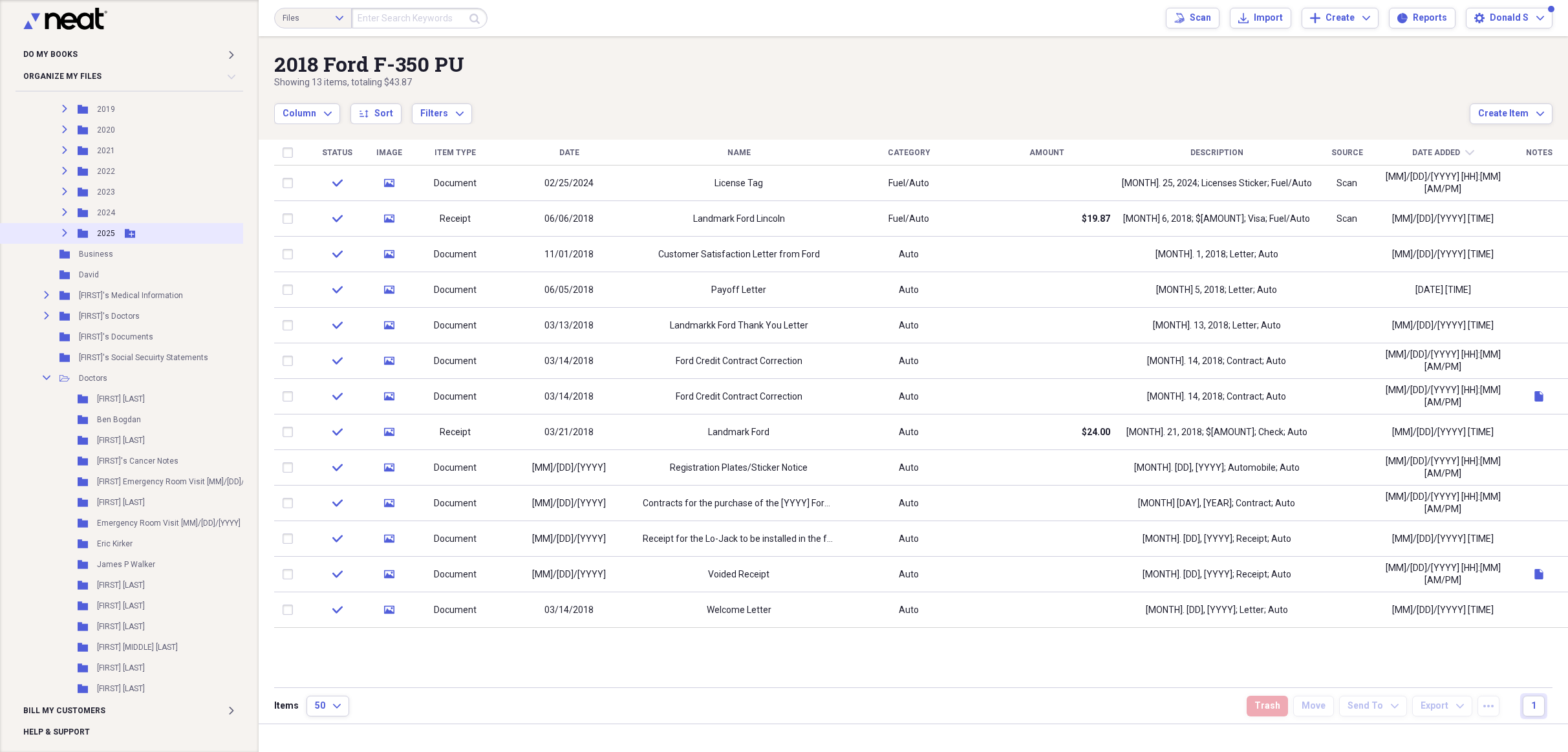 click on "Expand" 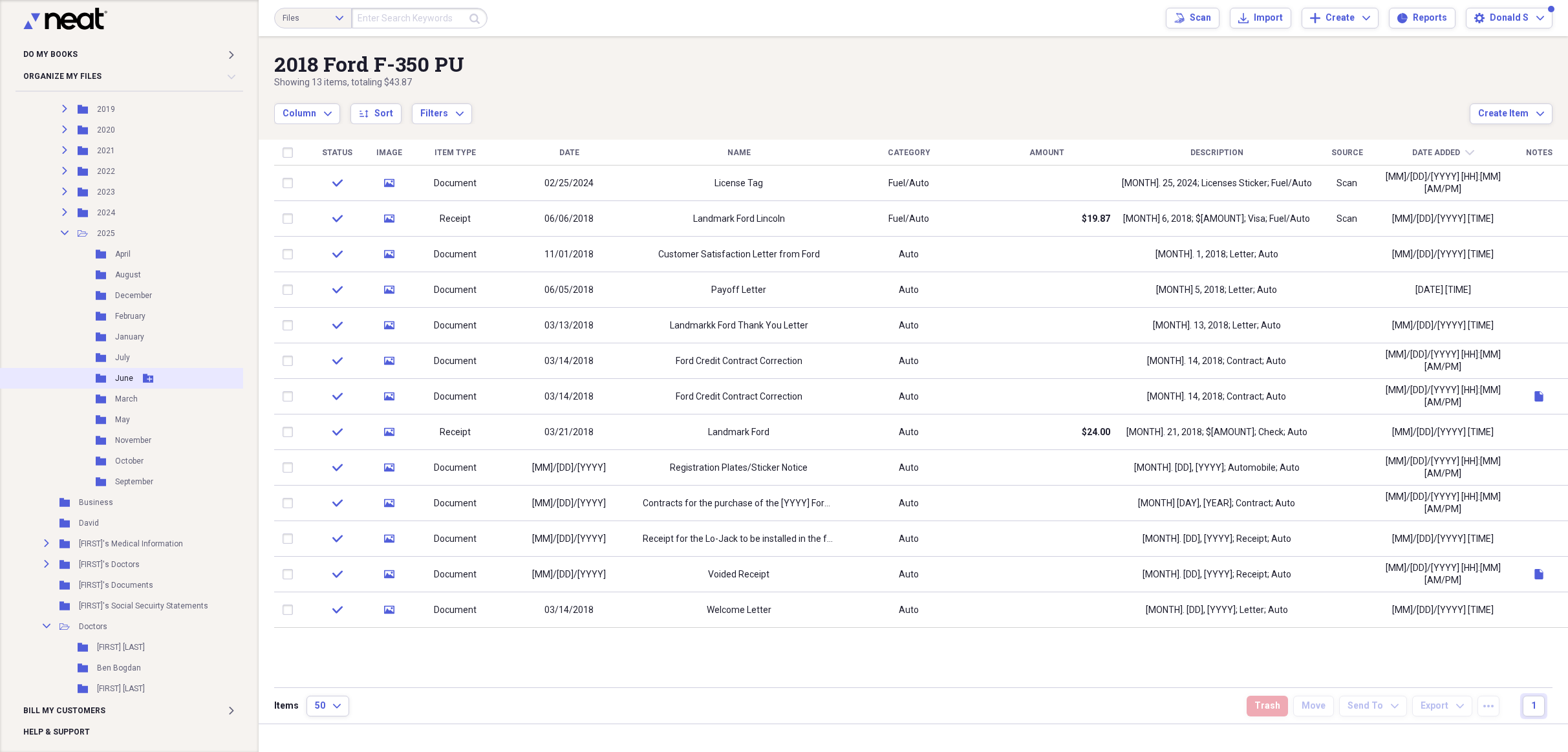 click on "June" at bounding box center (124, 378) 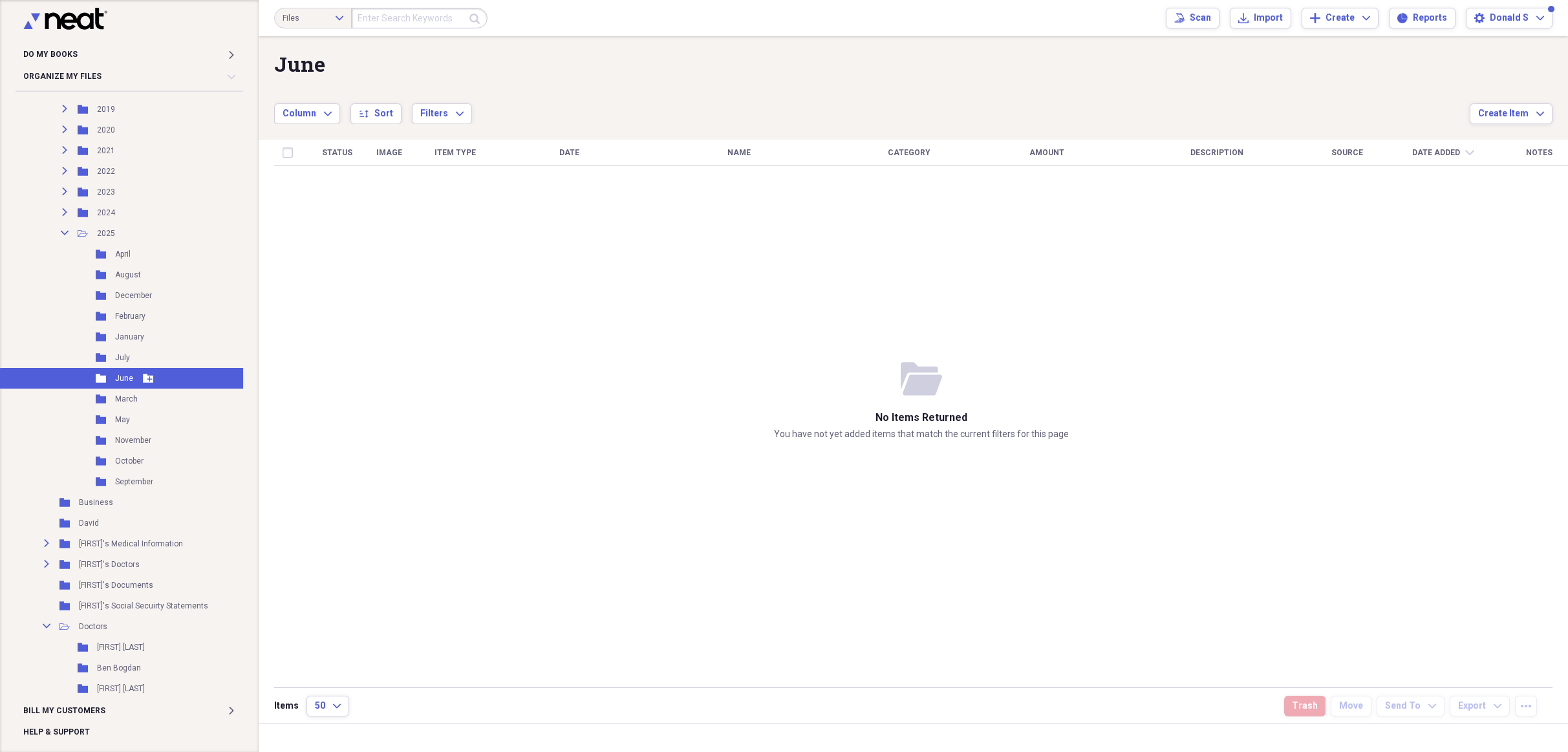 click on "June" at bounding box center [124, 378] 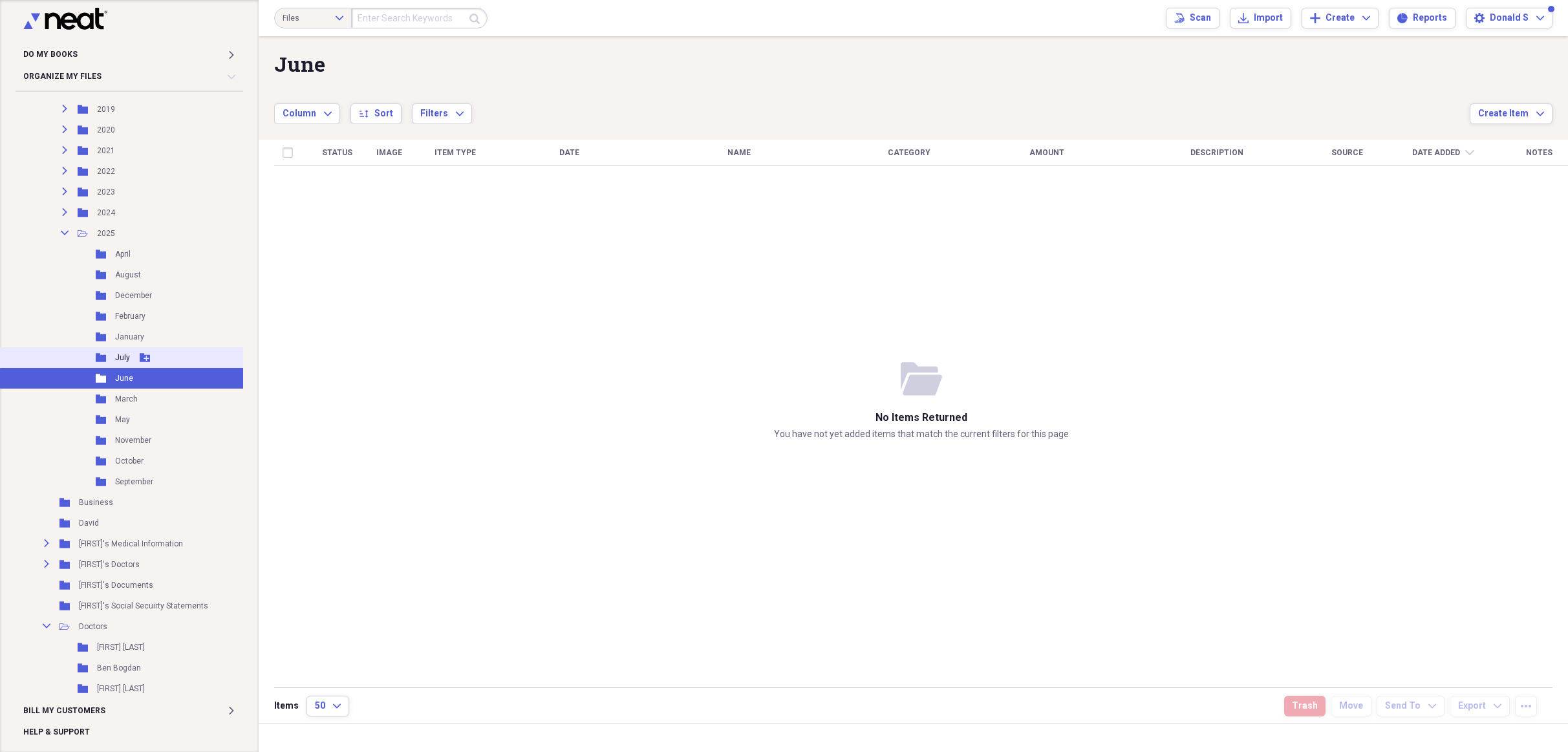click on "July" at bounding box center (122, 358) 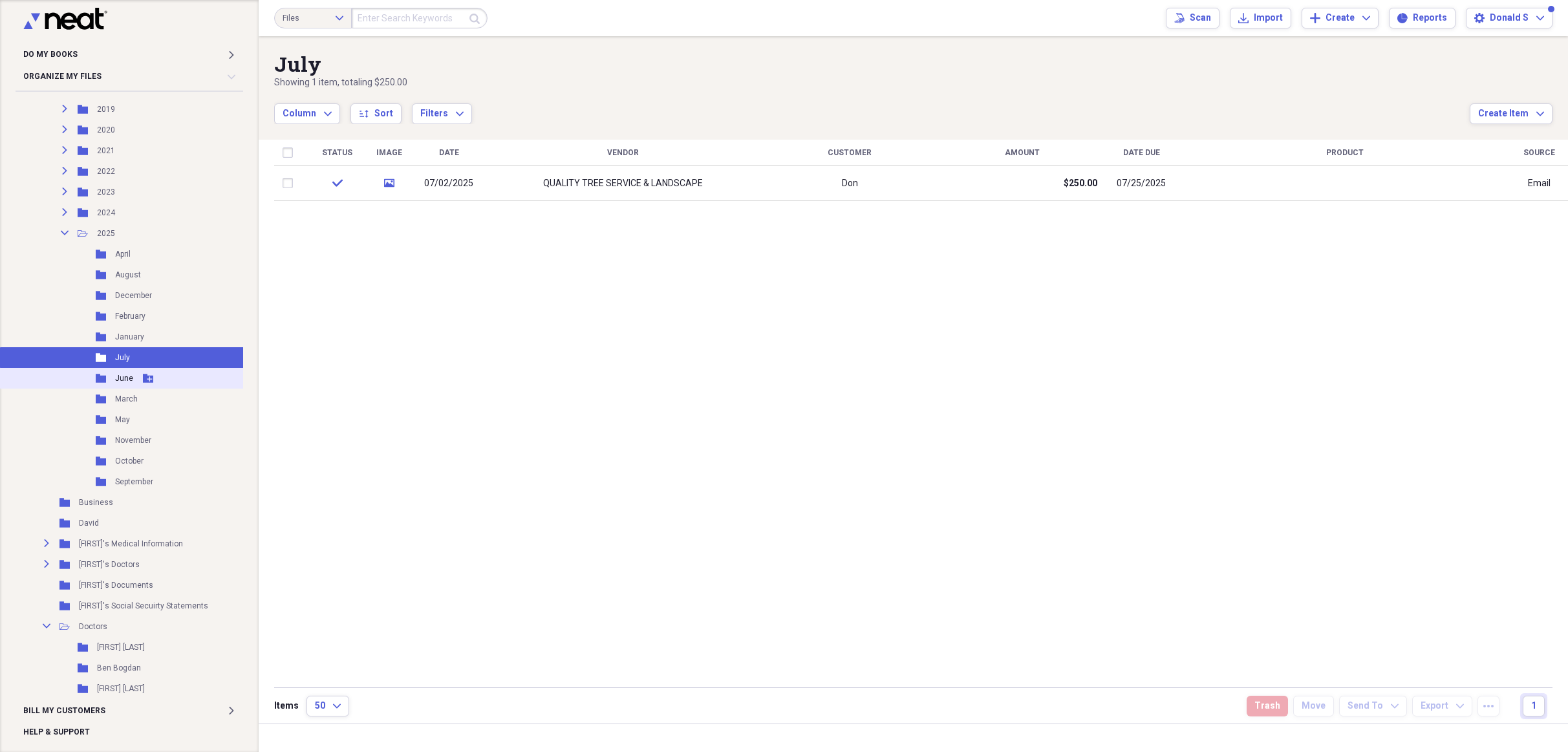click on "June" at bounding box center [124, 378] 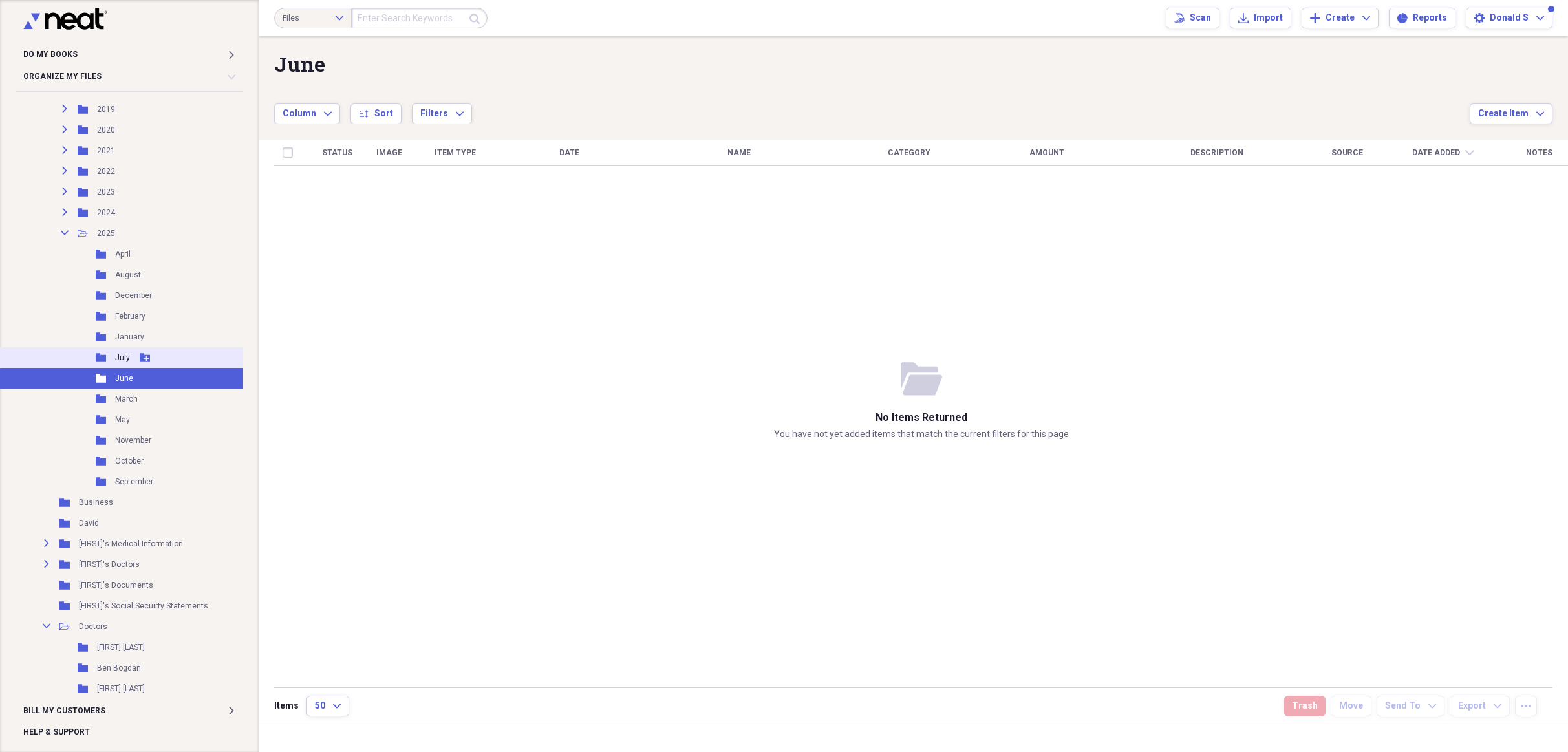 scroll, scrollTop: 908, scrollLeft: 28, axis: both 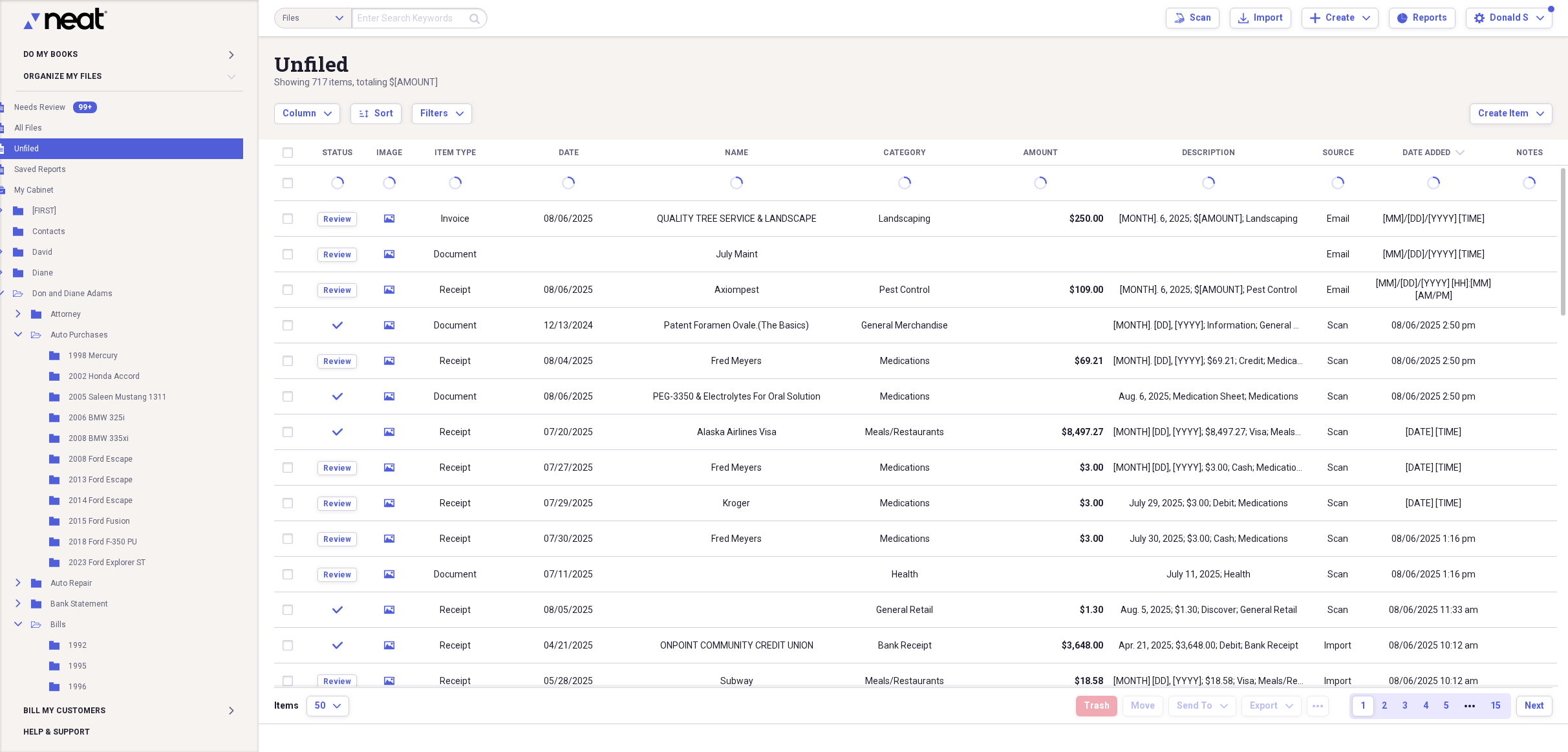 click on "Unfiled Unfiled" at bounding box center (124, 149) 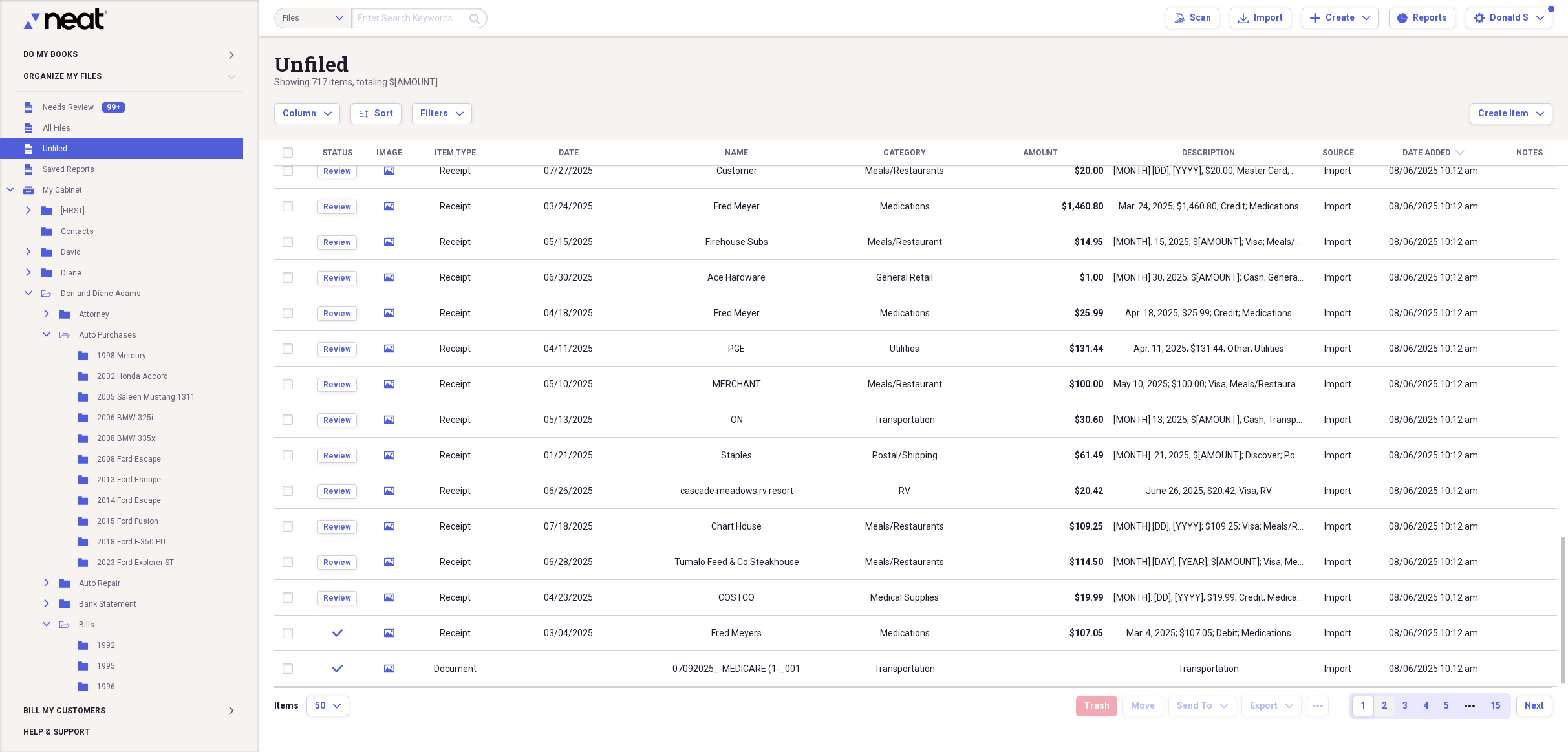 click on "2" at bounding box center (1384, 706) 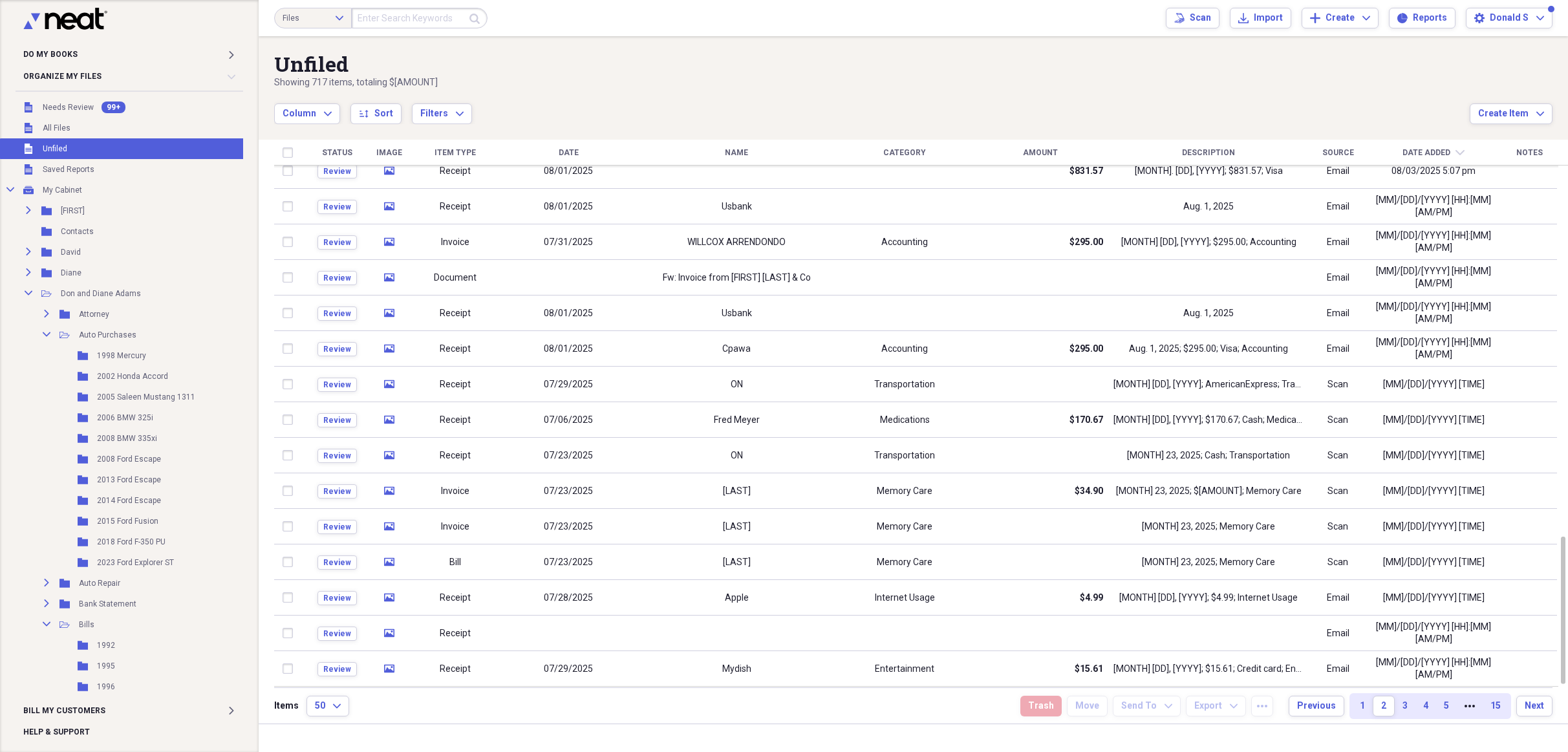 click at bounding box center (420, 18) 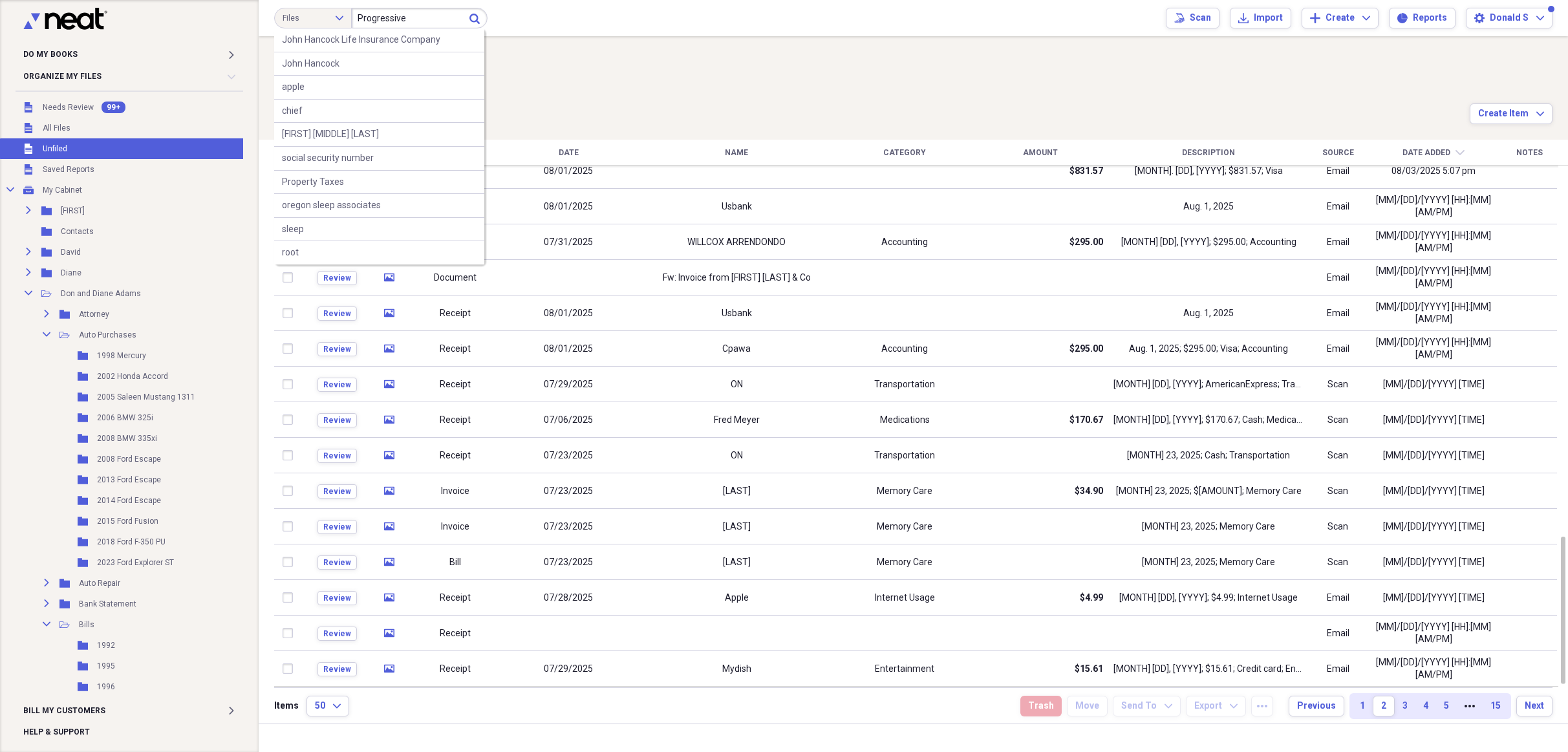 type on "Progressive" 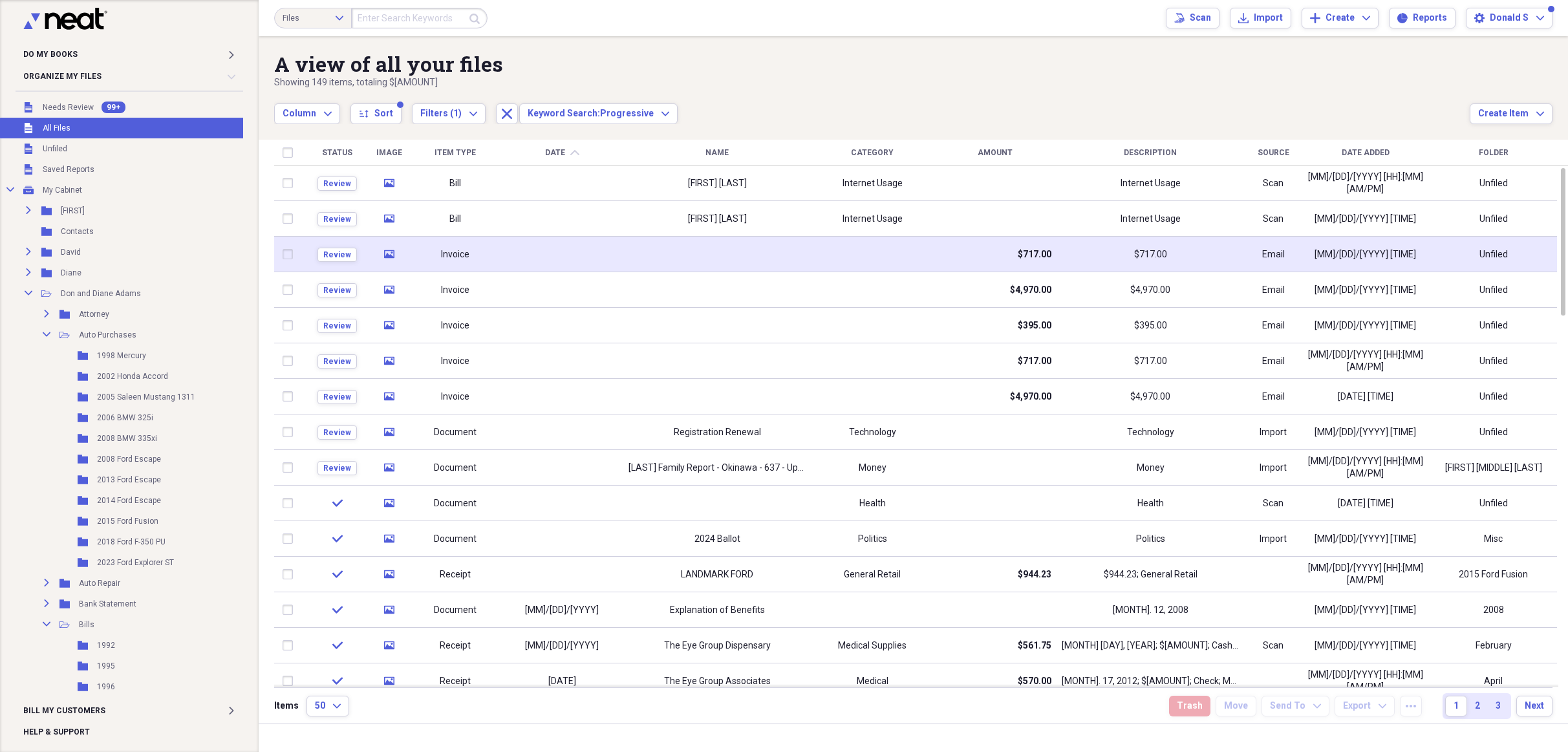 click at bounding box center [717, 254] 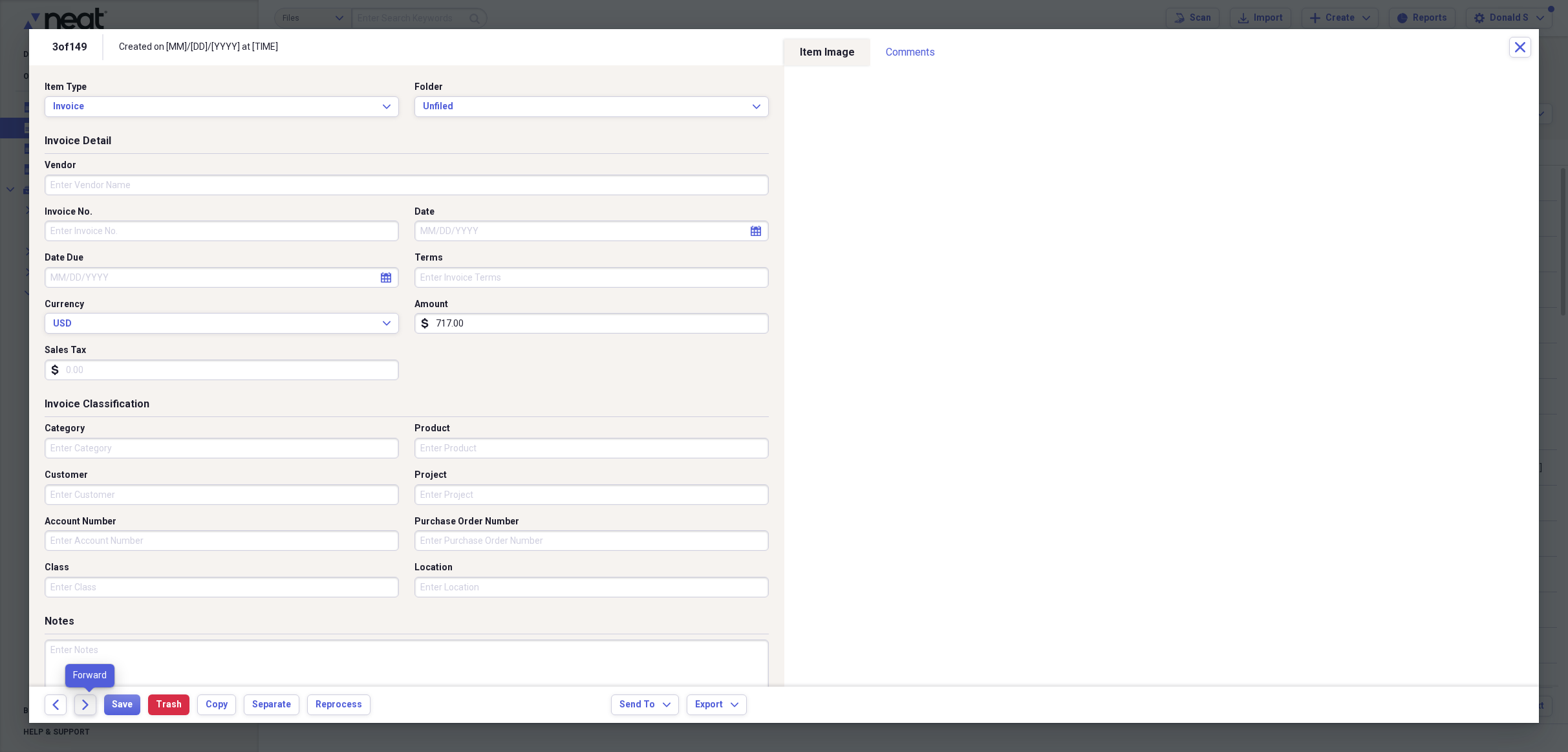 click 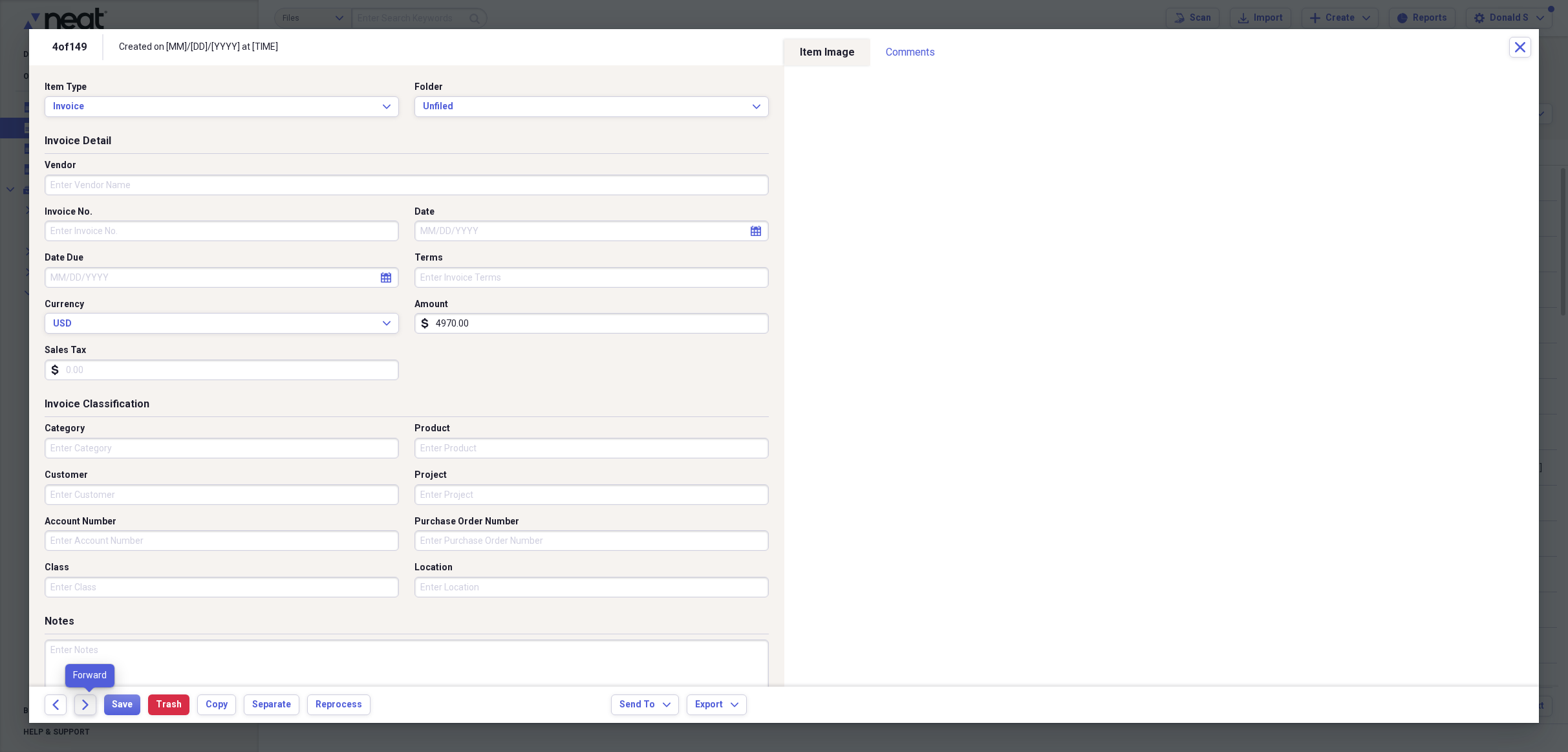 click on "Forward" 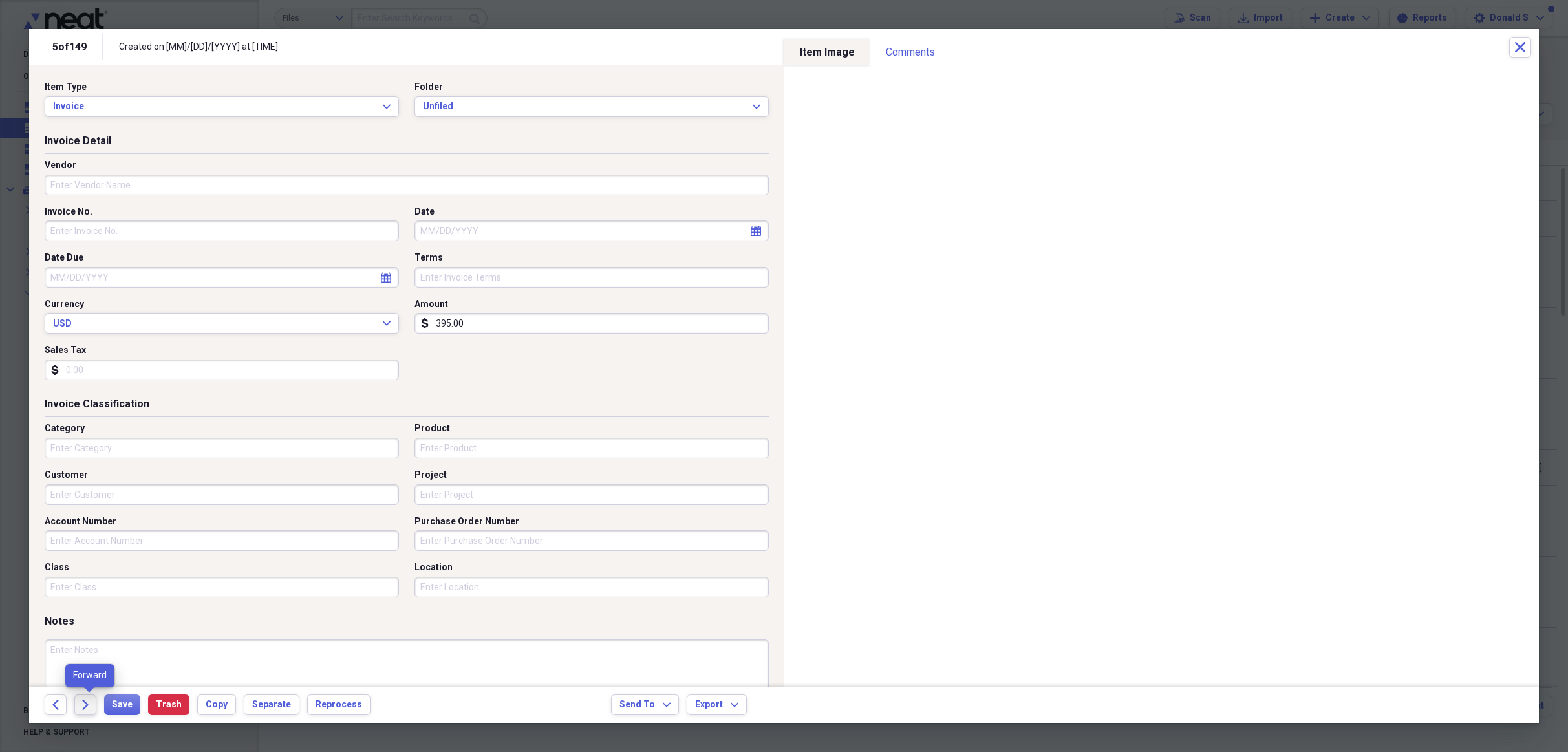 click on "Forward" 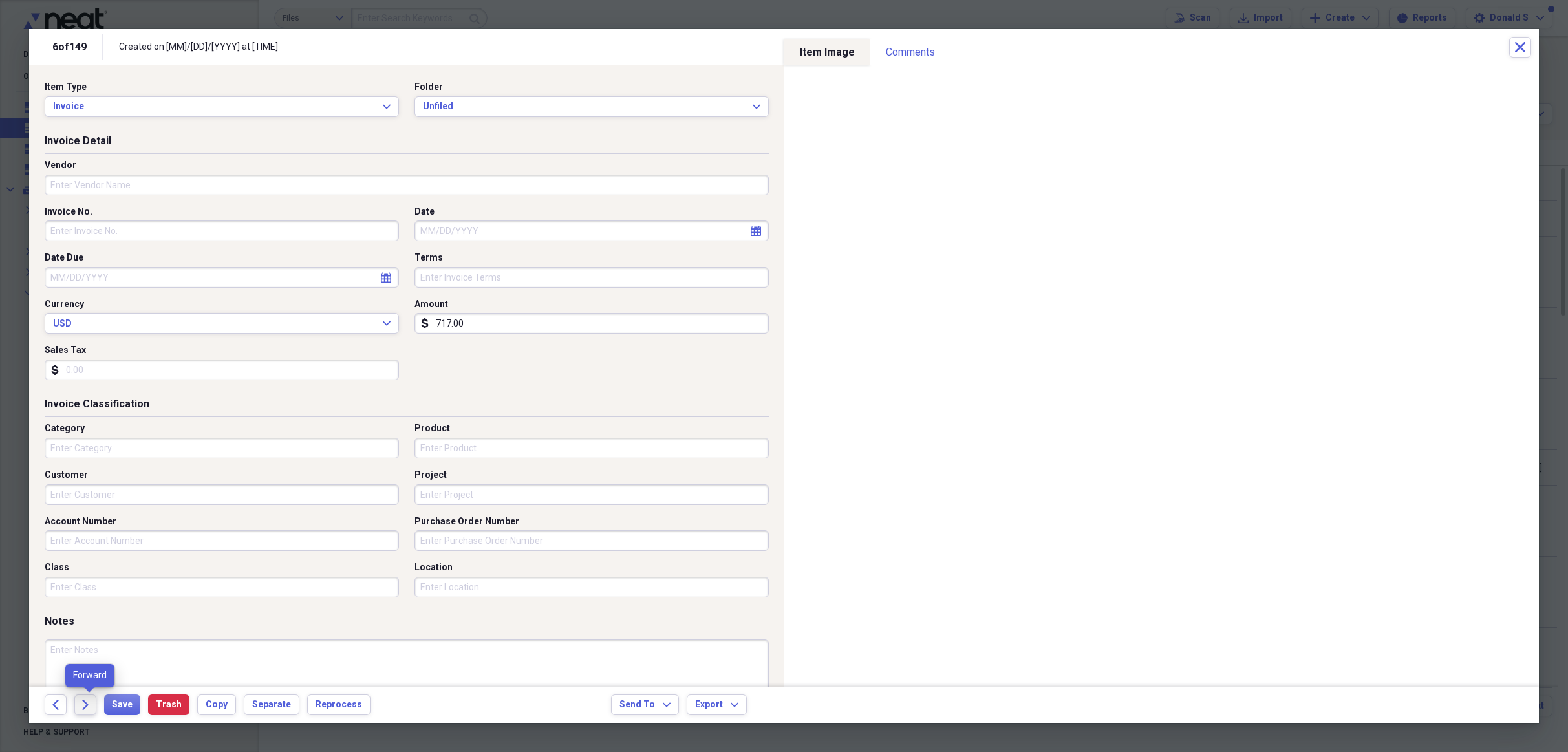 click on "Forward" 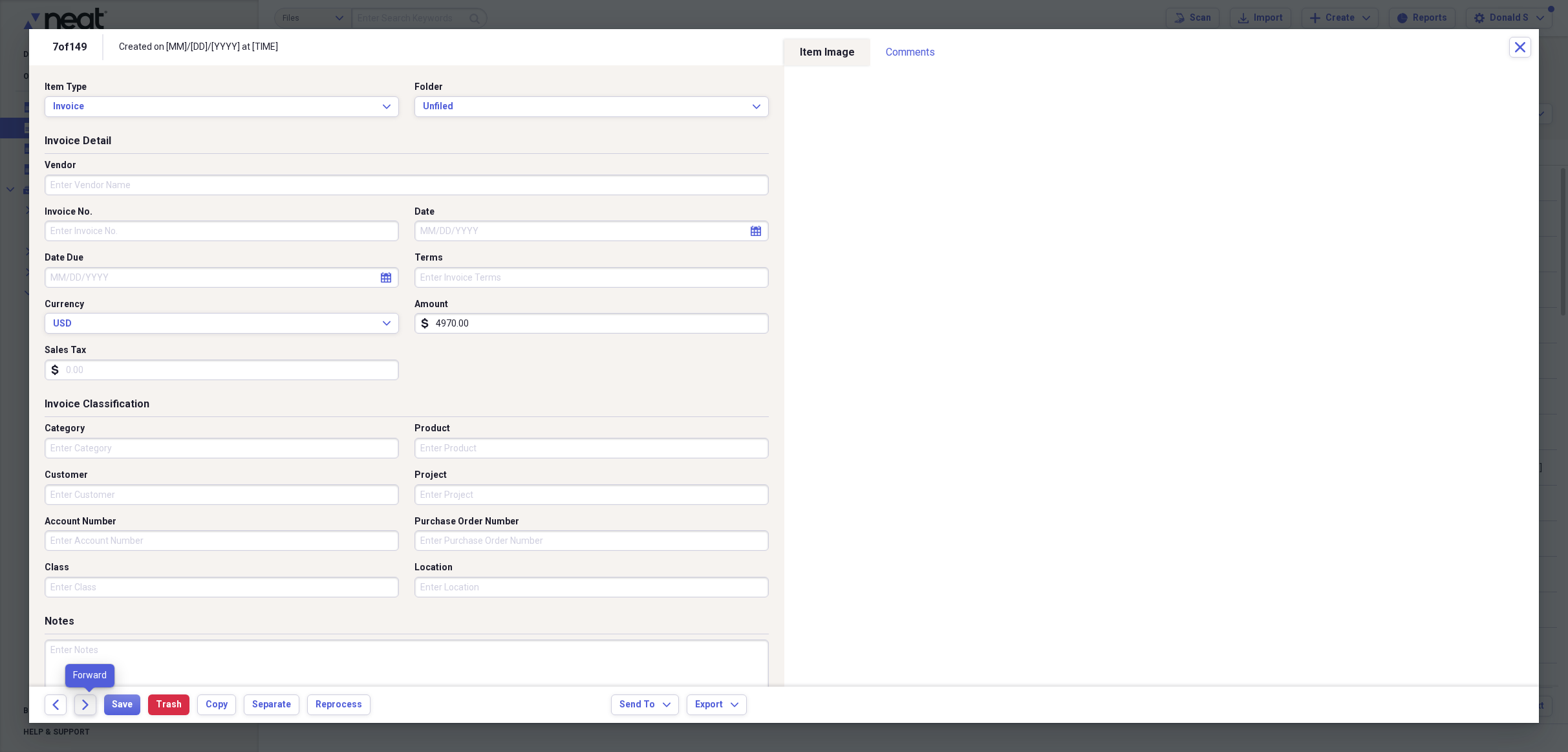 click on "Forward" at bounding box center (85, 705) 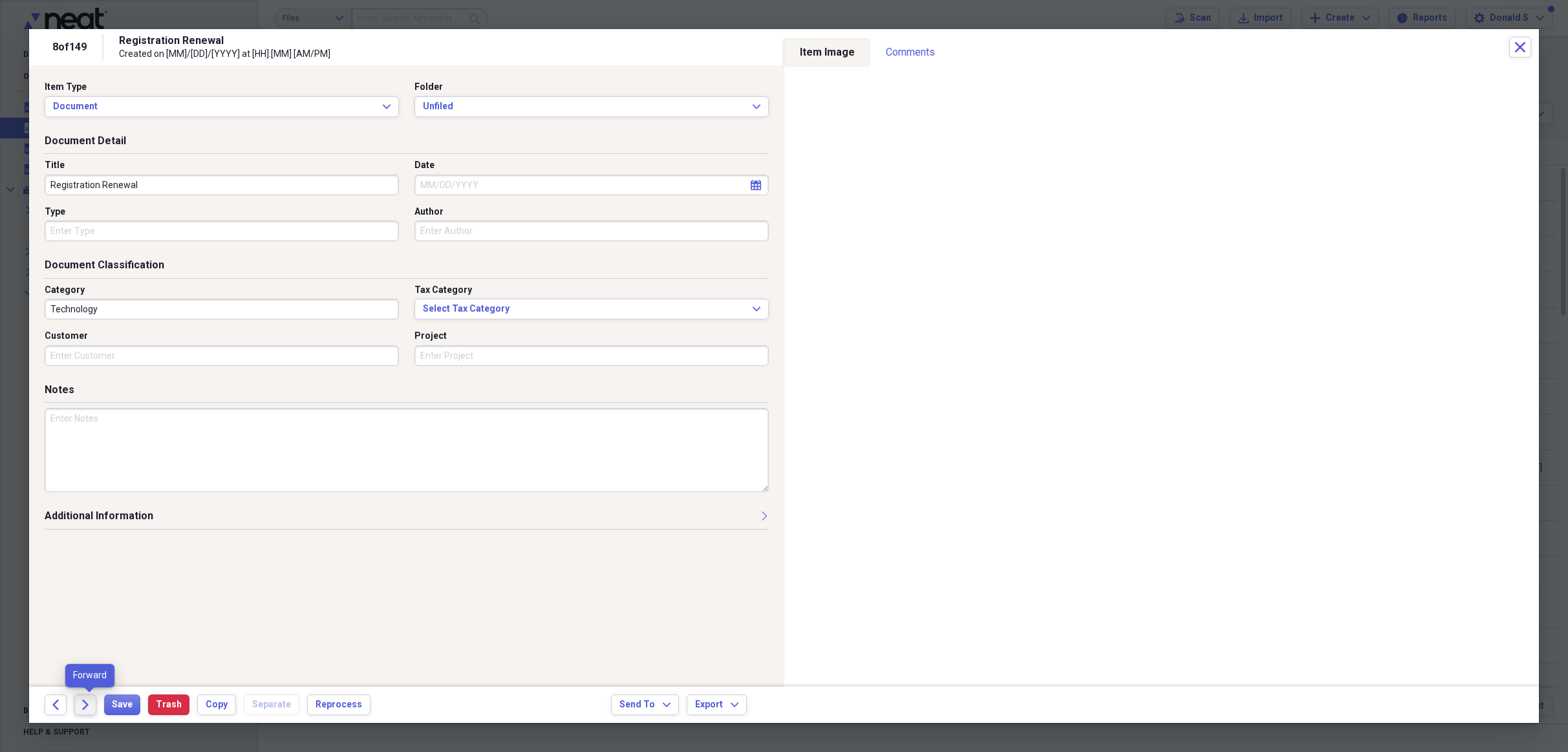 click on "Forward" at bounding box center [85, 705] 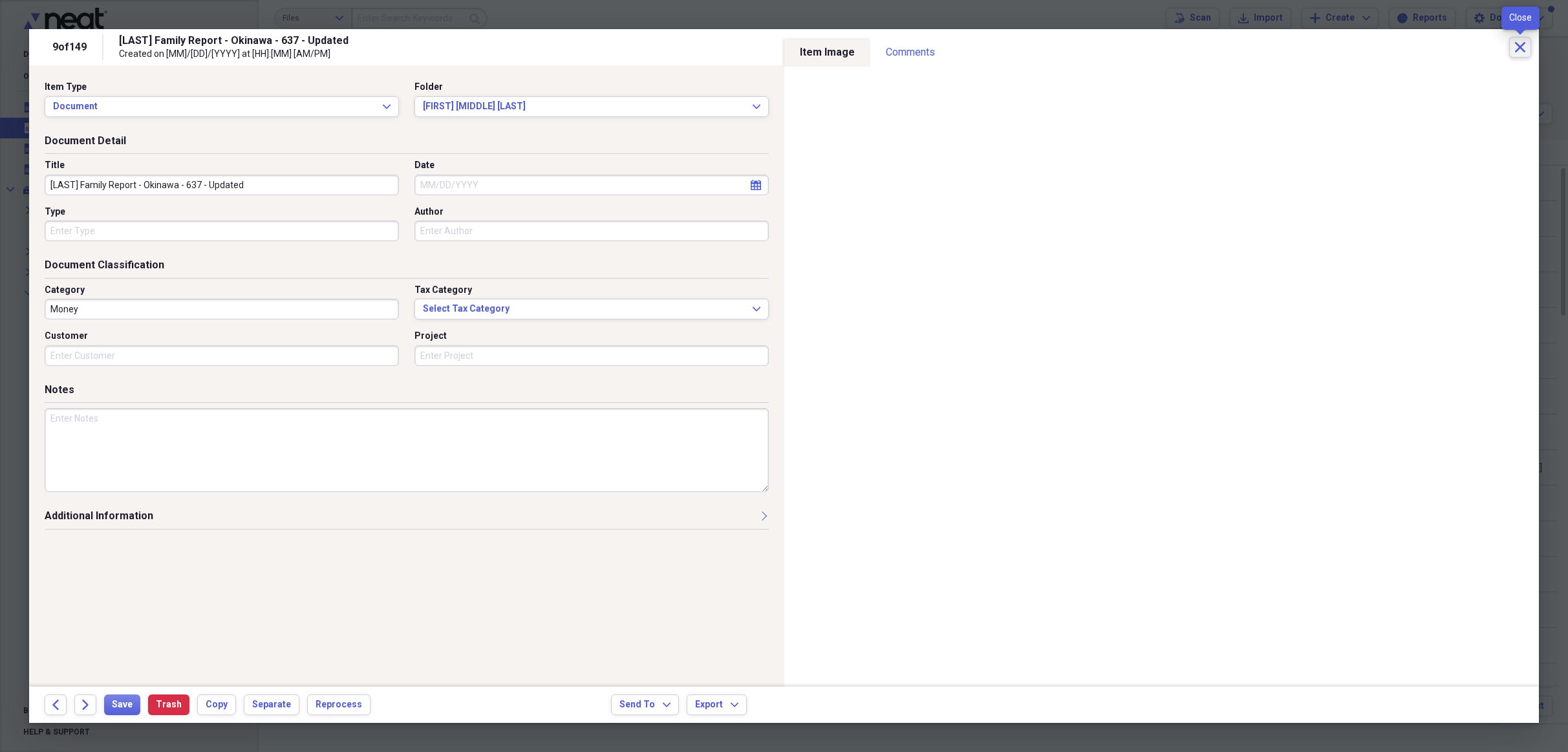 click 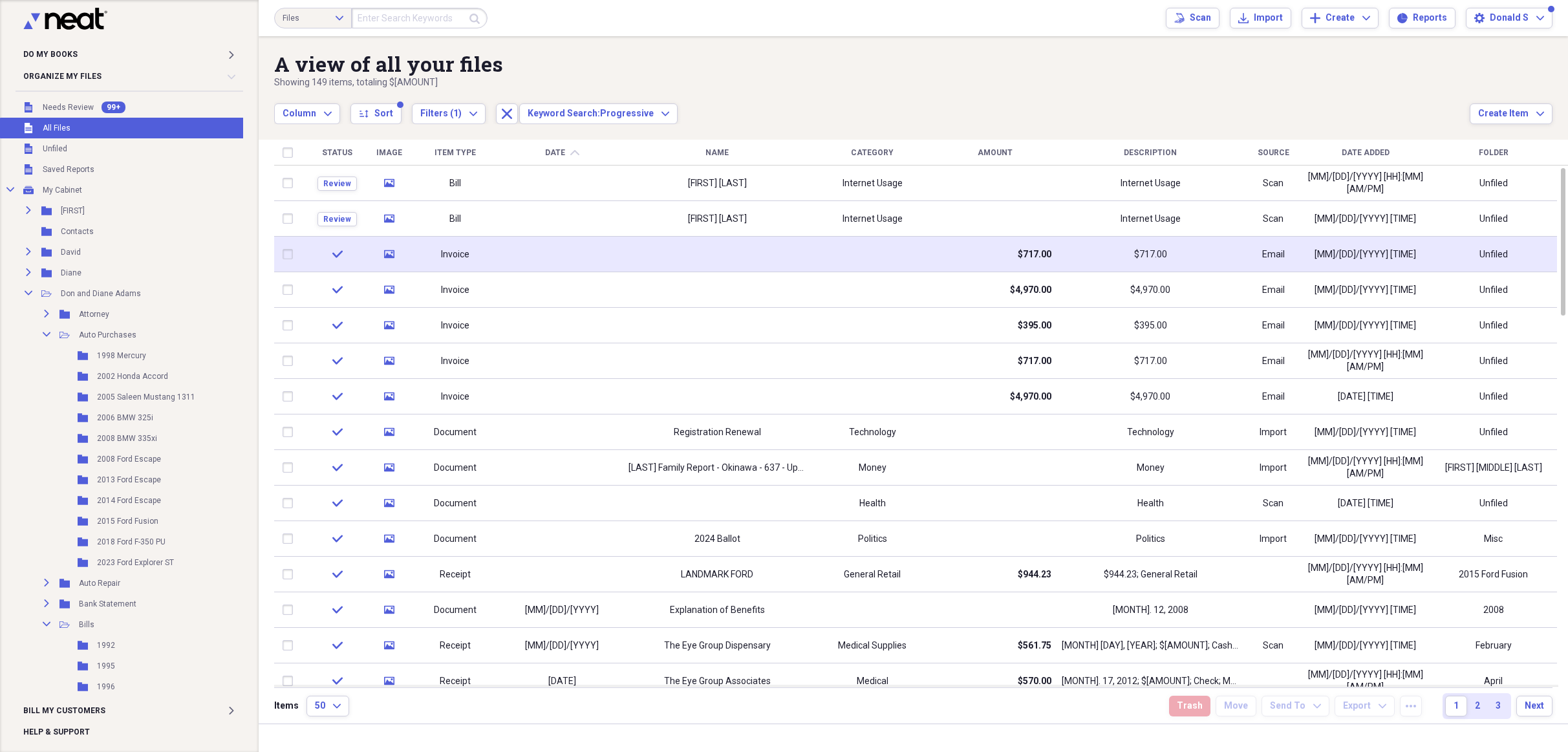 click at bounding box center (717, 254) 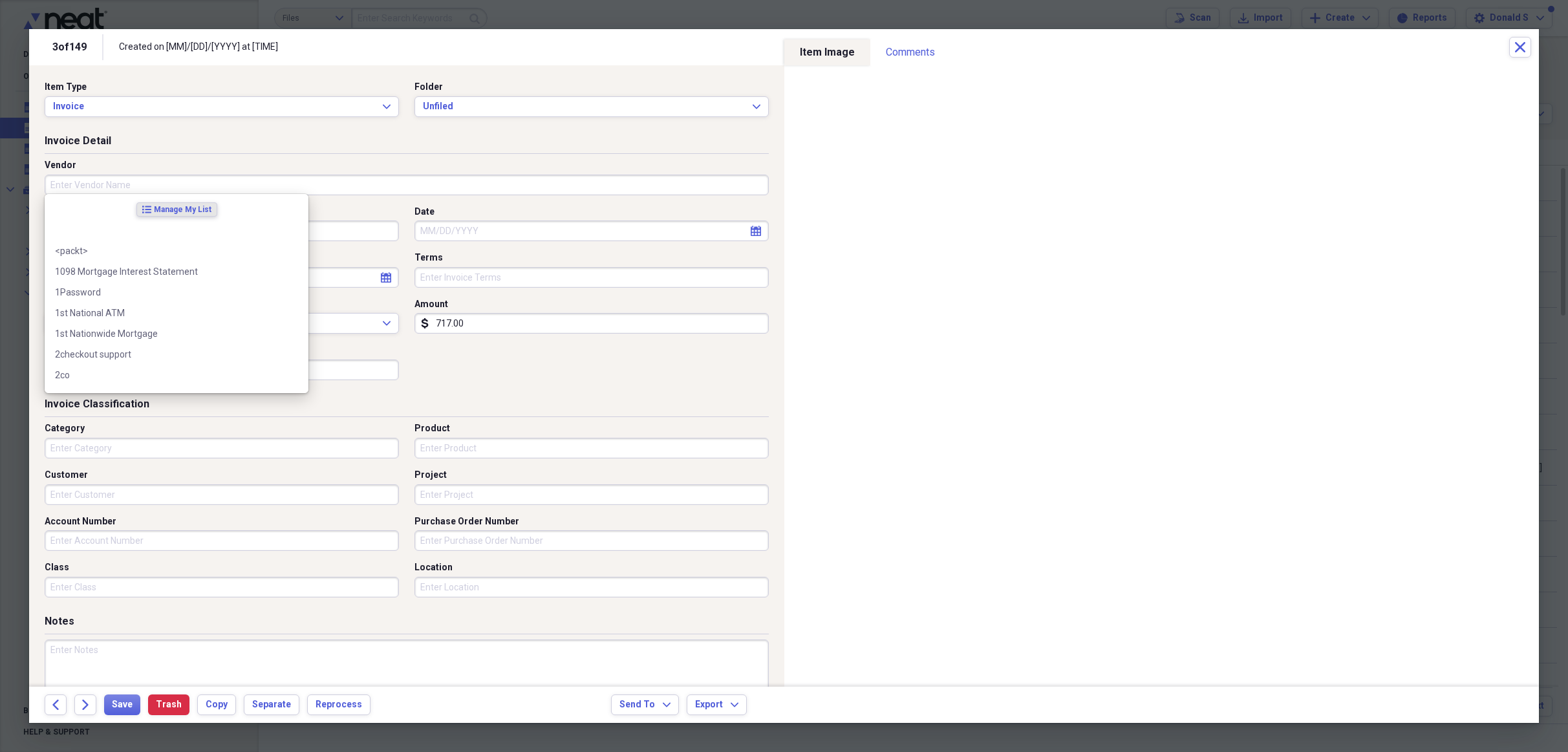 click on "Vendor" at bounding box center [407, 185] 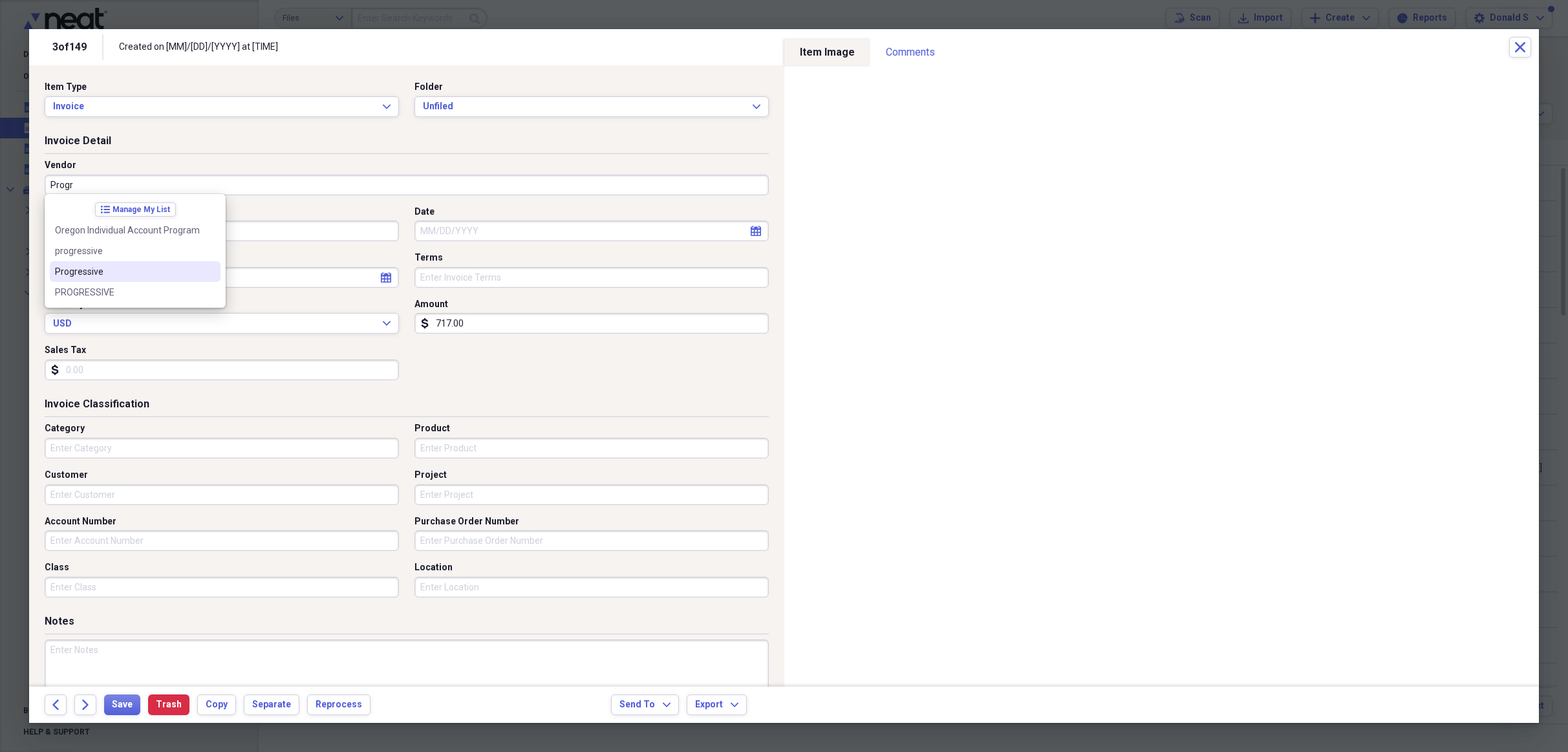 click on "Progressive" at bounding box center [127, 272] 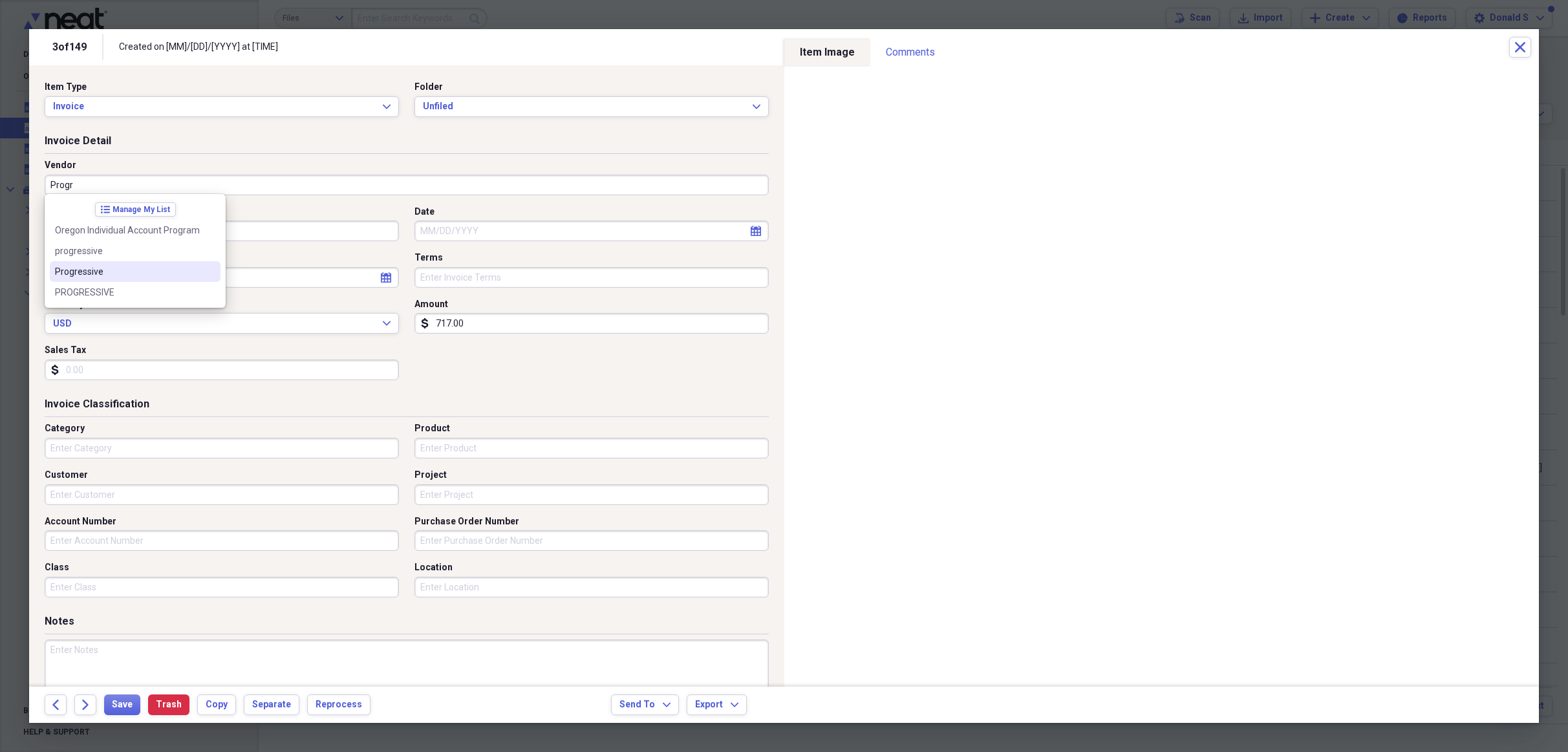 type on "Progressive" 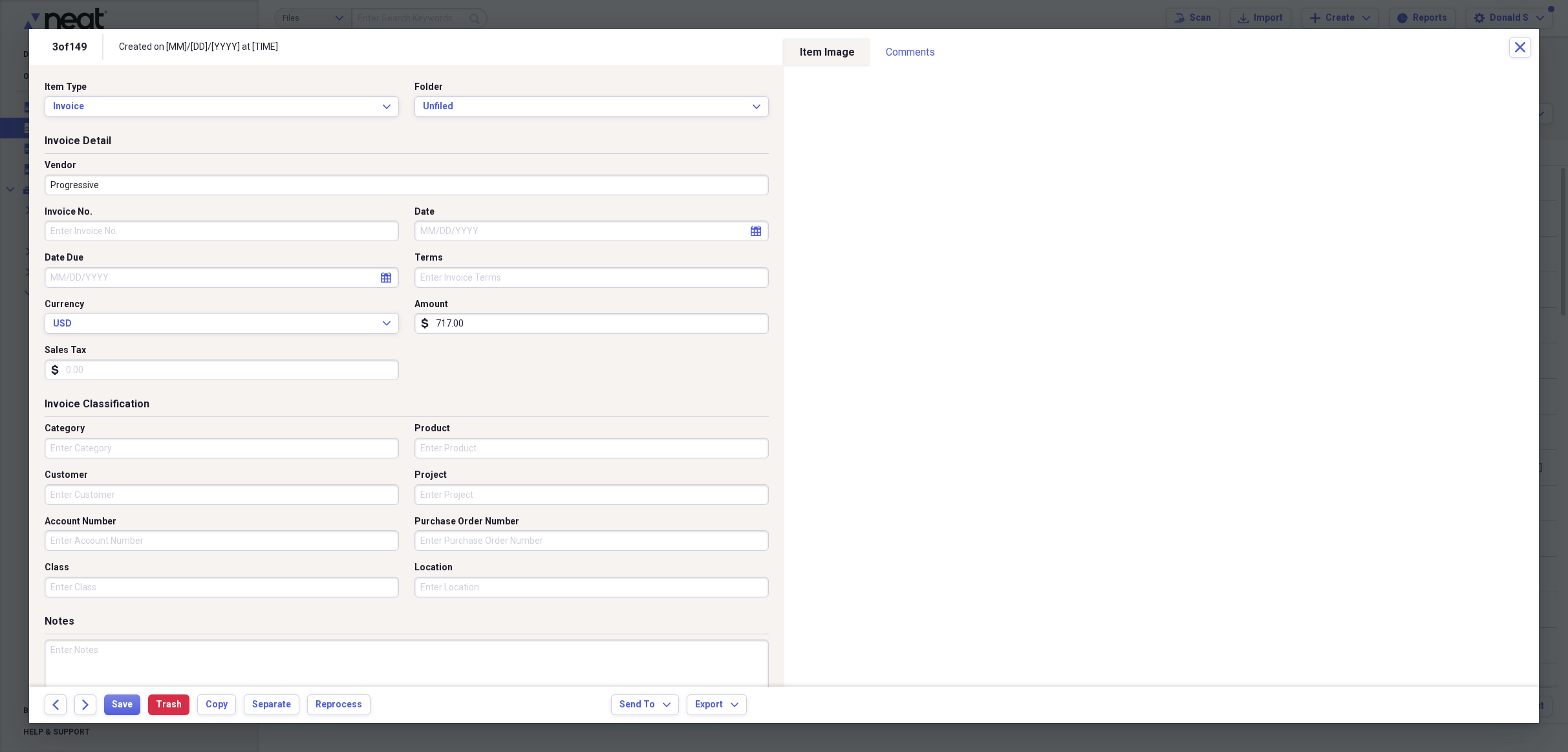 type on "Insurance" 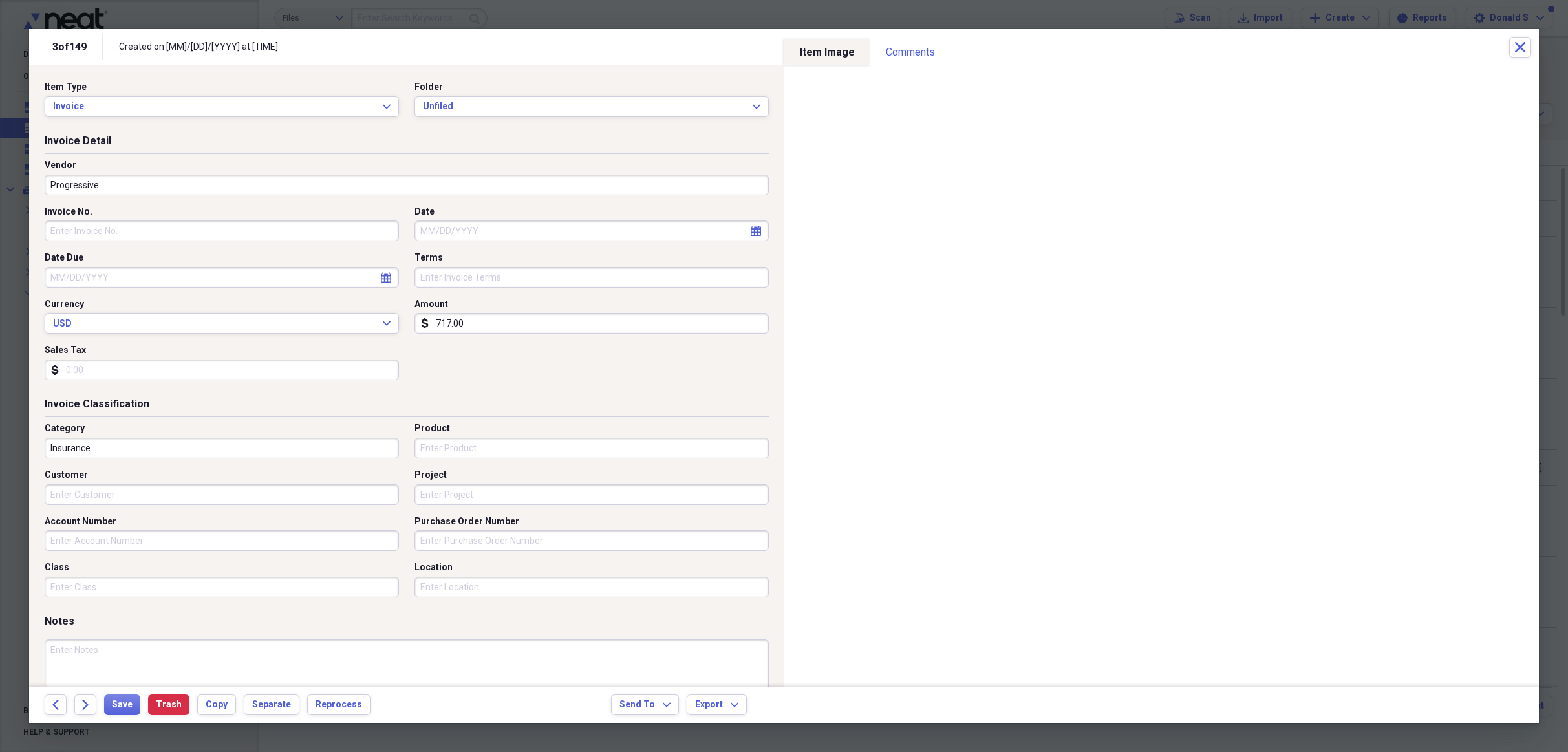 select on "7" 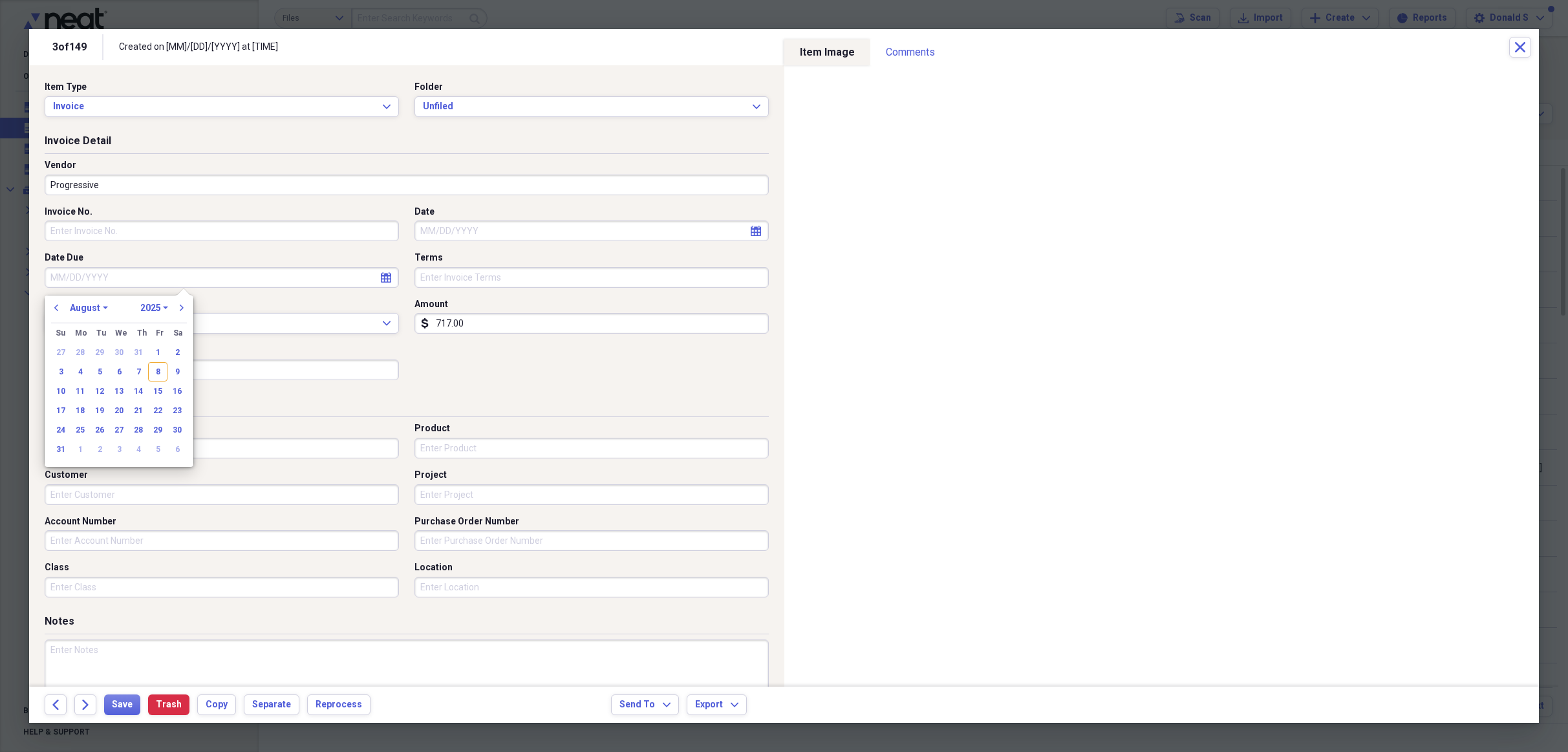 click on "Date Due" at bounding box center (222, 277) 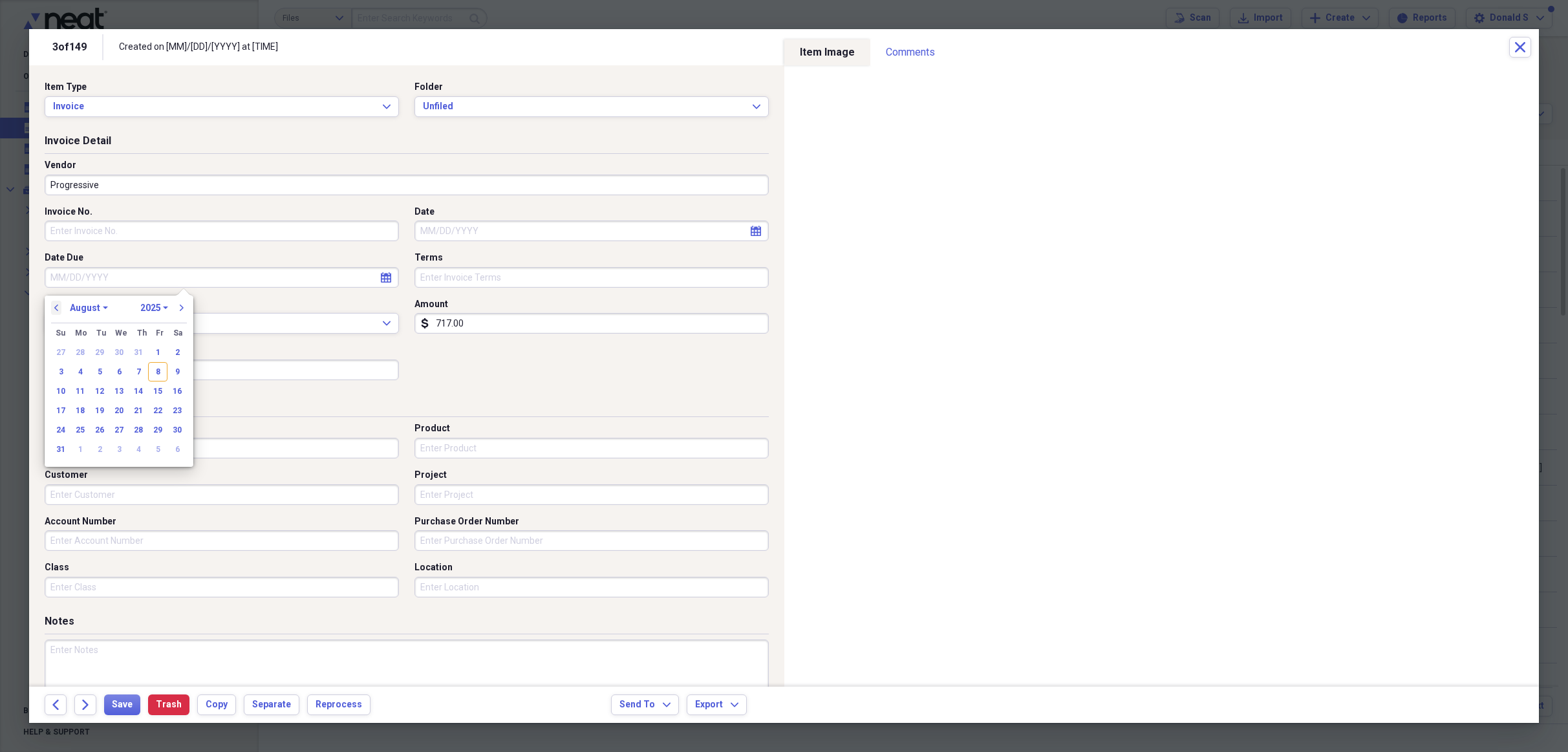 click on "previous" at bounding box center (56, 308) 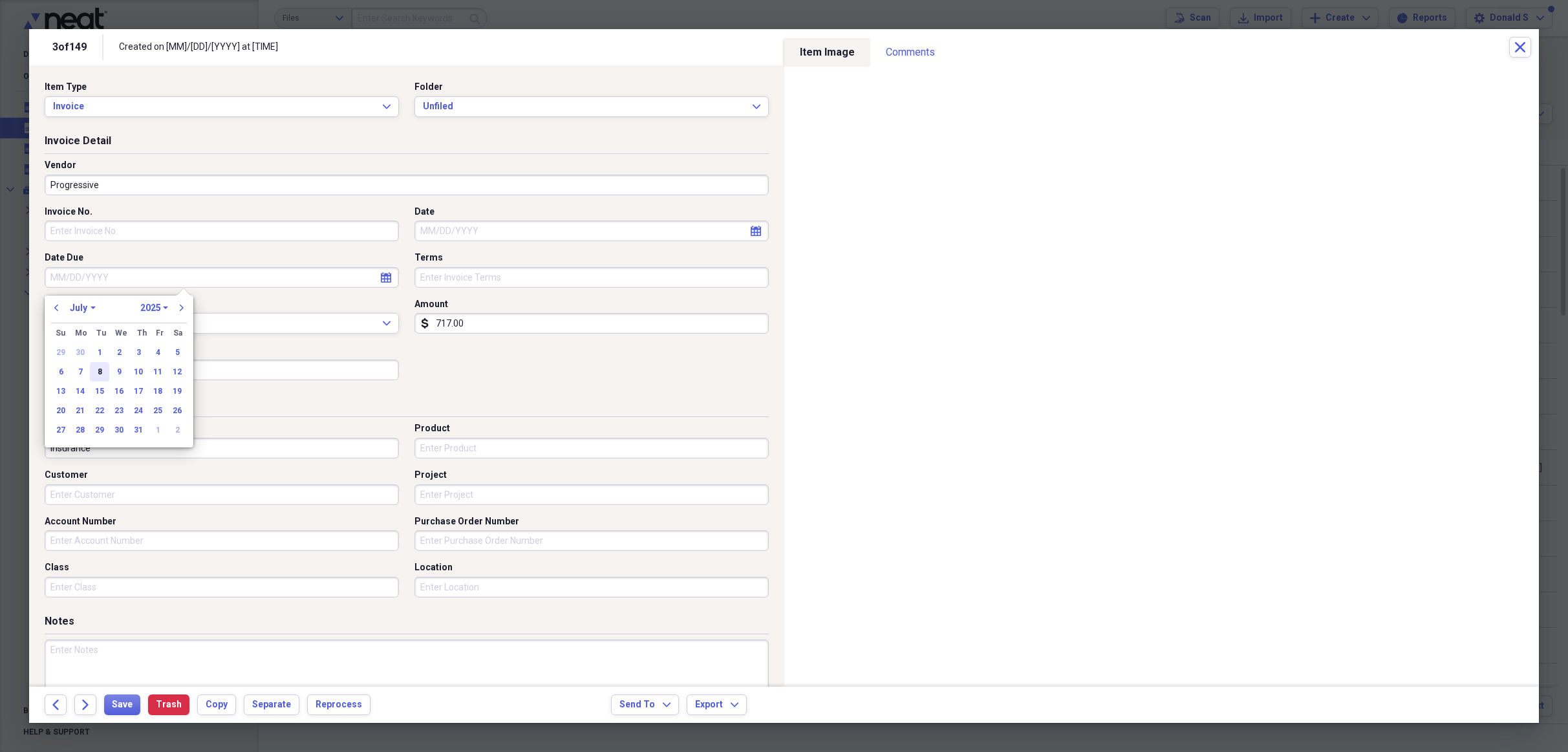 click on "8" at bounding box center [100, 372] 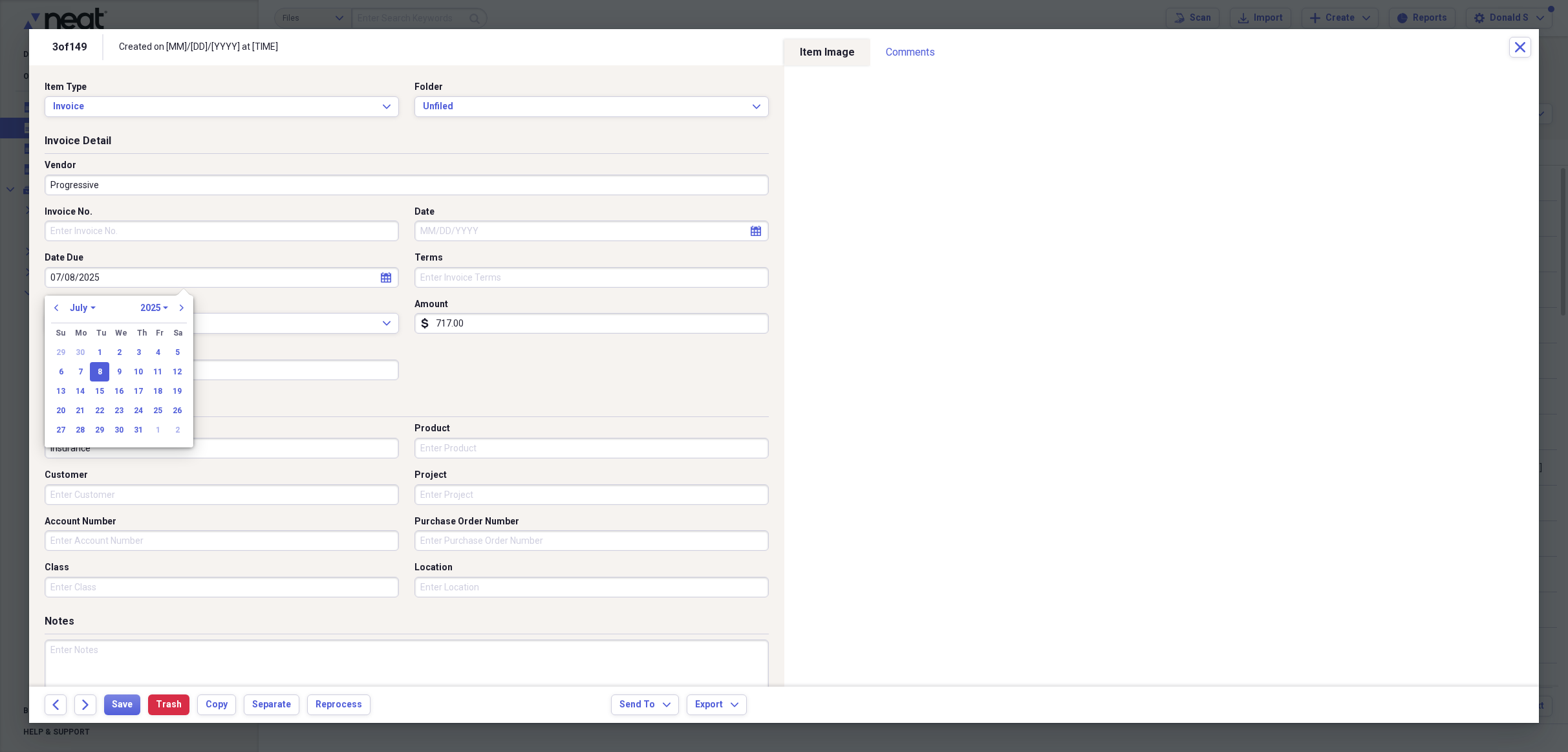type on "07/08/2025" 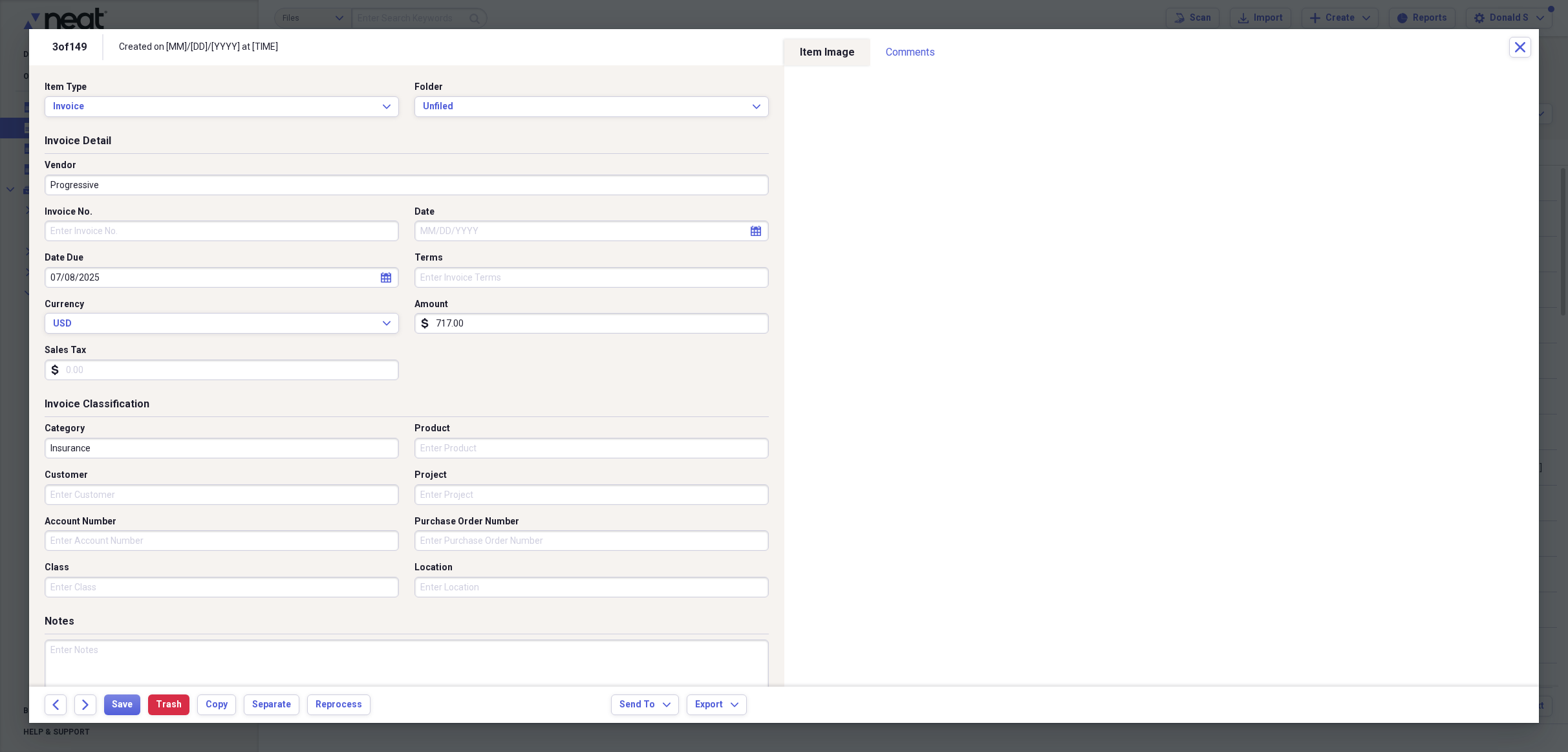 select on "7" 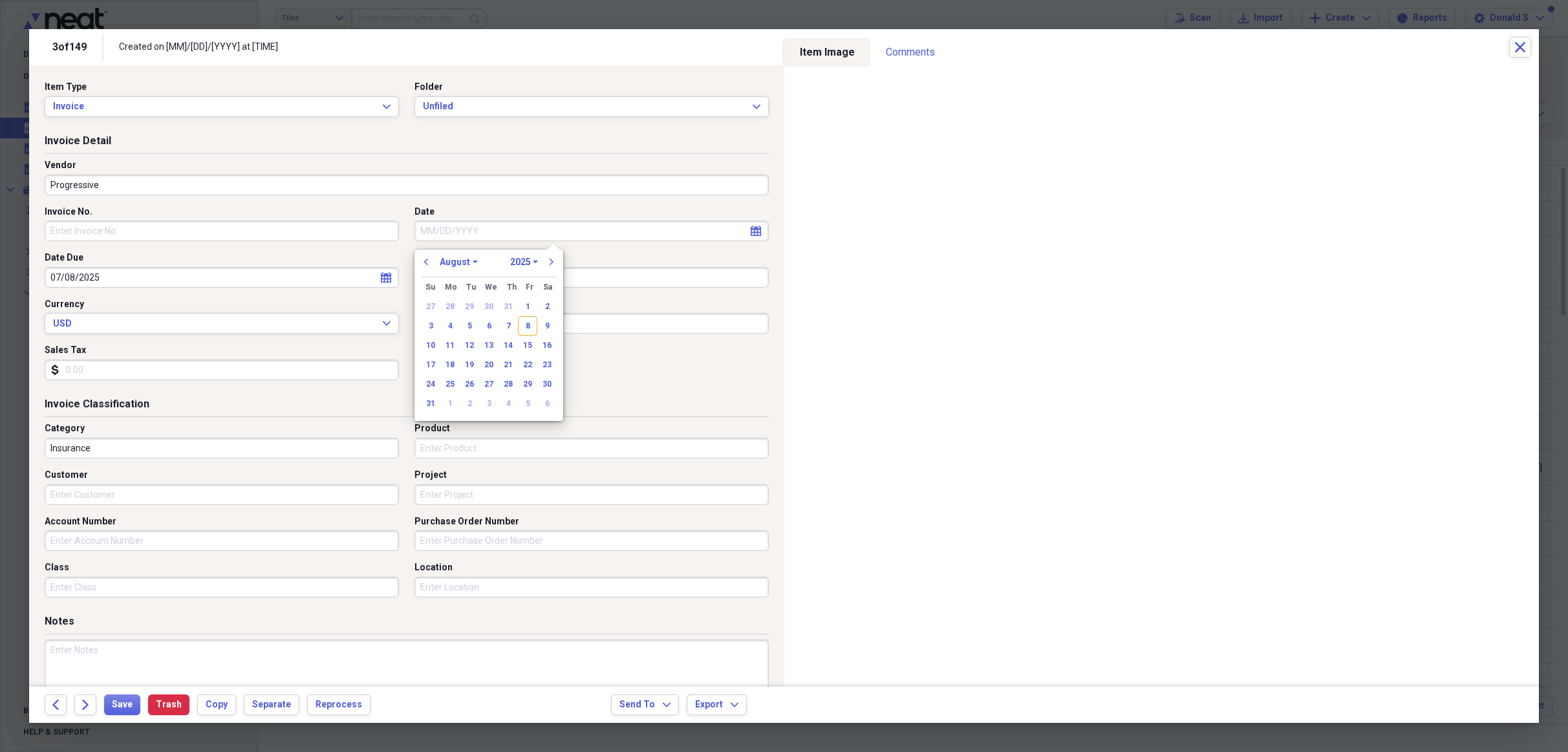 click on "Date" at bounding box center (592, 231) 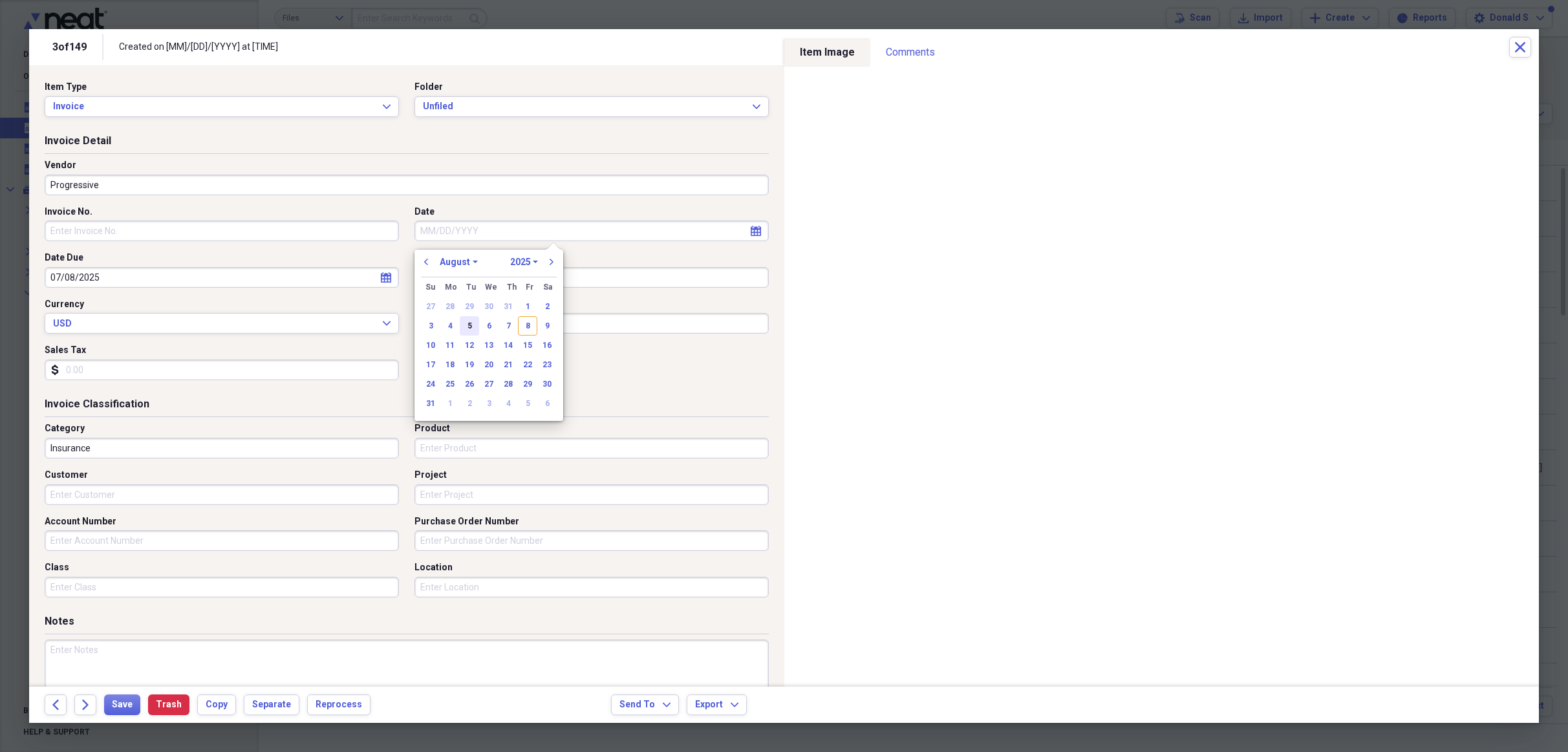 click on "5" at bounding box center [469, 326] 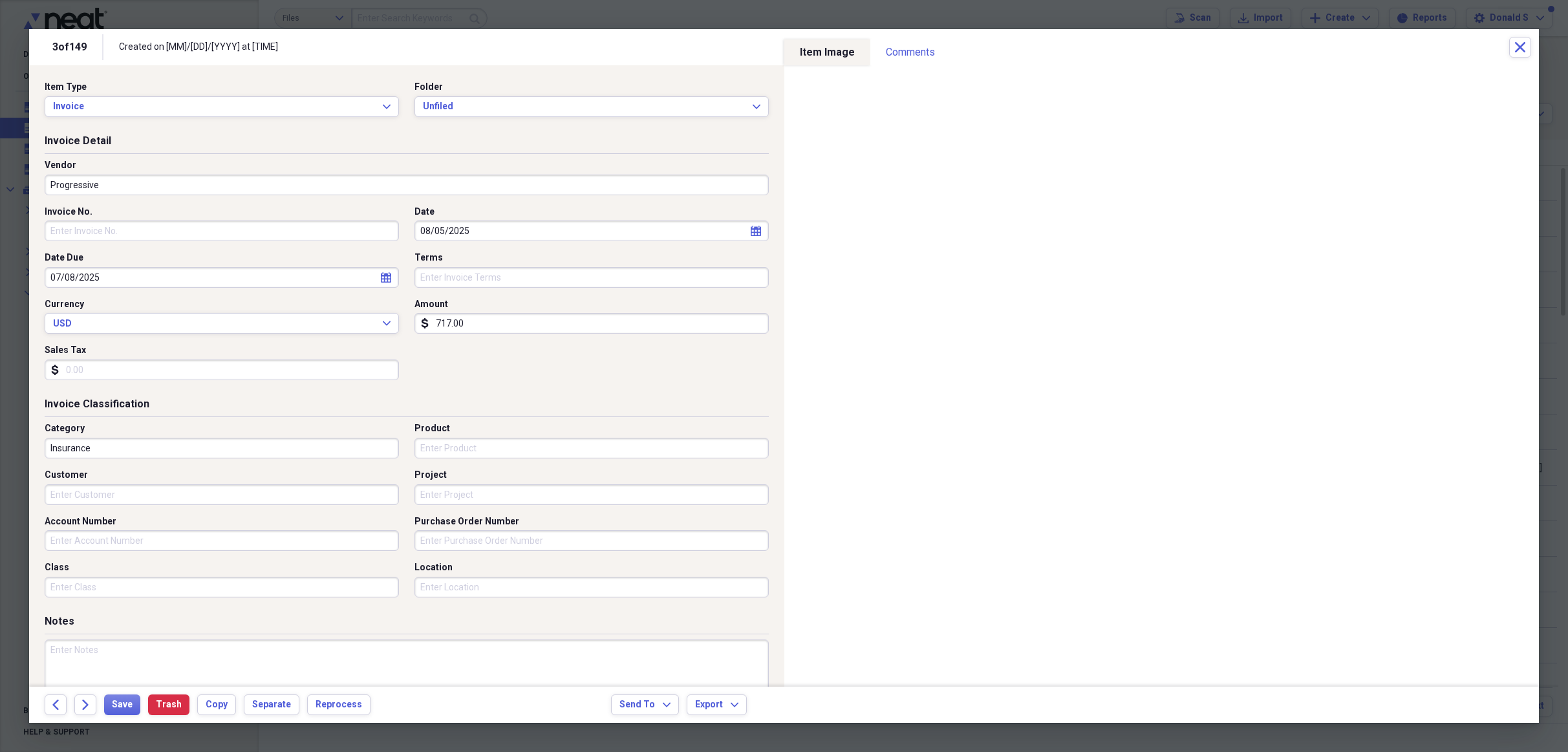 click on "08/05/2025" at bounding box center [592, 231] 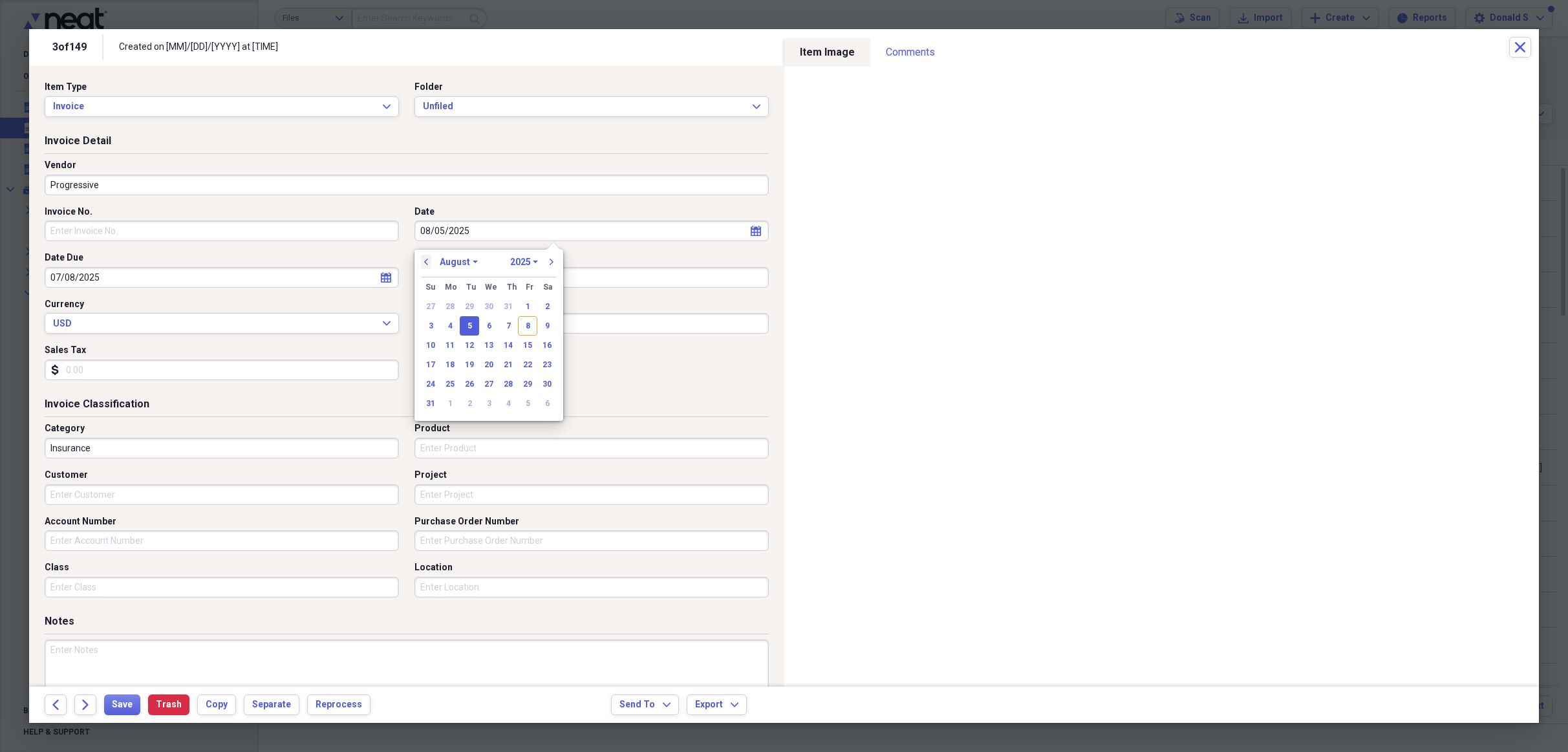 click on "previous" at bounding box center (426, 262) 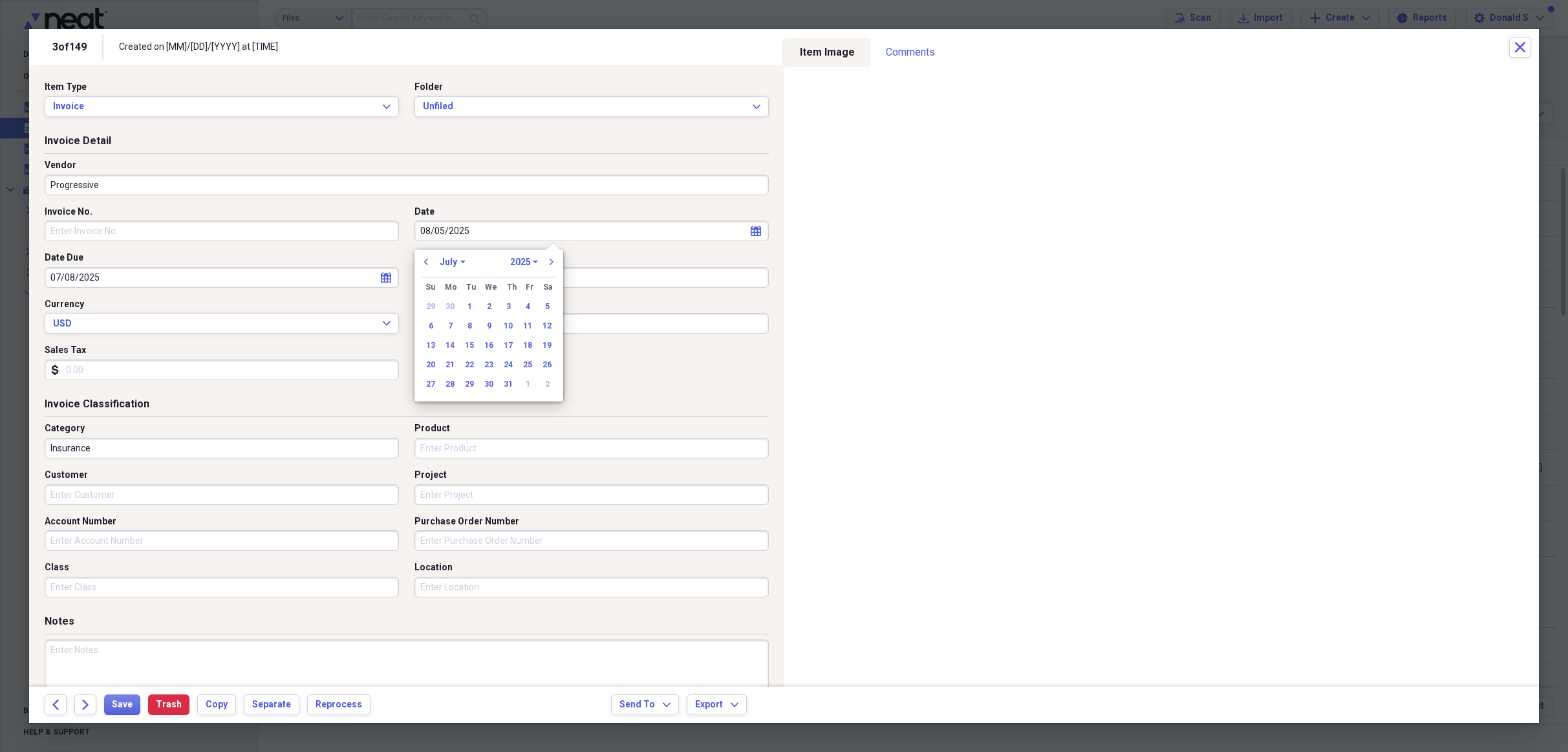 click on "5" at bounding box center (547, 306) 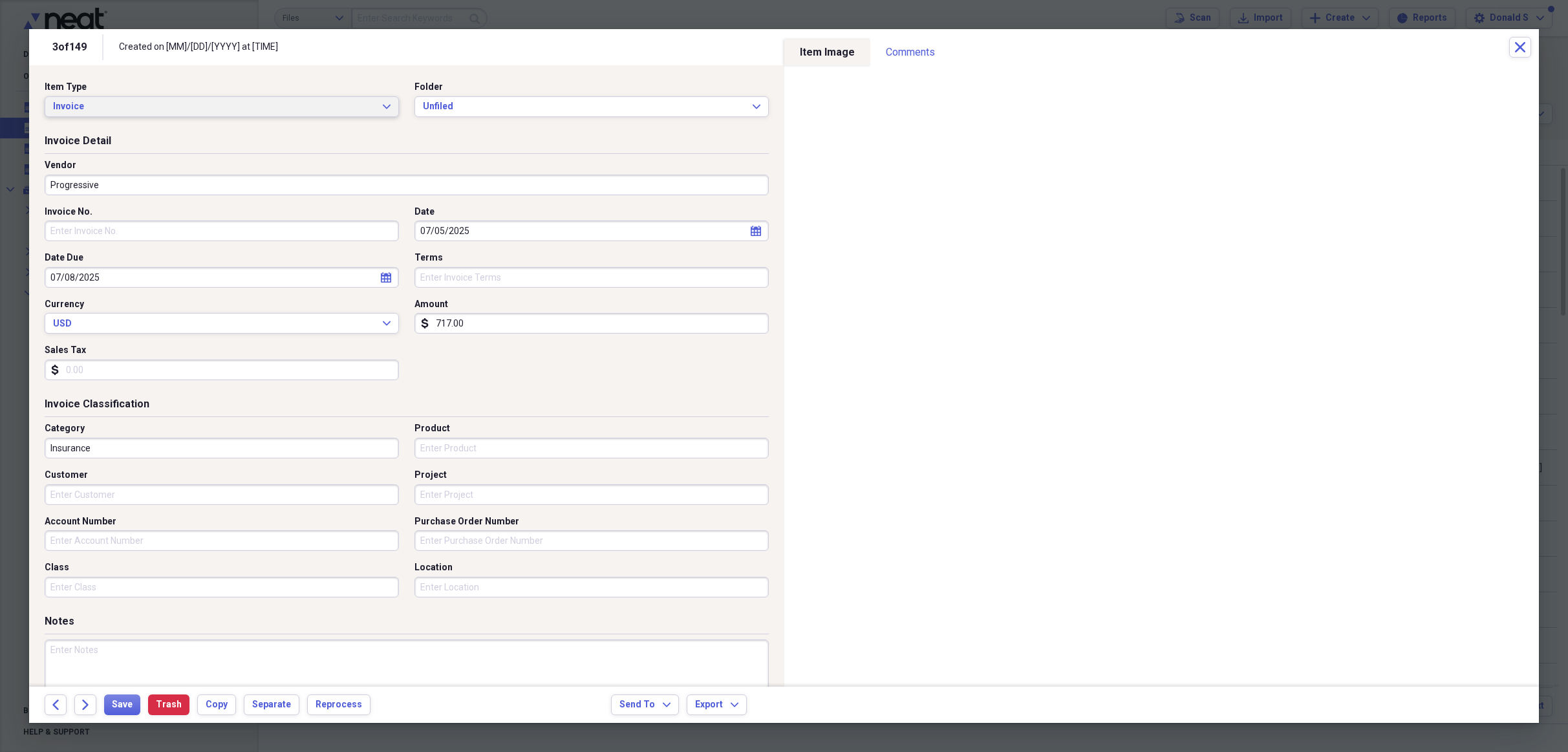 click on "Invoice" at bounding box center (214, 107) 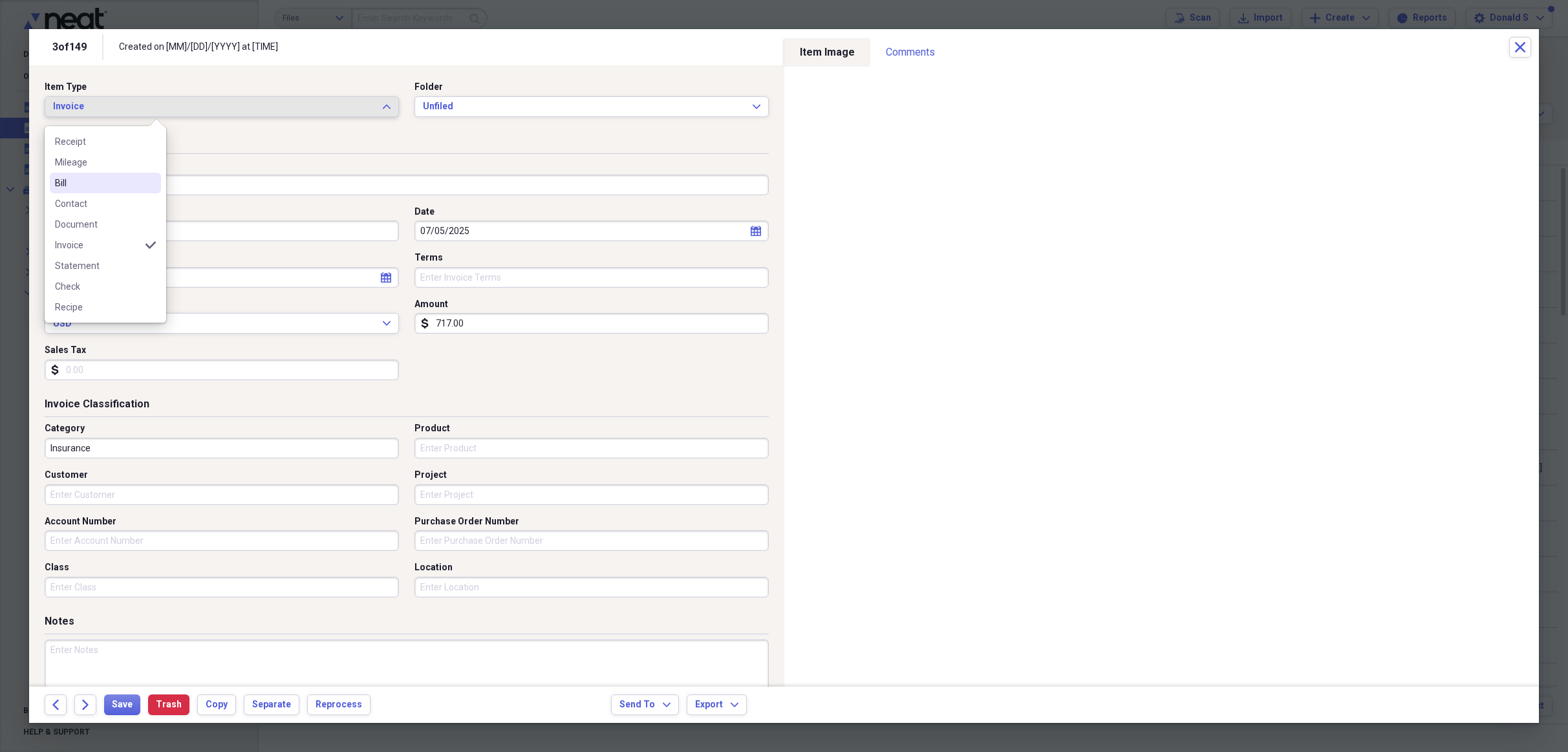 click on "Bill" at bounding box center (98, 183) 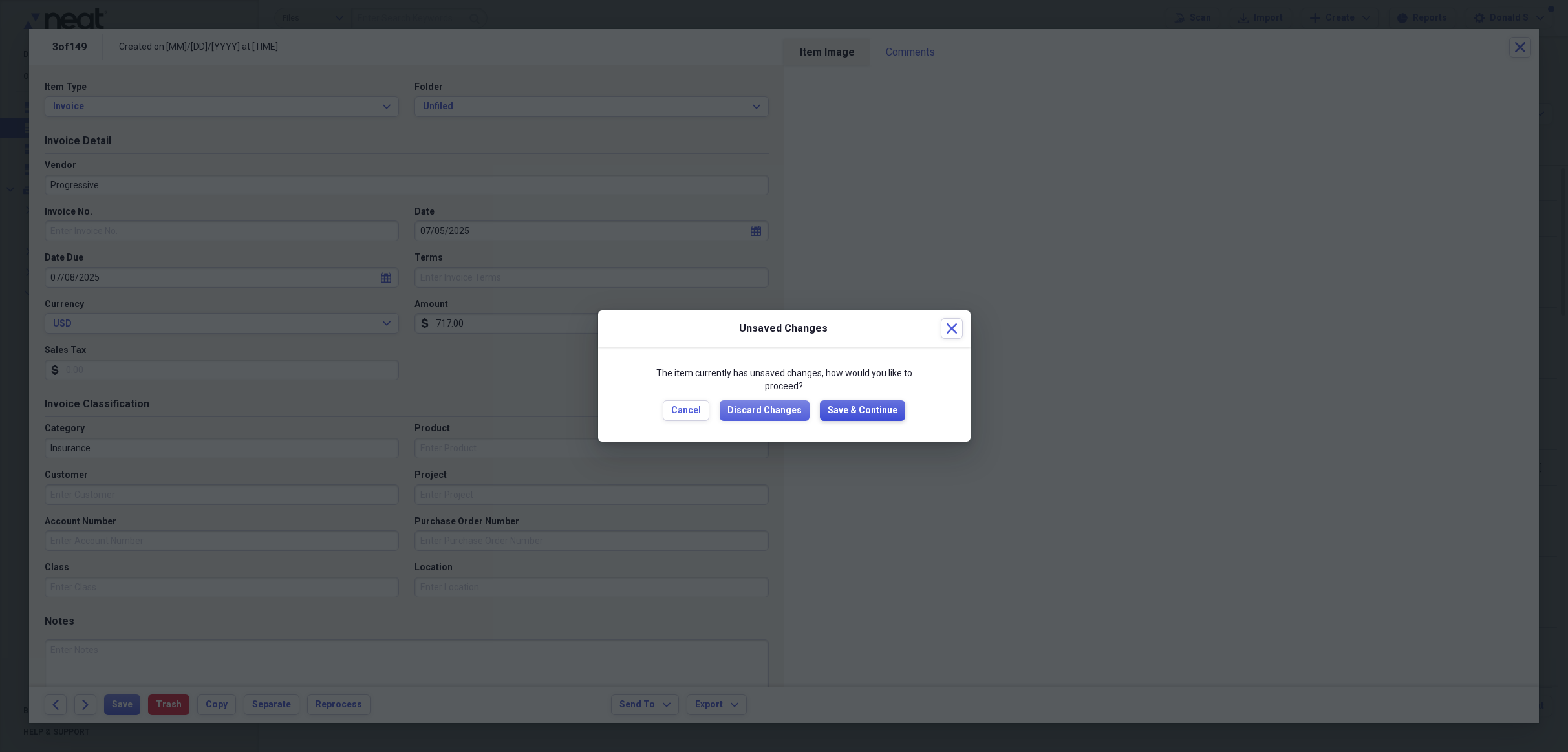 click on "Save & Continue" at bounding box center [863, 411] 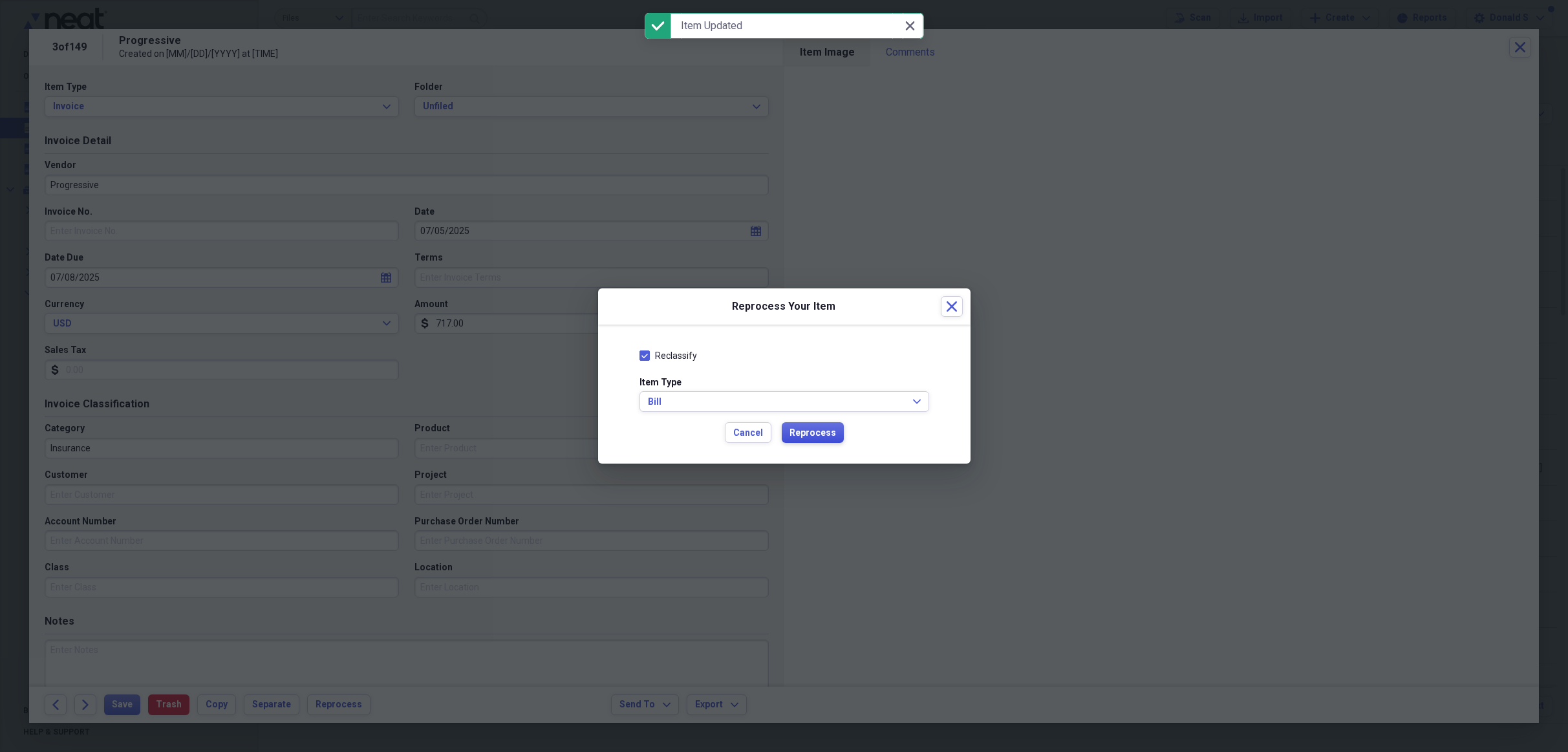 click on "Reprocess" at bounding box center (813, 433) 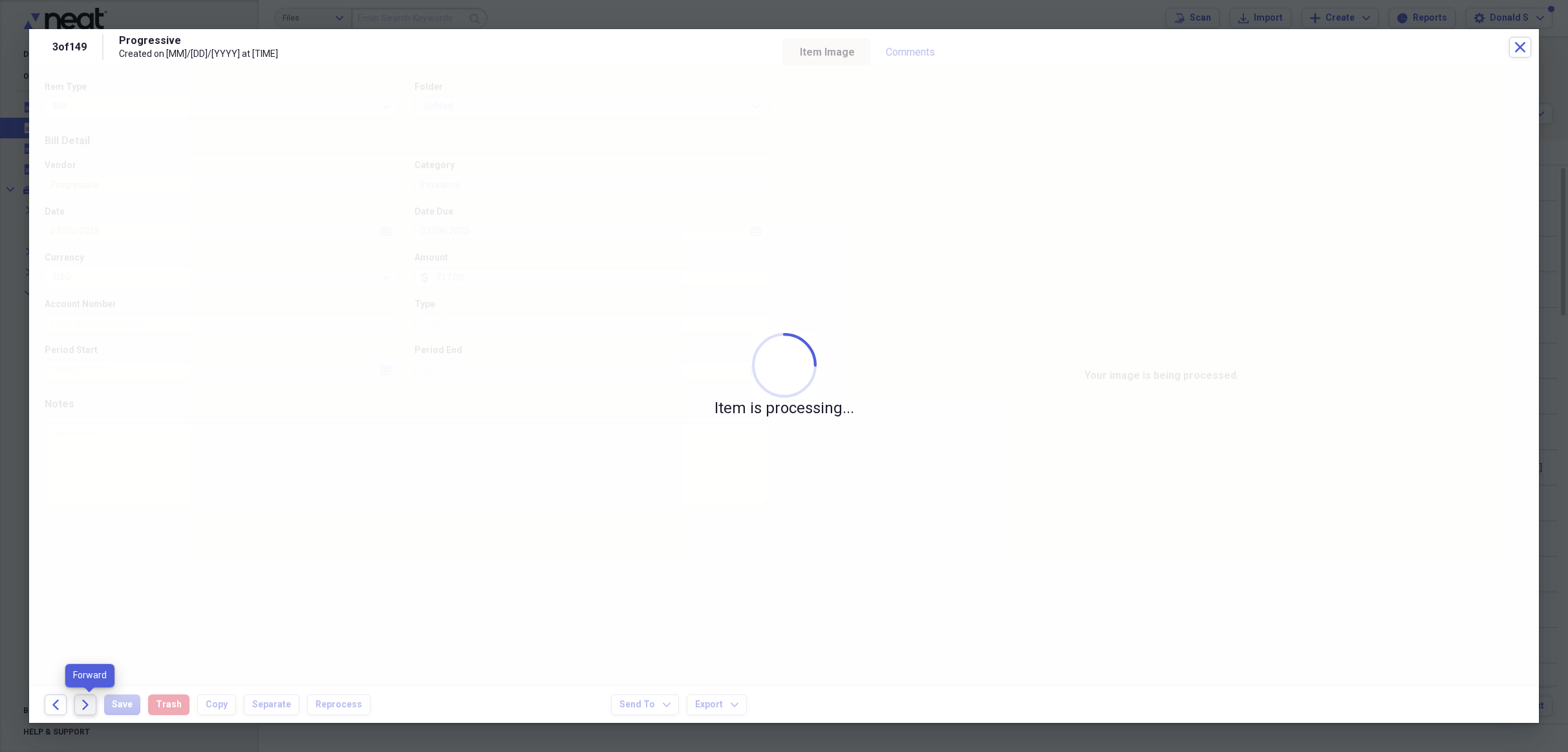 click on "Forward" at bounding box center [85, 705] 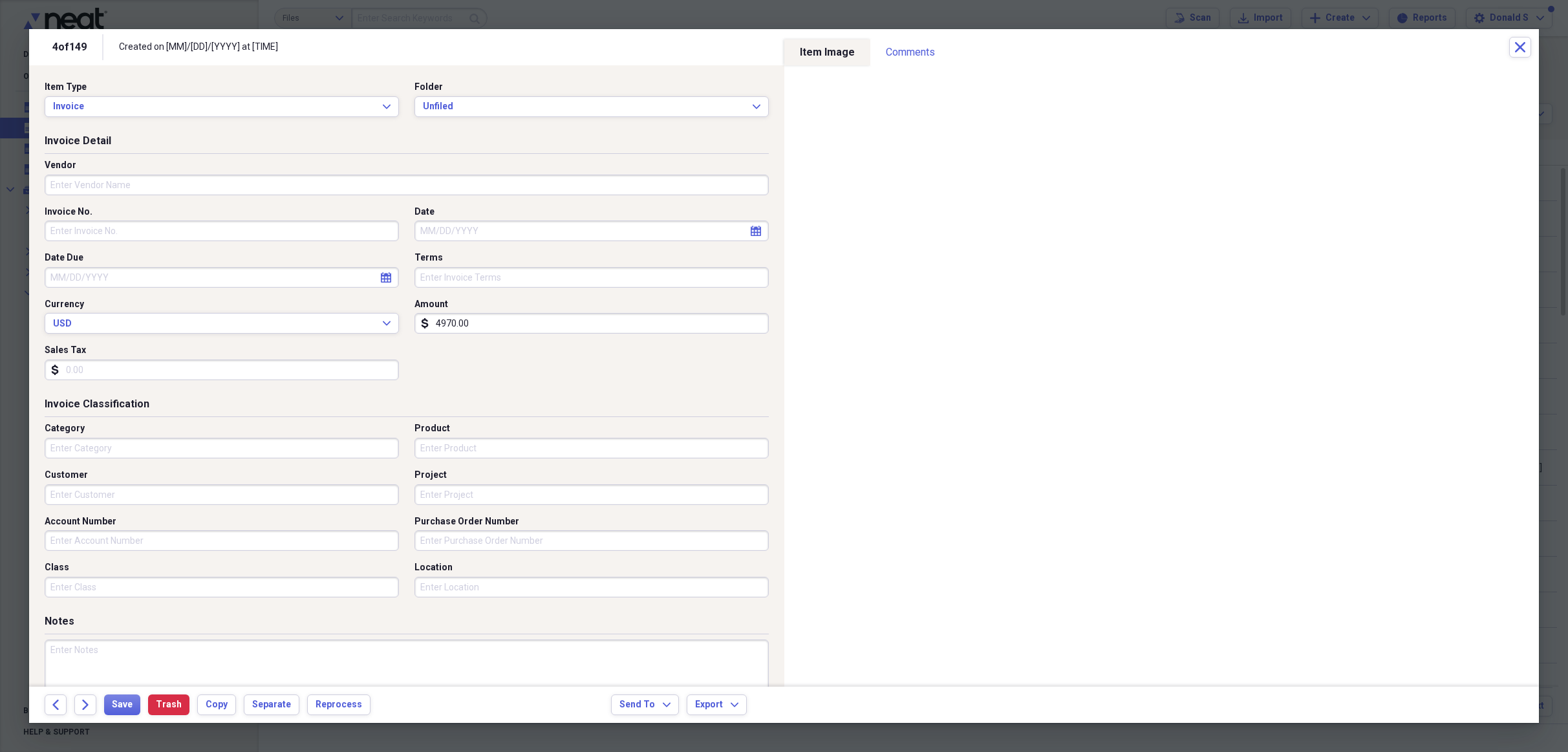 click on "Vendor" at bounding box center (407, 185) 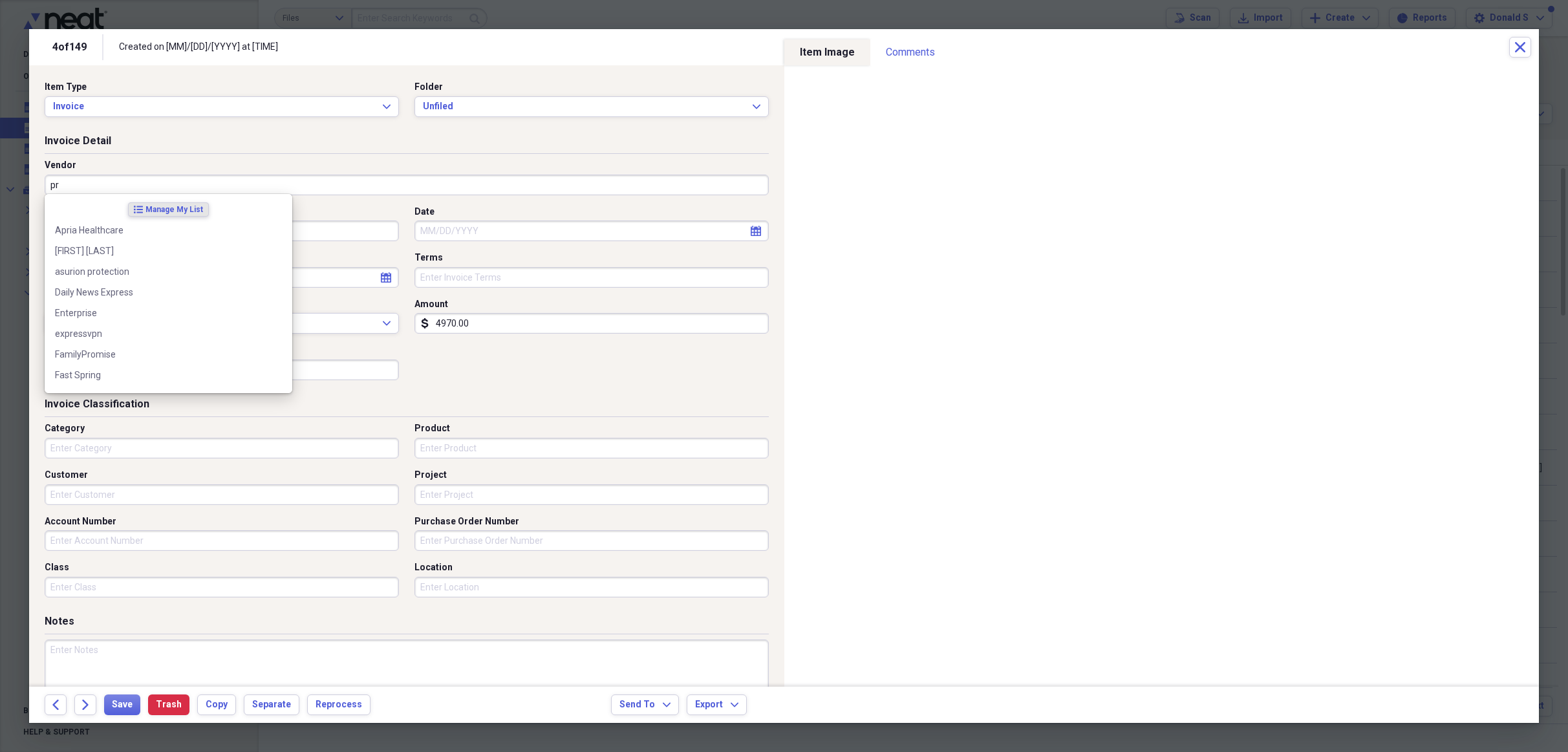 type on "p" 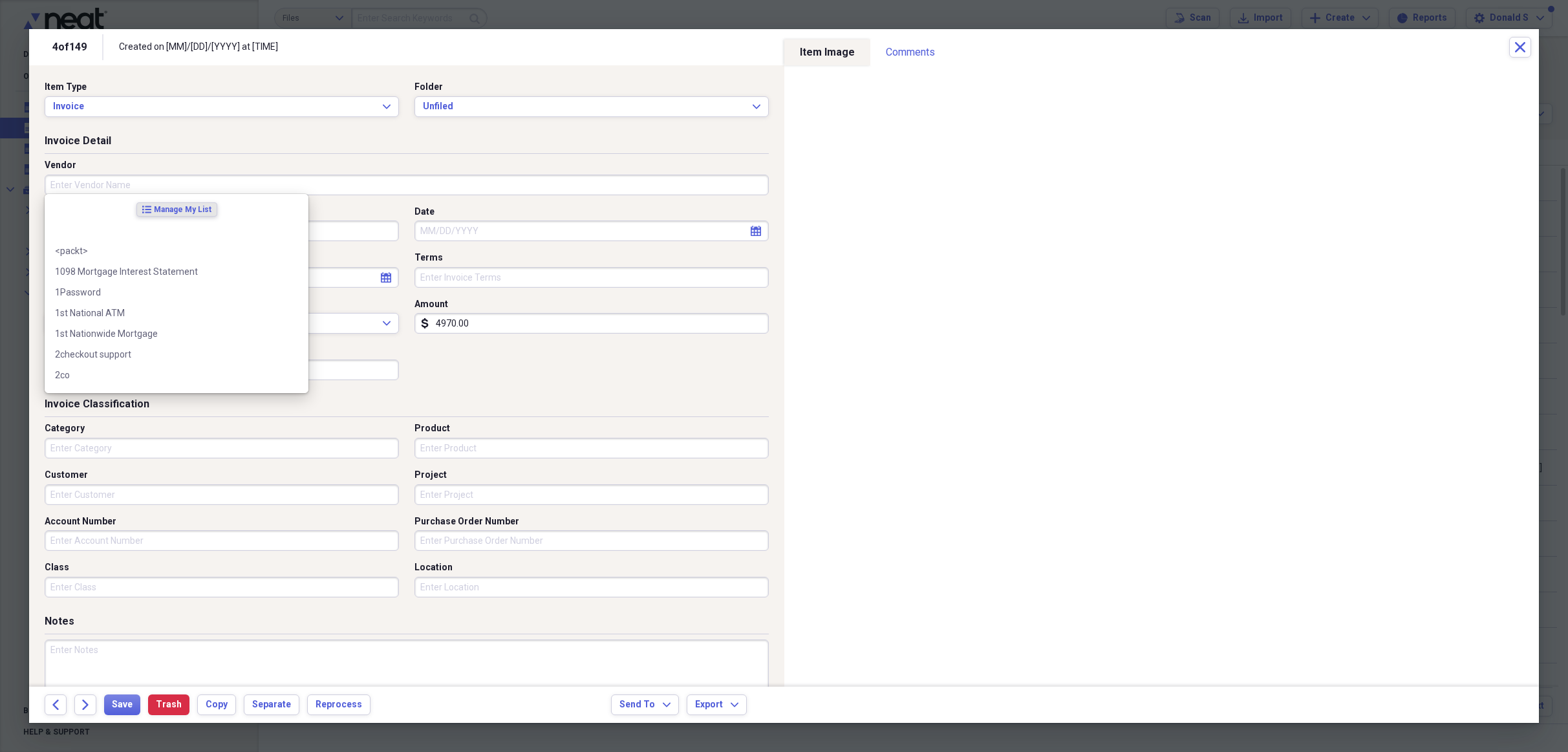 drag, startPoint x: 352, startPoint y: 256, endPoint x: 334, endPoint y: 253, distance: 18.248288 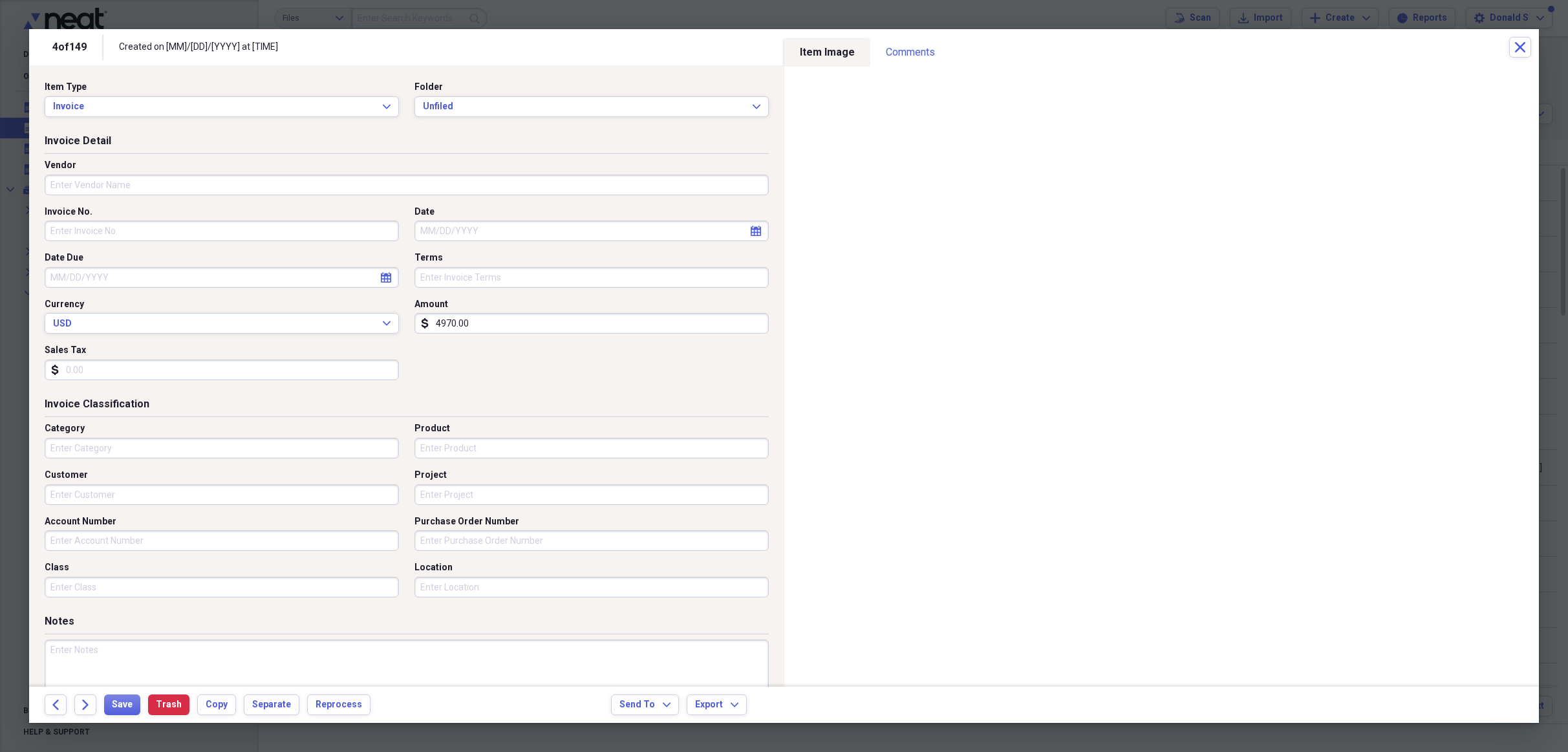 click on "Invoice No." at bounding box center [222, 231] 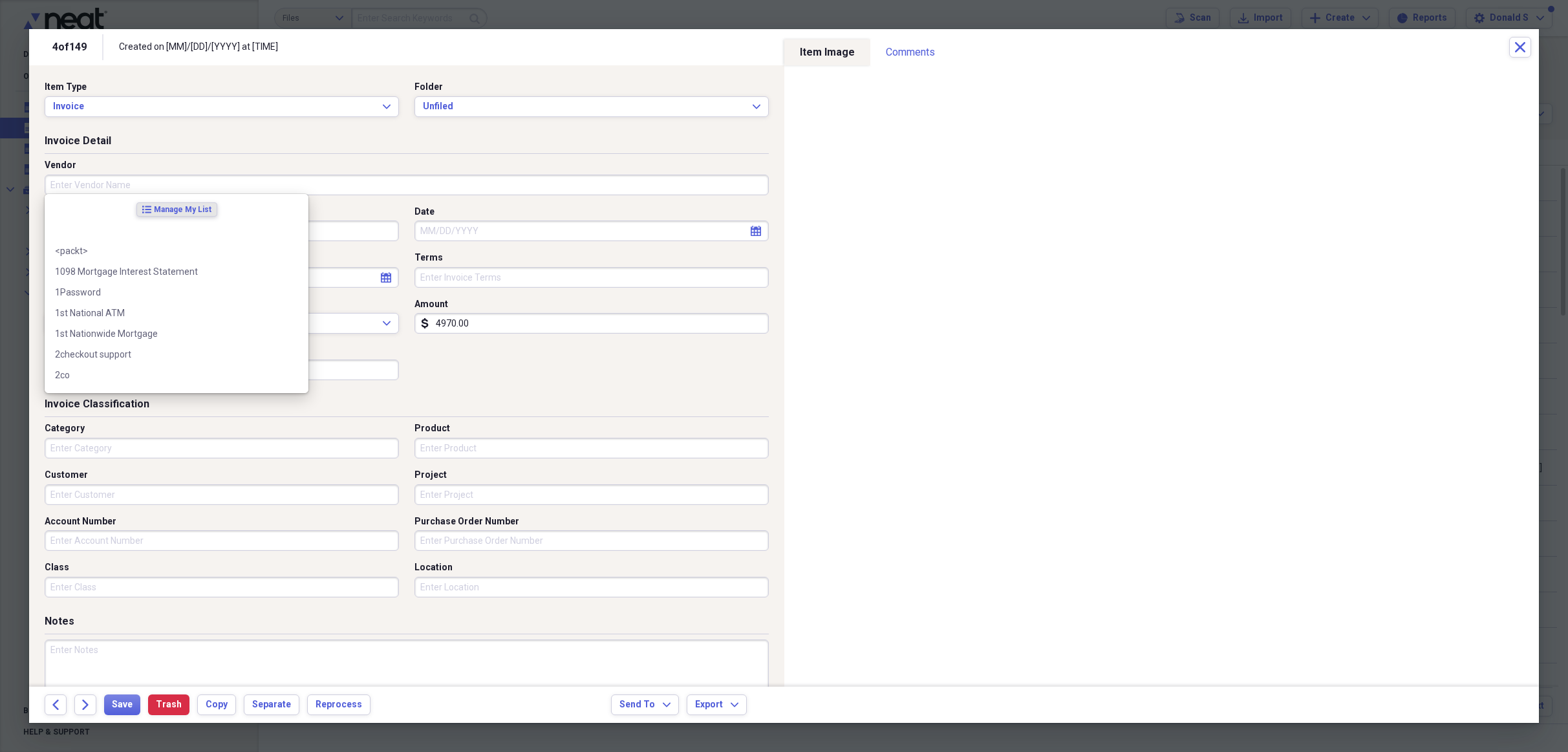 click on "Vendor" at bounding box center [407, 185] 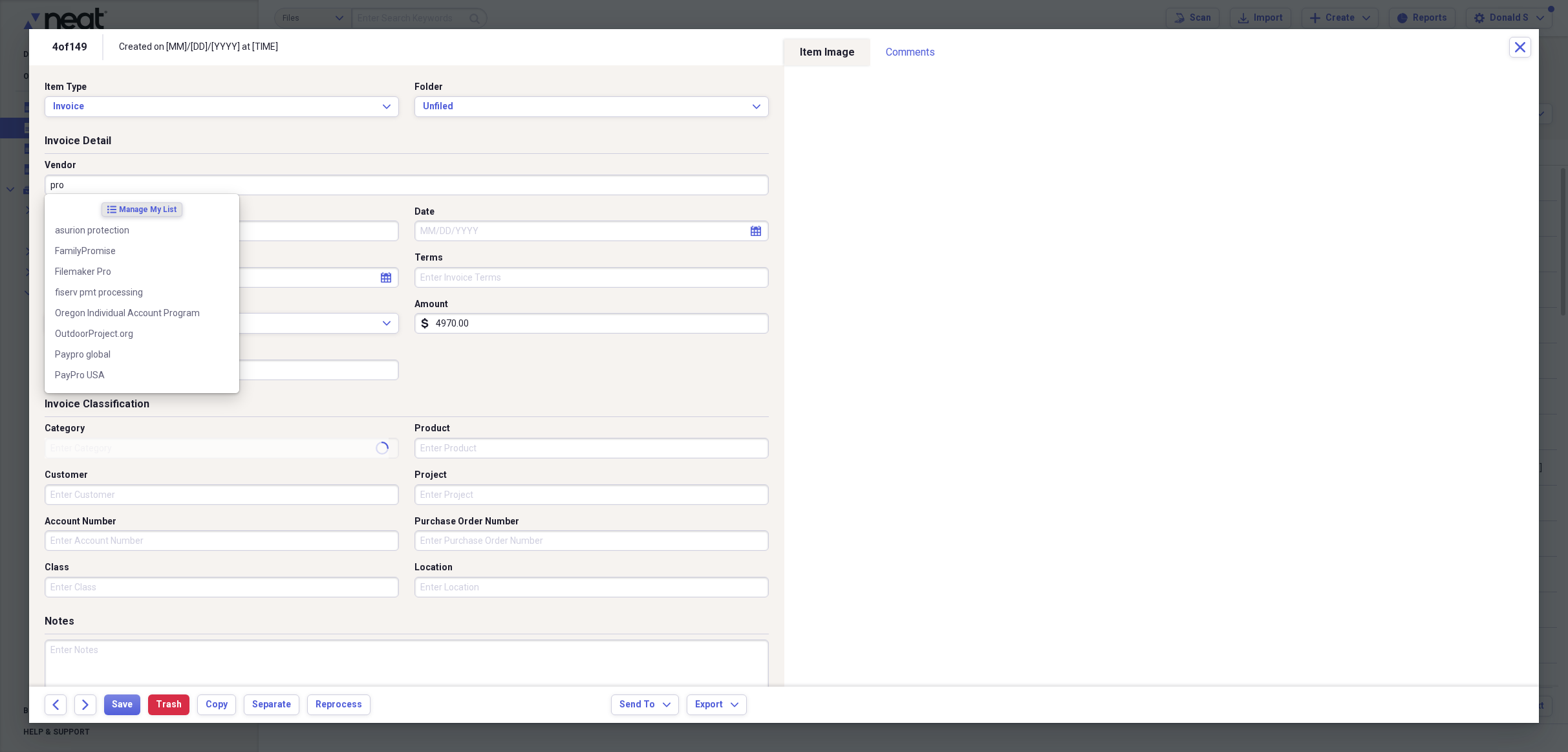 paste on "Progressive Insurance" 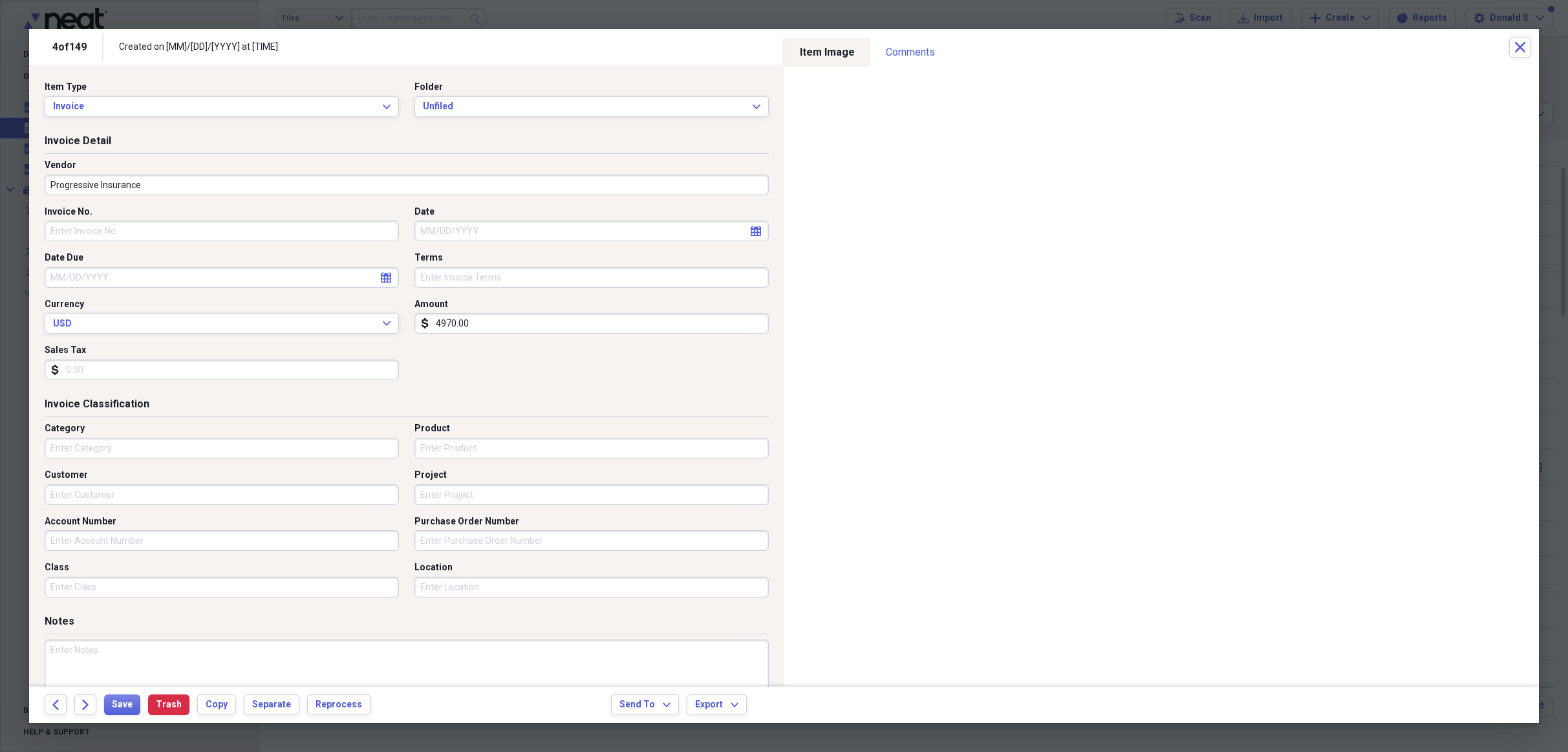 type on "Progressive Insurance" 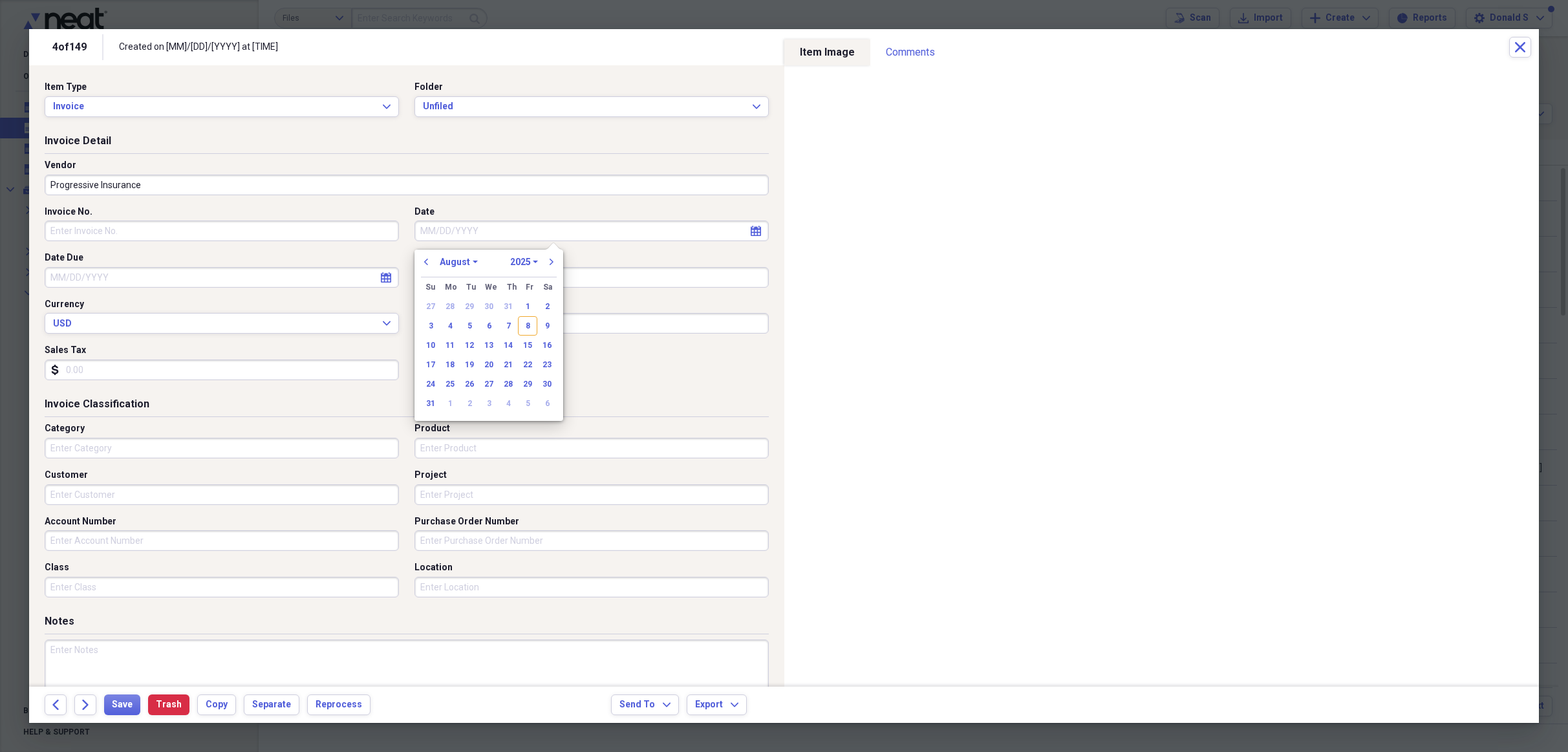 click on "Date" at bounding box center (592, 231) 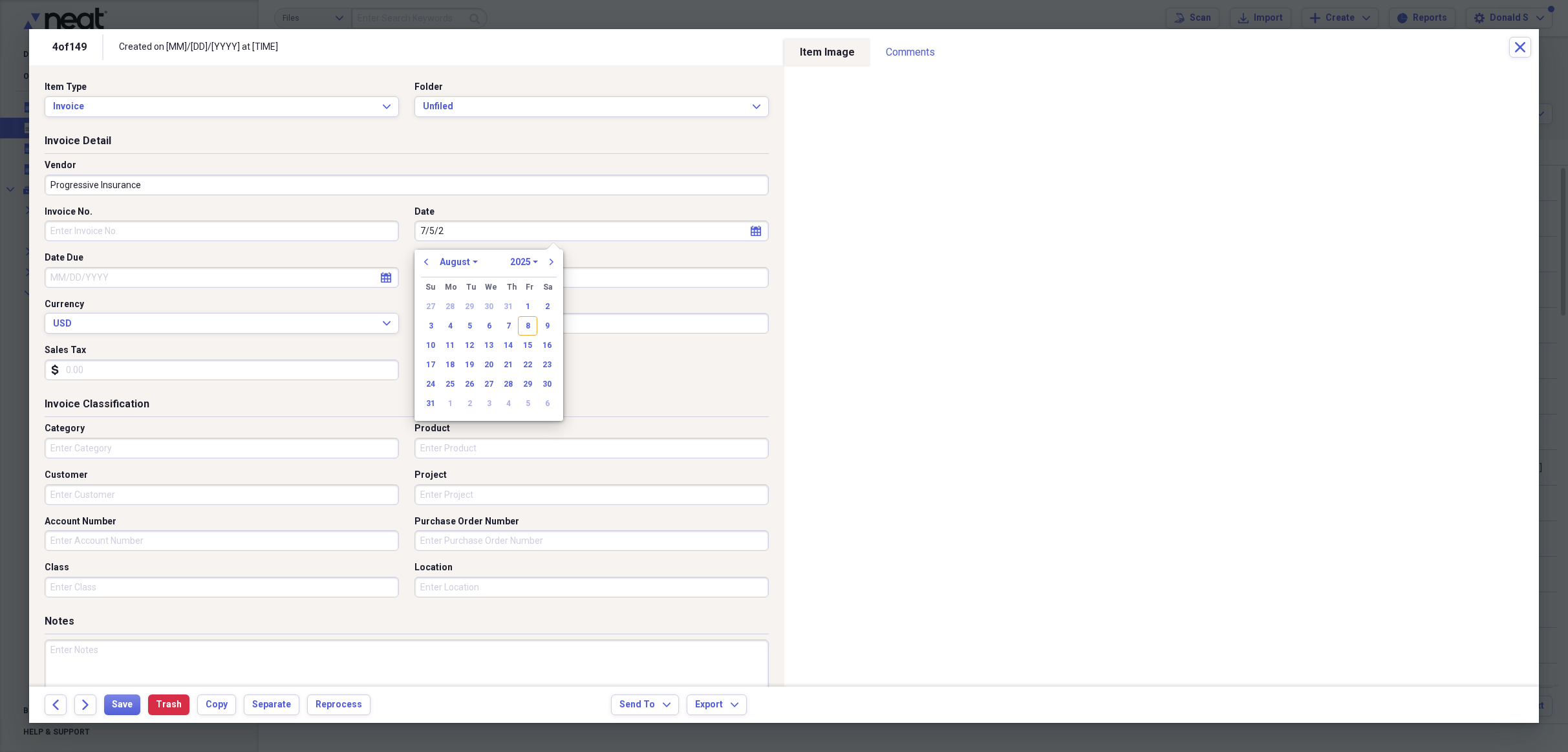 type on "[MM]/[DD]/[YY]" 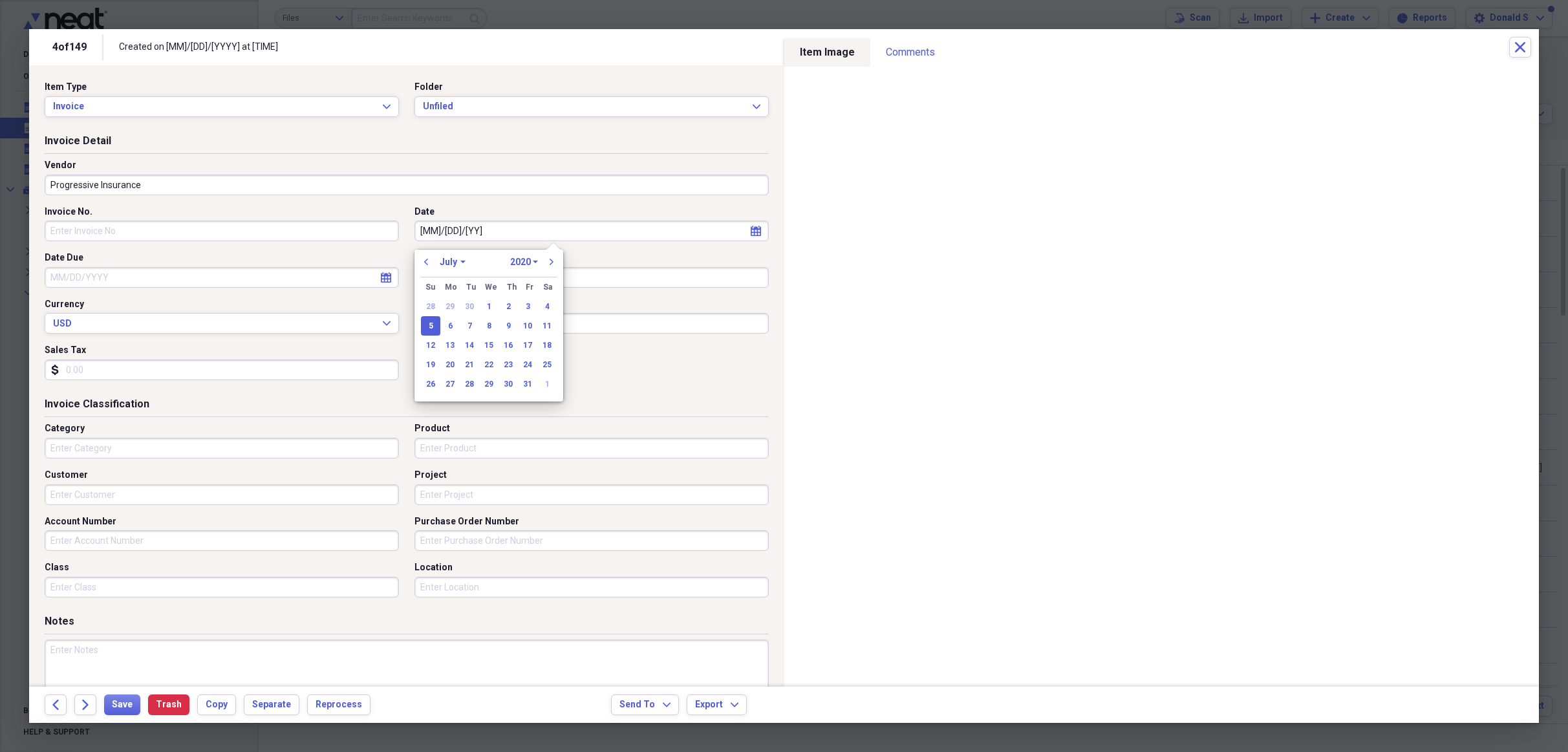 type on "7/5/2025" 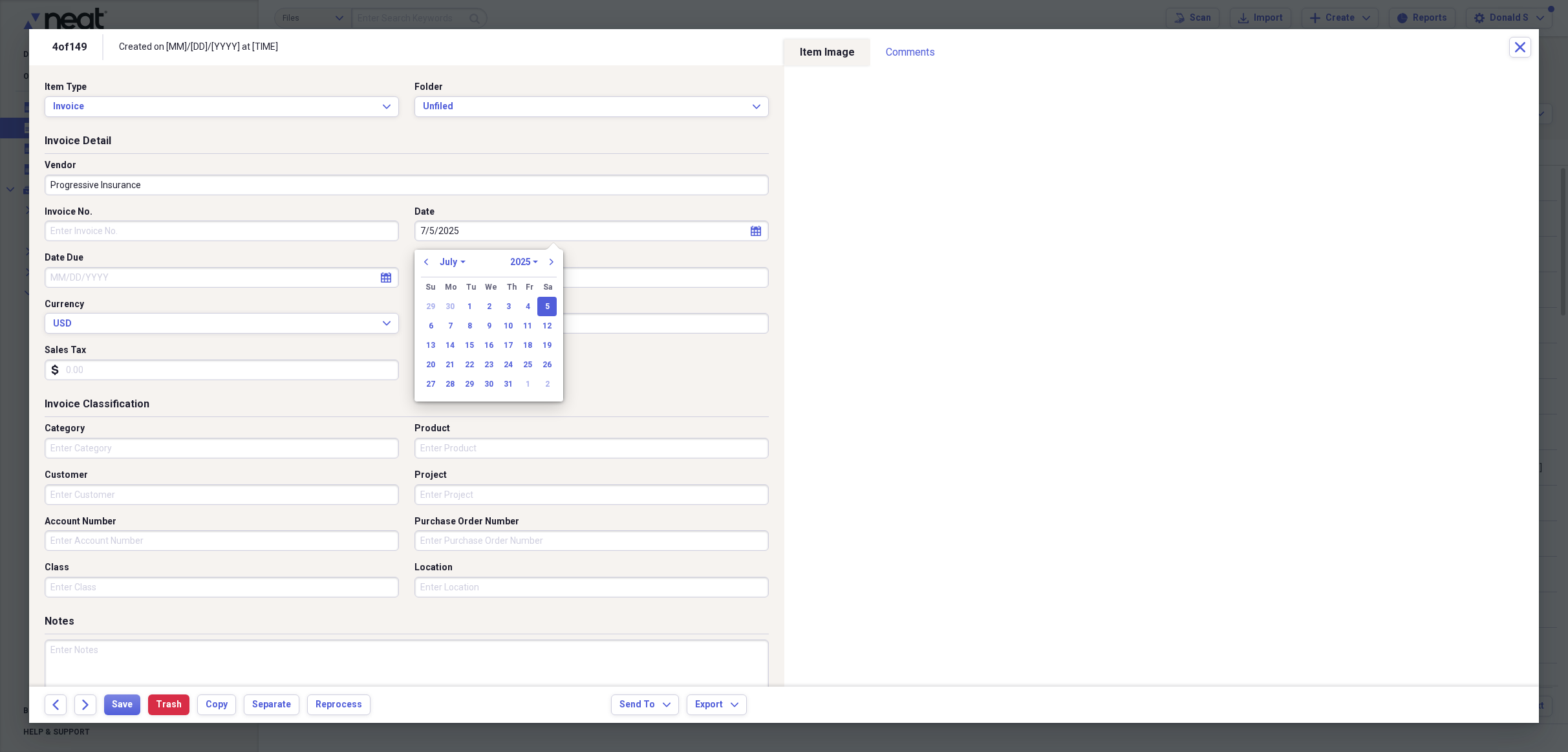 type on "07/05/2025" 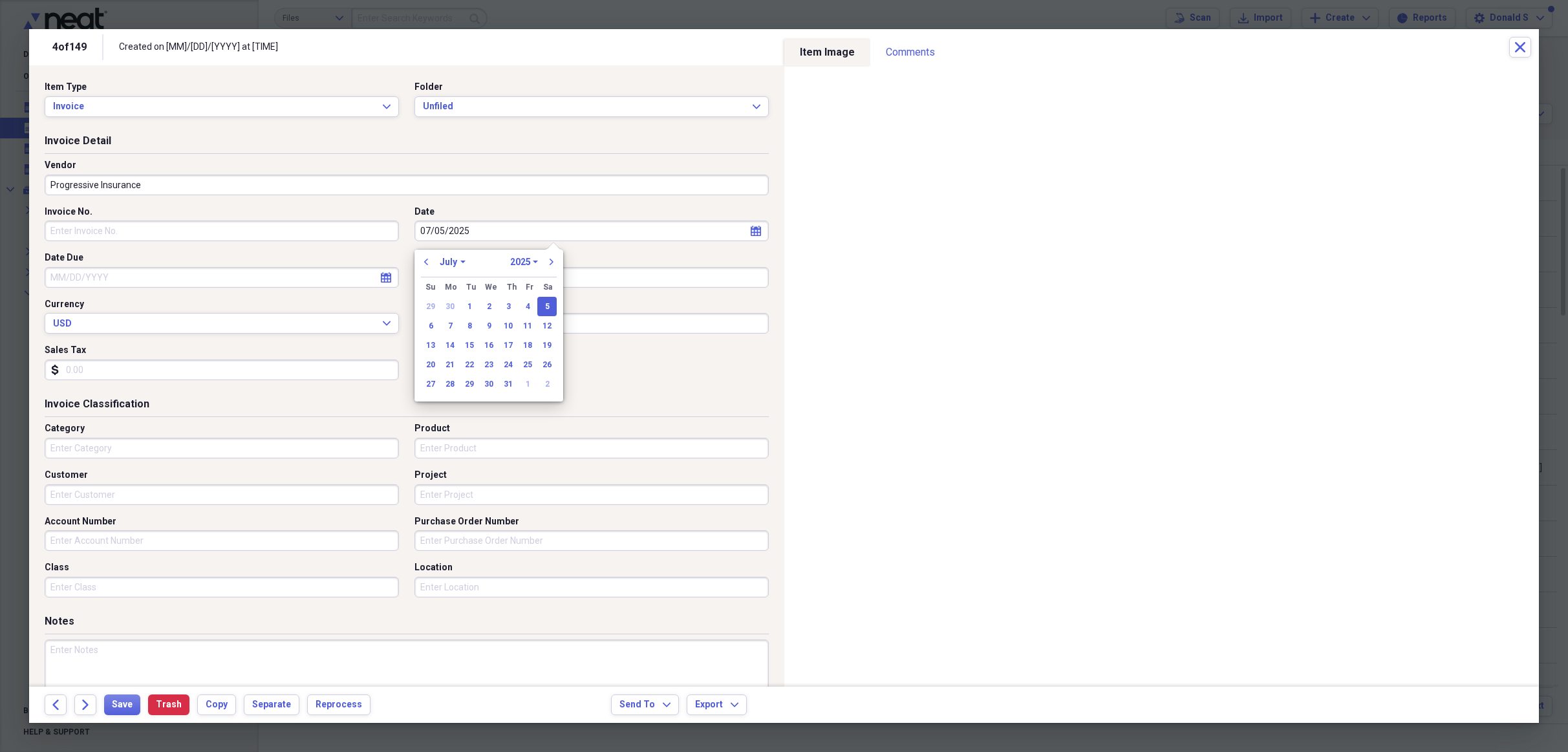 click on "Date Due" at bounding box center [222, 277] 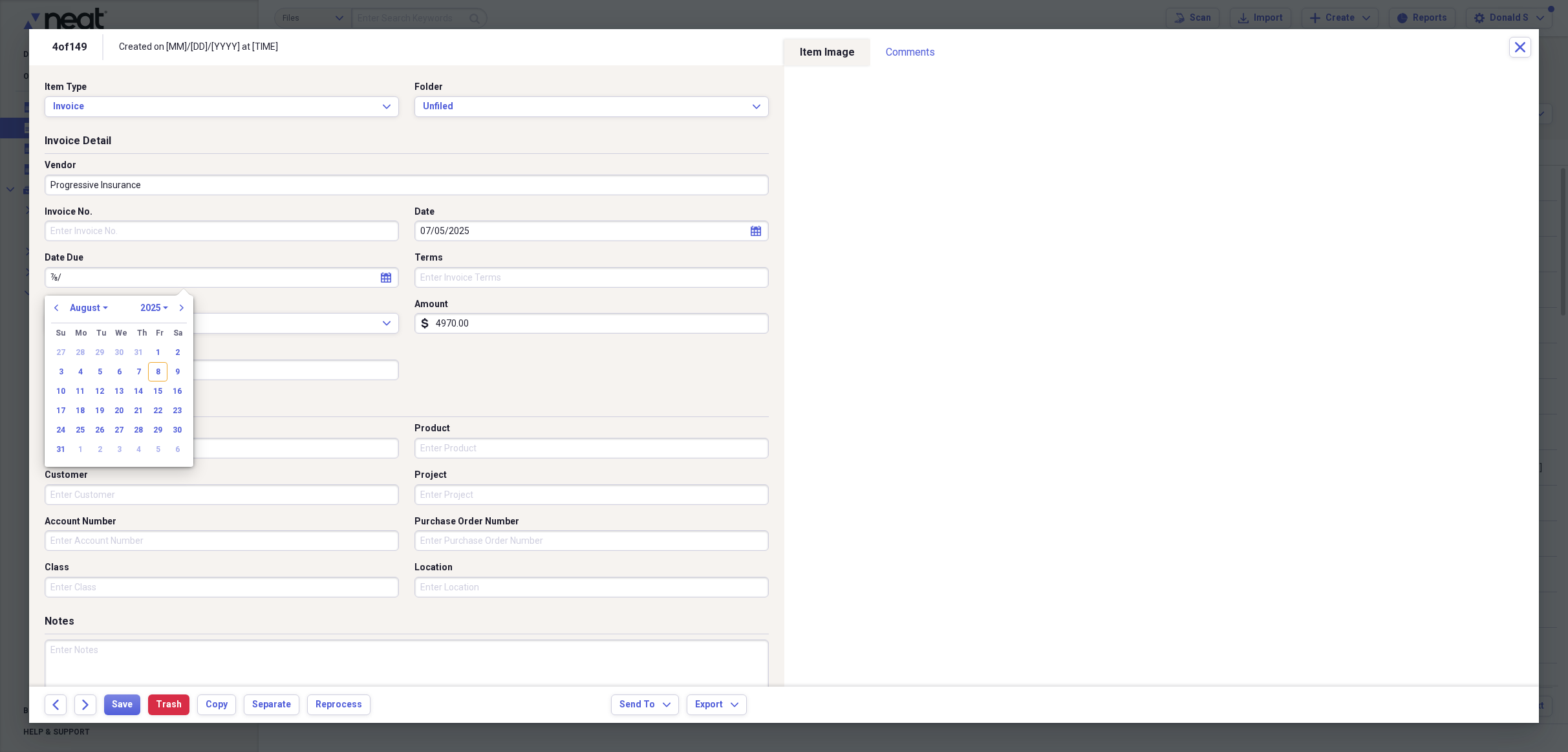 type on "⅞" 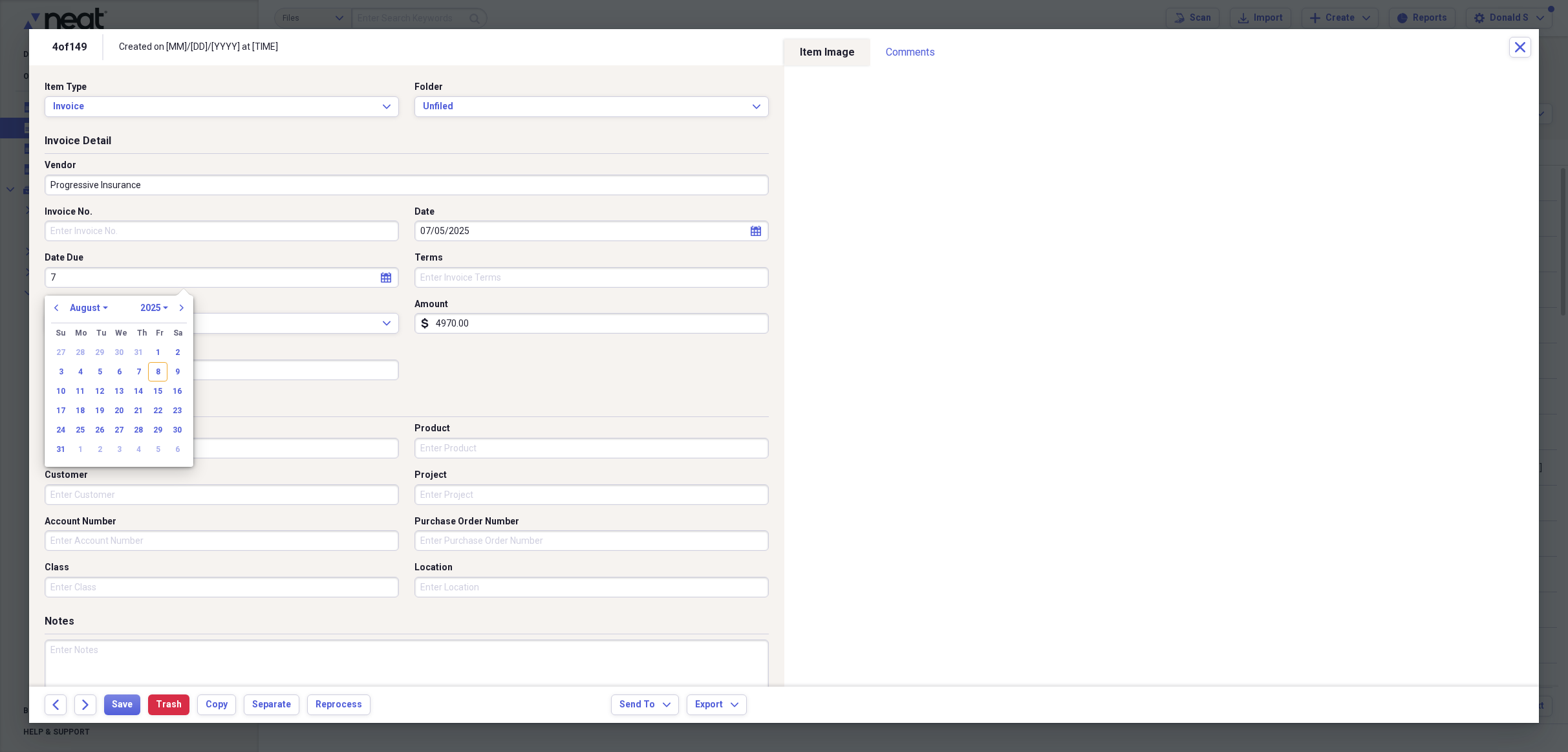 type on "7" 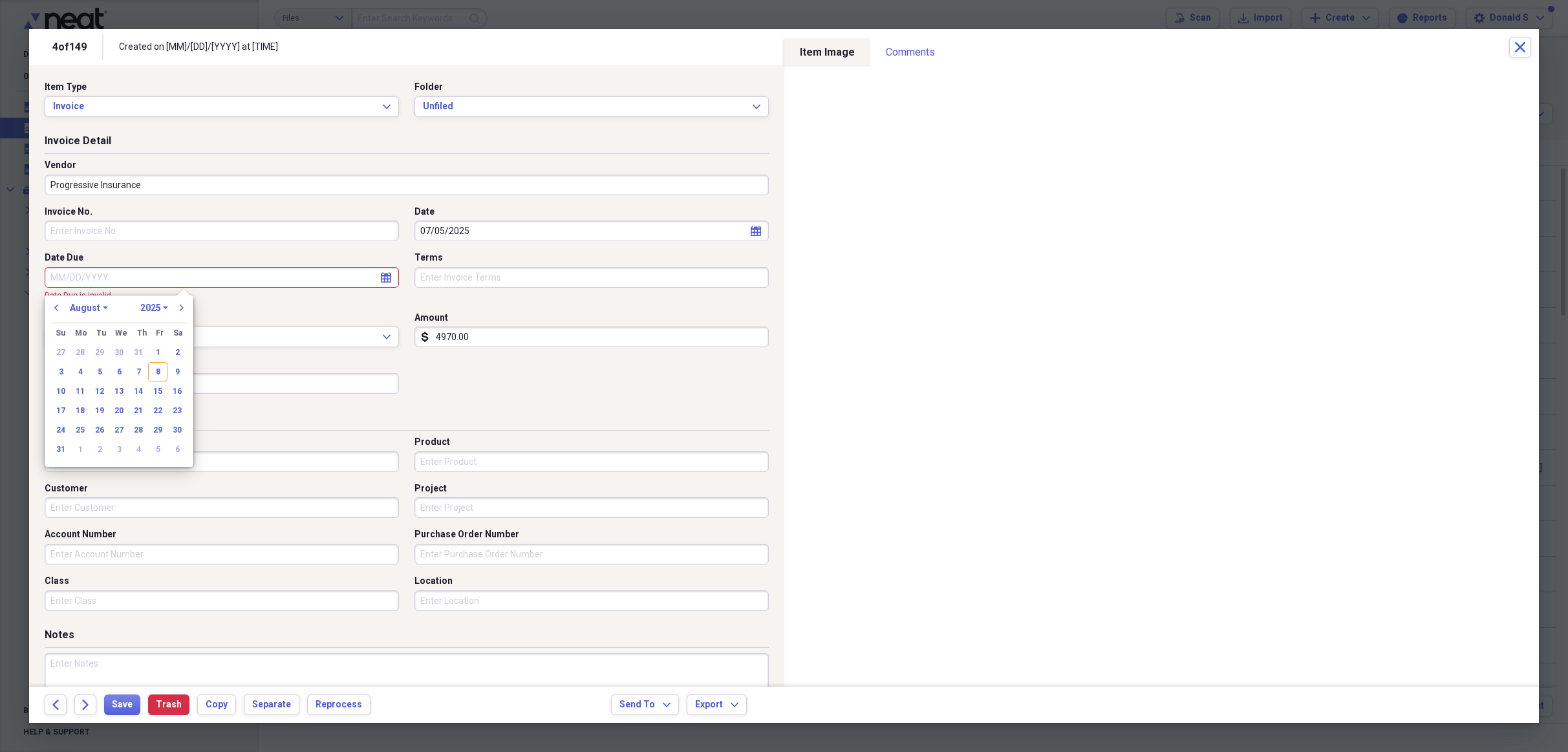 select on "6" 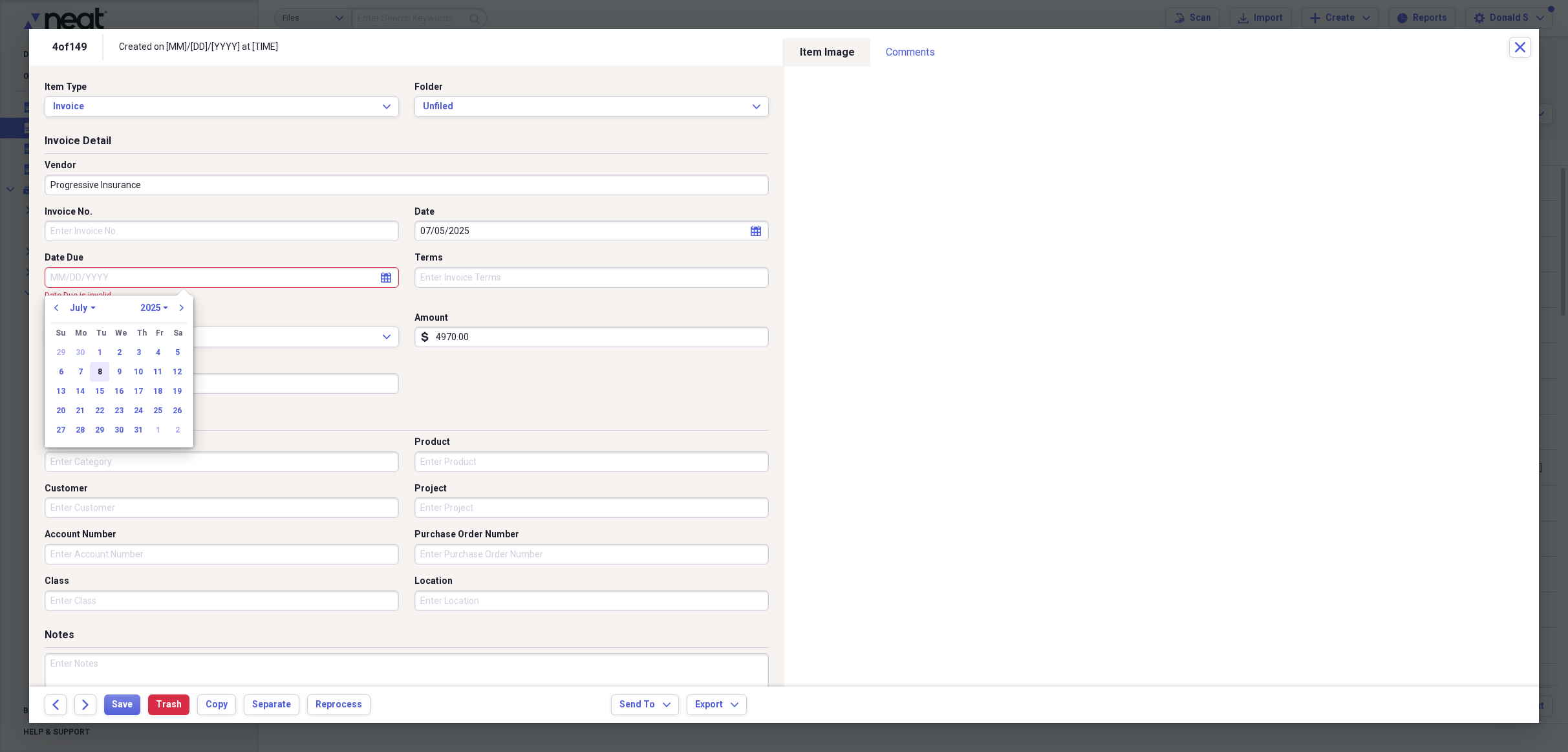 click on "8" at bounding box center [100, 372] 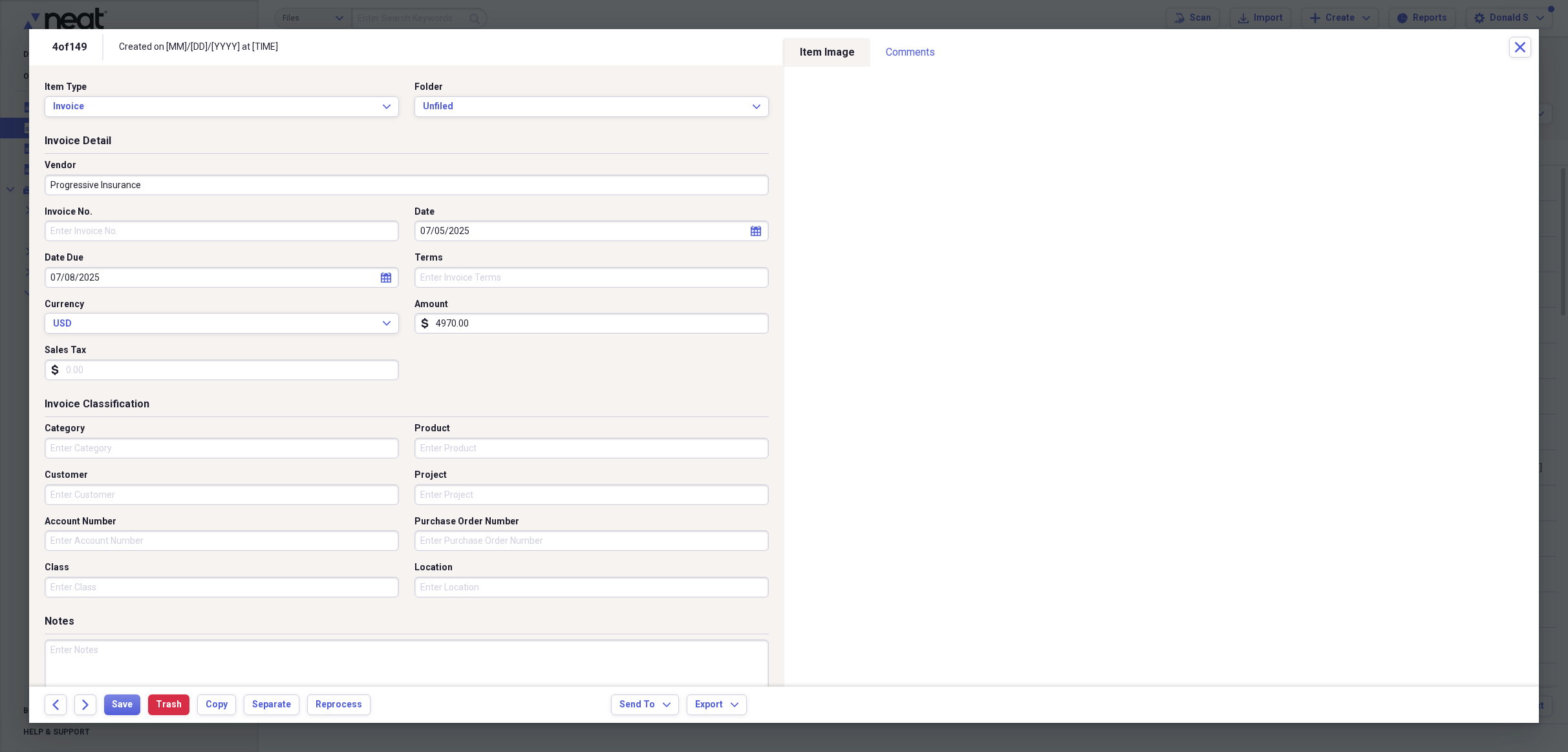 click on "Category" at bounding box center [222, 448] 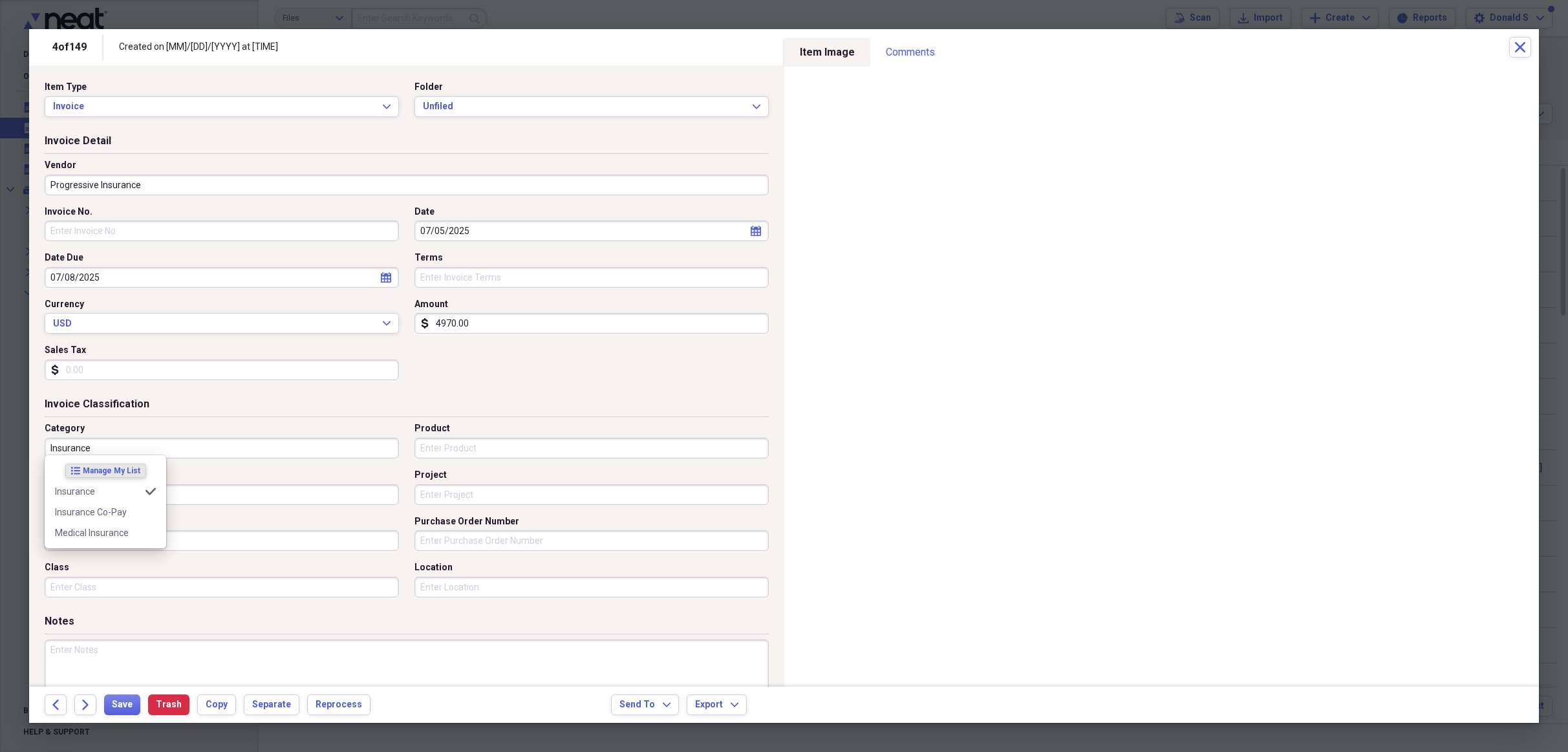type on "Insurance" 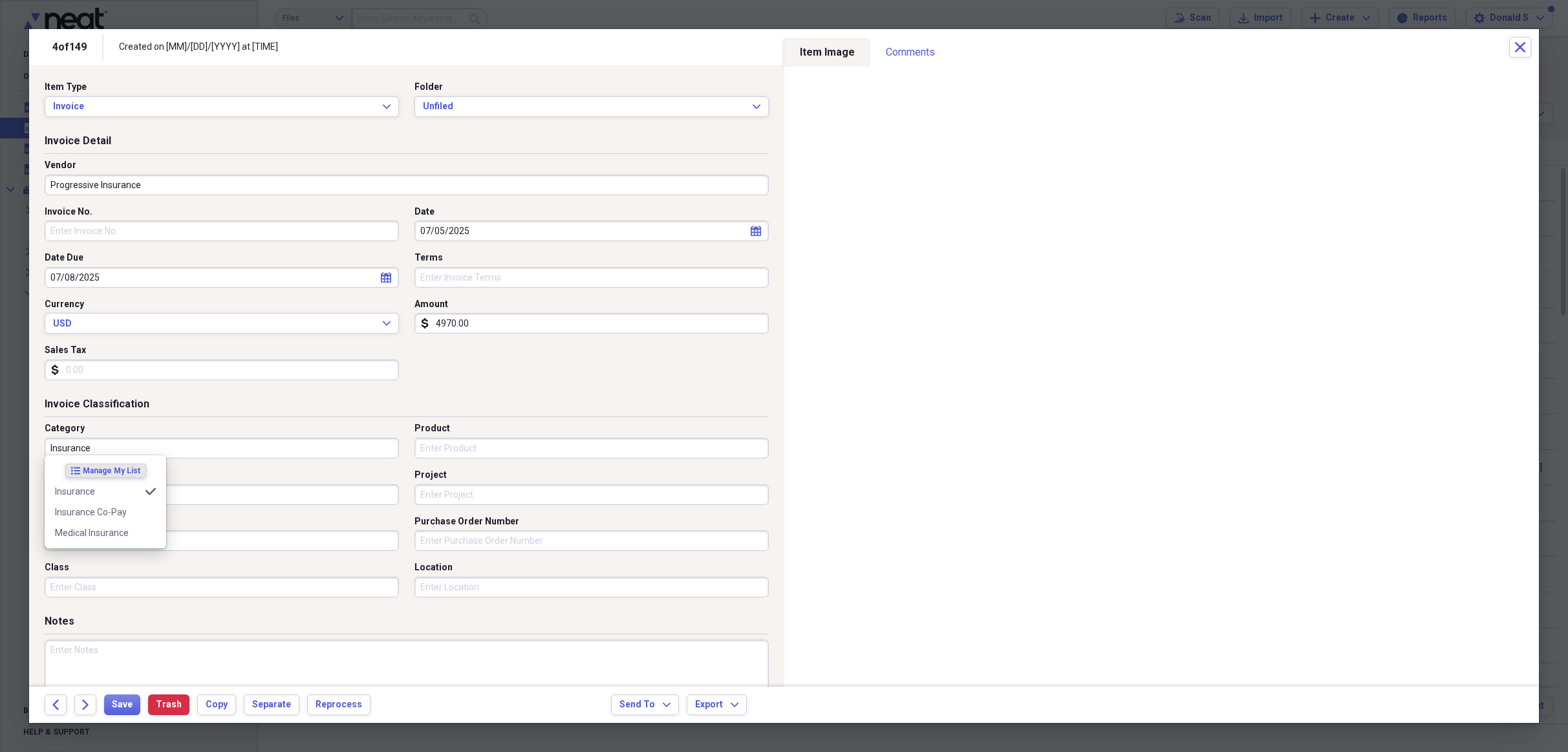 click on "Invoice Classification" at bounding box center [407, 407] 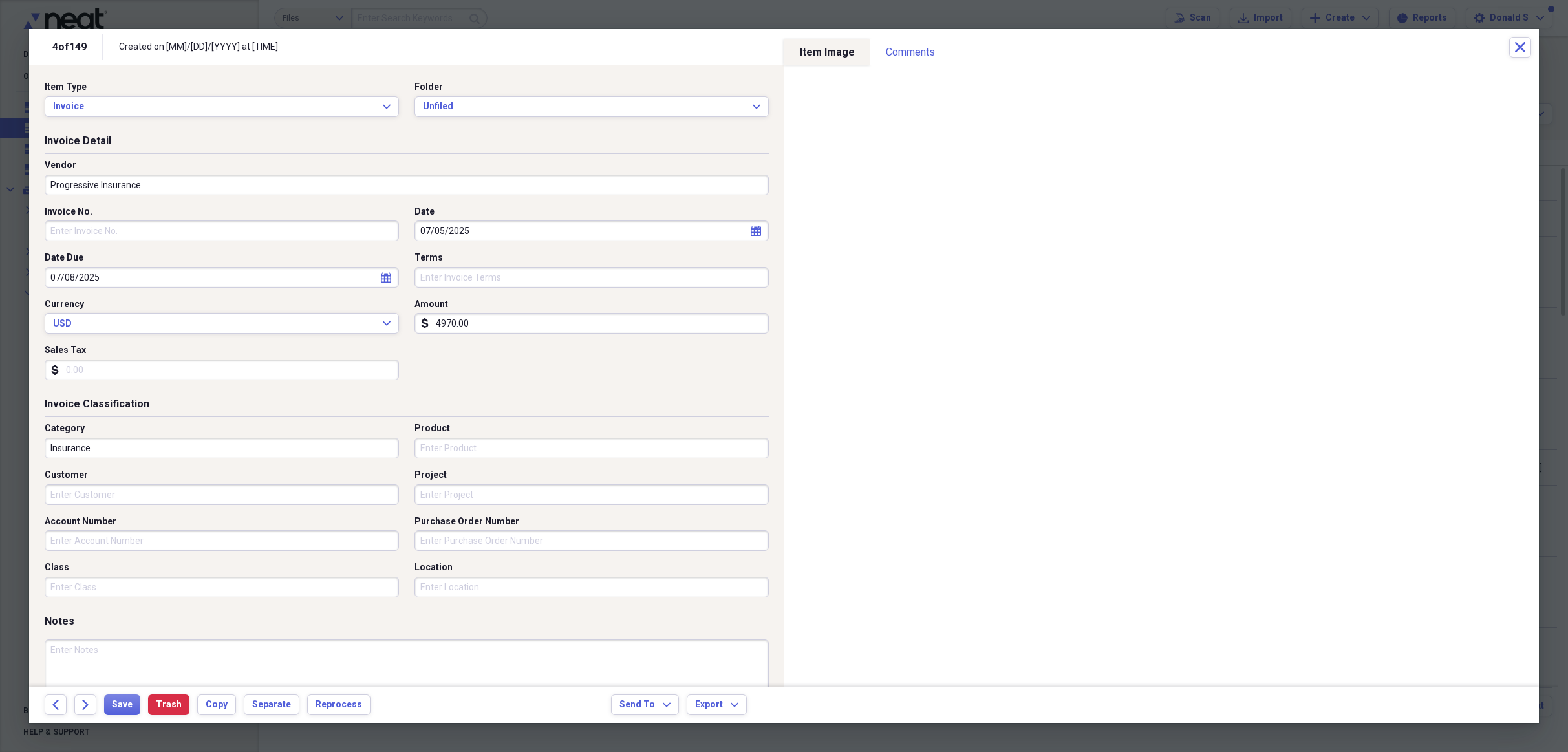 click on "Customer" at bounding box center (222, 495) 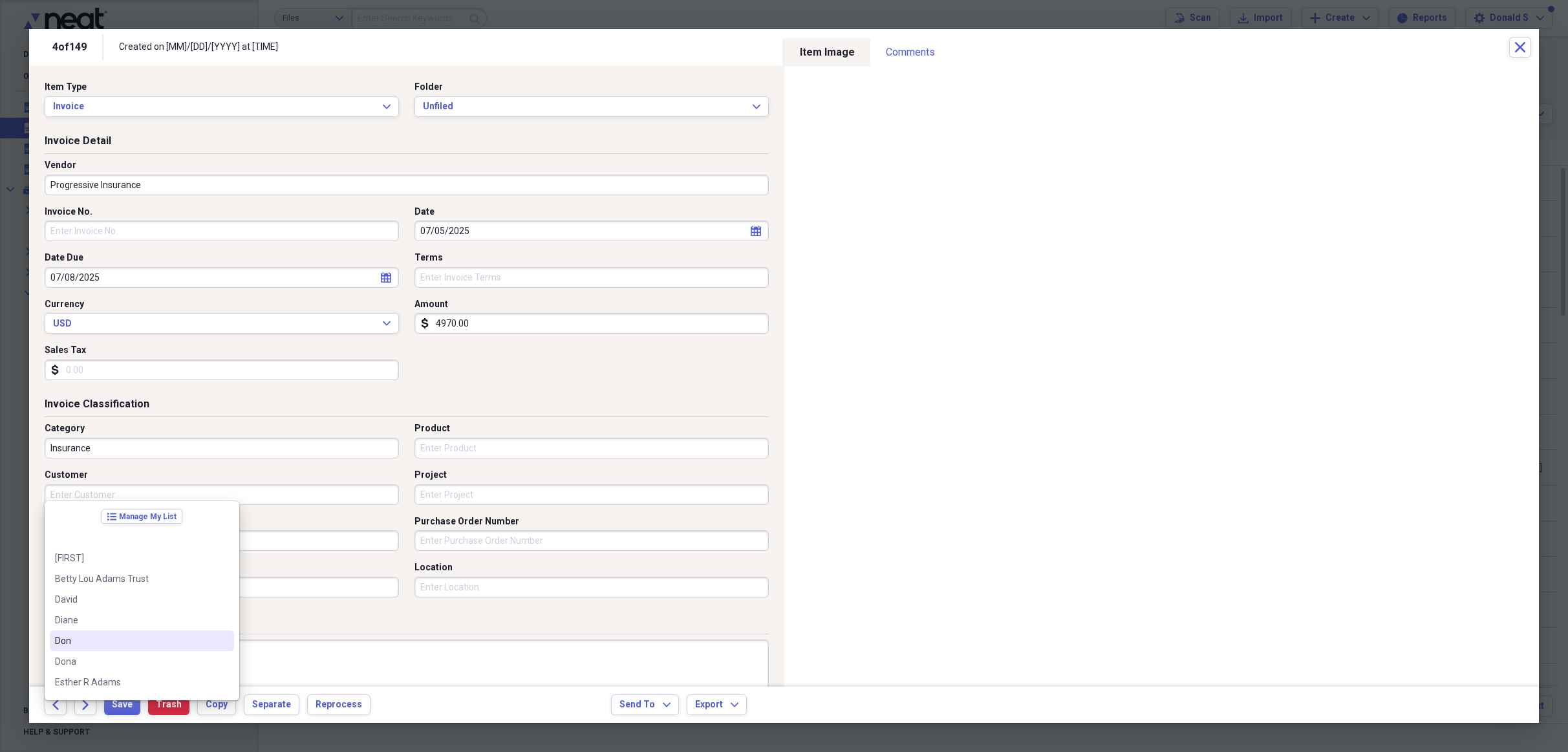 drag, startPoint x: 94, startPoint y: 641, endPoint x: 100, endPoint y: 642, distance: 6.082763 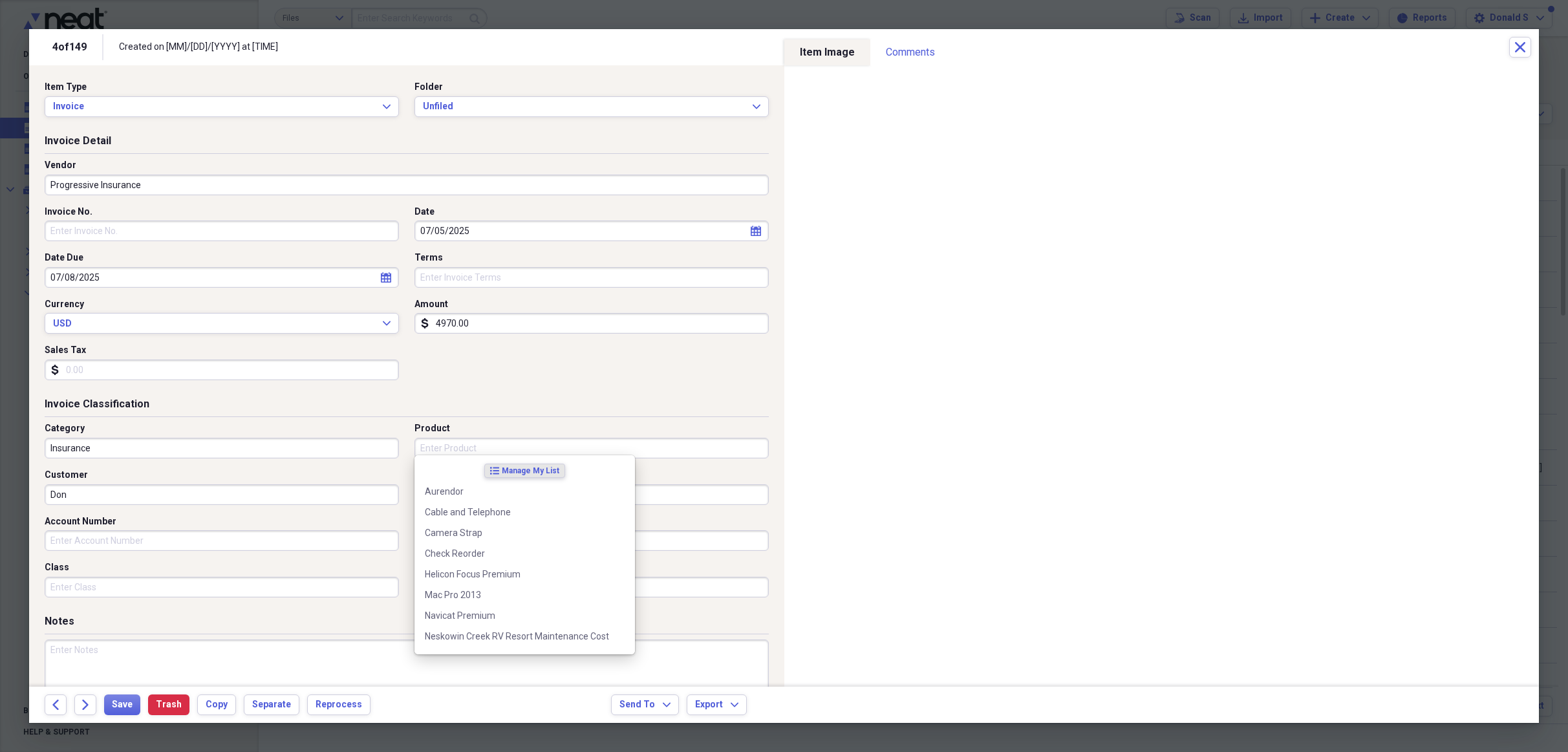 click on "Product" at bounding box center (592, 448) 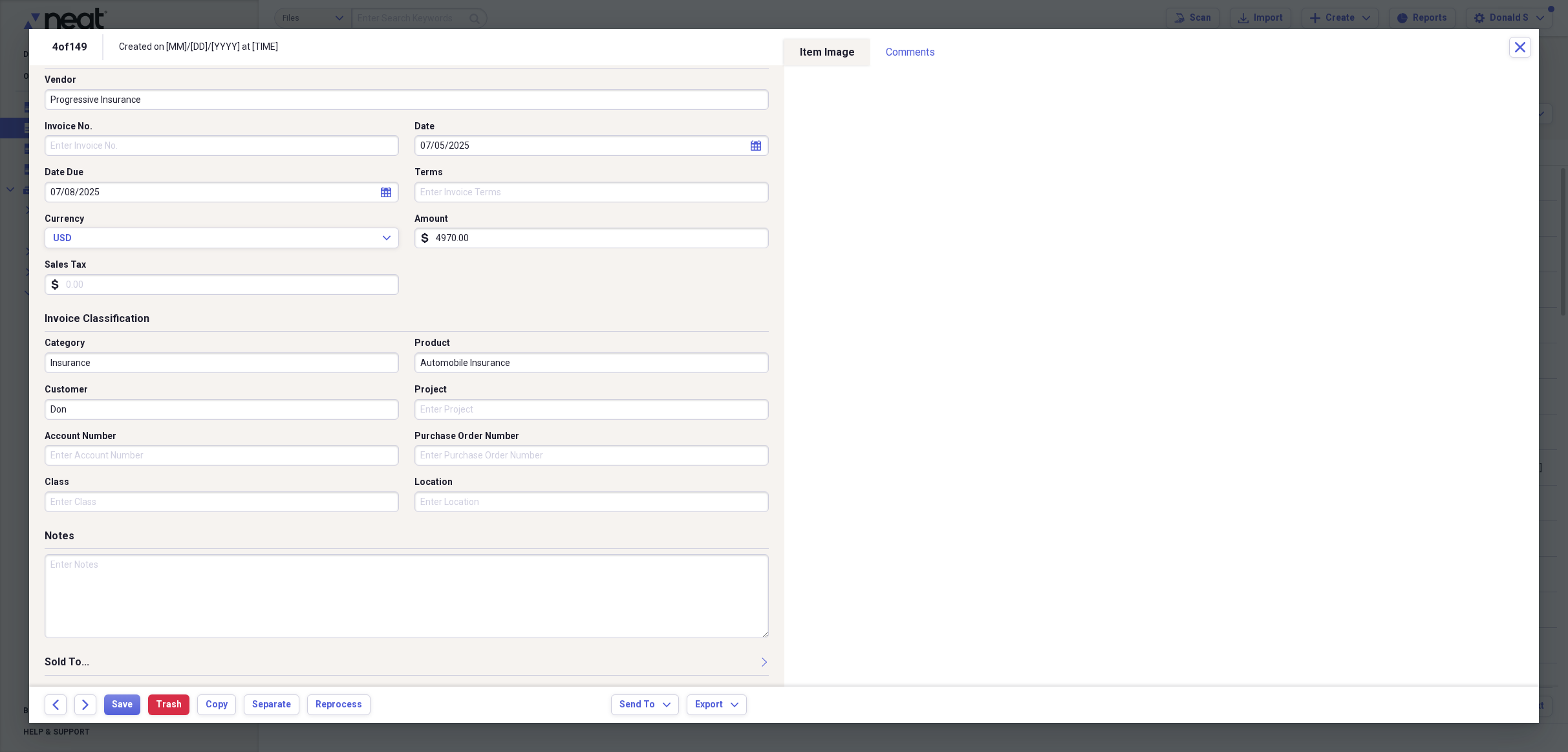 scroll, scrollTop: 89, scrollLeft: 0, axis: vertical 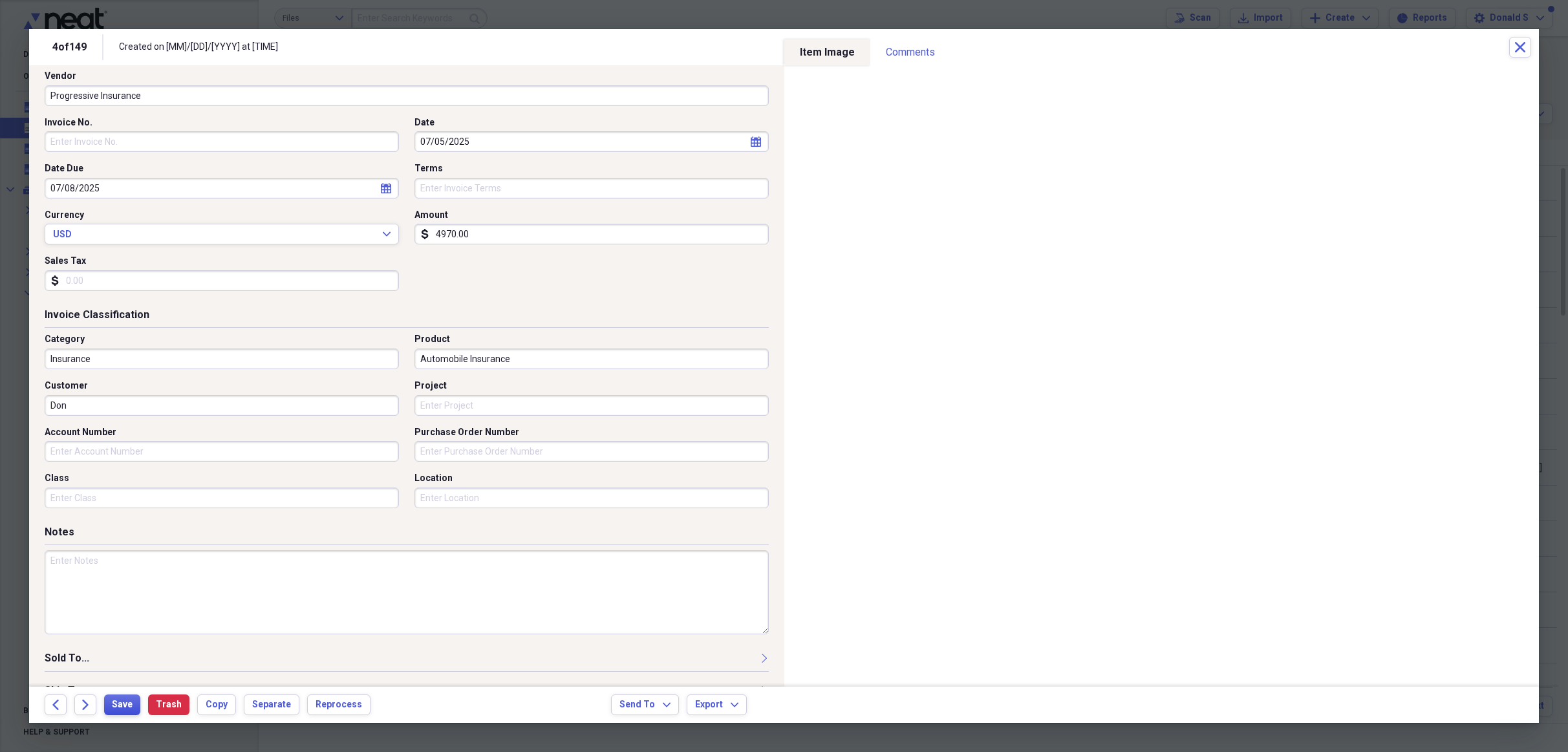 type on "Automobile Insurance" 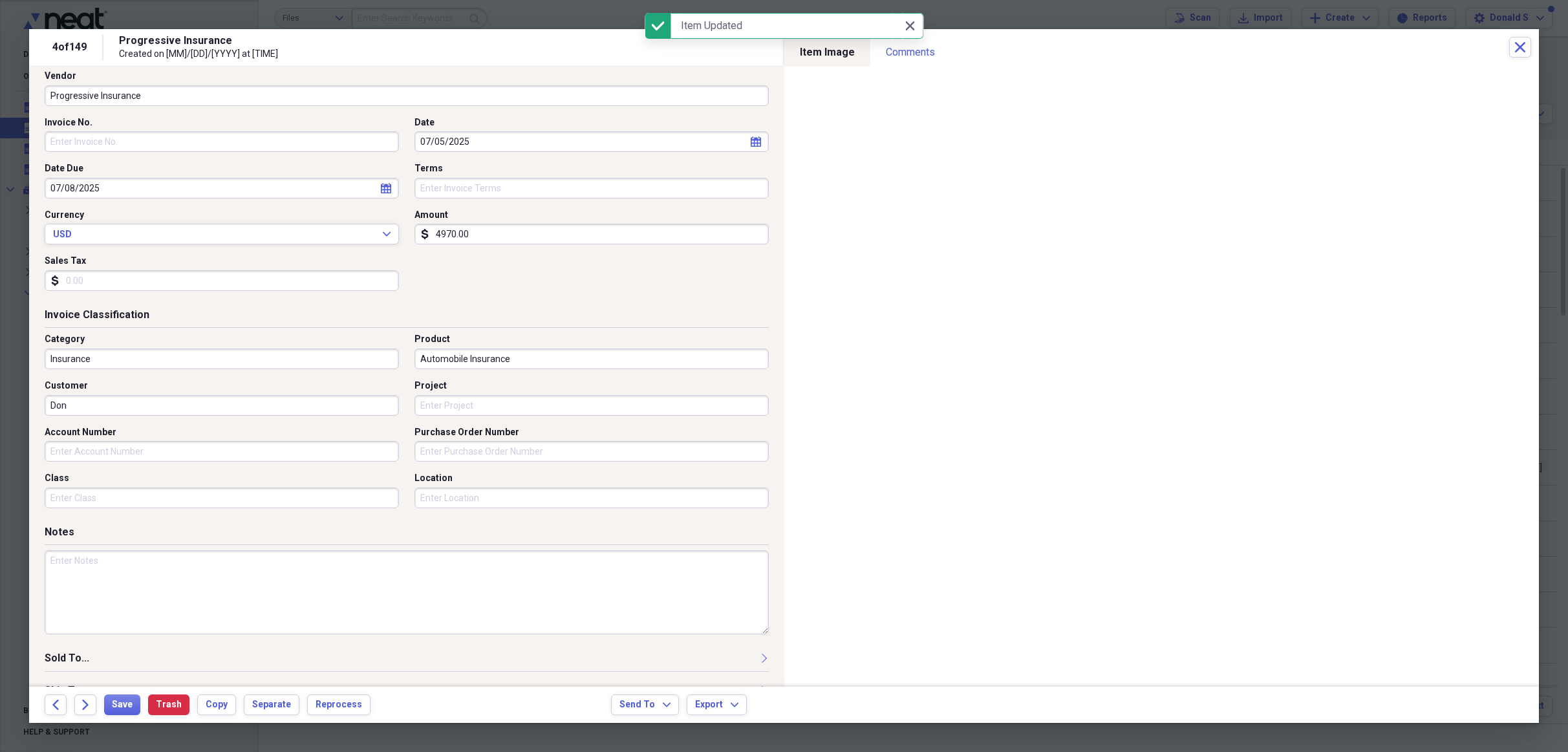 click at bounding box center (407, 592) 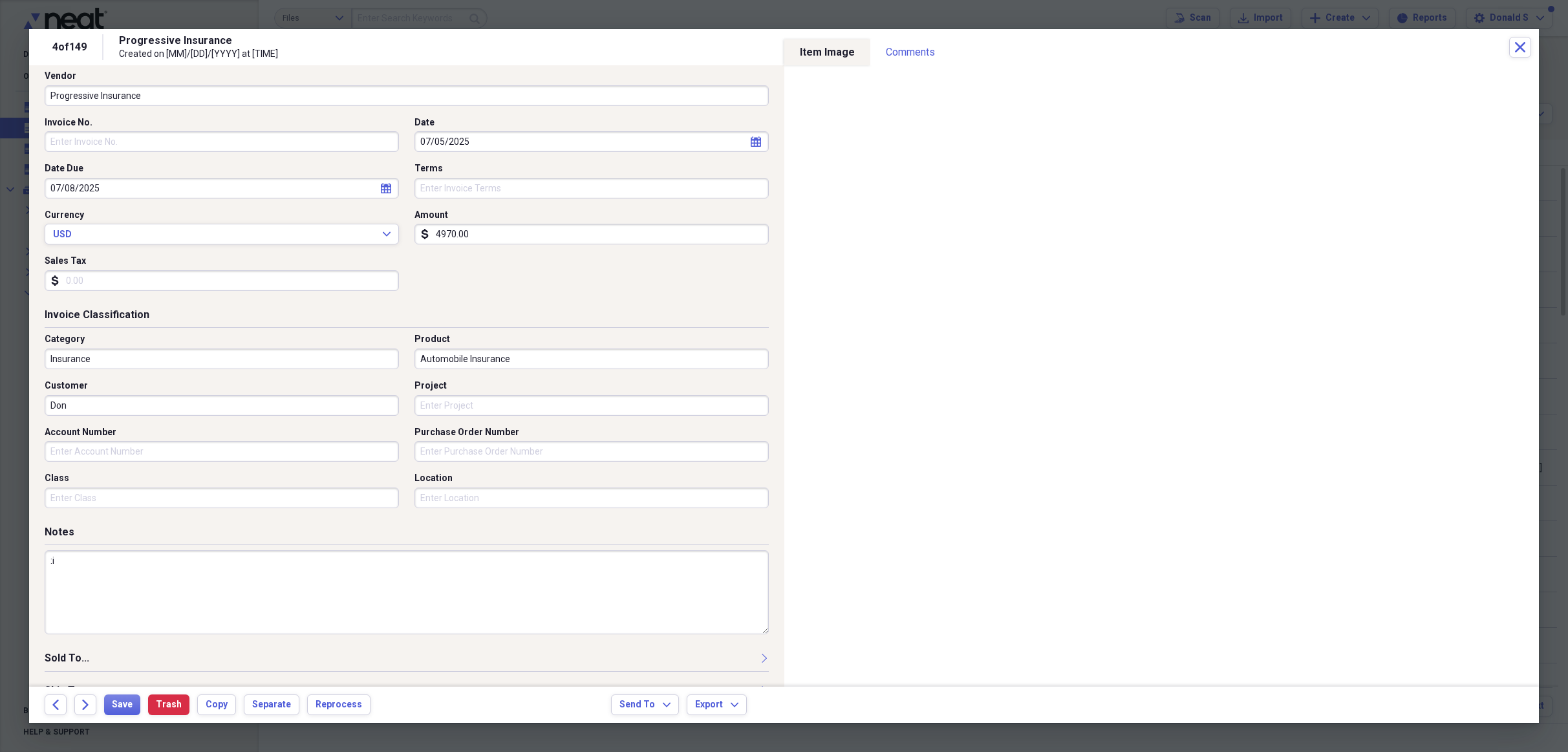 type on ":" 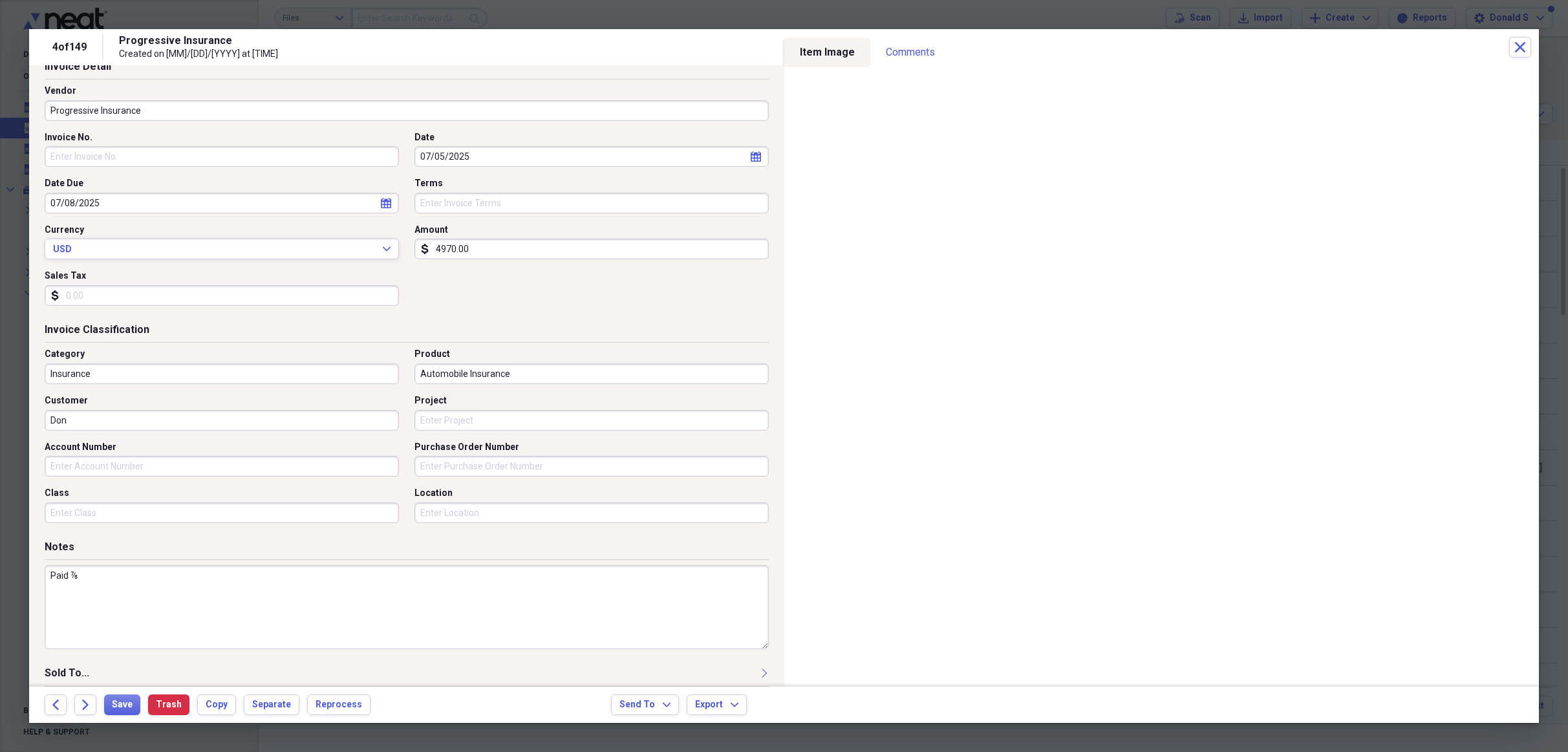 scroll, scrollTop: 74, scrollLeft: 0, axis: vertical 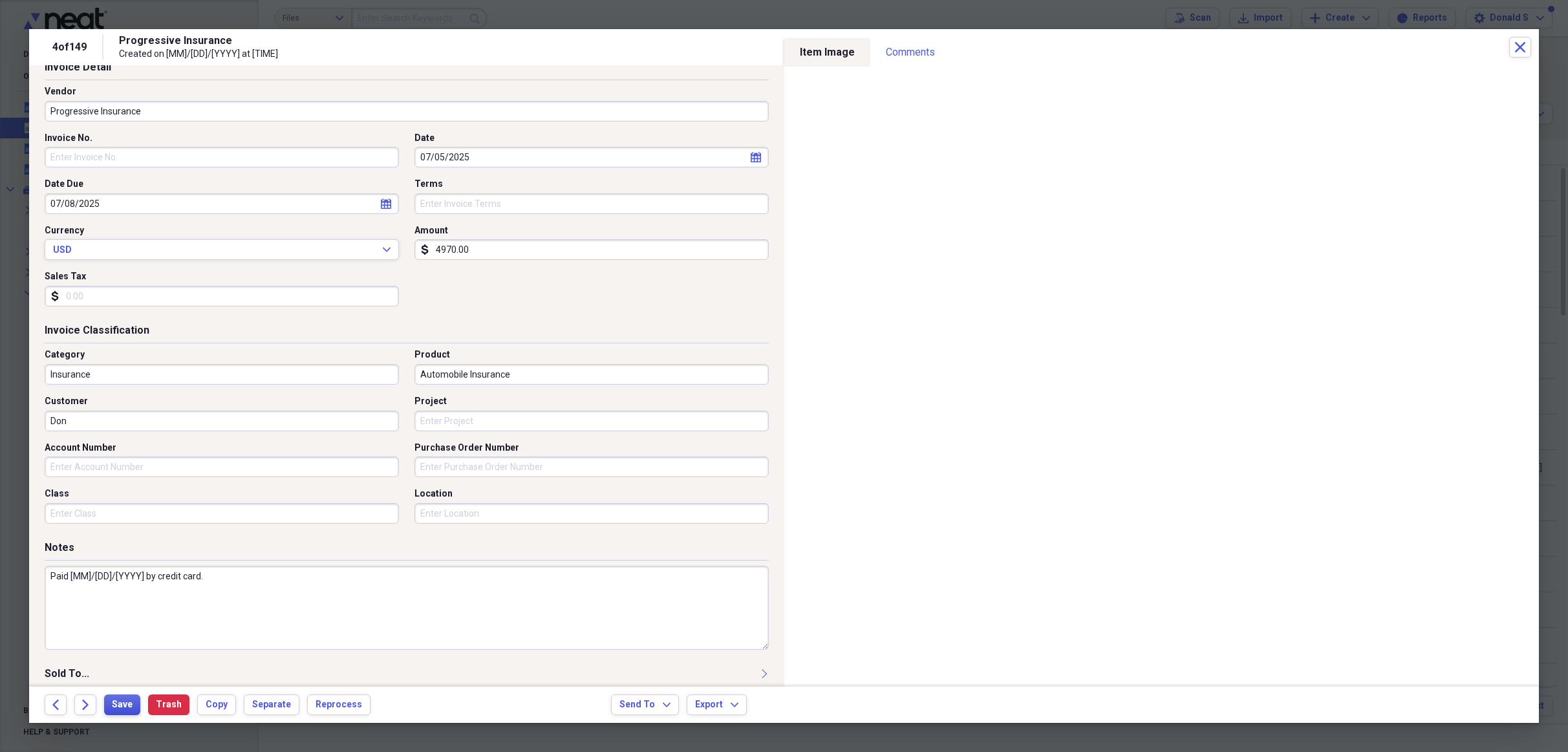 type on "Paid [MM]/[DD]/[YYYY] by credit card." 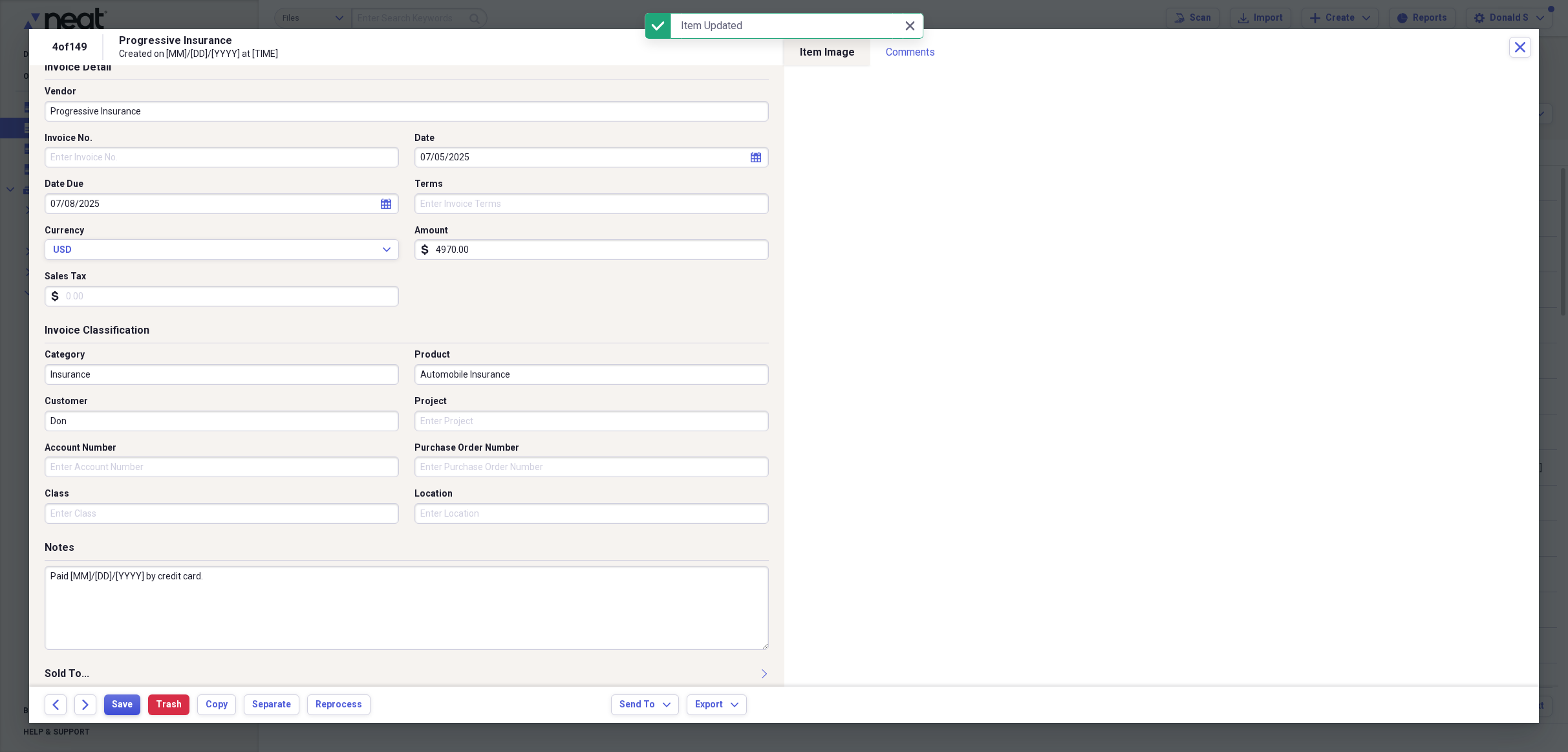 scroll, scrollTop: 0, scrollLeft: 0, axis: both 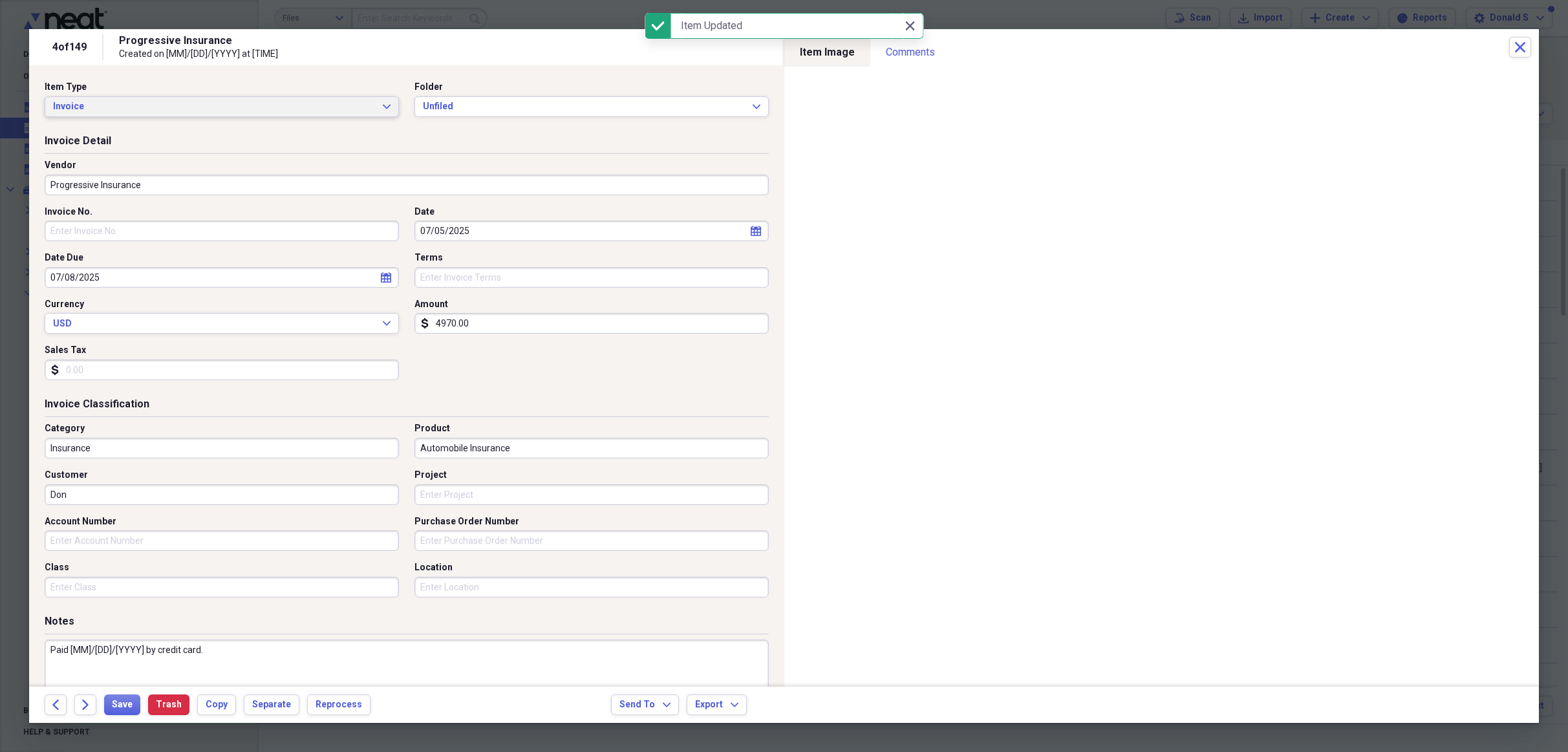 click on "Invoice" at bounding box center (214, 107) 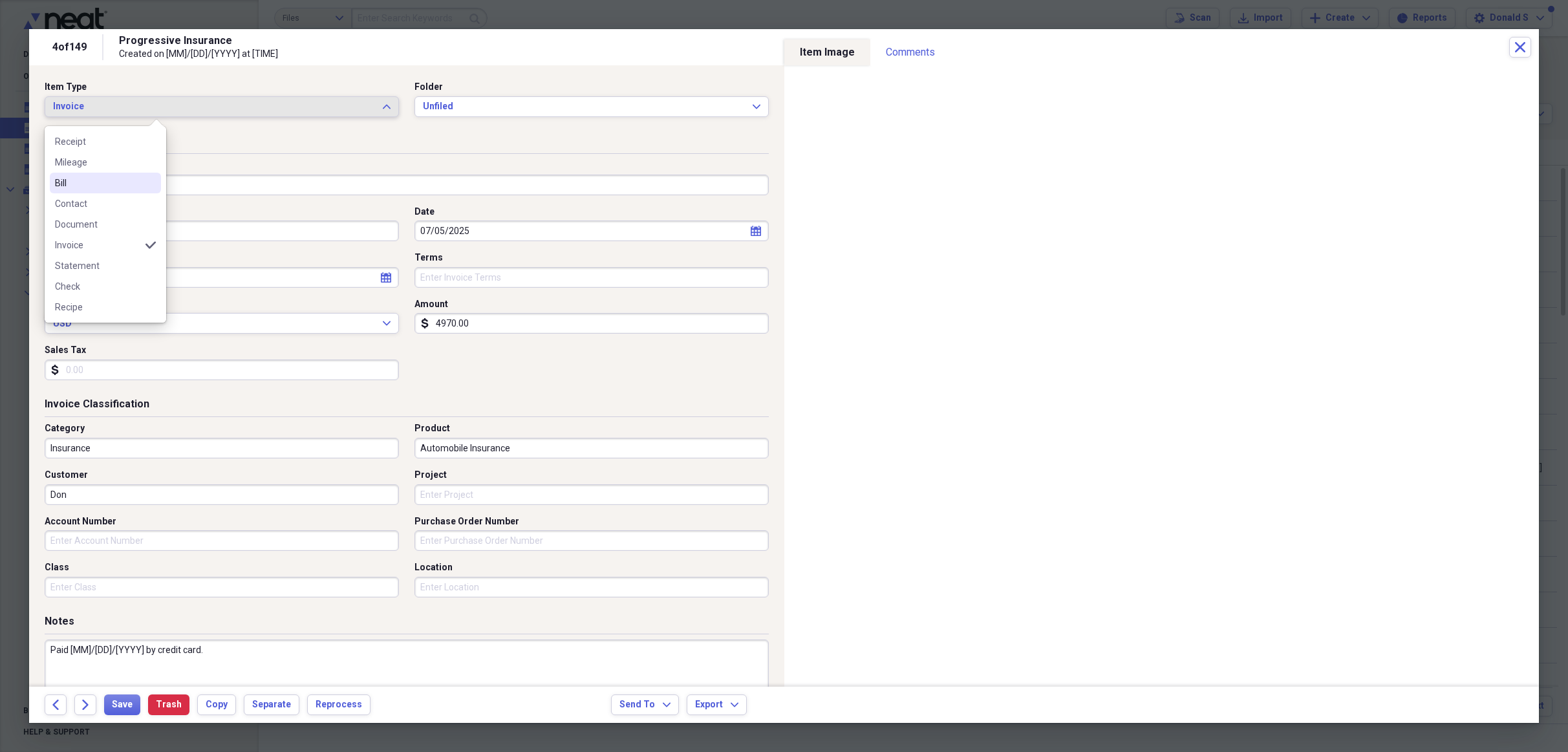 click on "Bill" at bounding box center [98, 183] 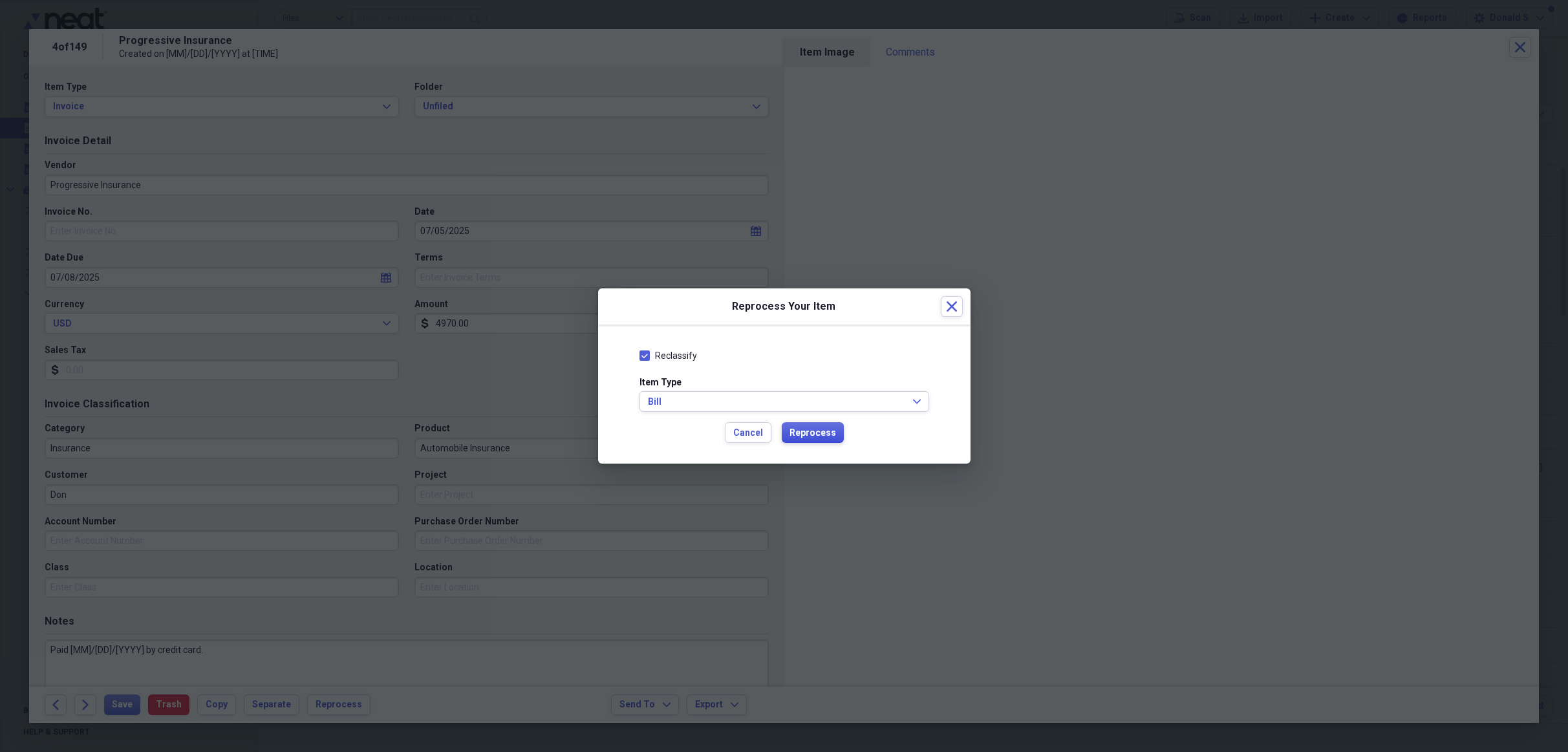 click on "Reprocess" at bounding box center (813, 433) 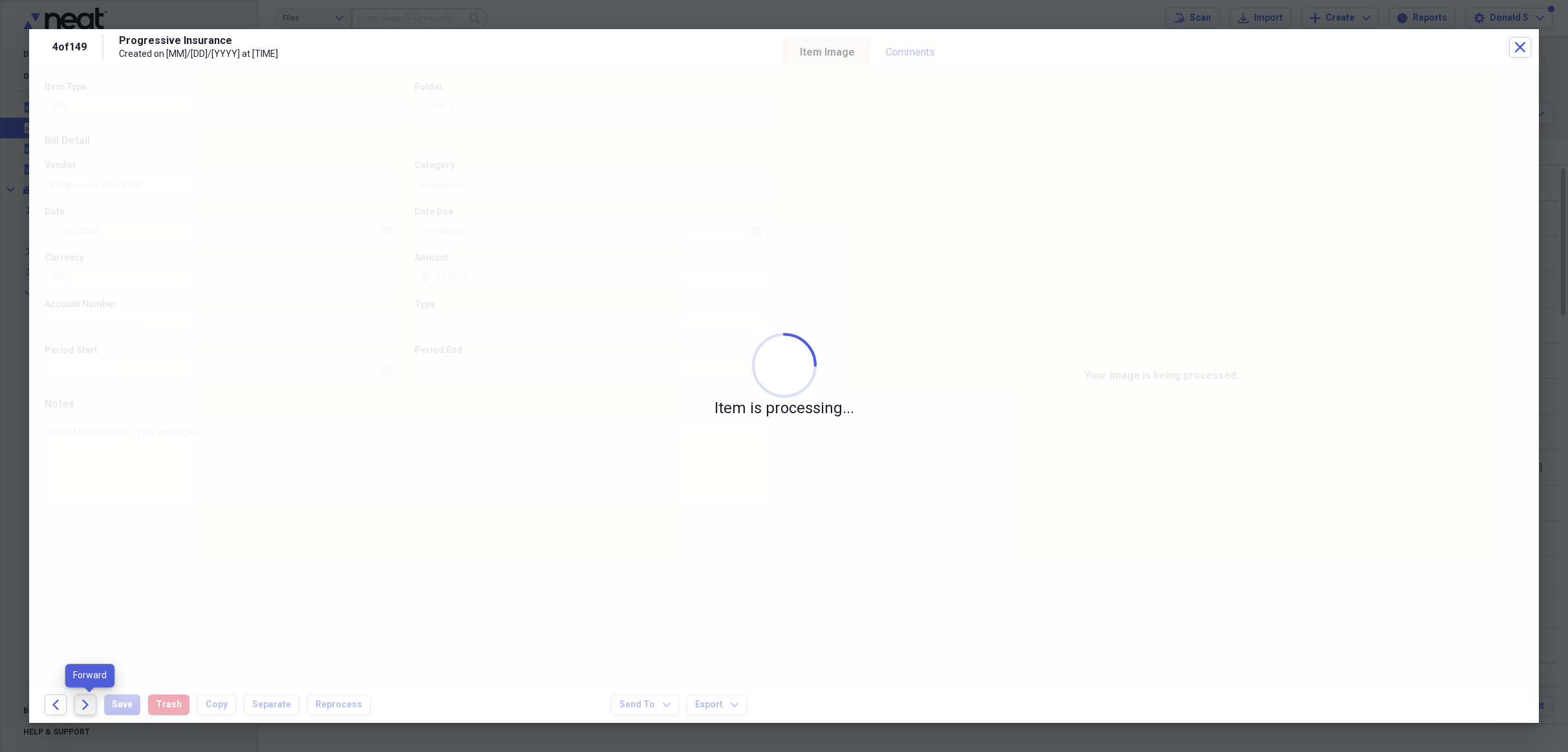 click on "Forward" 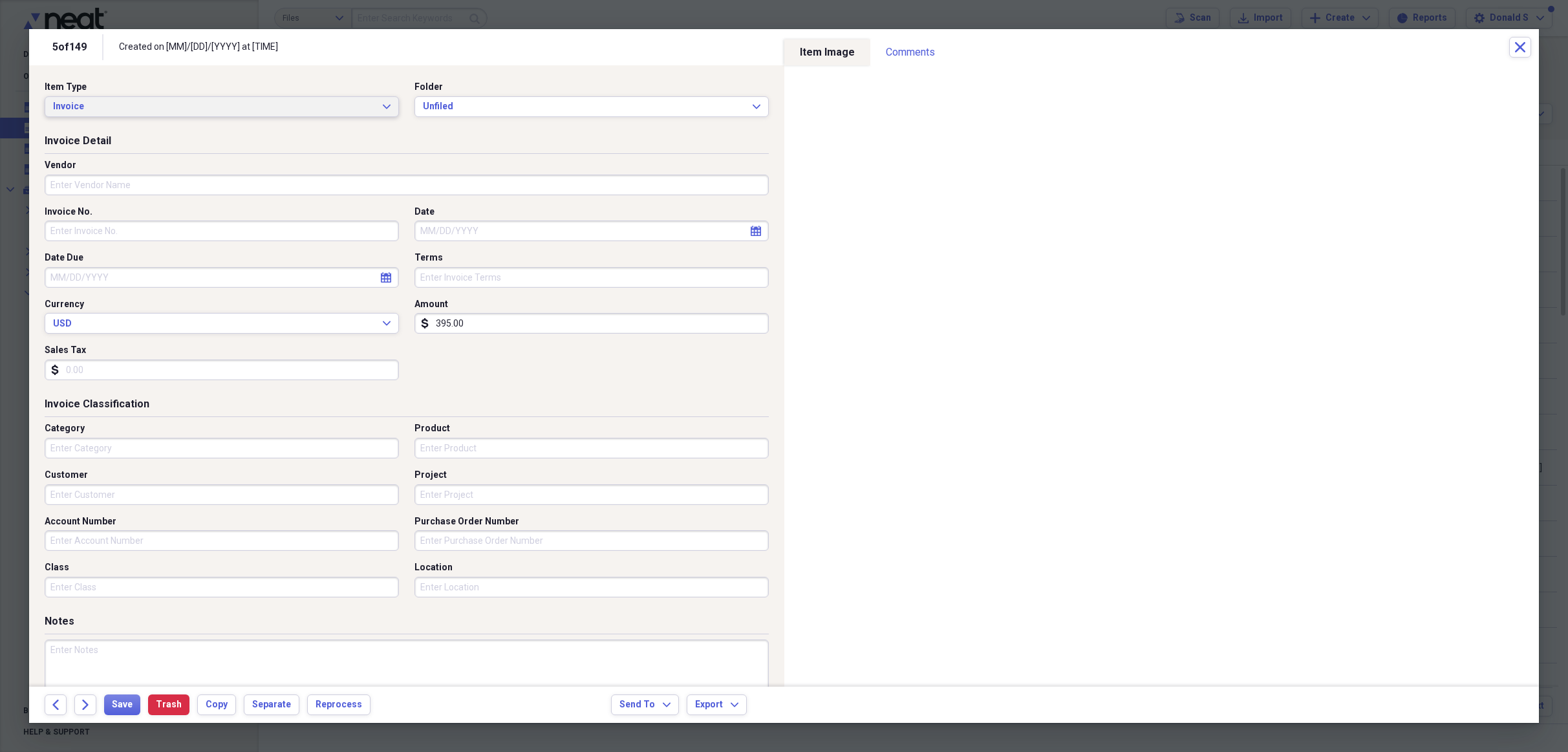 click on "Invoice" at bounding box center [214, 107] 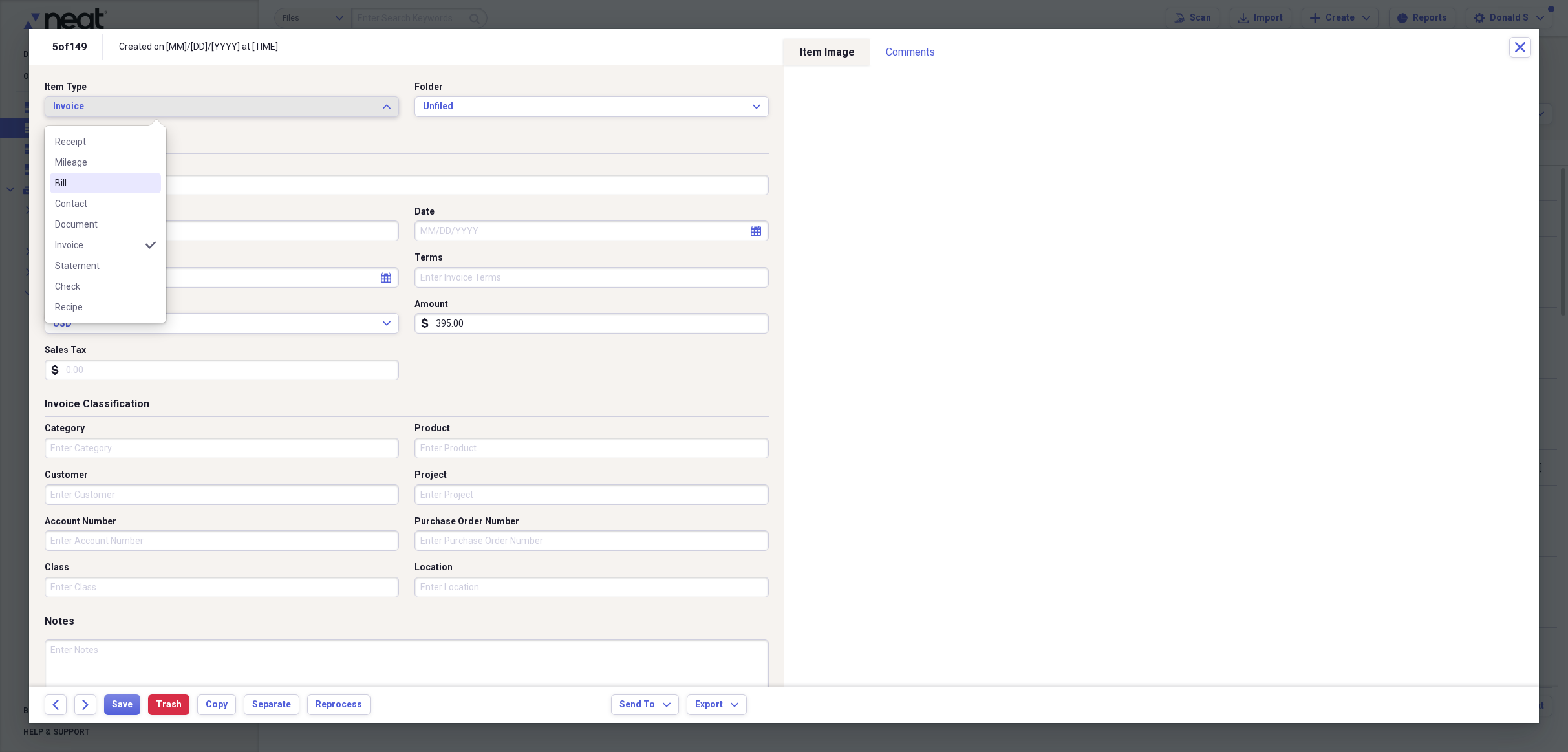 click on "Bill" at bounding box center [105, 183] 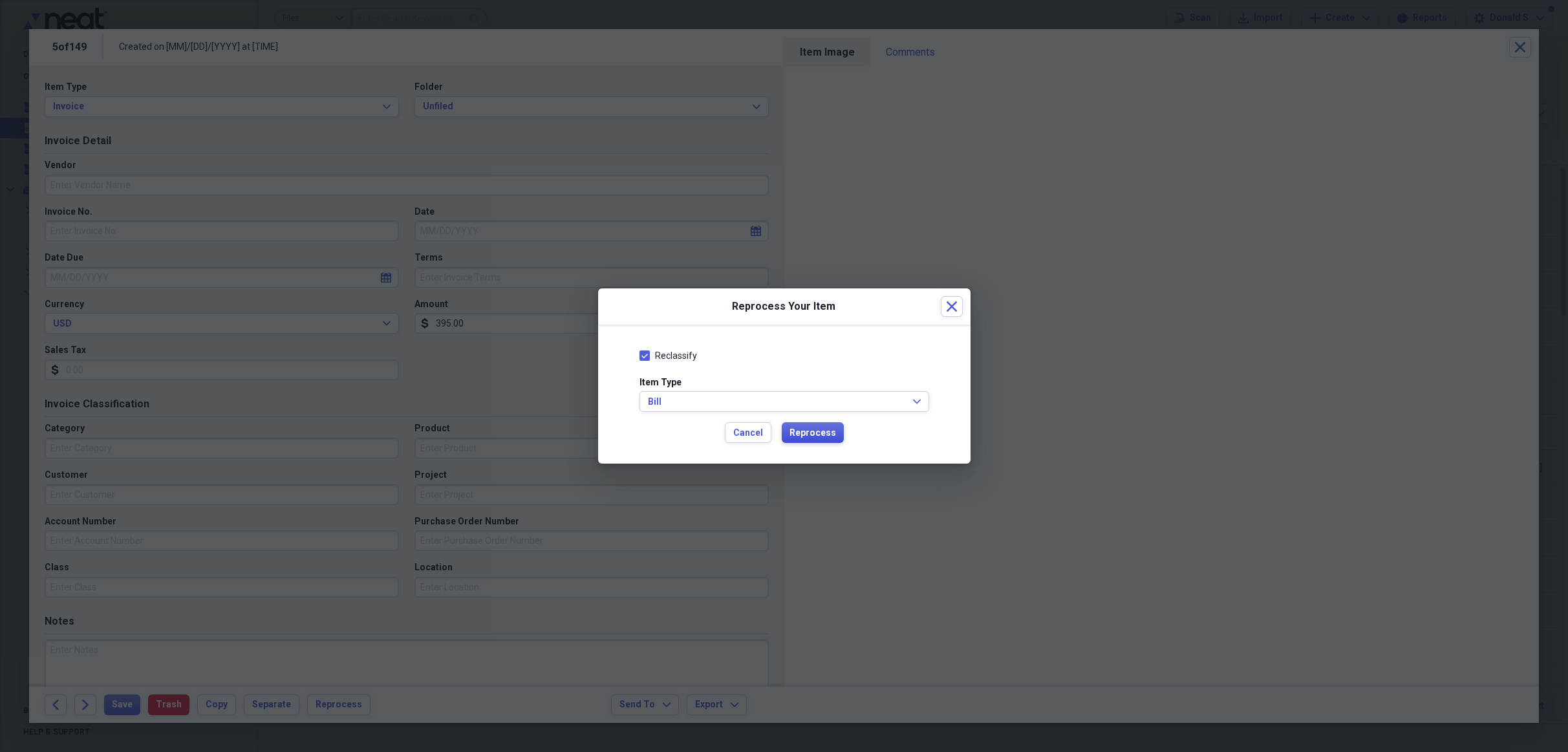 click on "Reprocess" at bounding box center (813, 433) 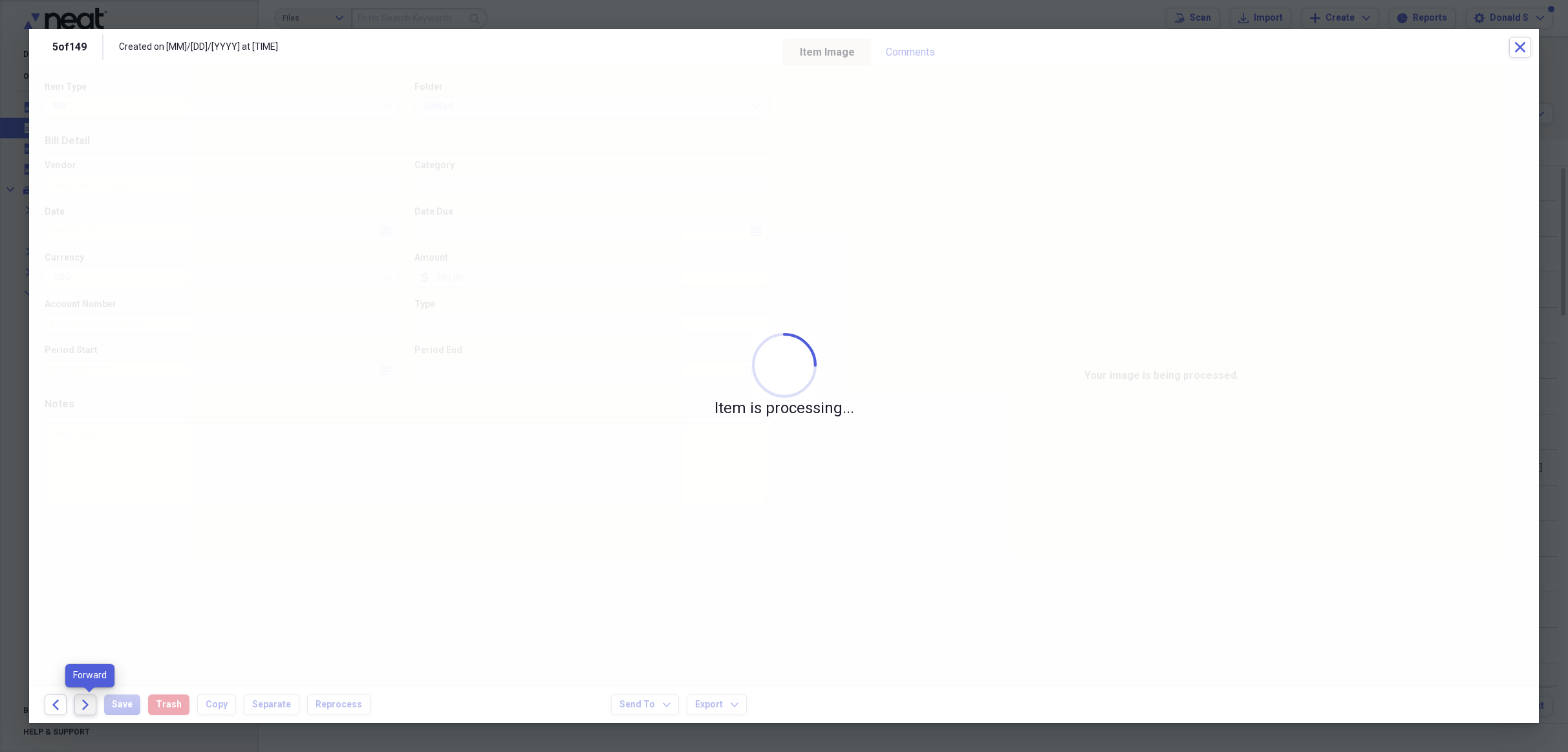 click on "Forward" 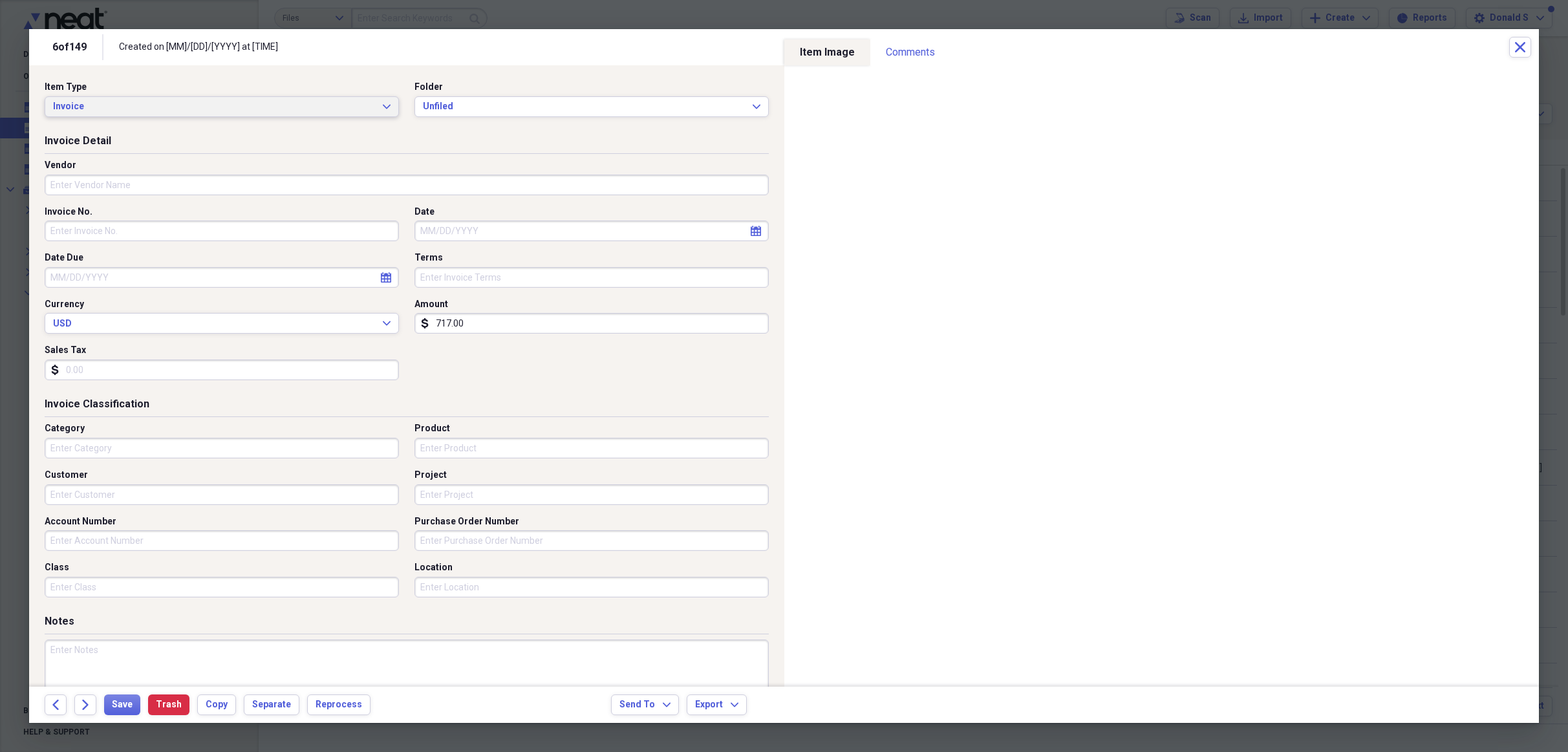 click on "Invoice" at bounding box center (214, 107) 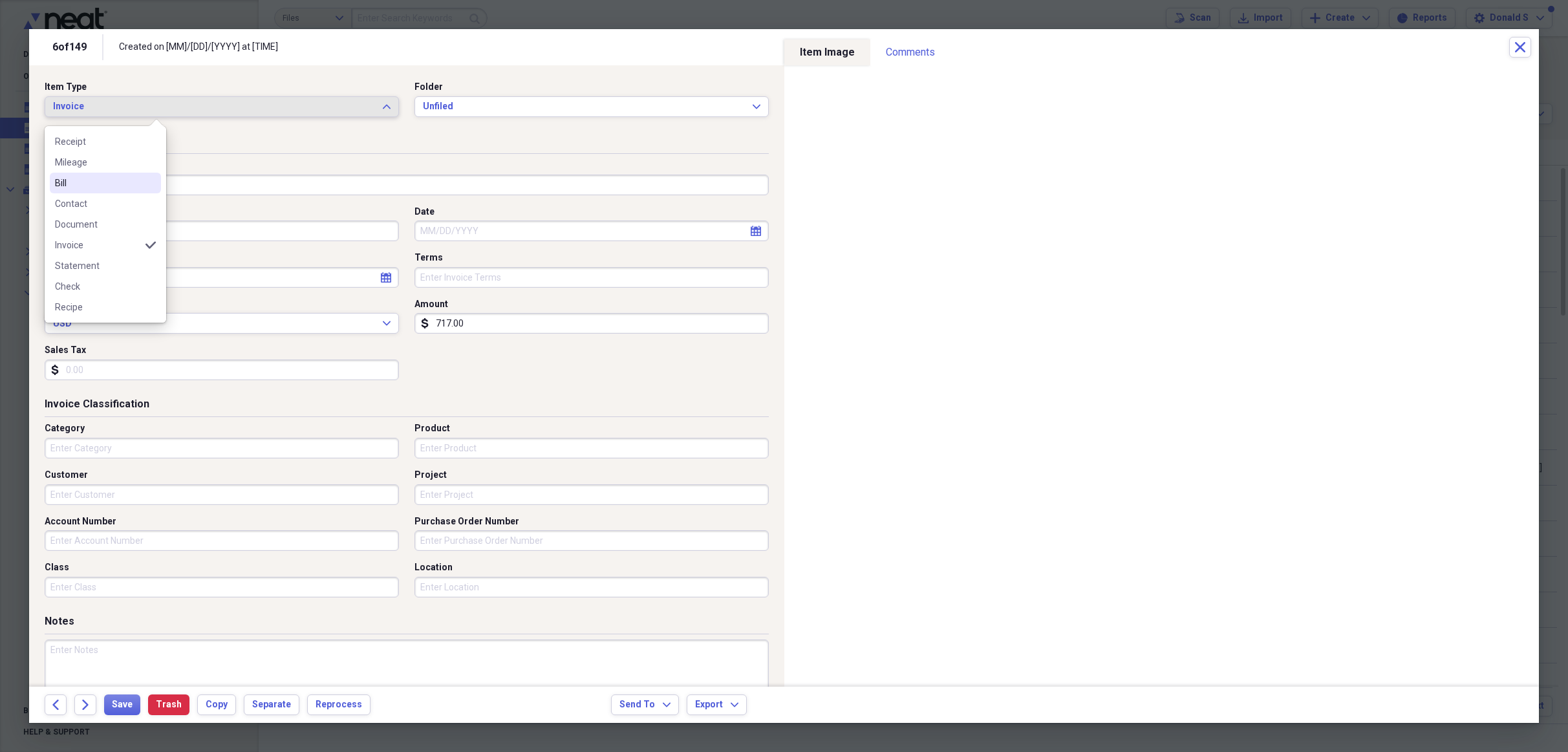 click on "Bill" at bounding box center (98, 183) 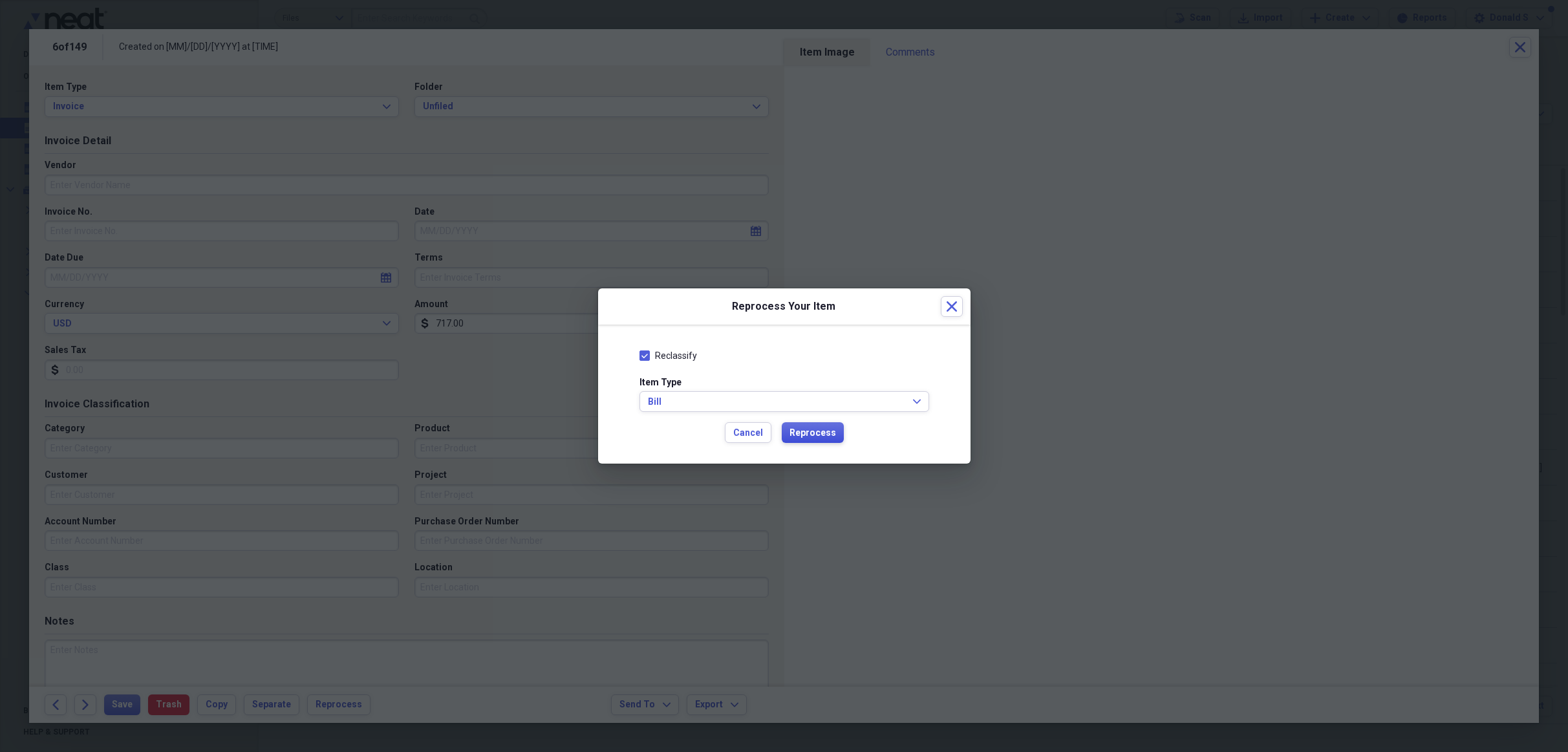 click on "Reprocess" at bounding box center [813, 433] 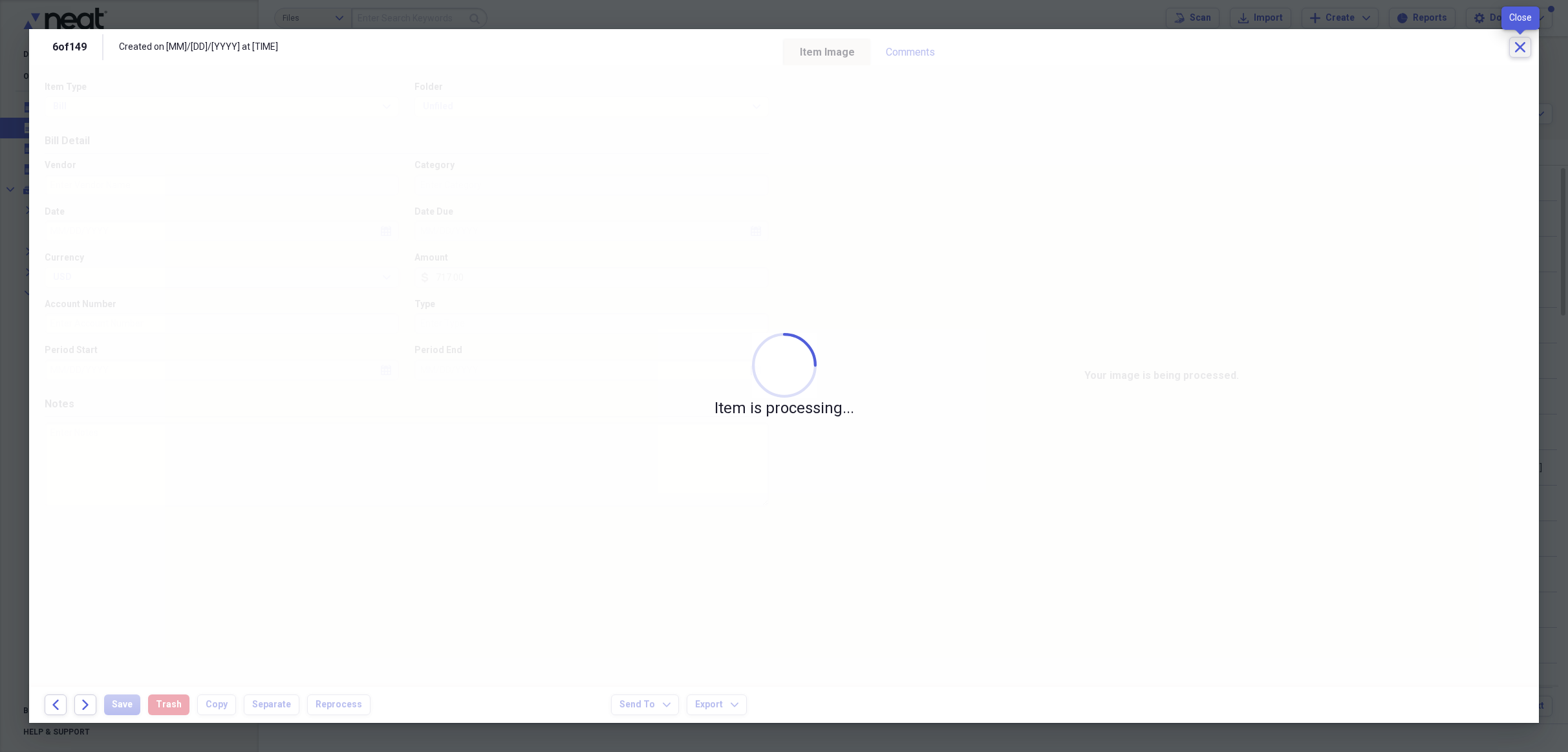 click on "Close" 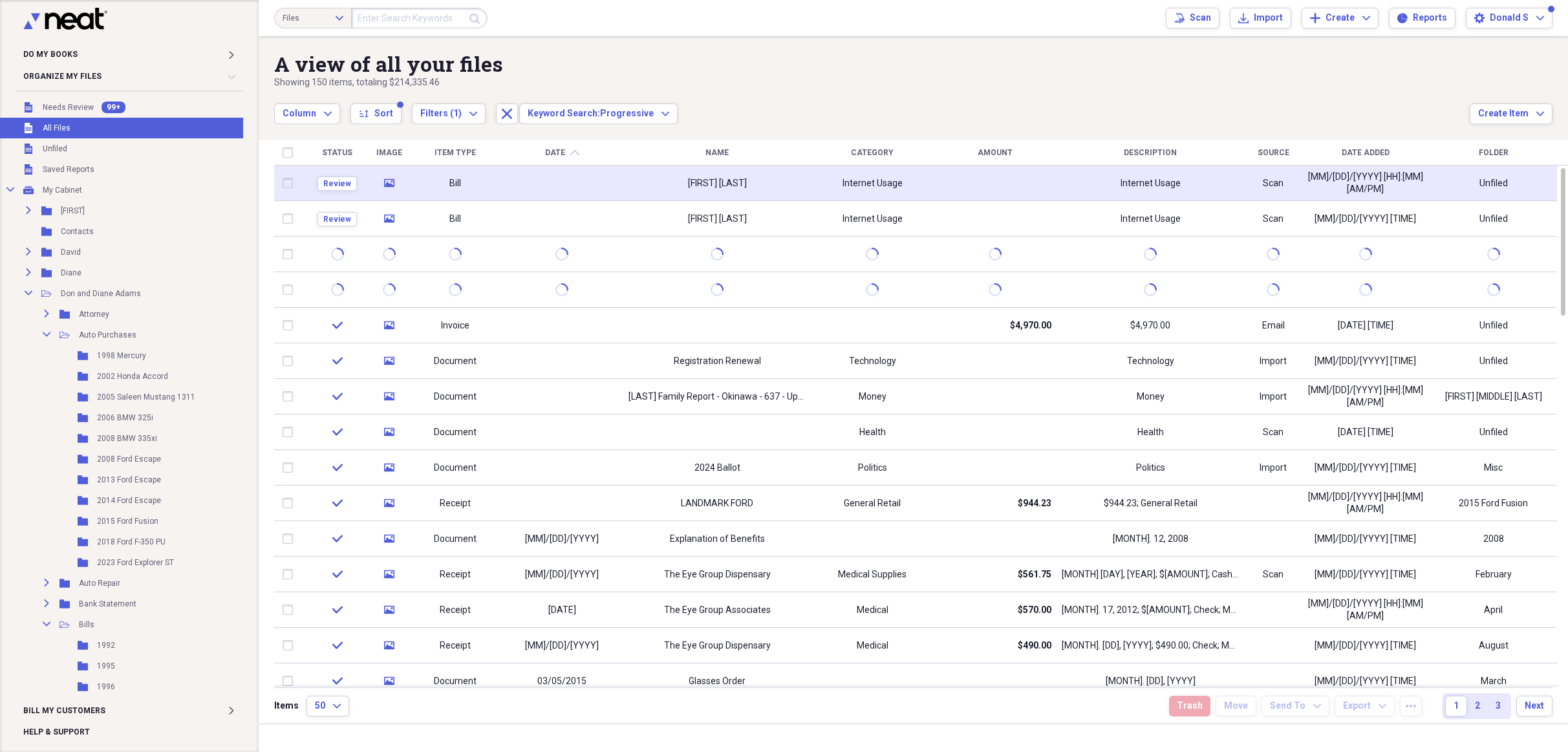 click on "[FIRST] [LAST]" at bounding box center (717, 183) 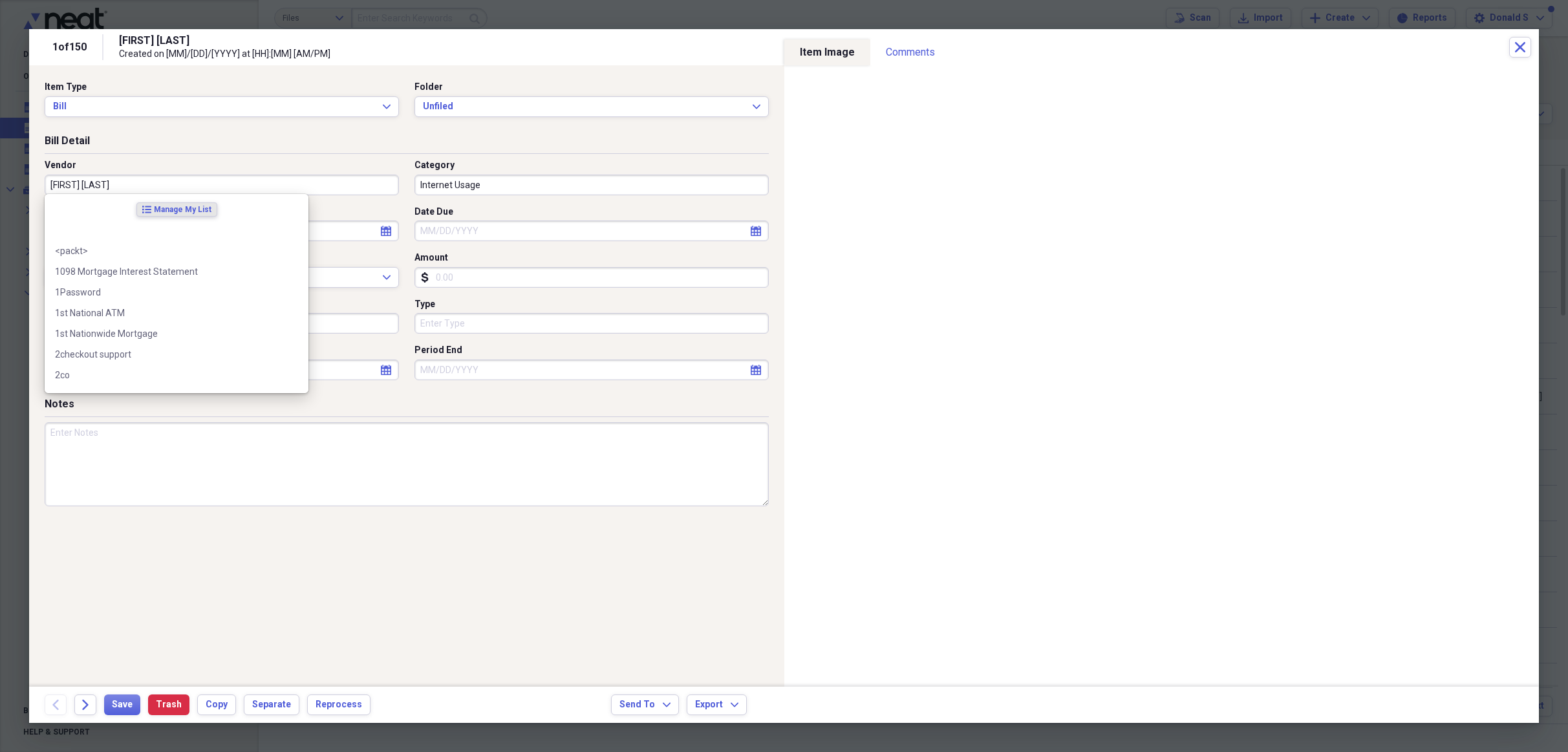 click on "[FIRST] [LAST]" at bounding box center [222, 185] 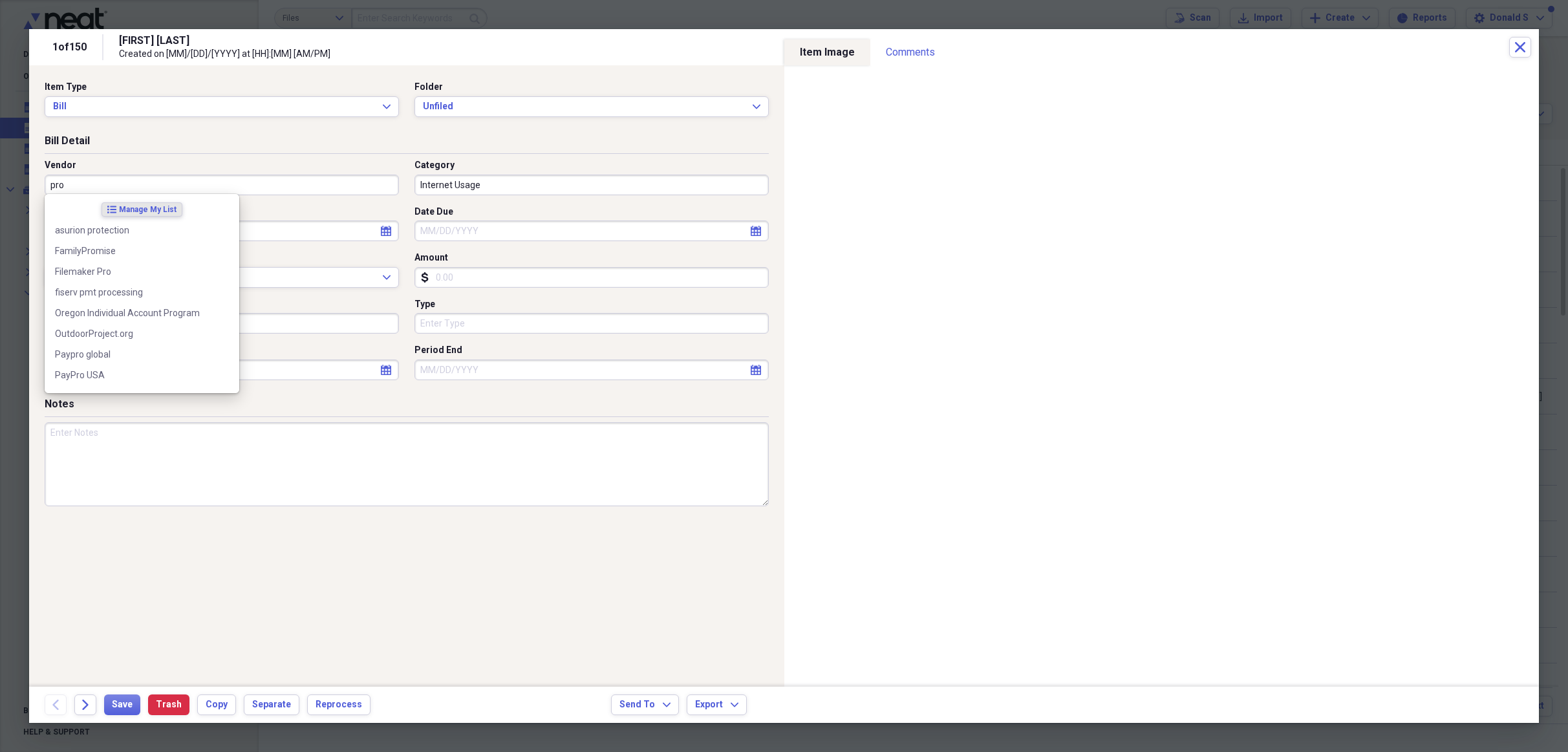 paste on "Progressive Insurance" 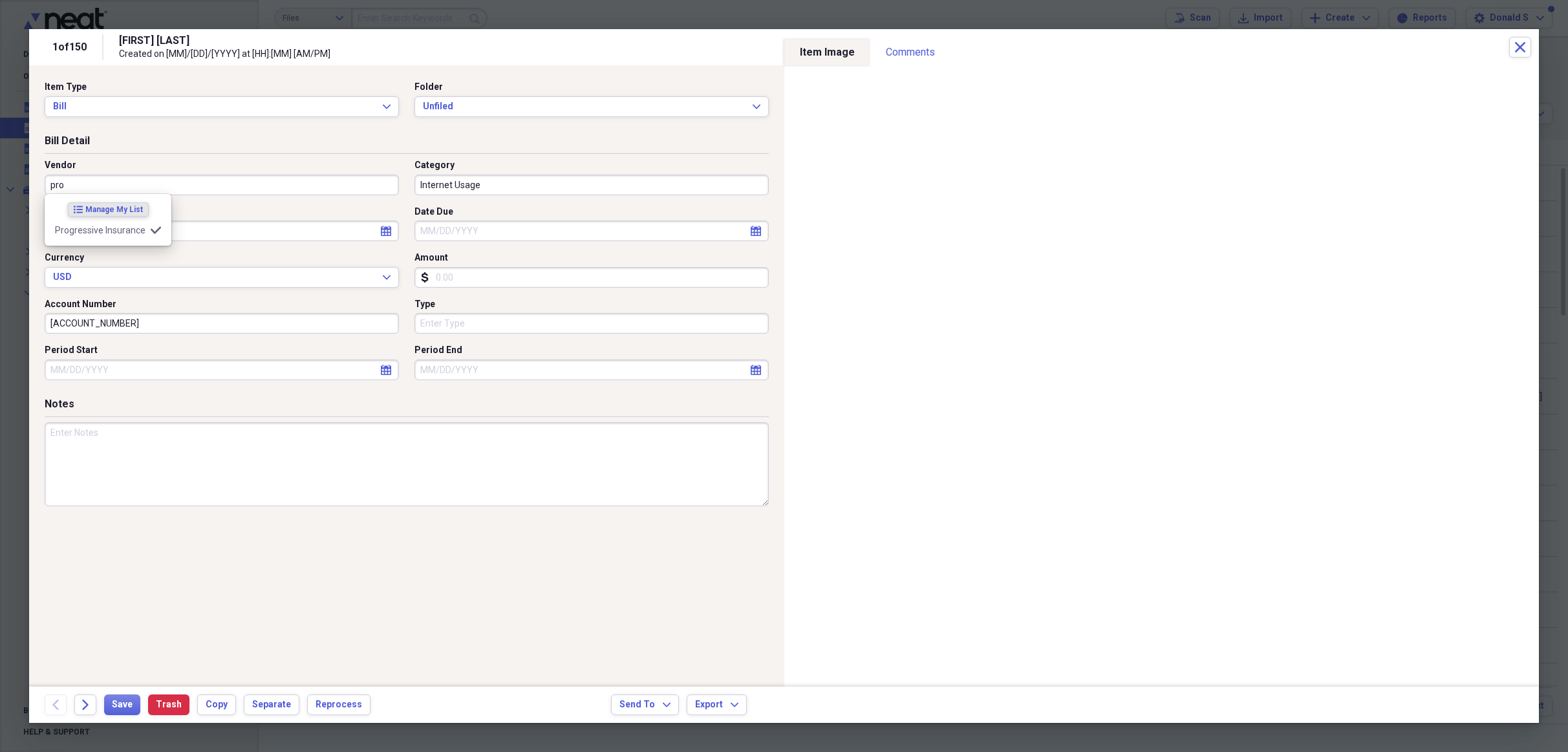 type on "Progressive Insurance" 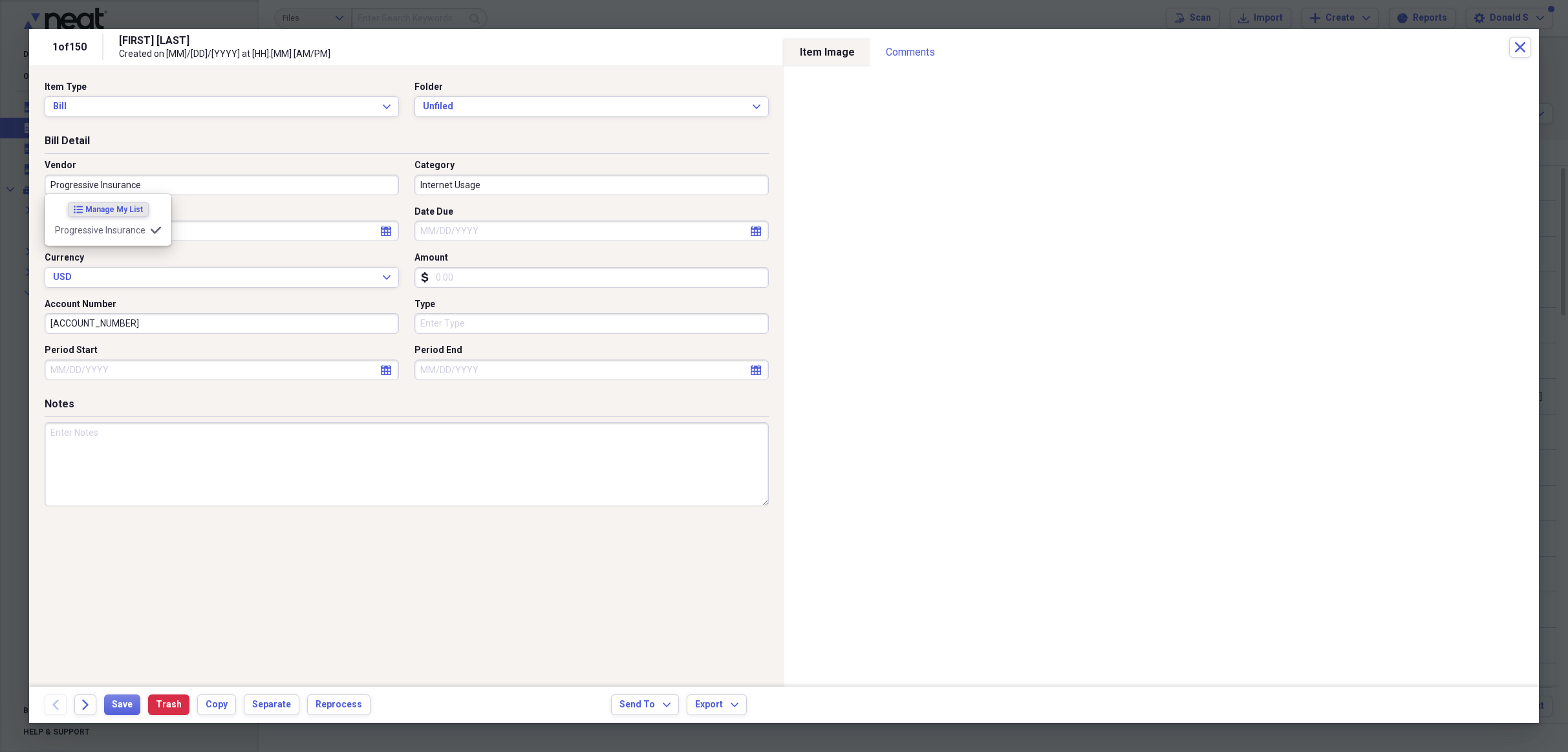type on "Insurance" 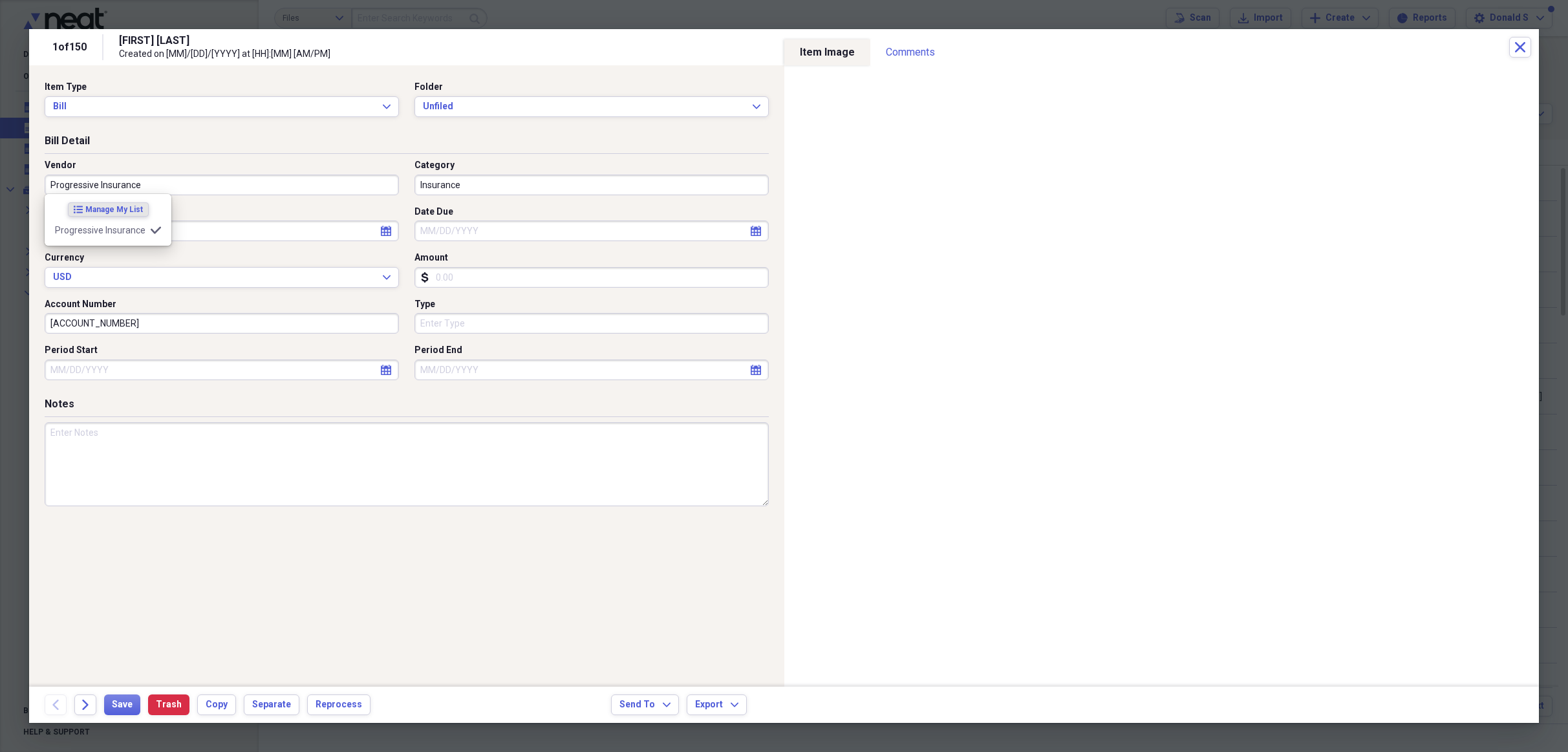 type on "Progressive Insurance" 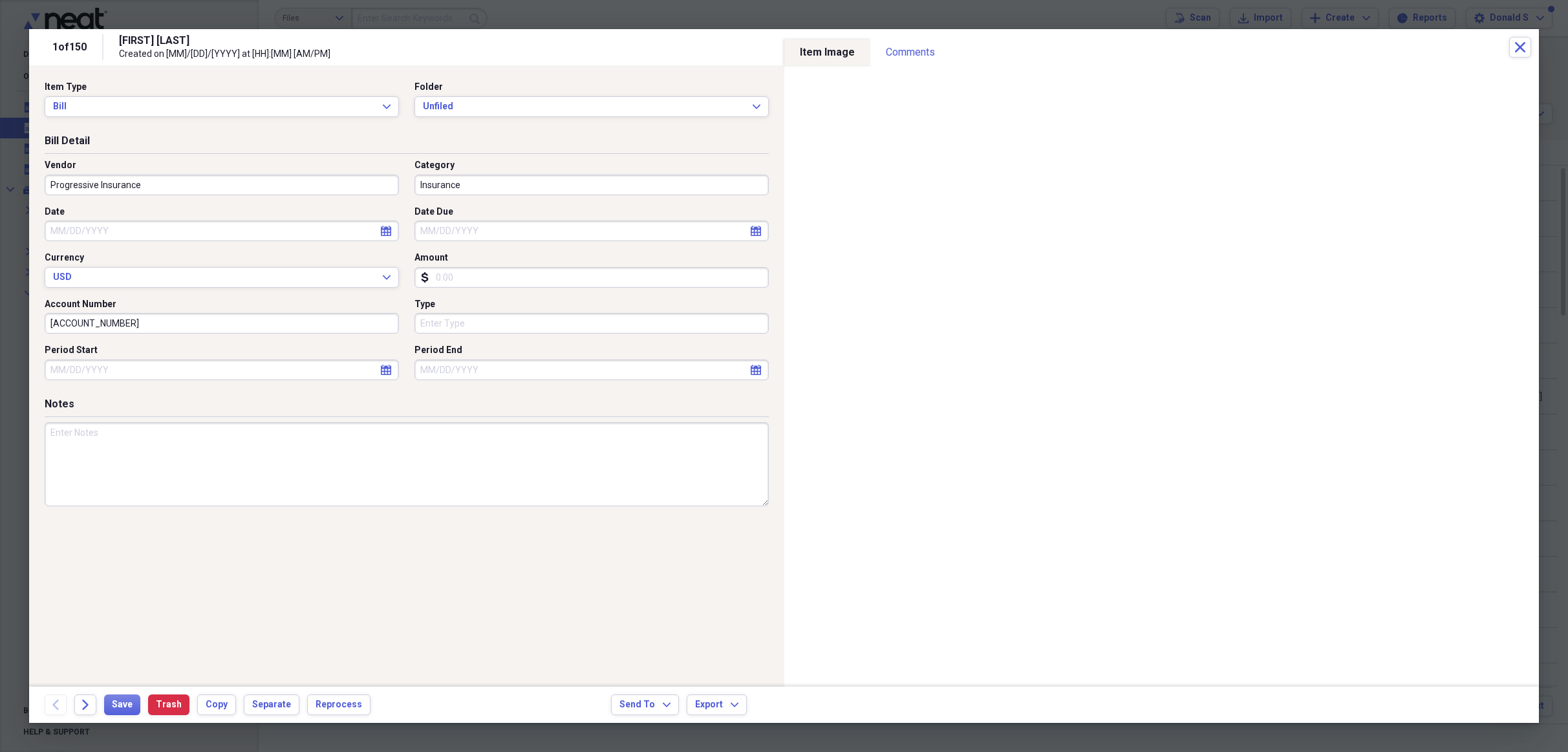 click on "Date" at bounding box center [222, 231] 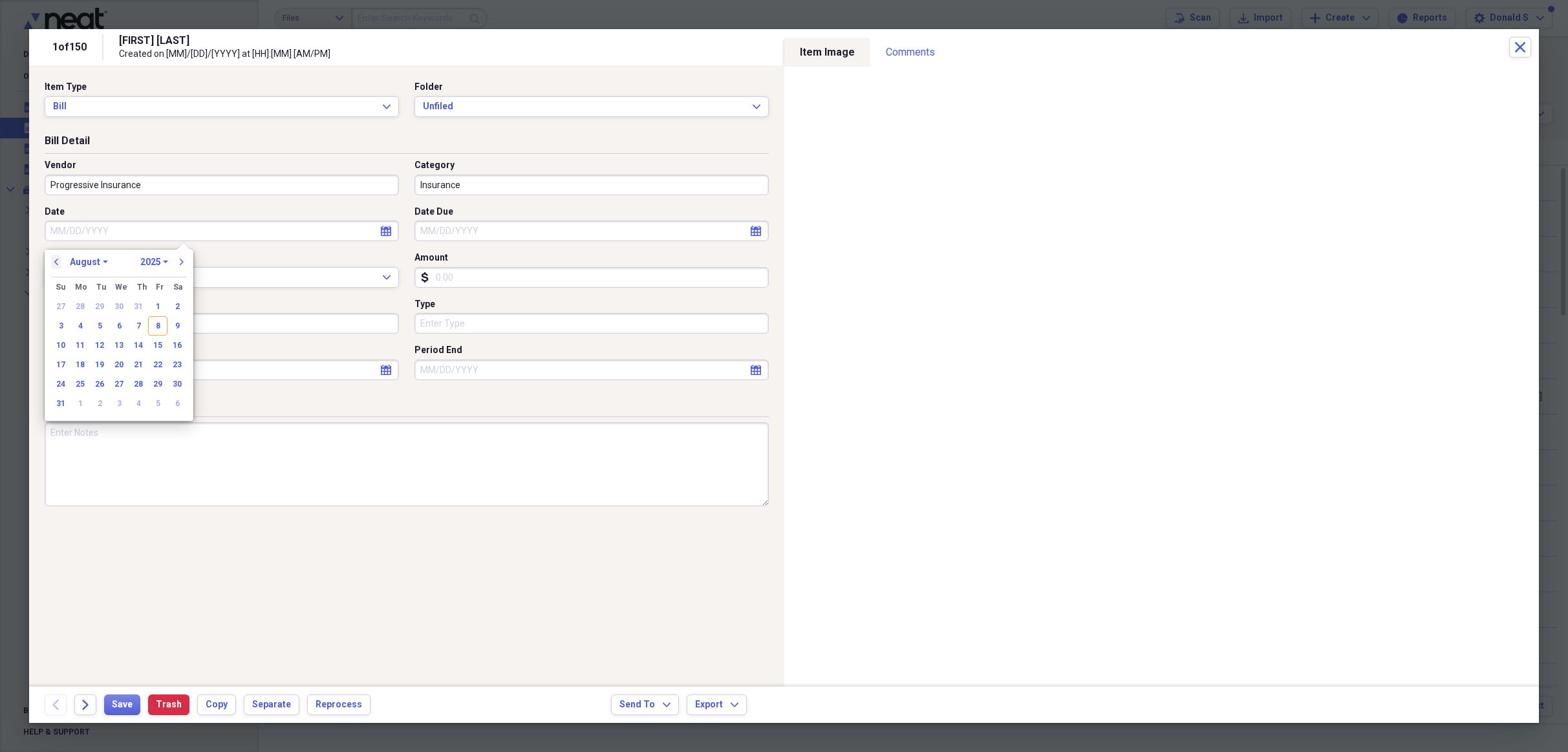 click on "previous" at bounding box center [56, 262] 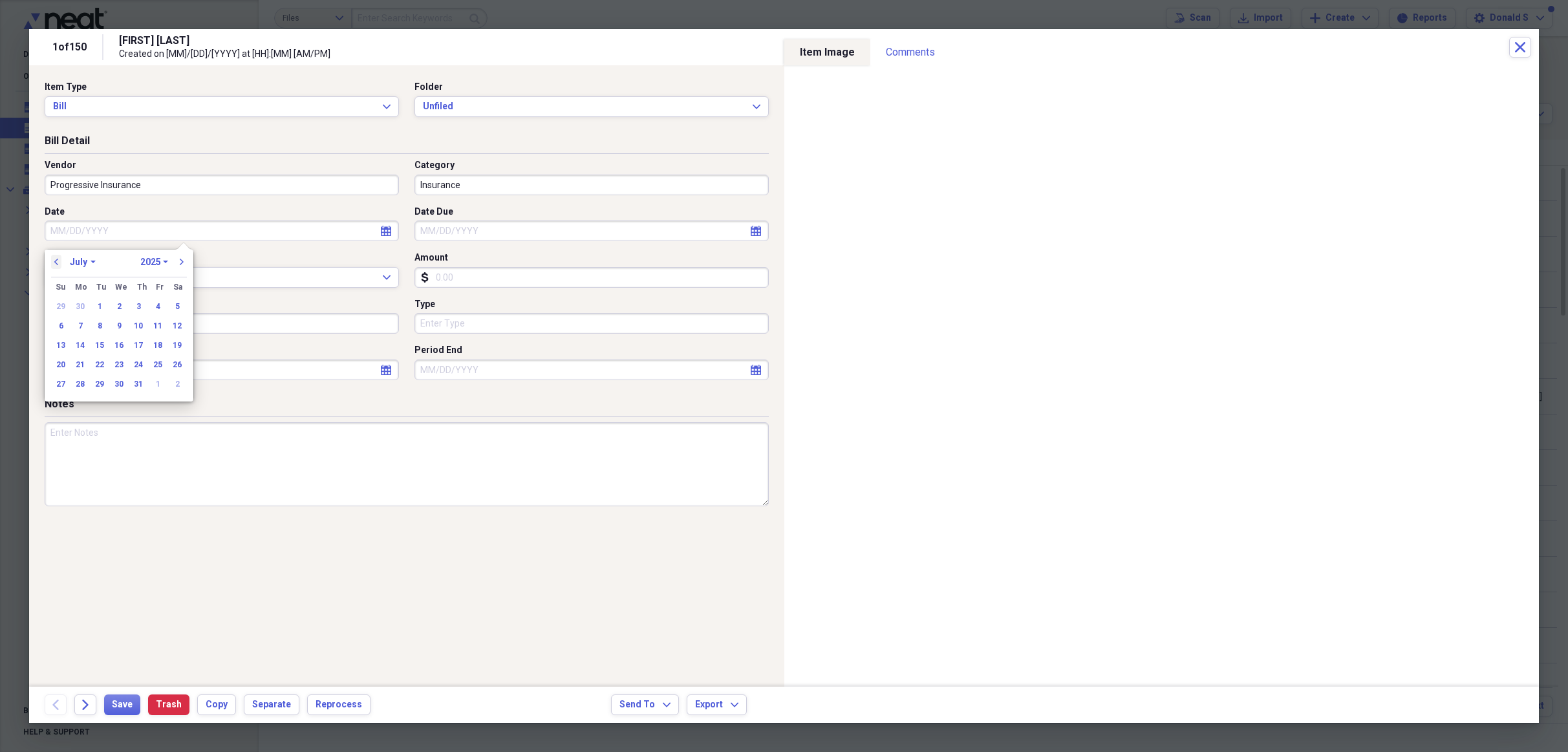 click on "previous" at bounding box center (56, 262) 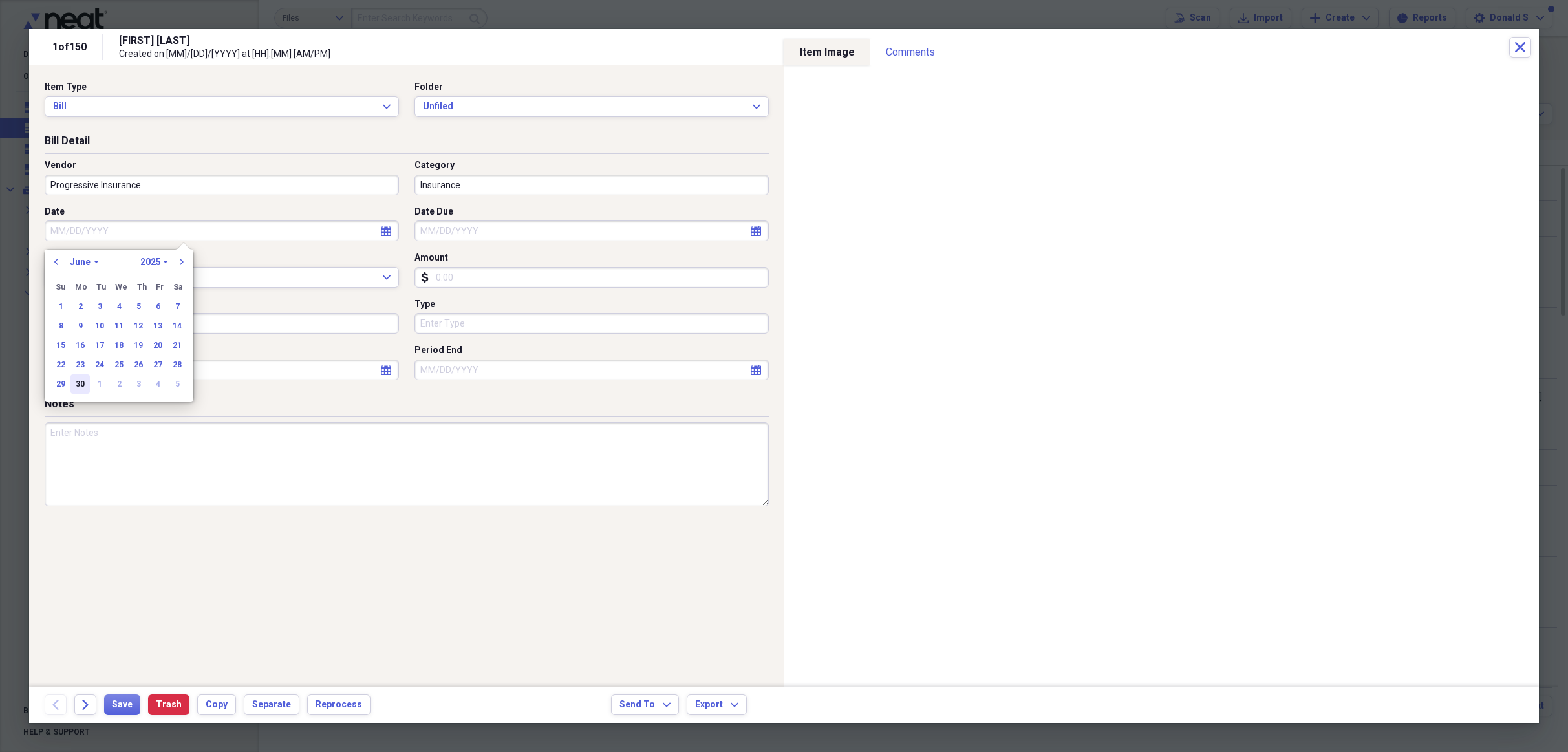 click on "30" at bounding box center (80, 384) 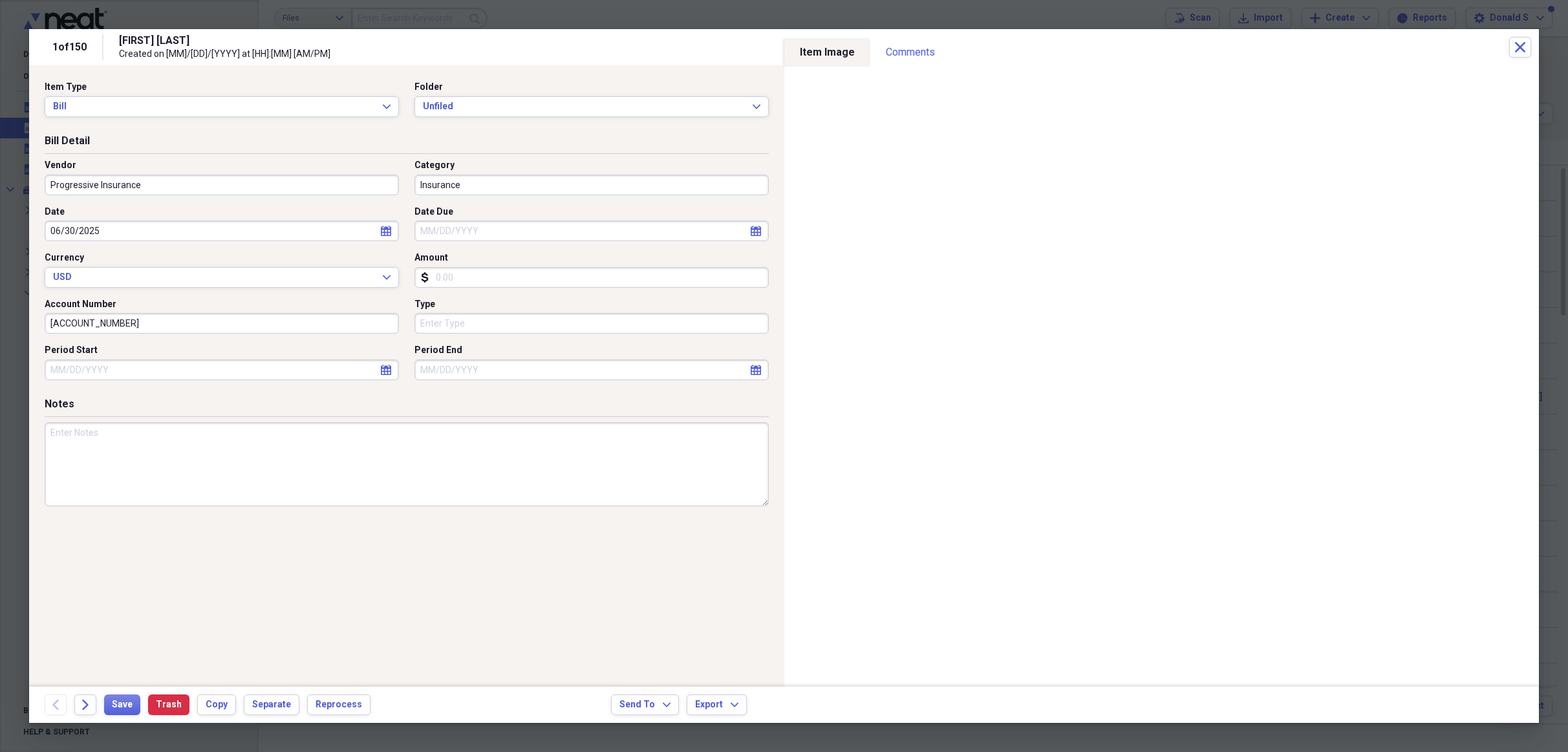 click on "Date Due" at bounding box center (592, 231) 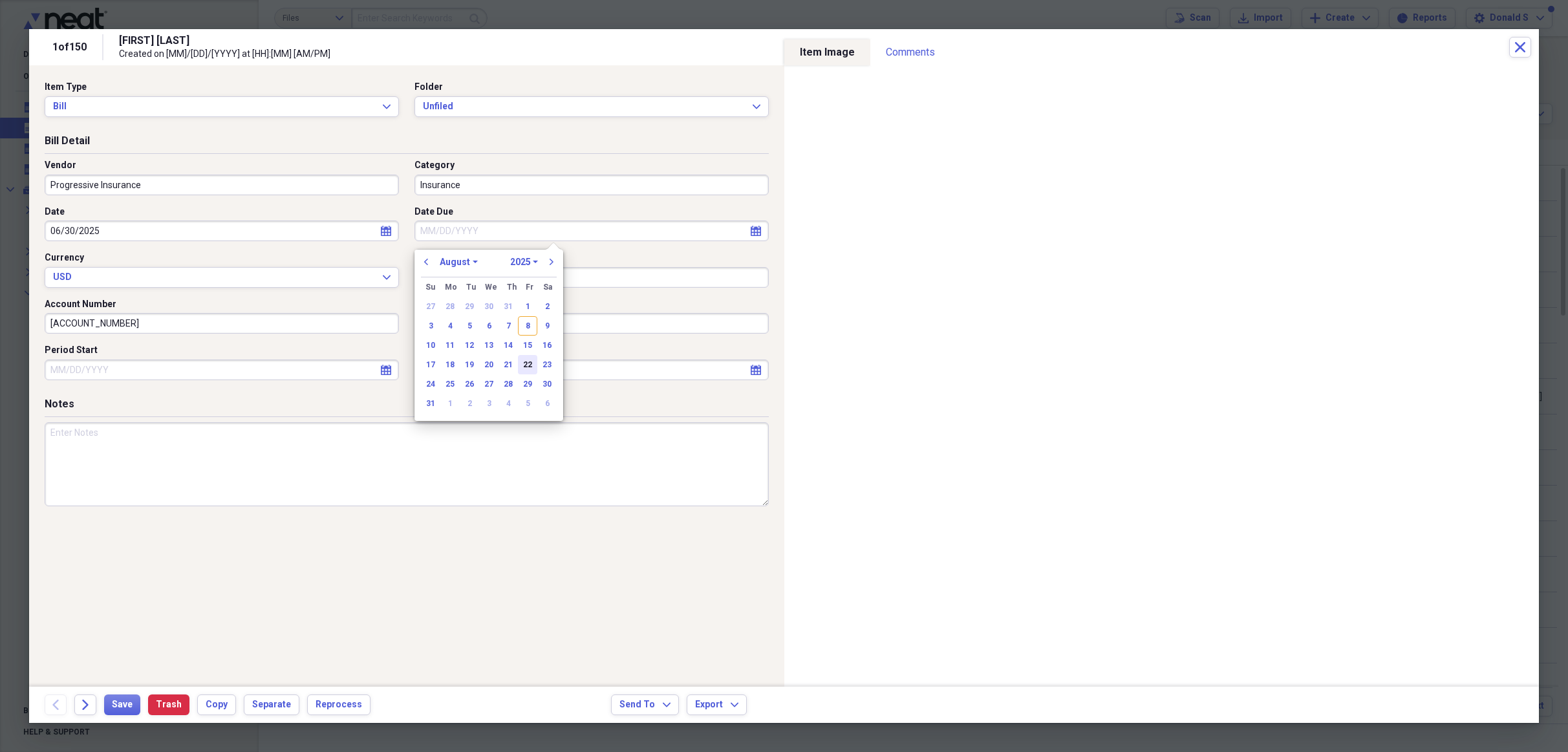 click on "22" at bounding box center [528, 365] 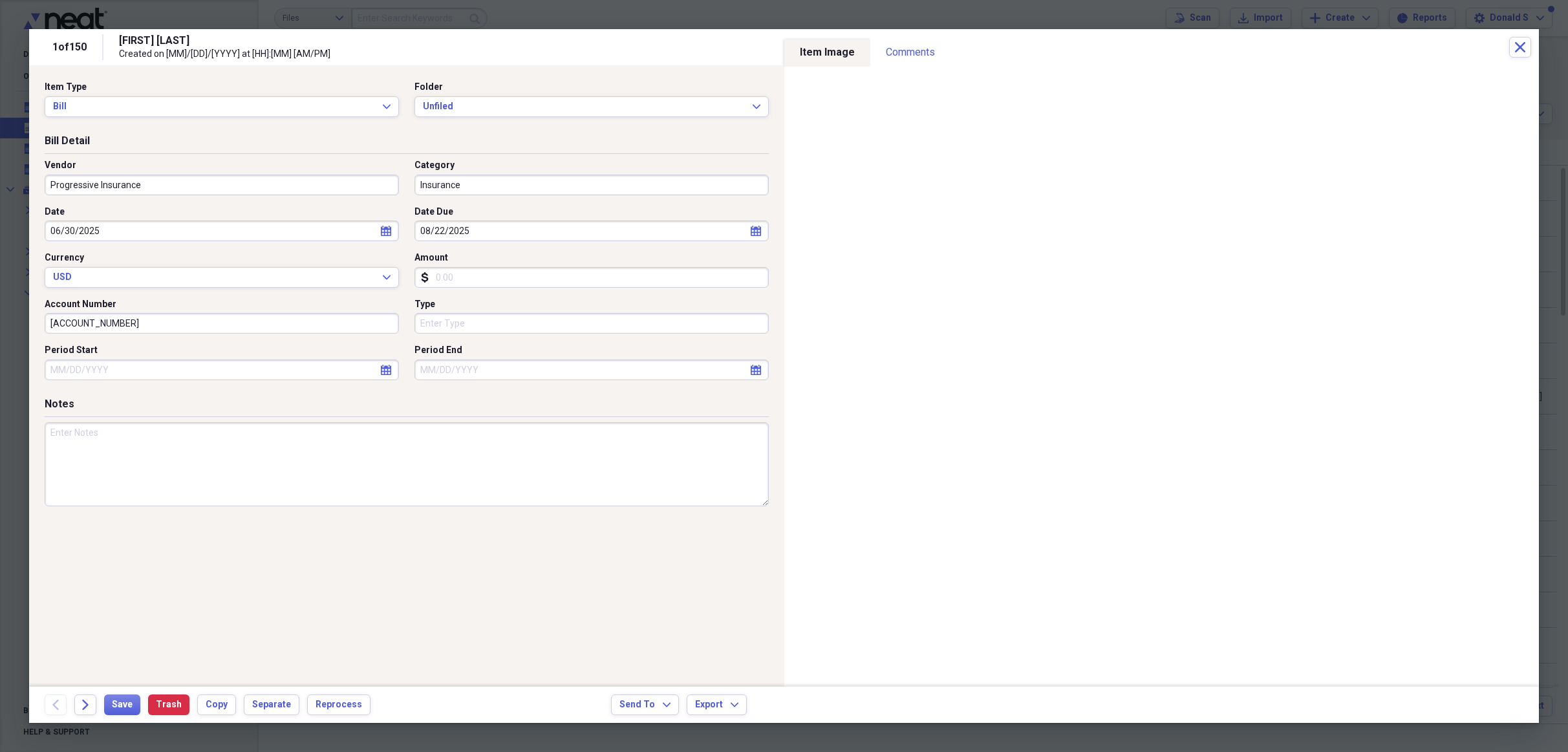 drag, startPoint x: 449, startPoint y: 275, endPoint x: 473, endPoint y: 280, distance: 24.5153 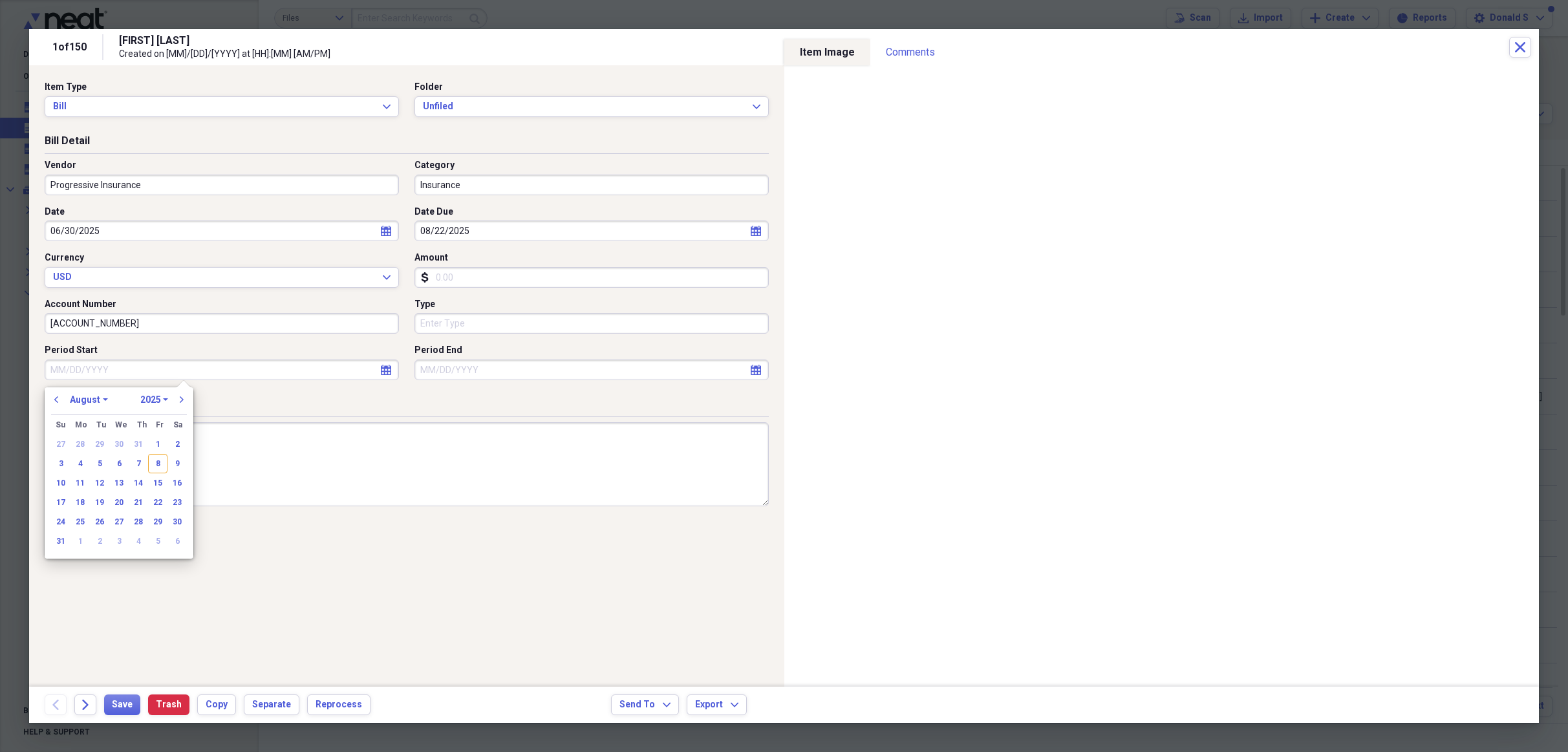 click on "Period Start" at bounding box center [222, 370] 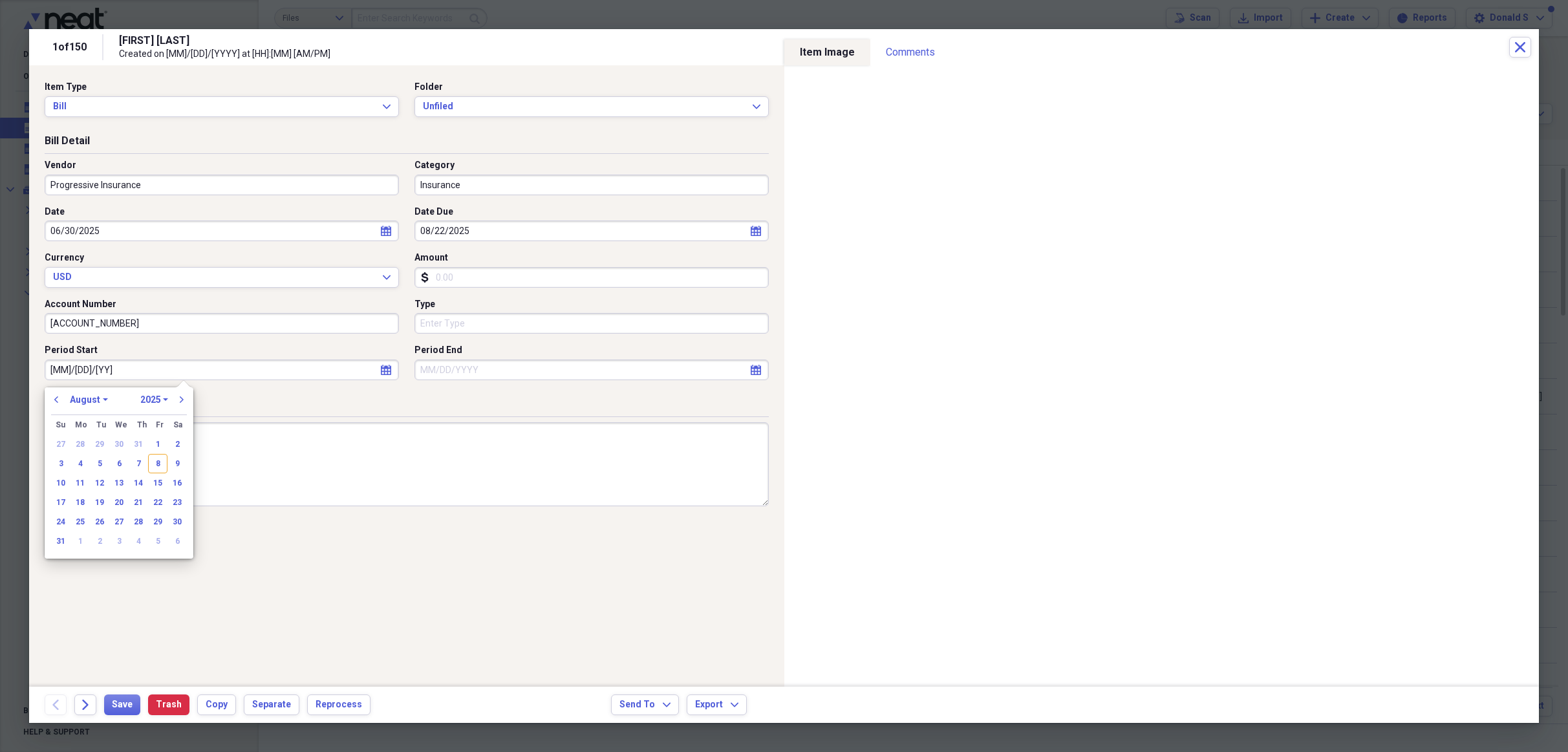 type on "[MM]/[DD]/[YY]" 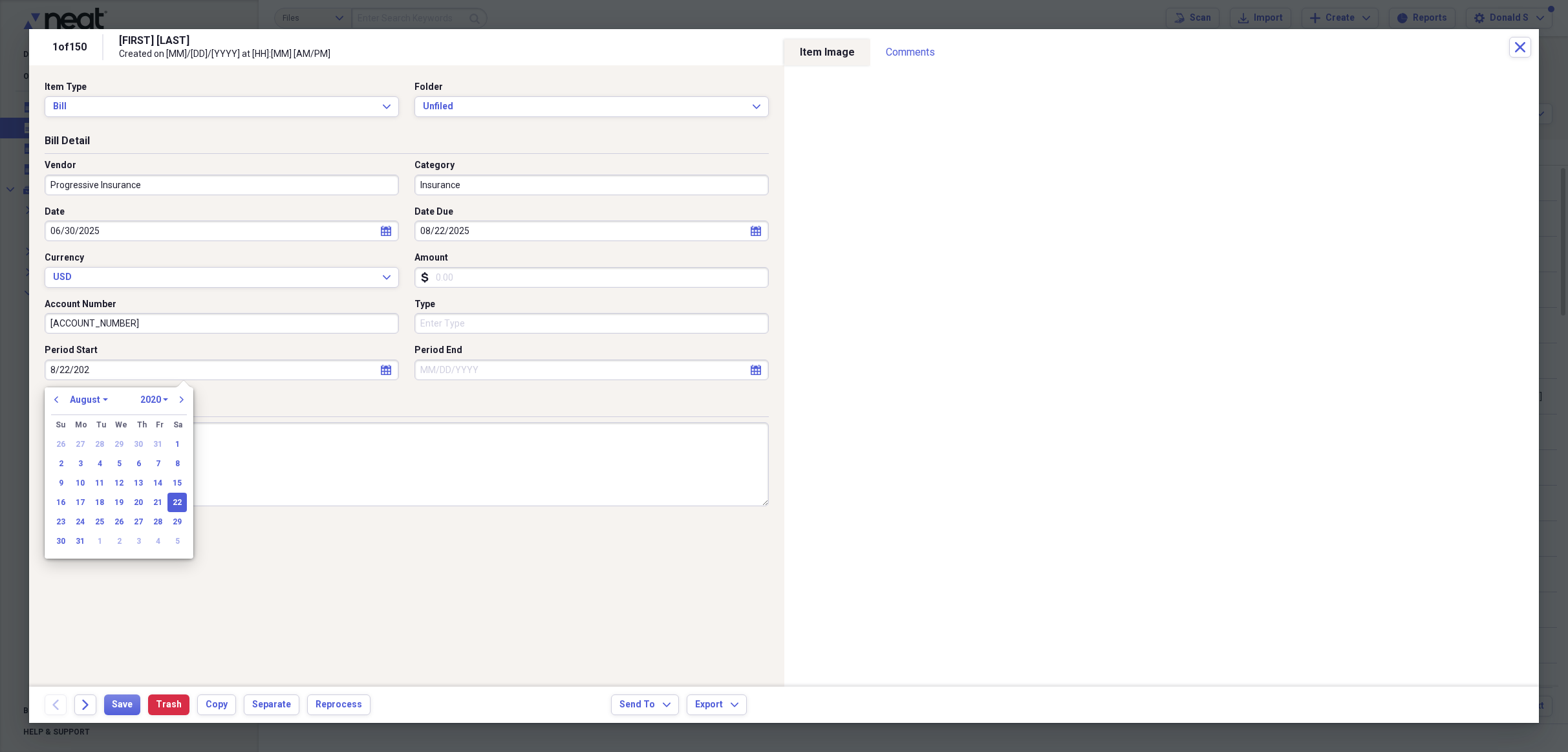 type on "[MM]/[DD]/[YY]" 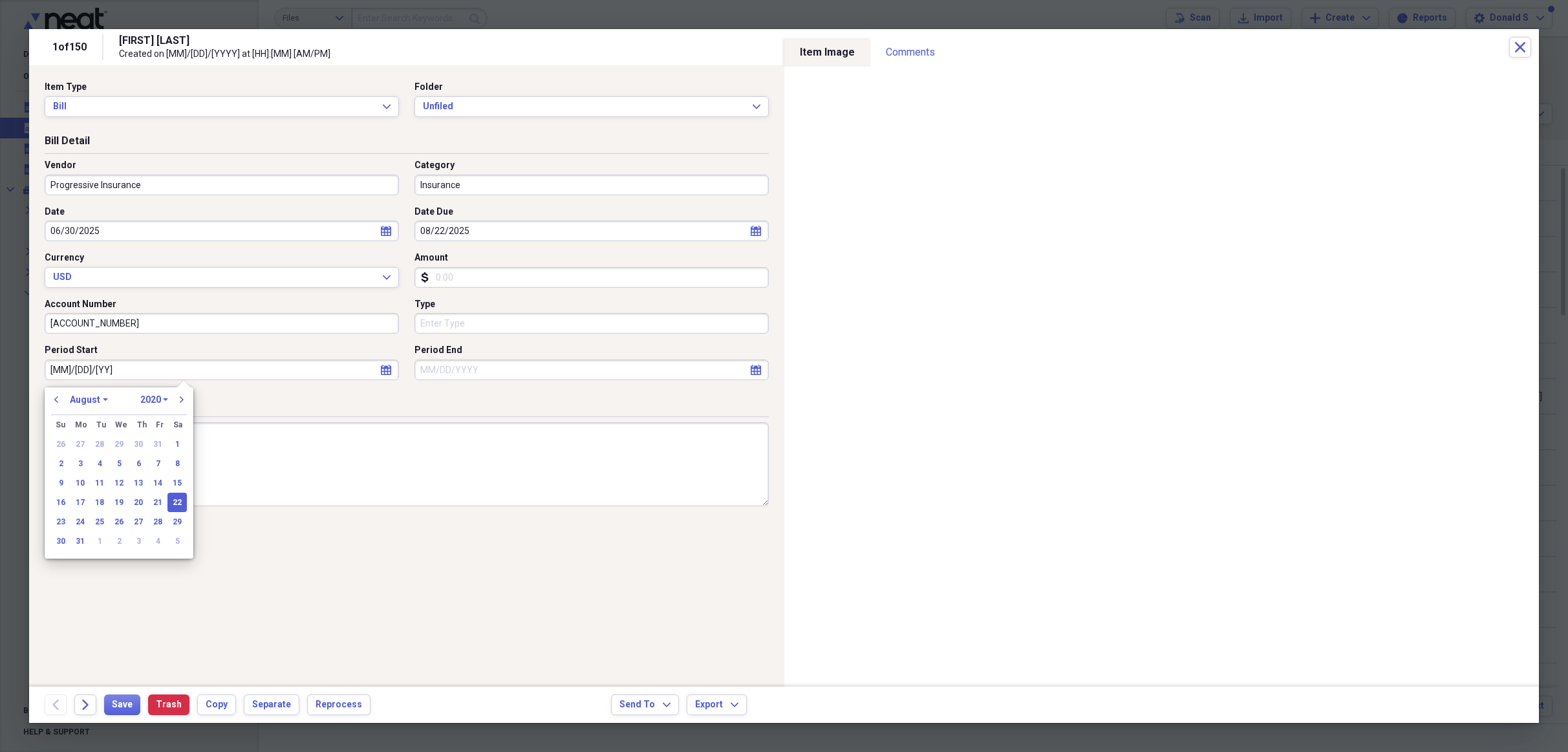 select on "2025" 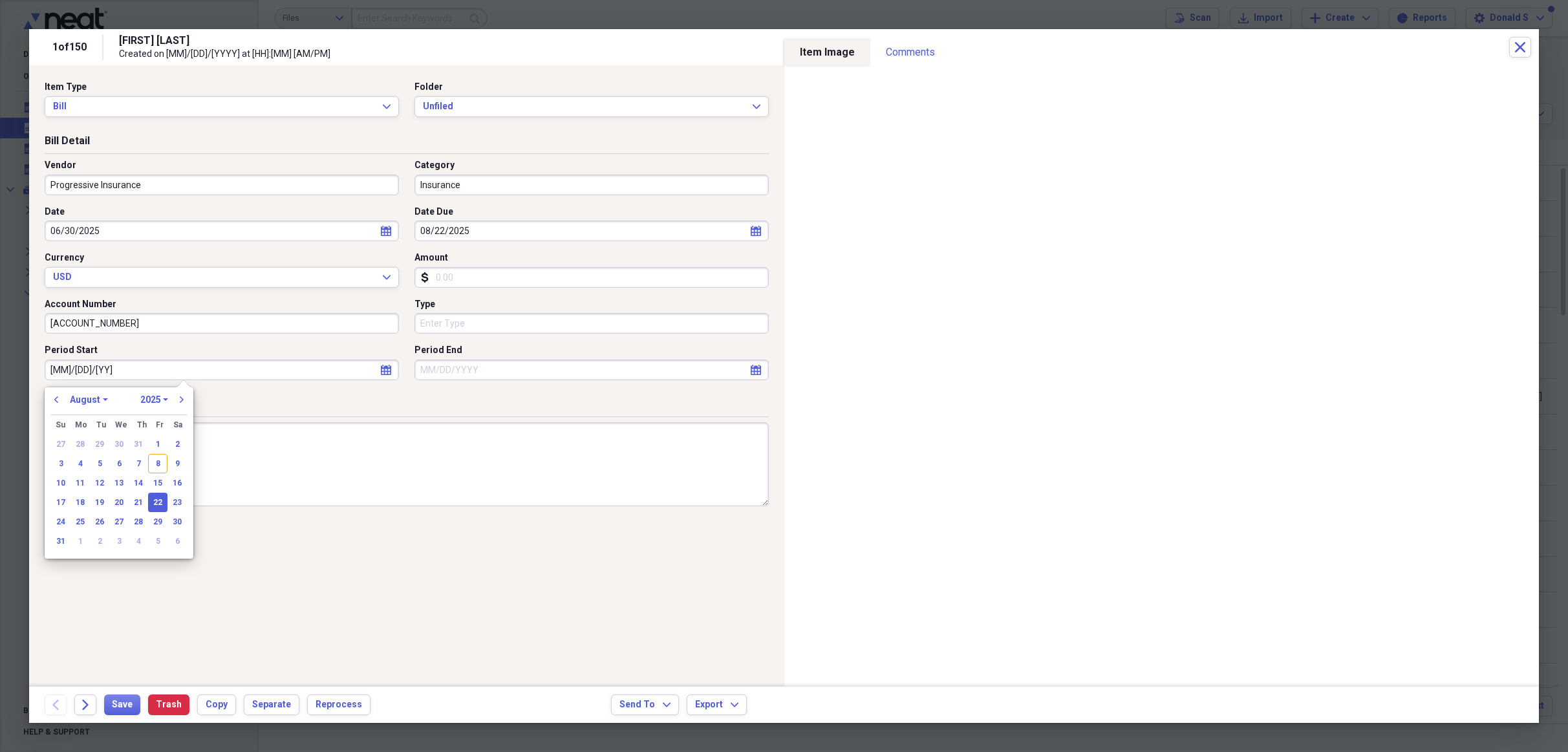 type on "08/22/2025" 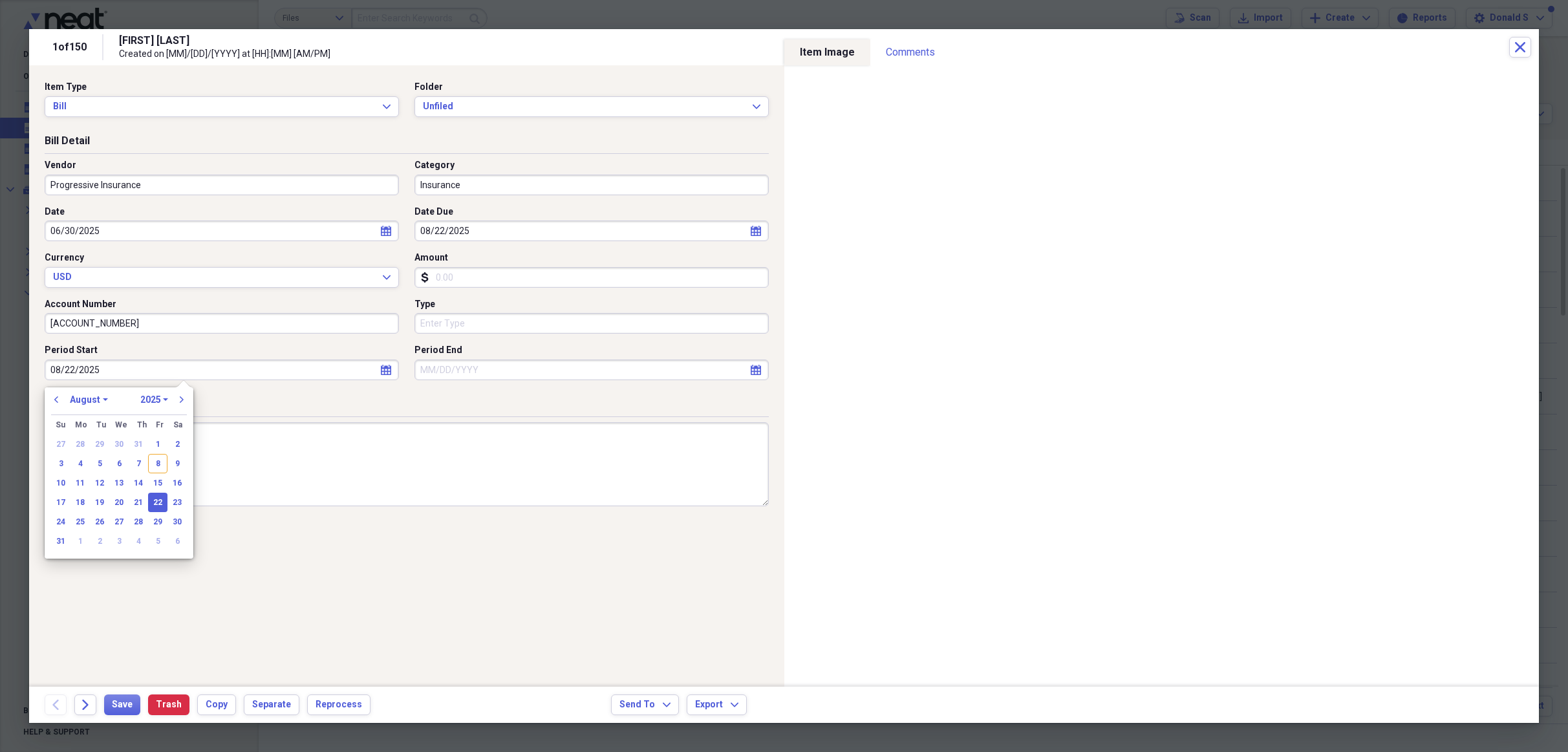 type 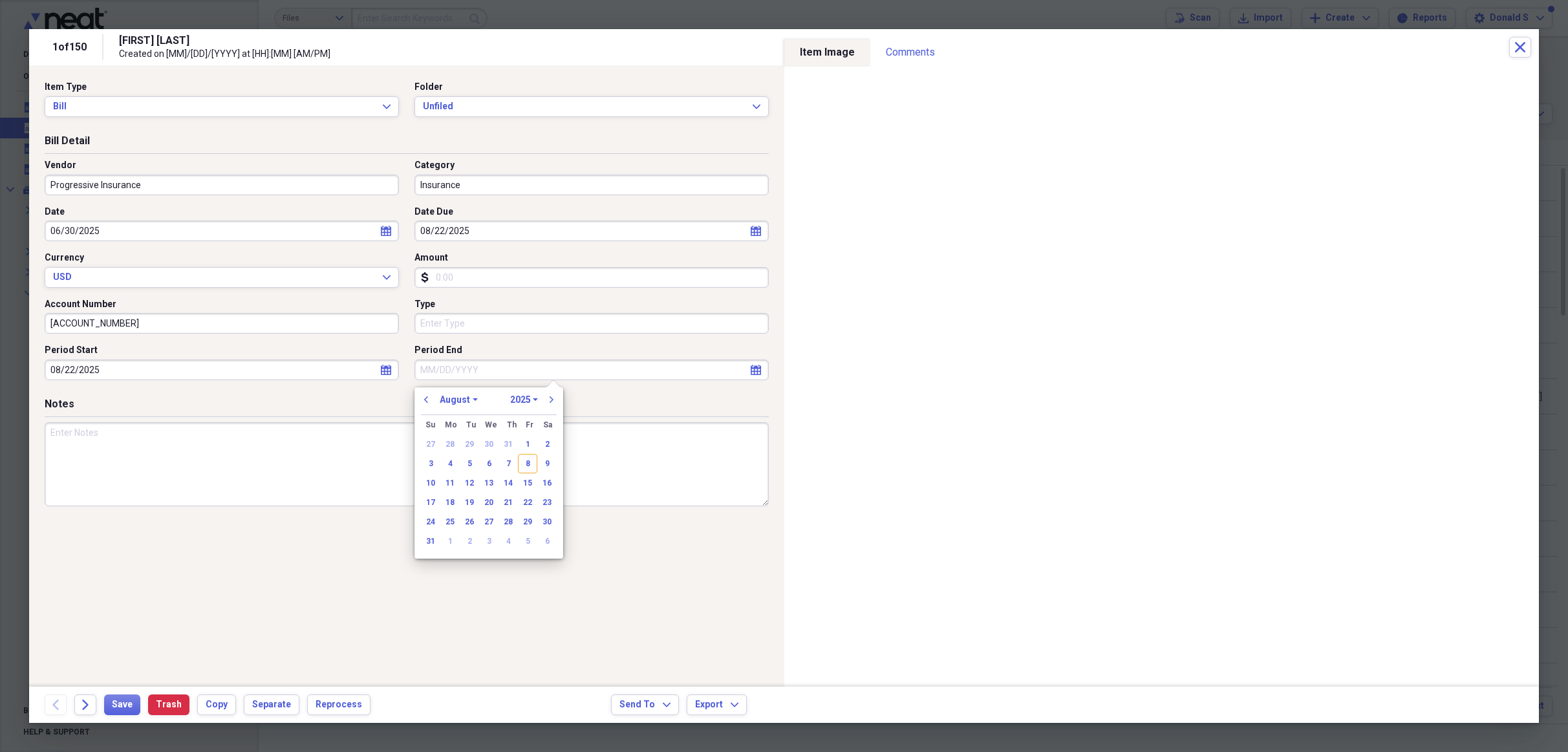 click on "Period End" at bounding box center [592, 370] 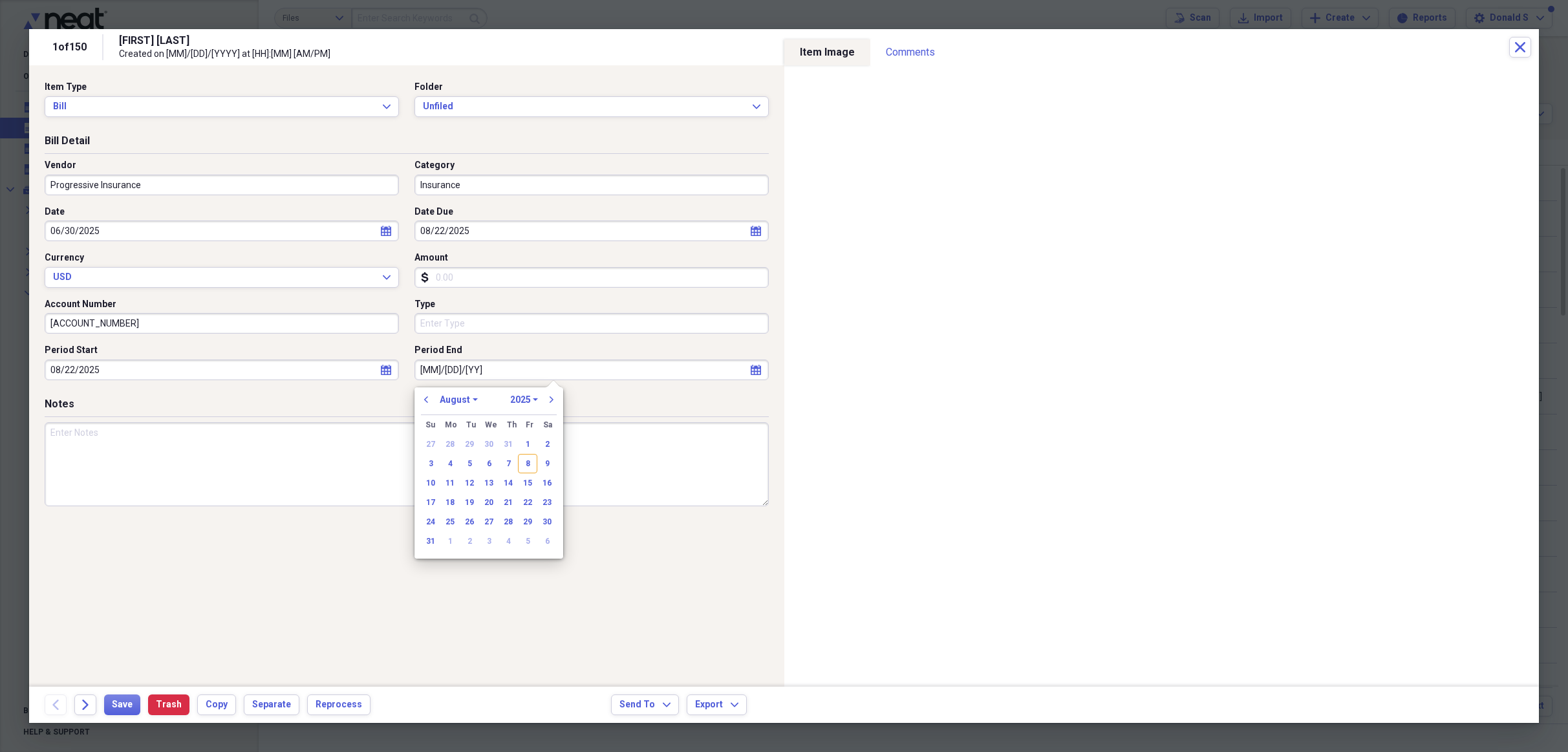 type on "[MM]/[DD]/[YY]" 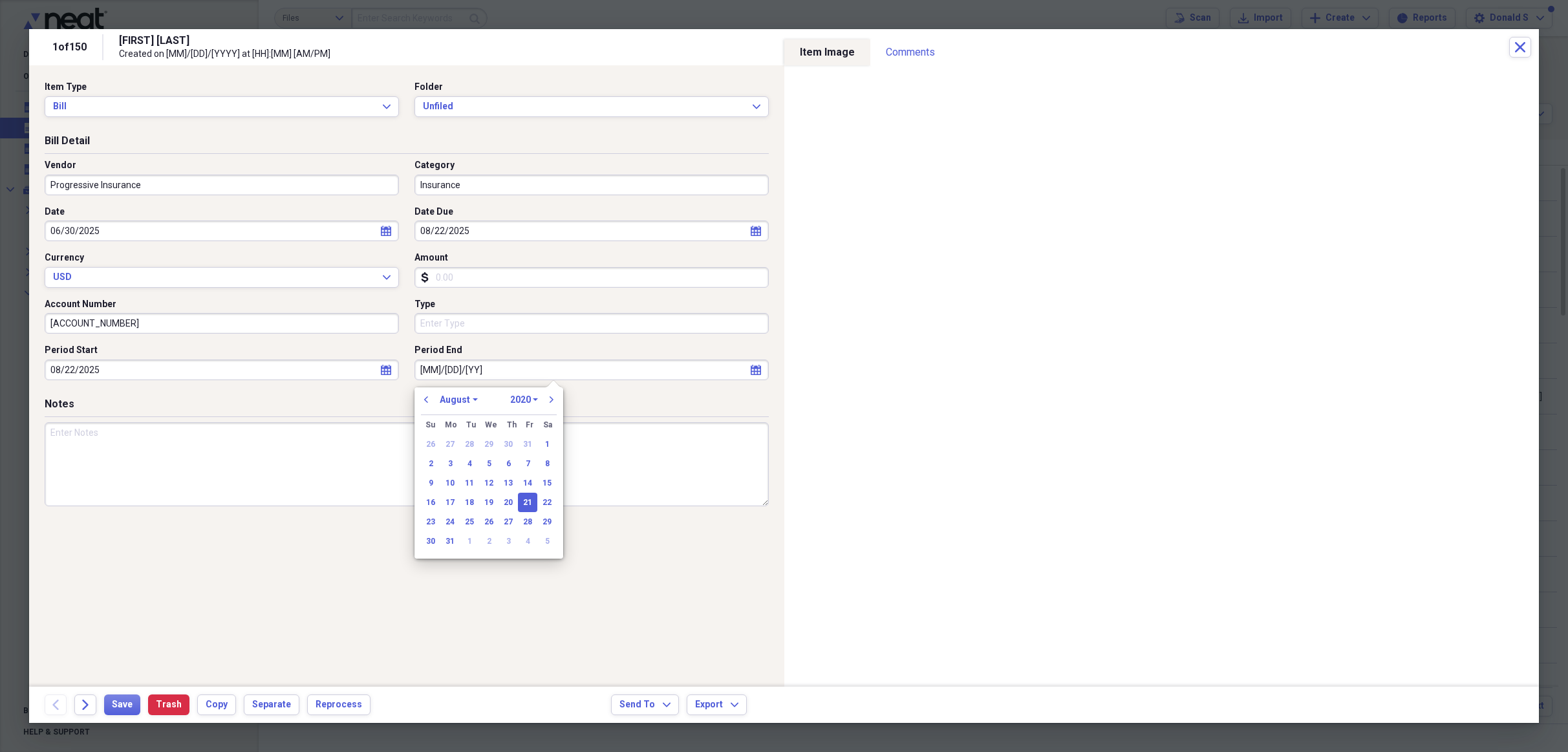type on "[MM]/[DD]/[YYYY]" 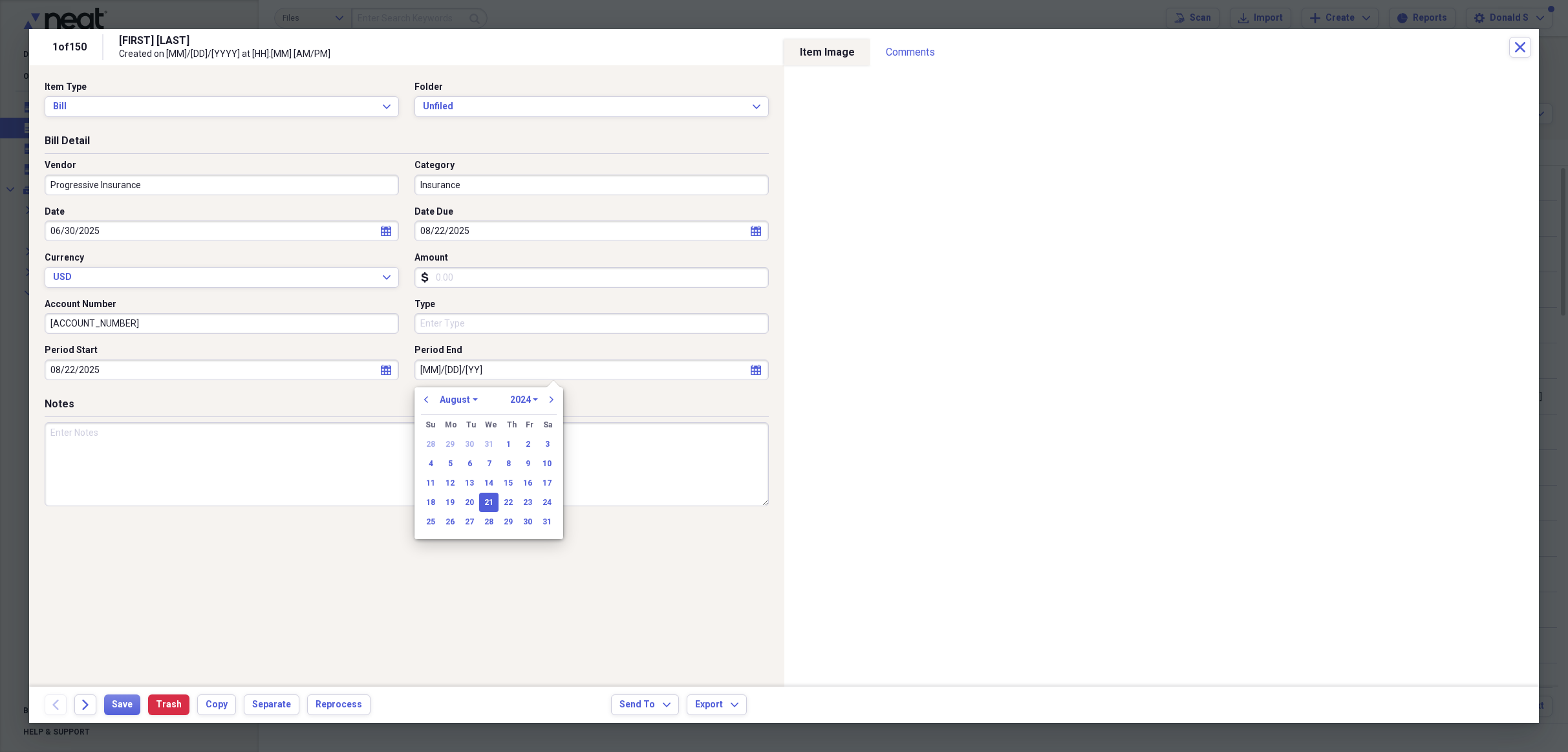 type on "[MM]/[DD]/[YYYY]" 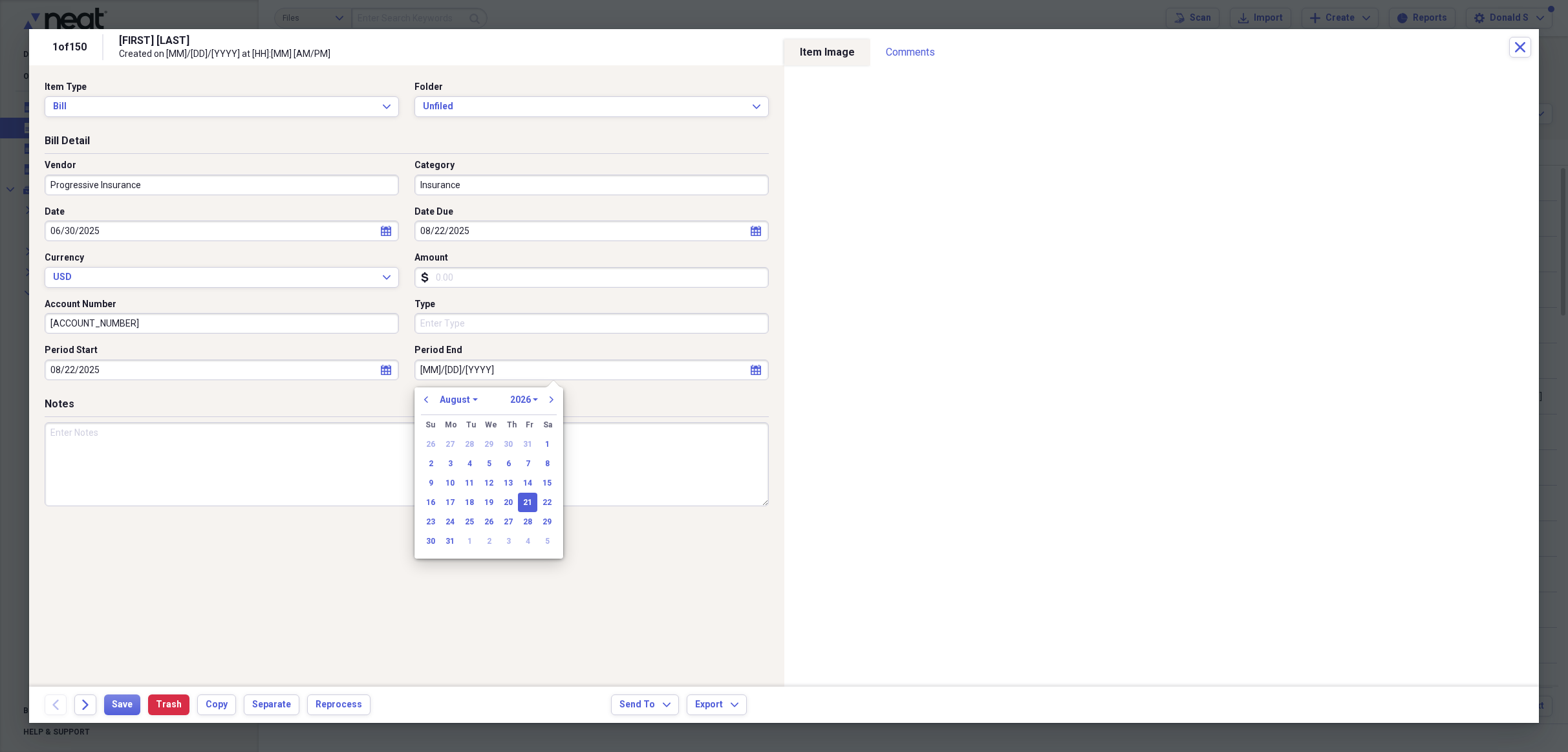 type on "[MM]/[DD]/[YYYY]" 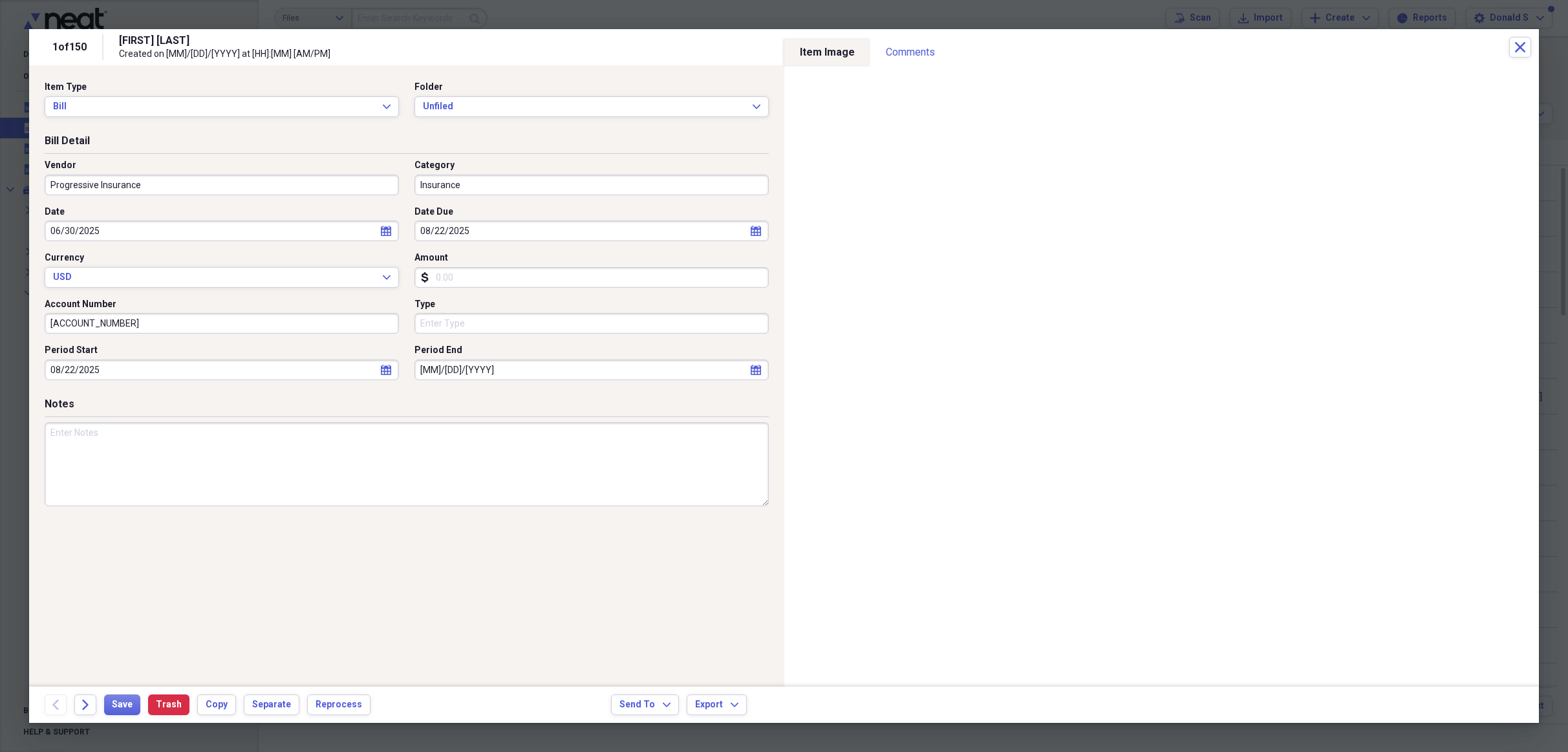 click at bounding box center [407, 464] 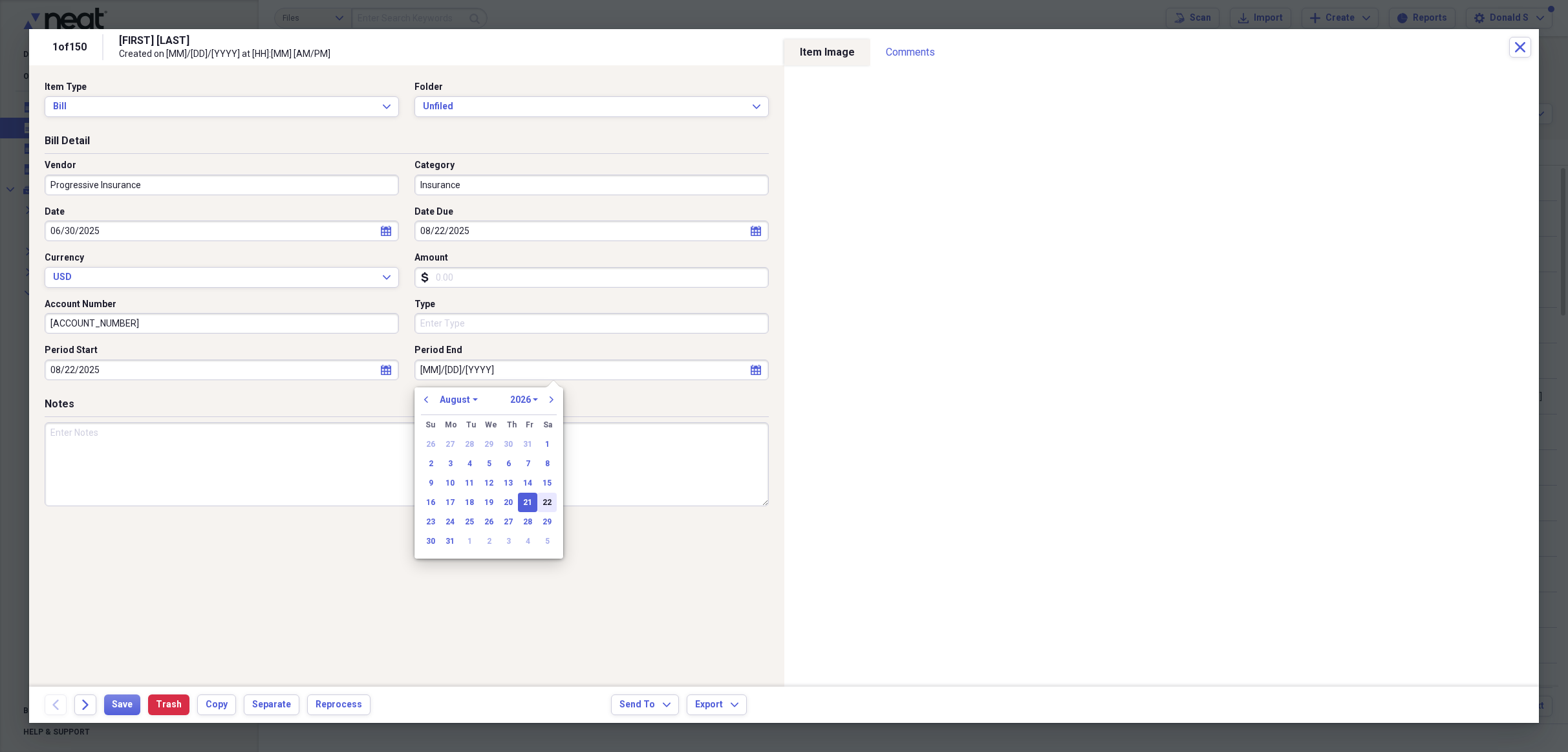 click on "22" at bounding box center [547, 502] 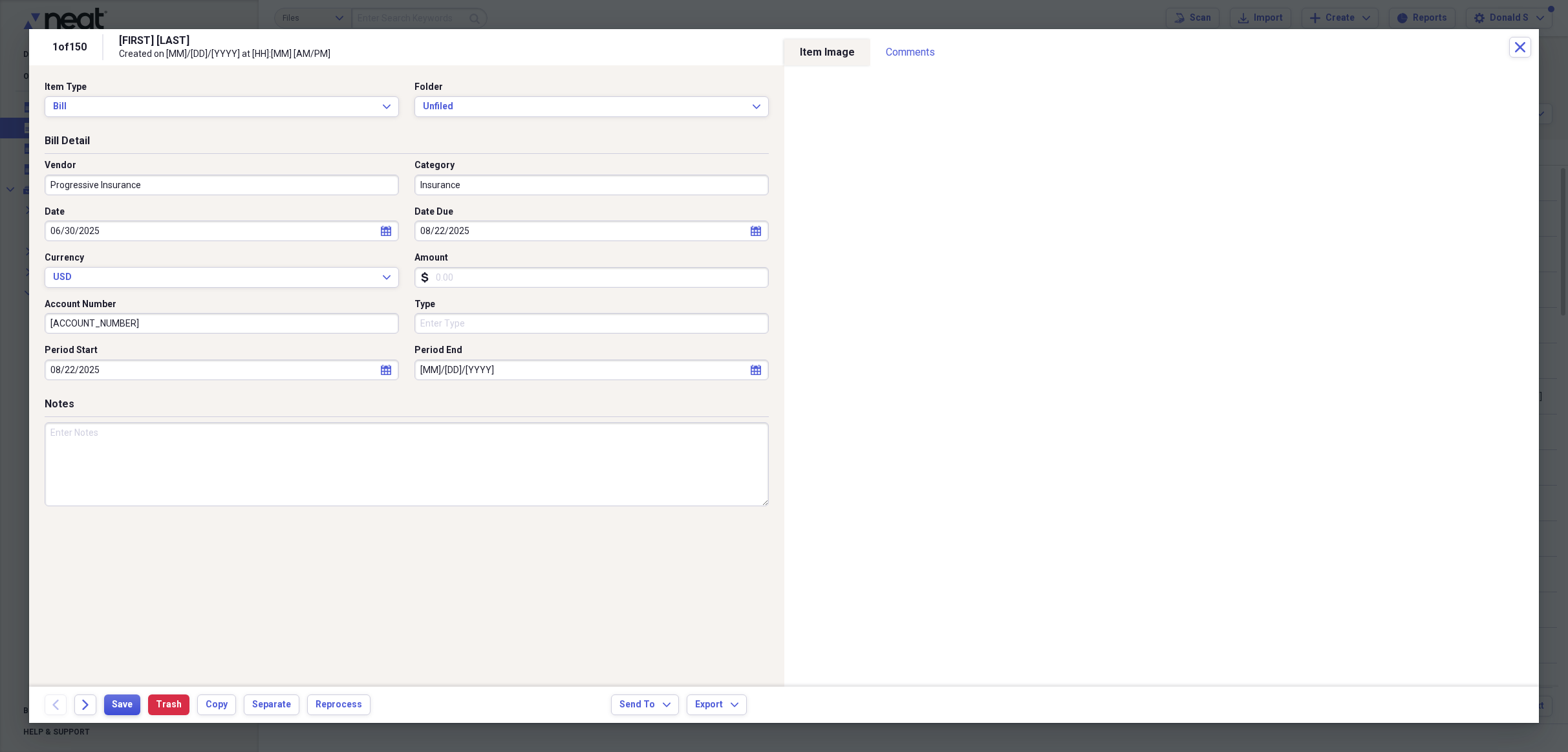 click on "Save" at bounding box center (122, 705) 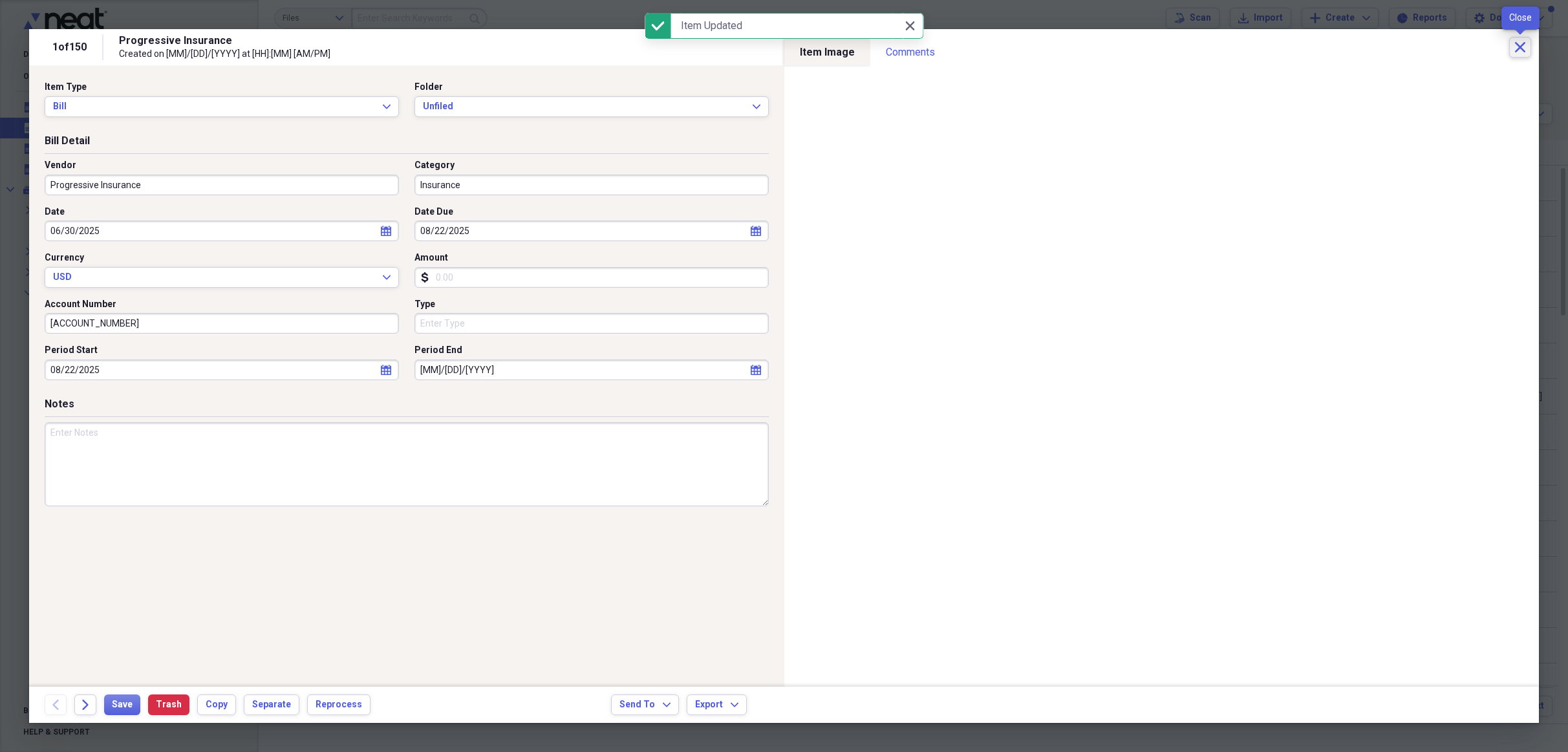 click on "Close" at bounding box center (1520, 47) 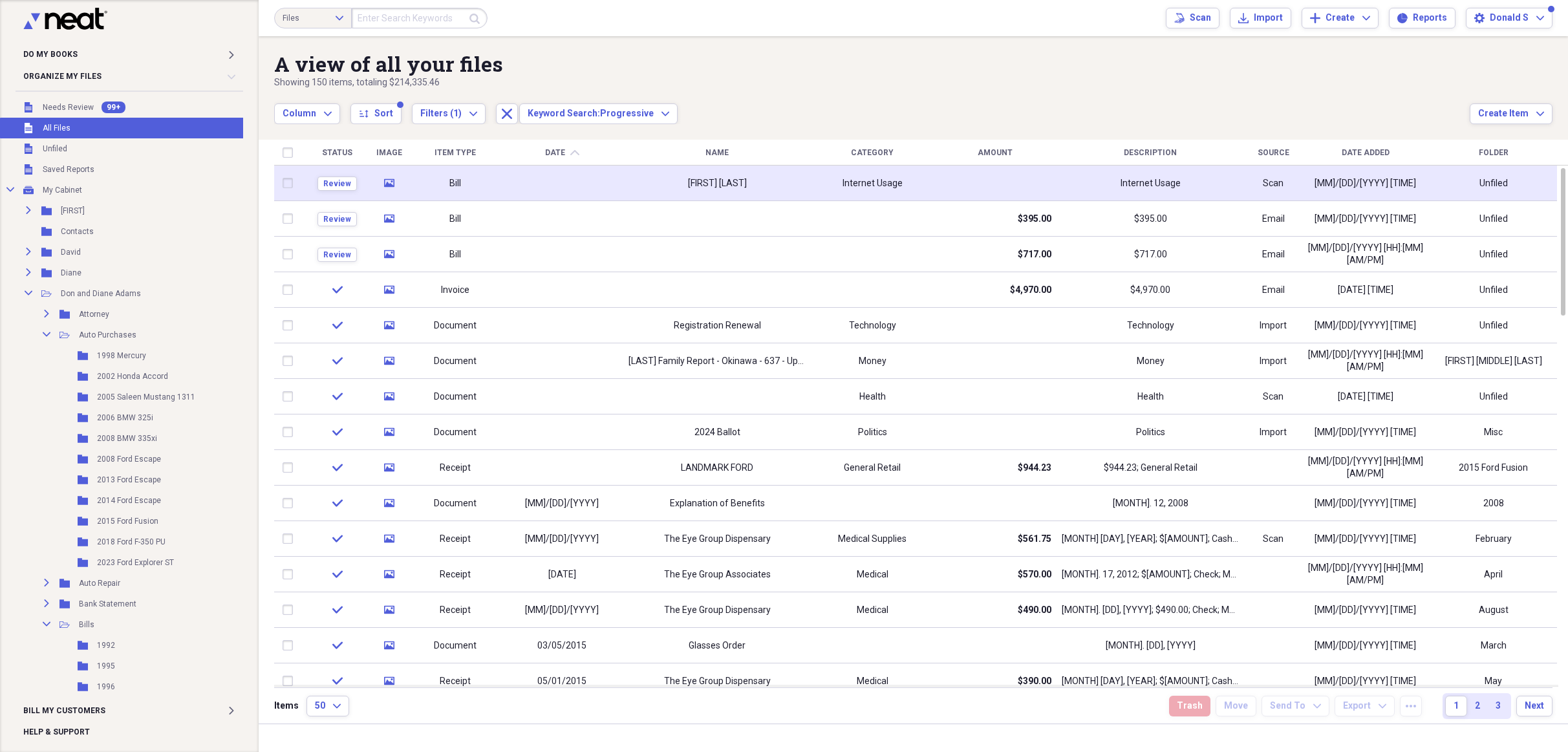 click on "[FIRST] [LAST]" at bounding box center [717, 183] 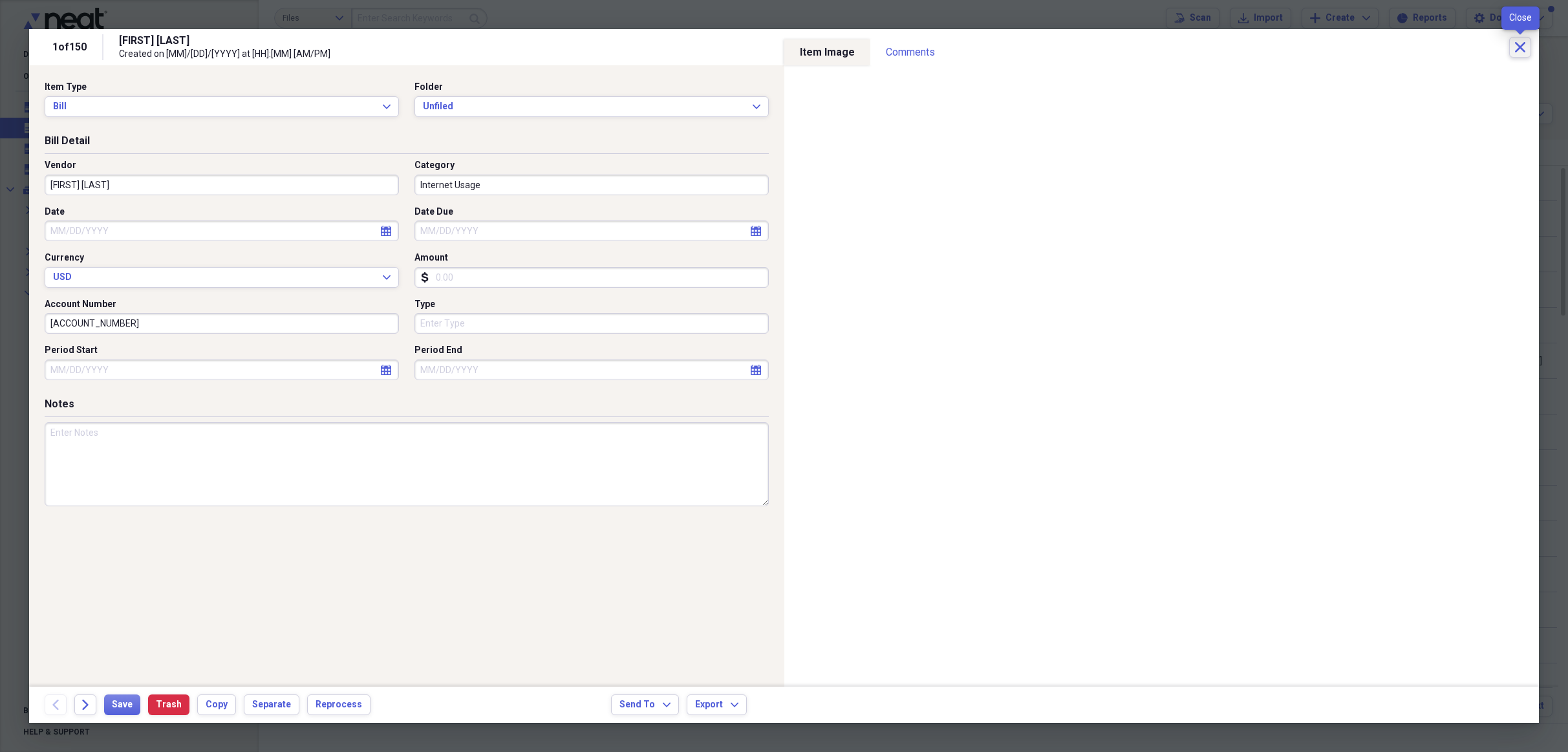 click 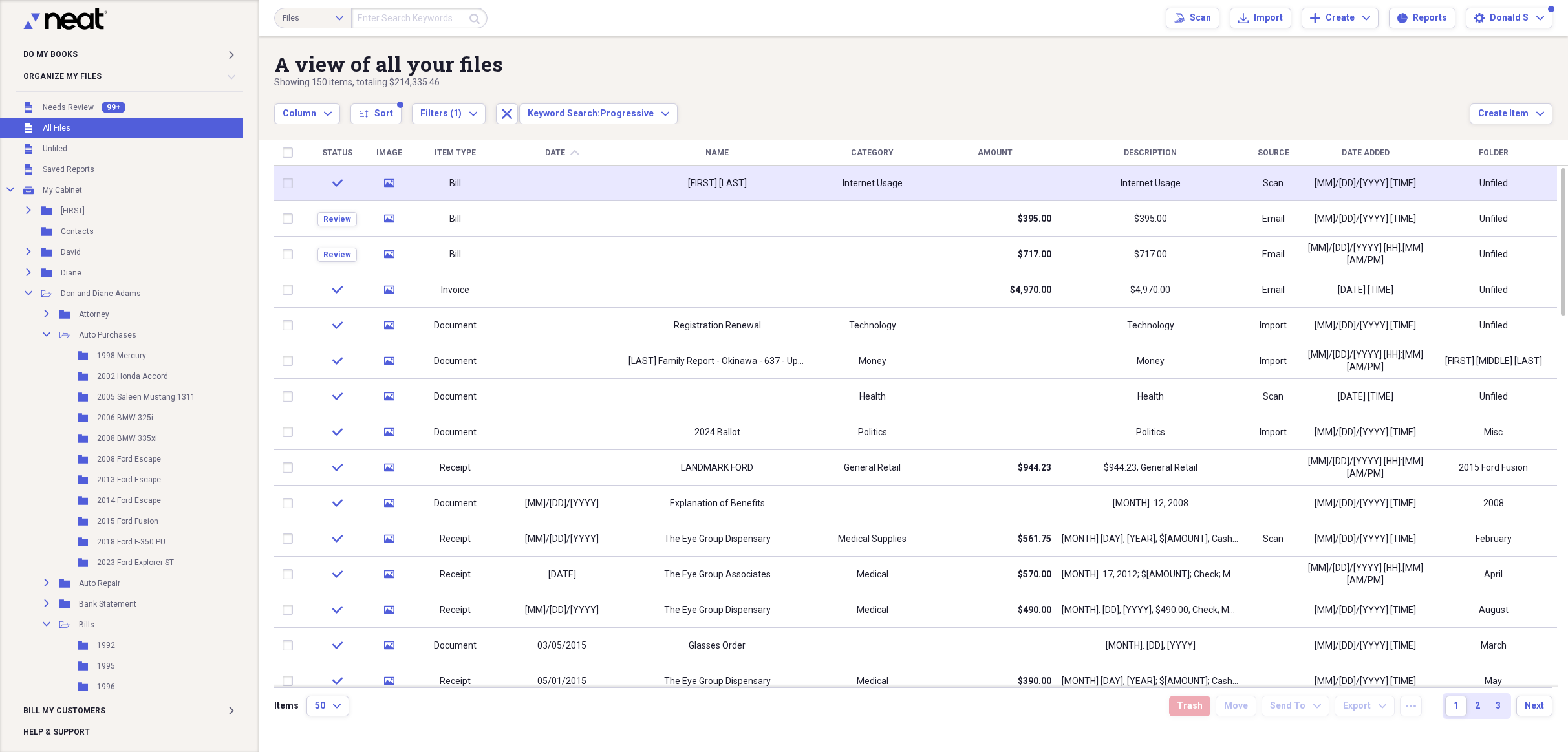 click on "[FIRST] [LAST]" at bounding box center (717, 184) 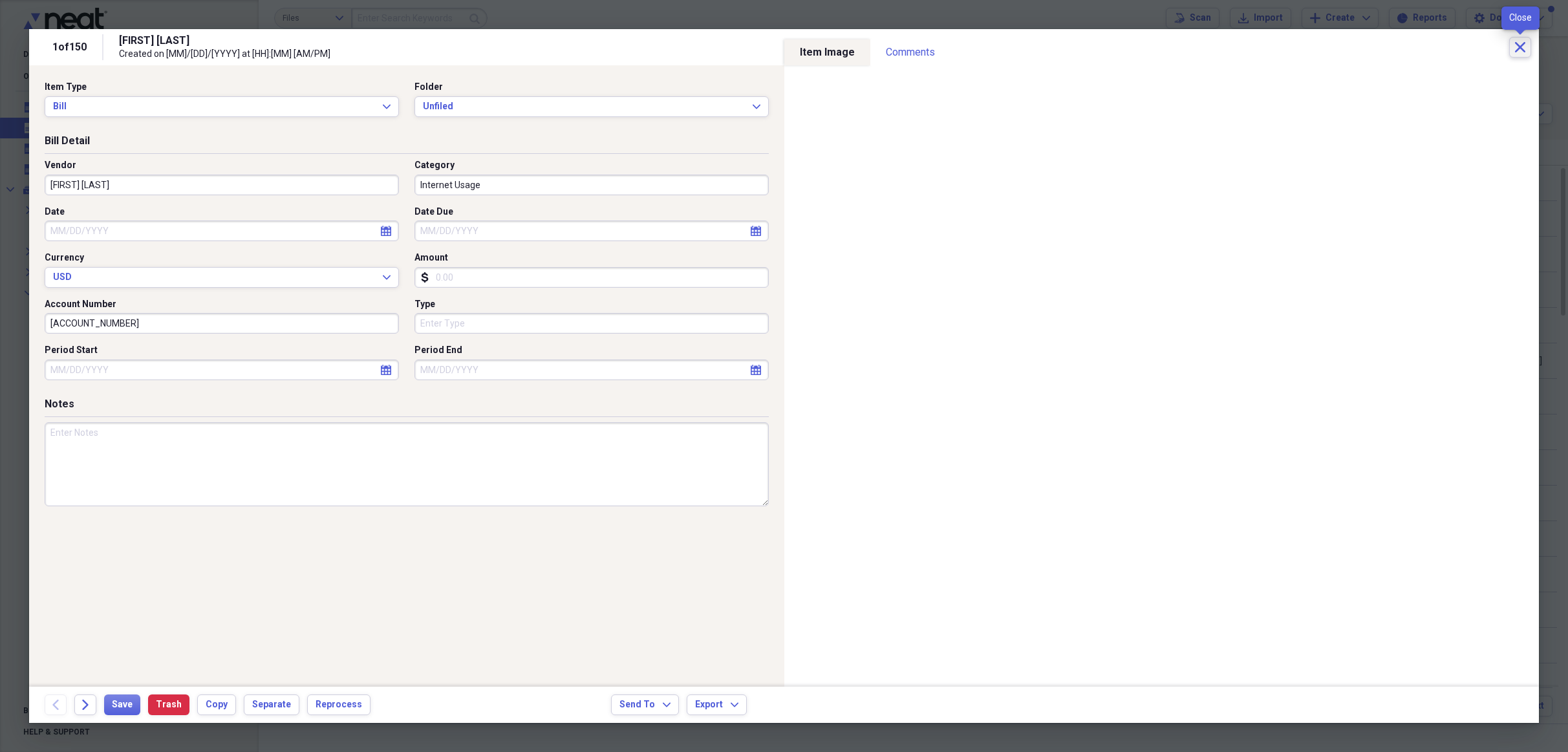 click on "Close" at bounding box center (1520, 47) 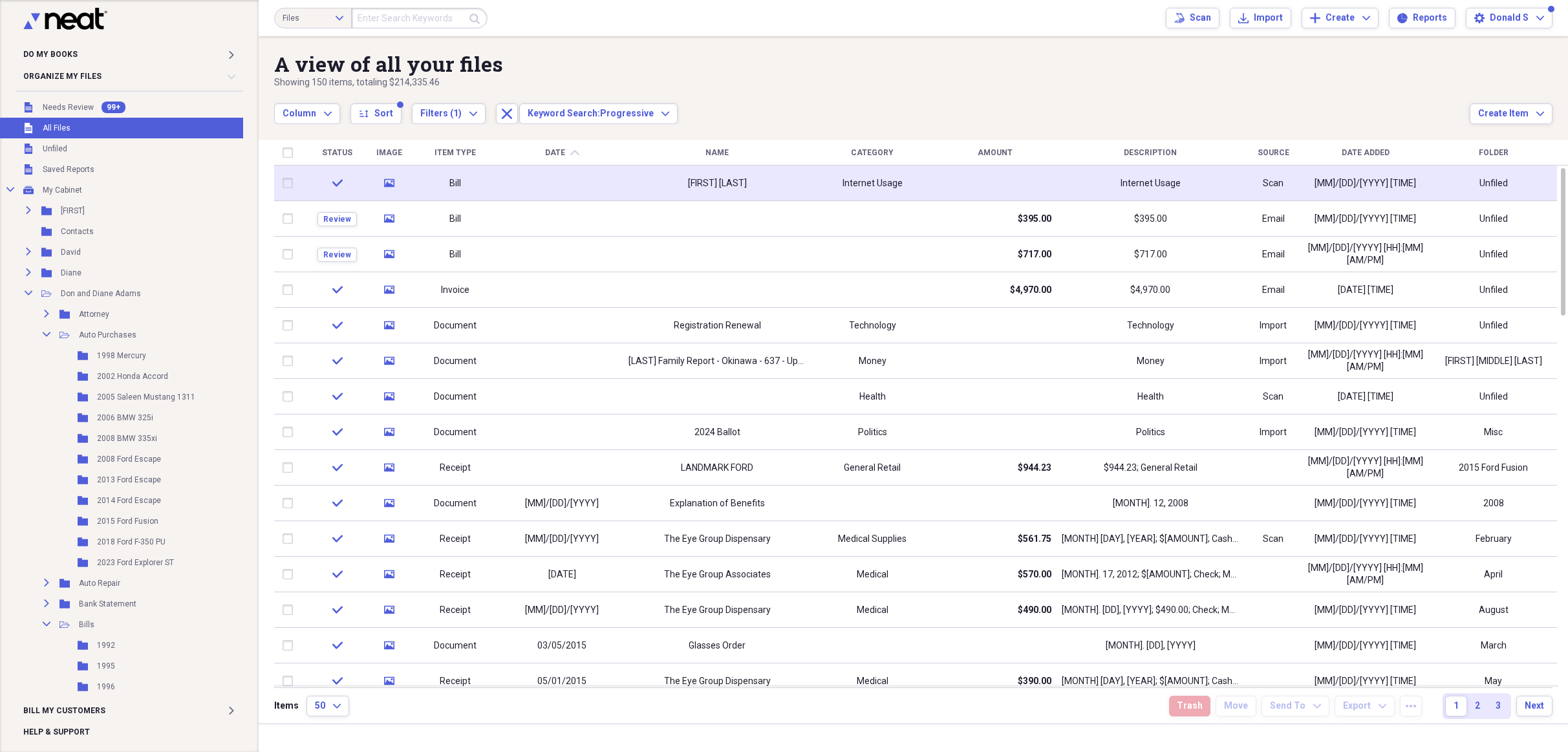 click on "[FIRST] [LAST]" at bounding box center (717, 184) 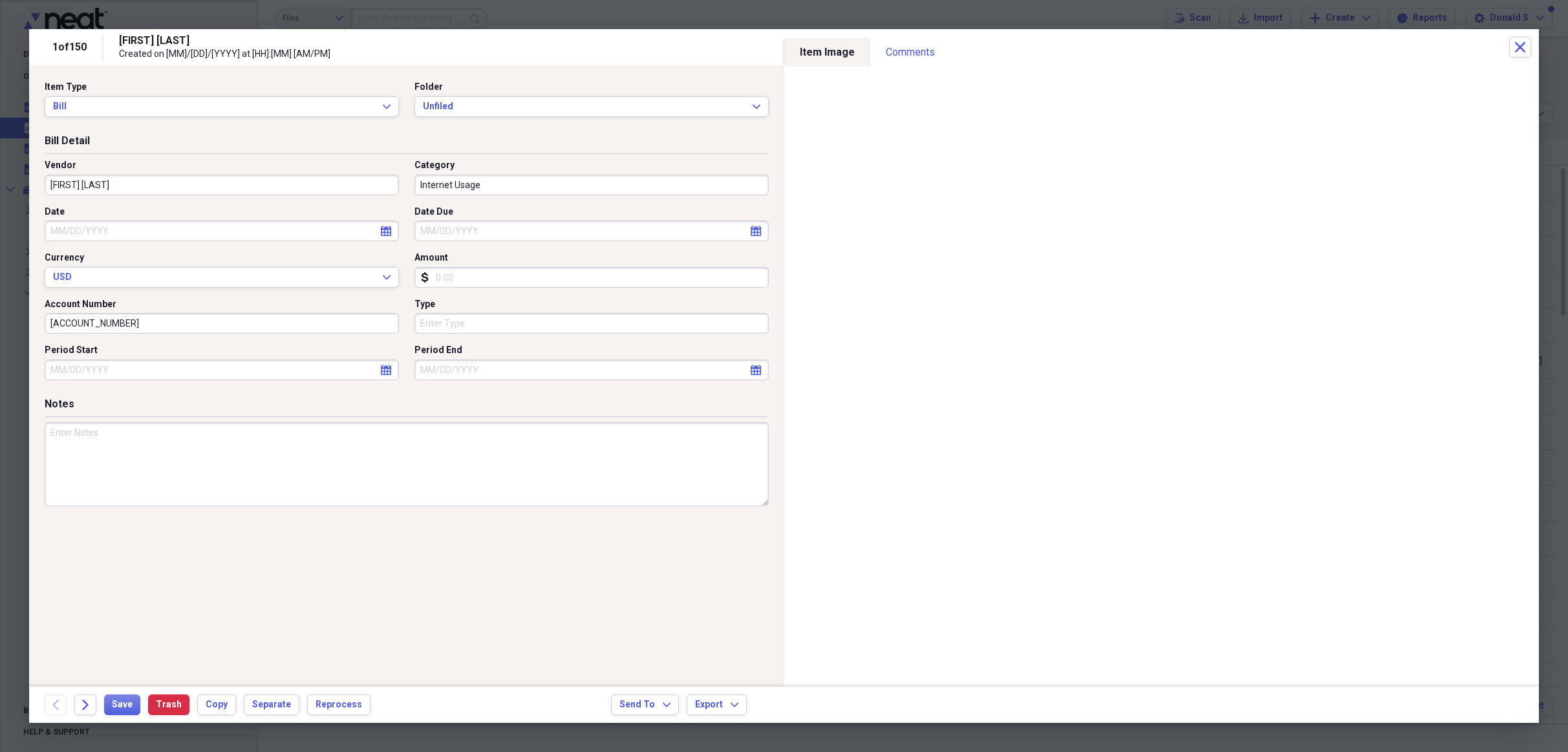 click on "[FIRST] [LAST]" at bounding box center (222, 185) 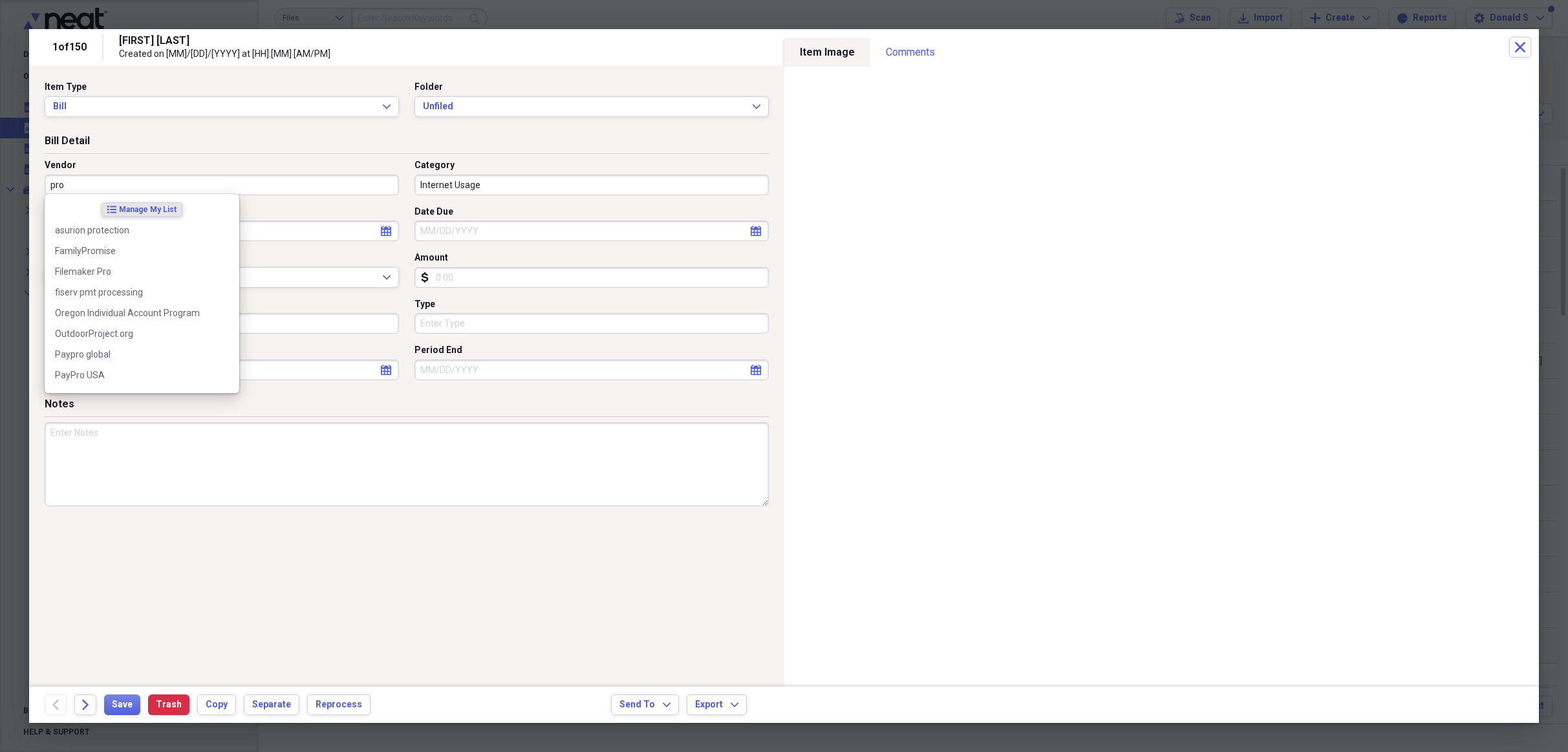 paste on "Progressive Insurance" 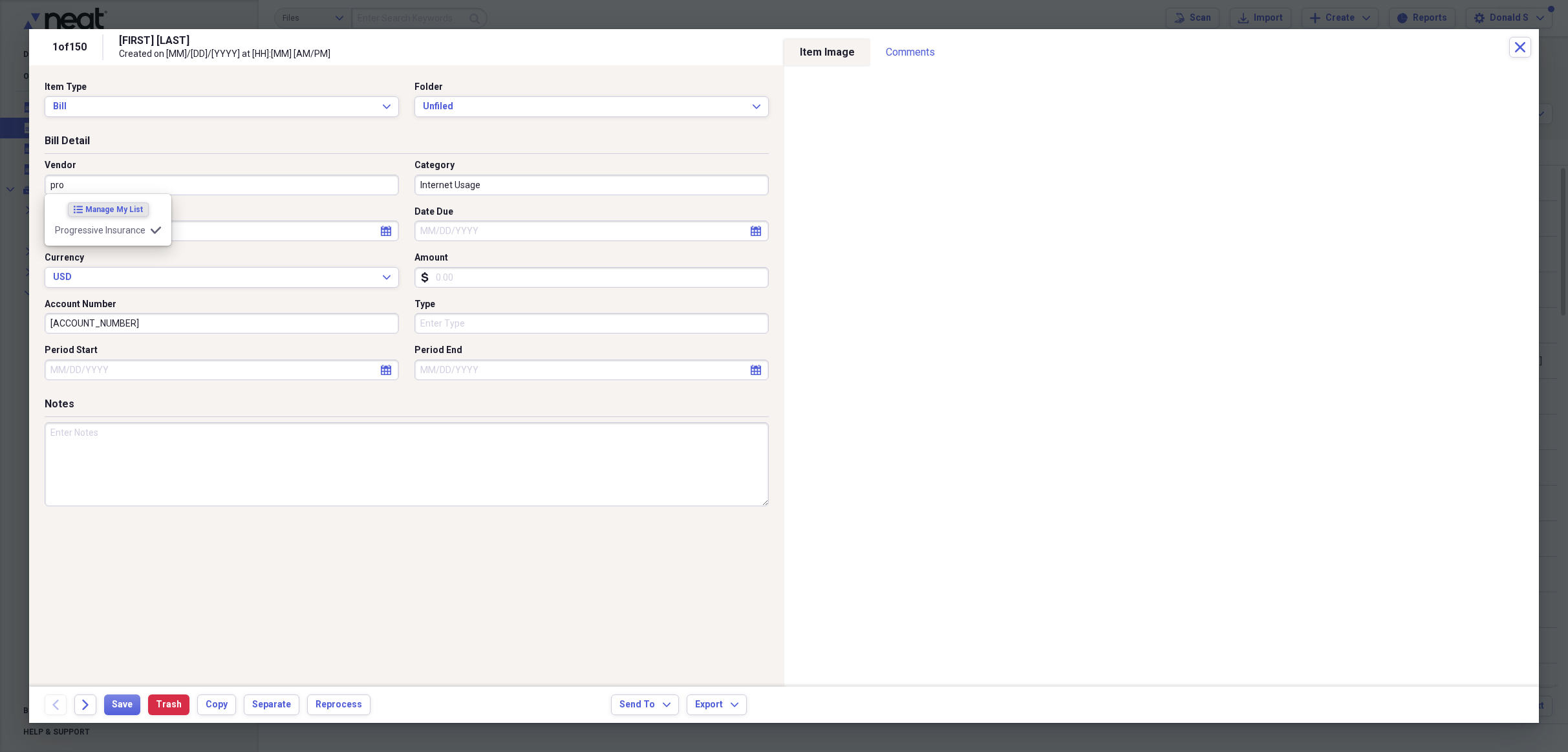 type on "Progressive Insurance" 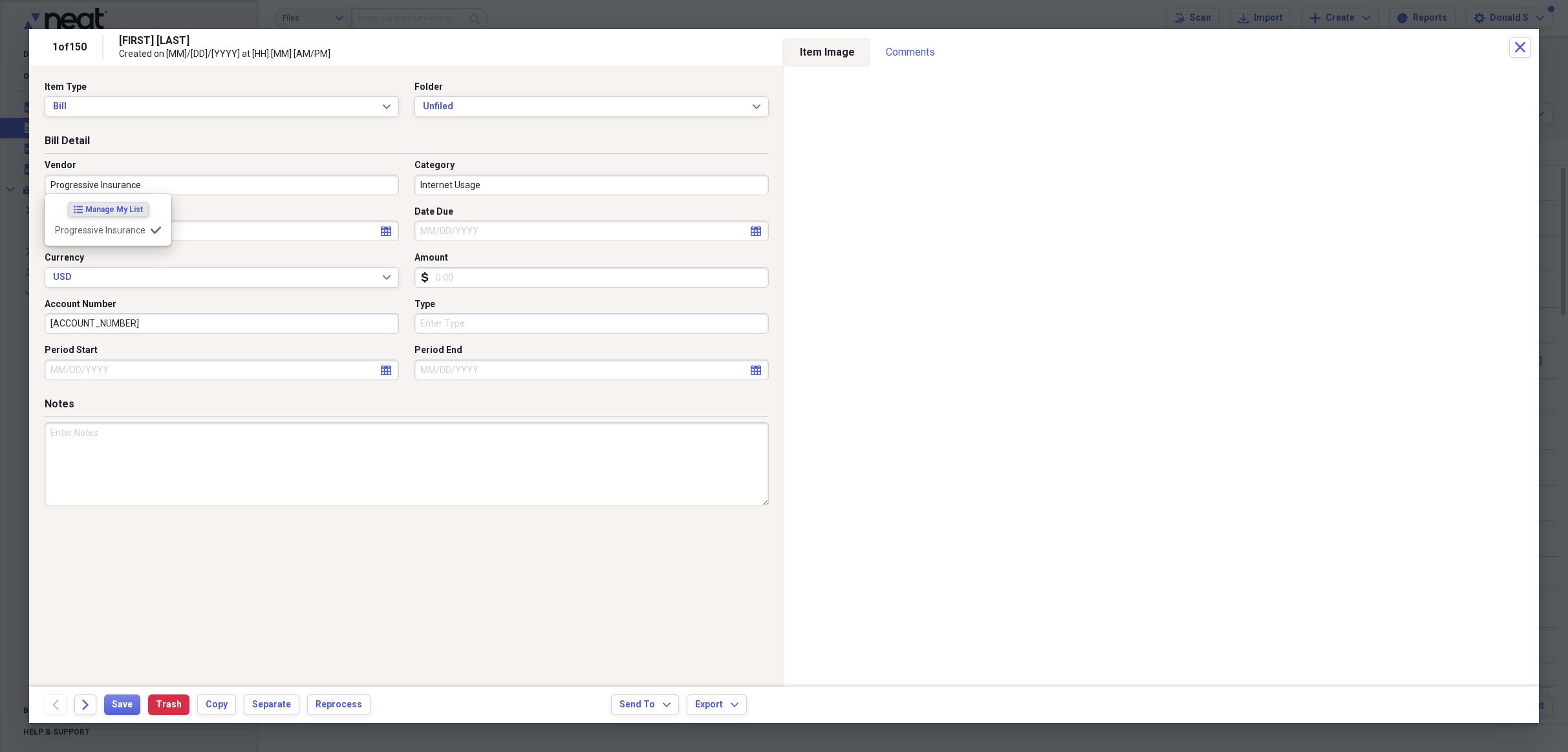 type on "Insurance" 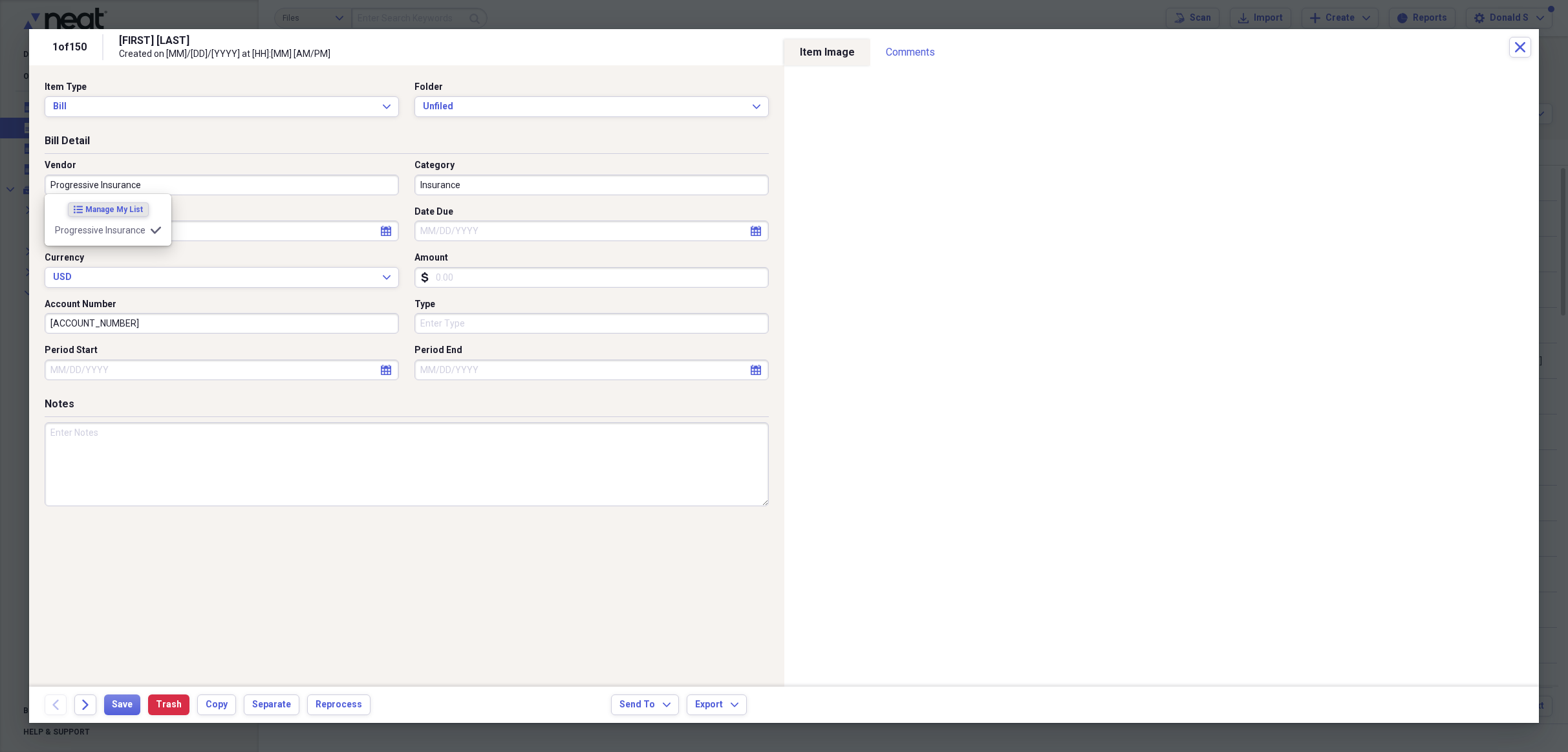 type on "Progressive Insurance" 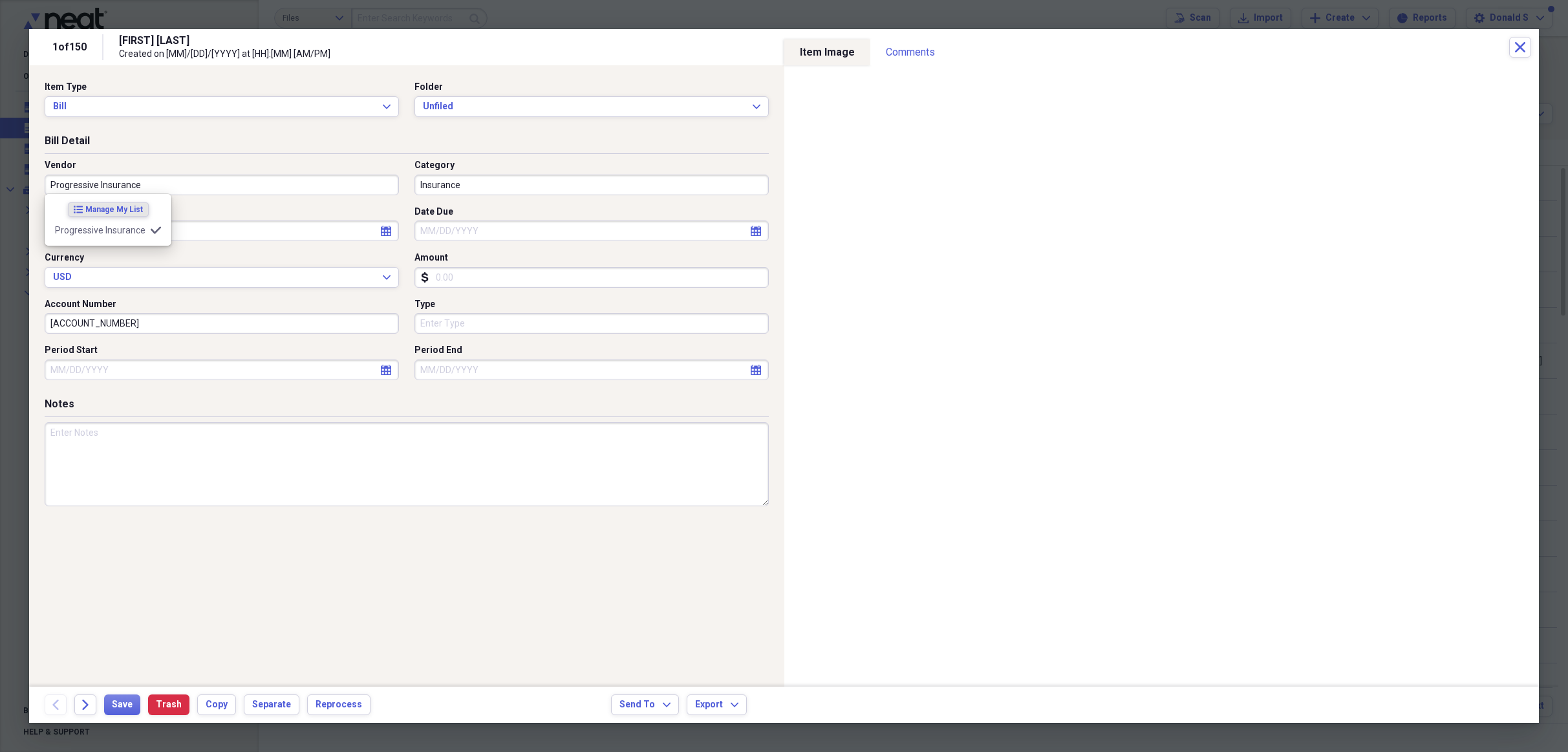 click on "Date" at bounding box center [222, 231] 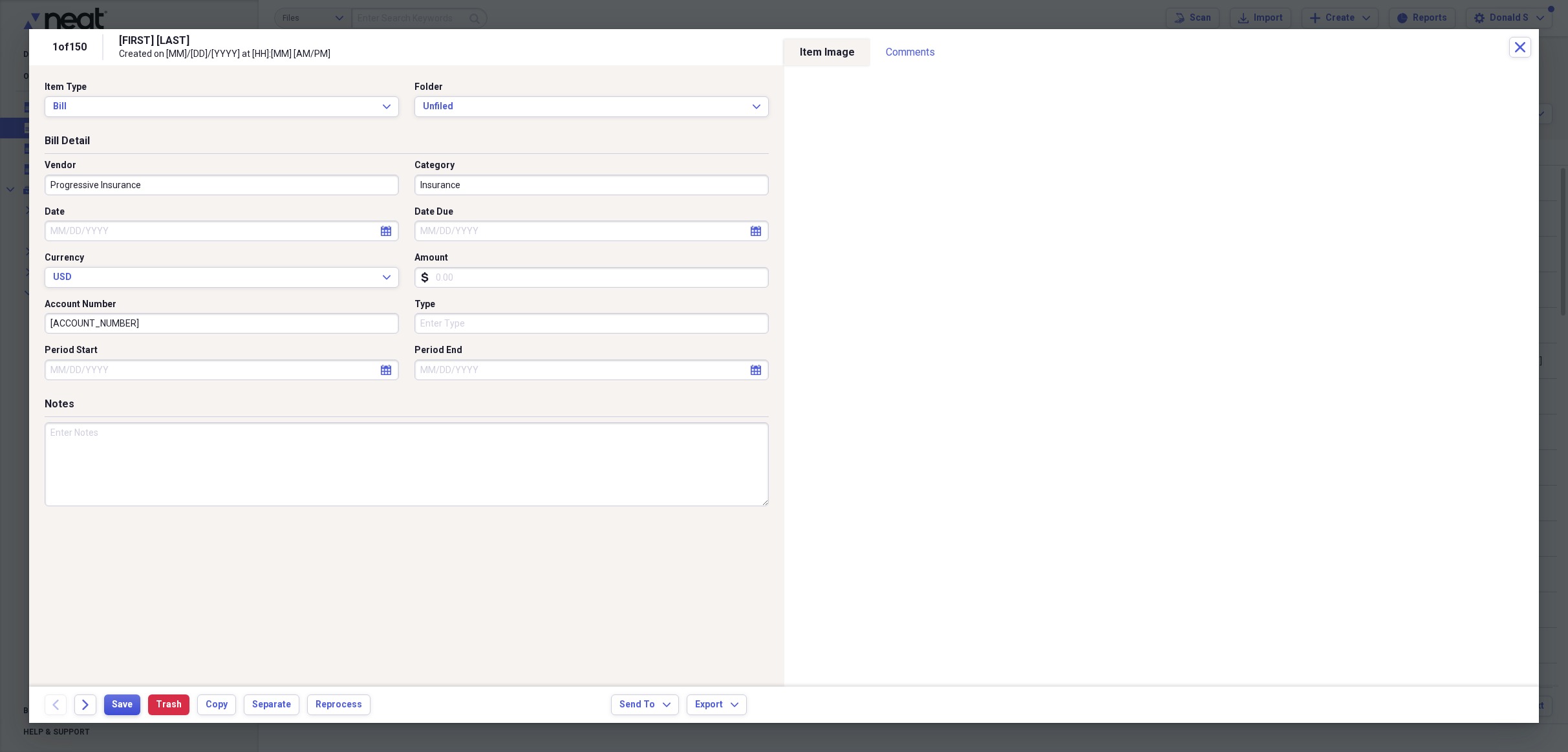 click on "Save" at bounding box center [122, 705] 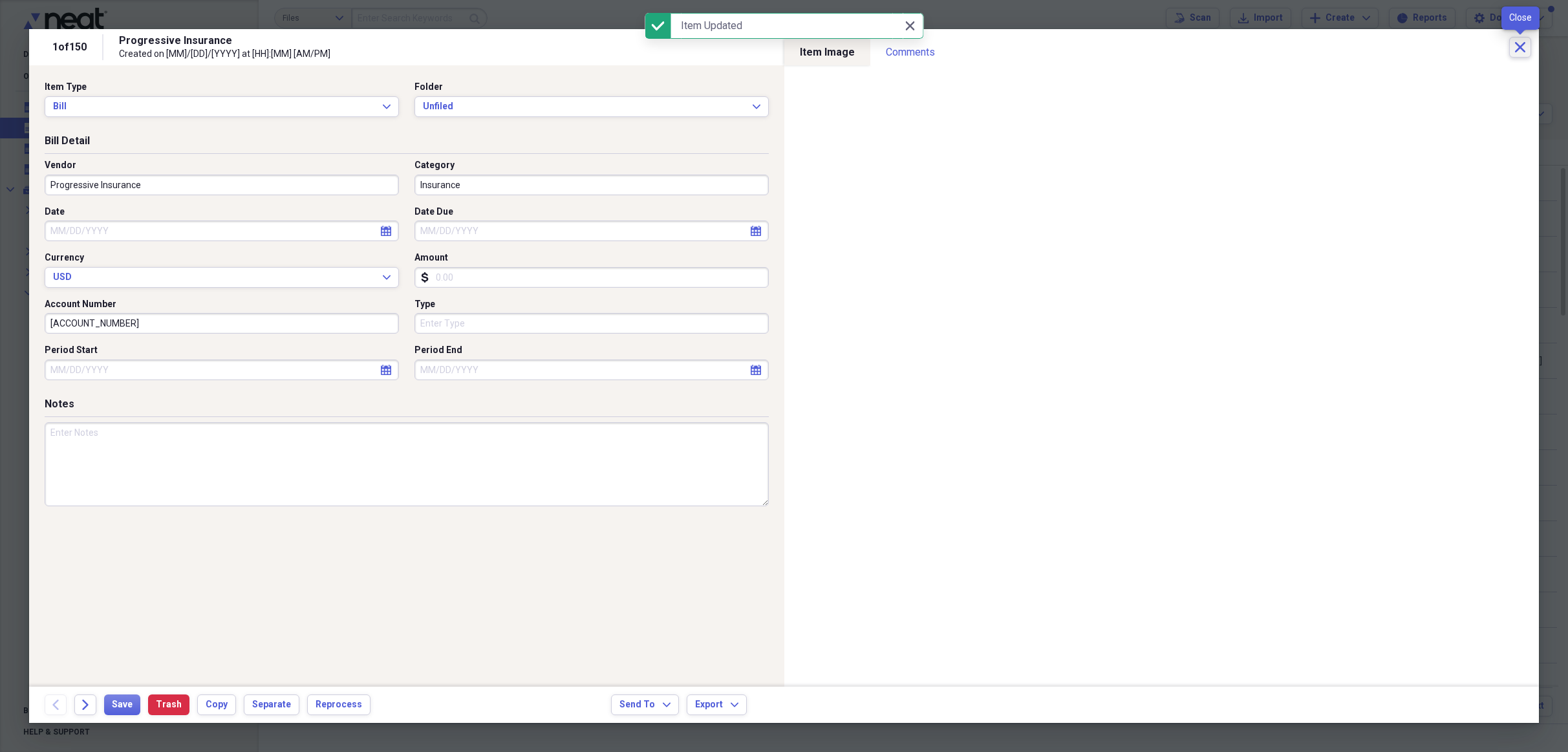 click on "Close" 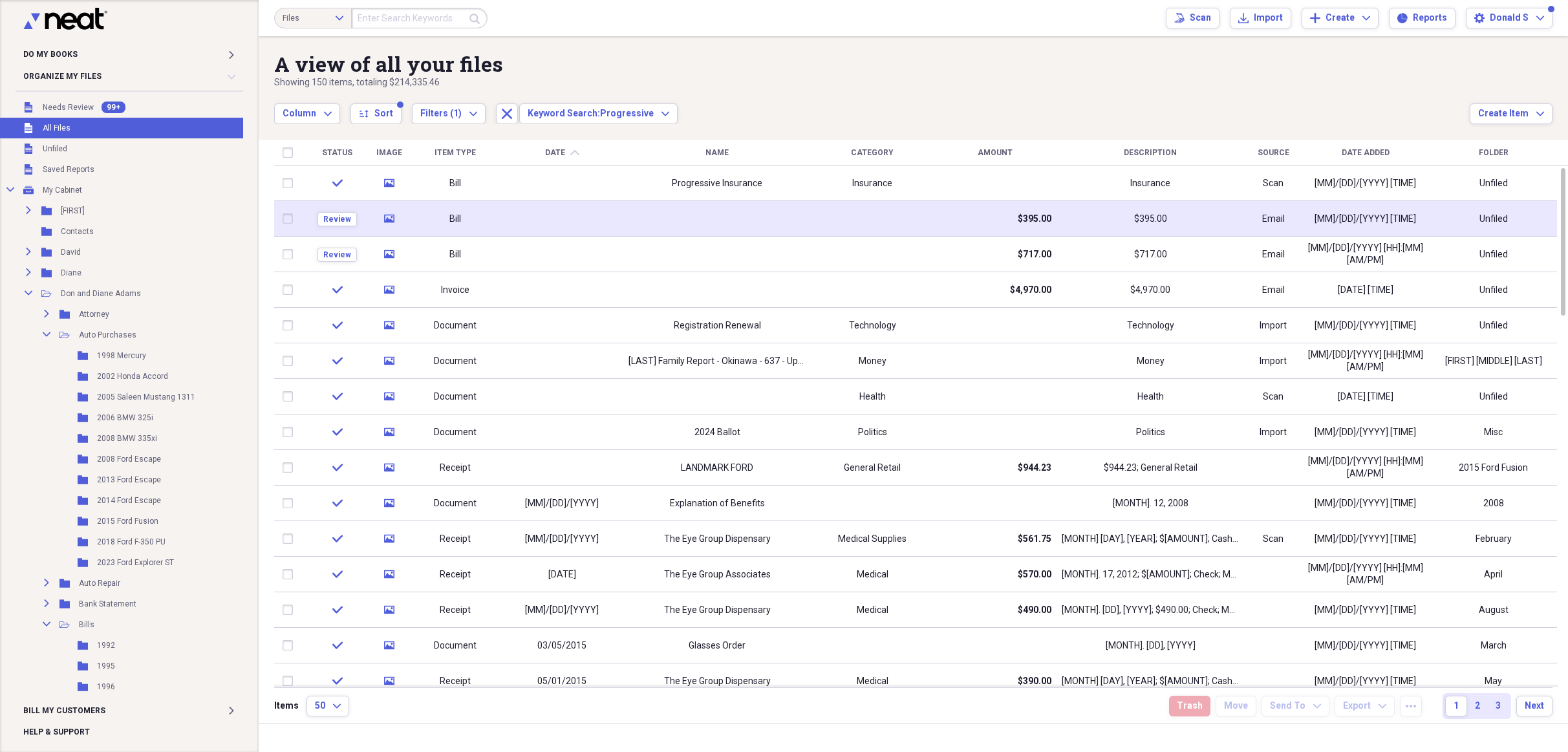 click at bounding box center [562, 219] 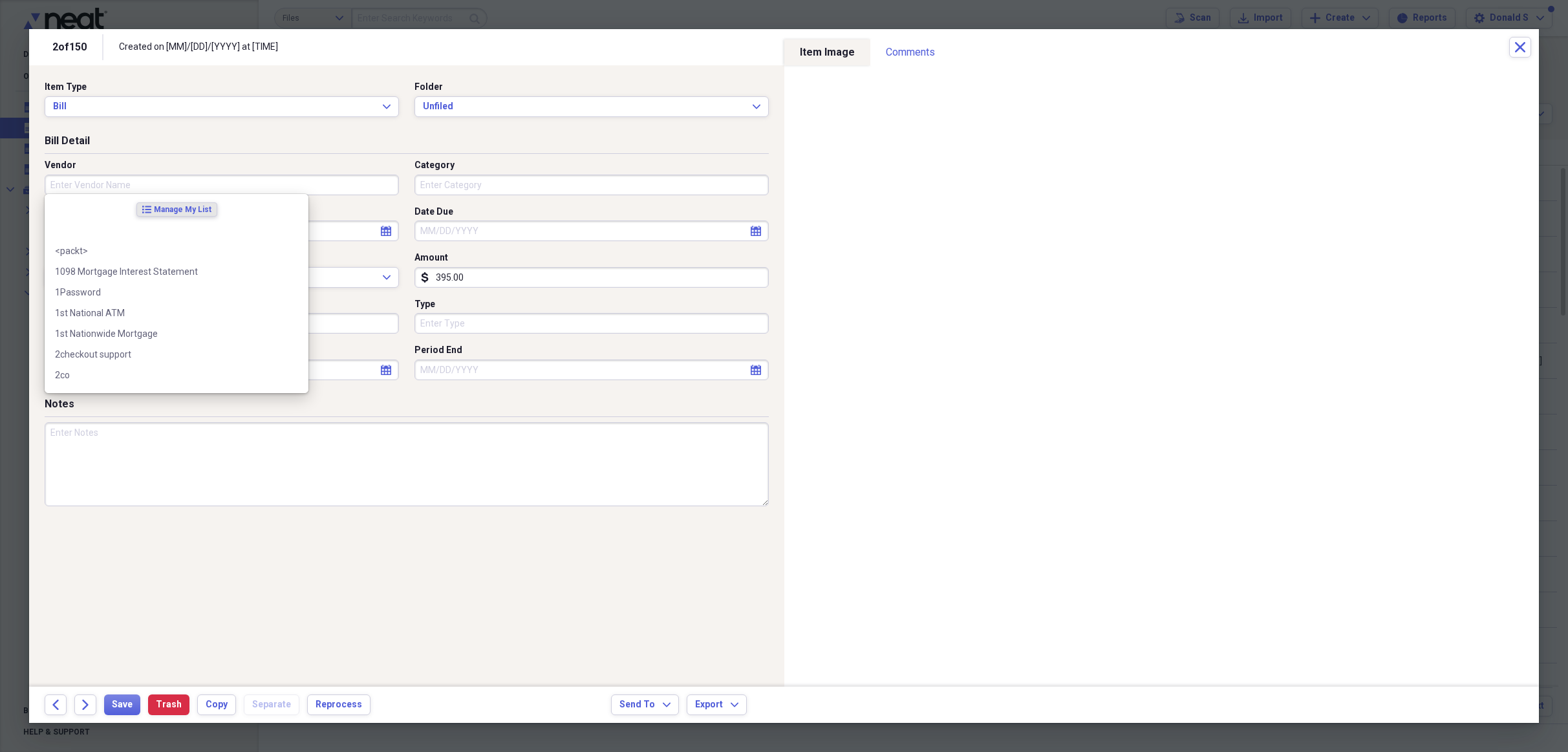 click on "Vendor" at bounding box center [222, 185] 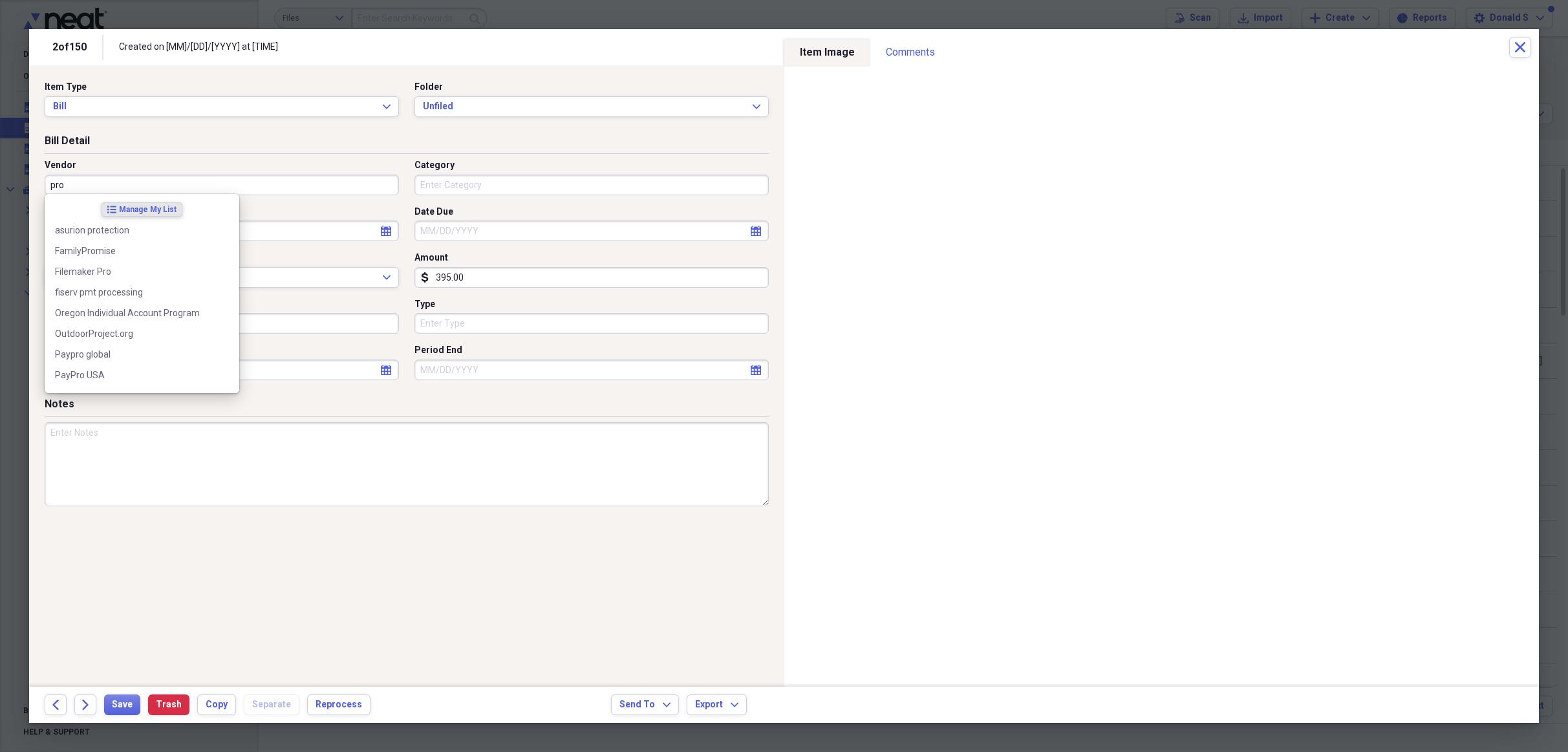 paste on "Progressive Insurance" 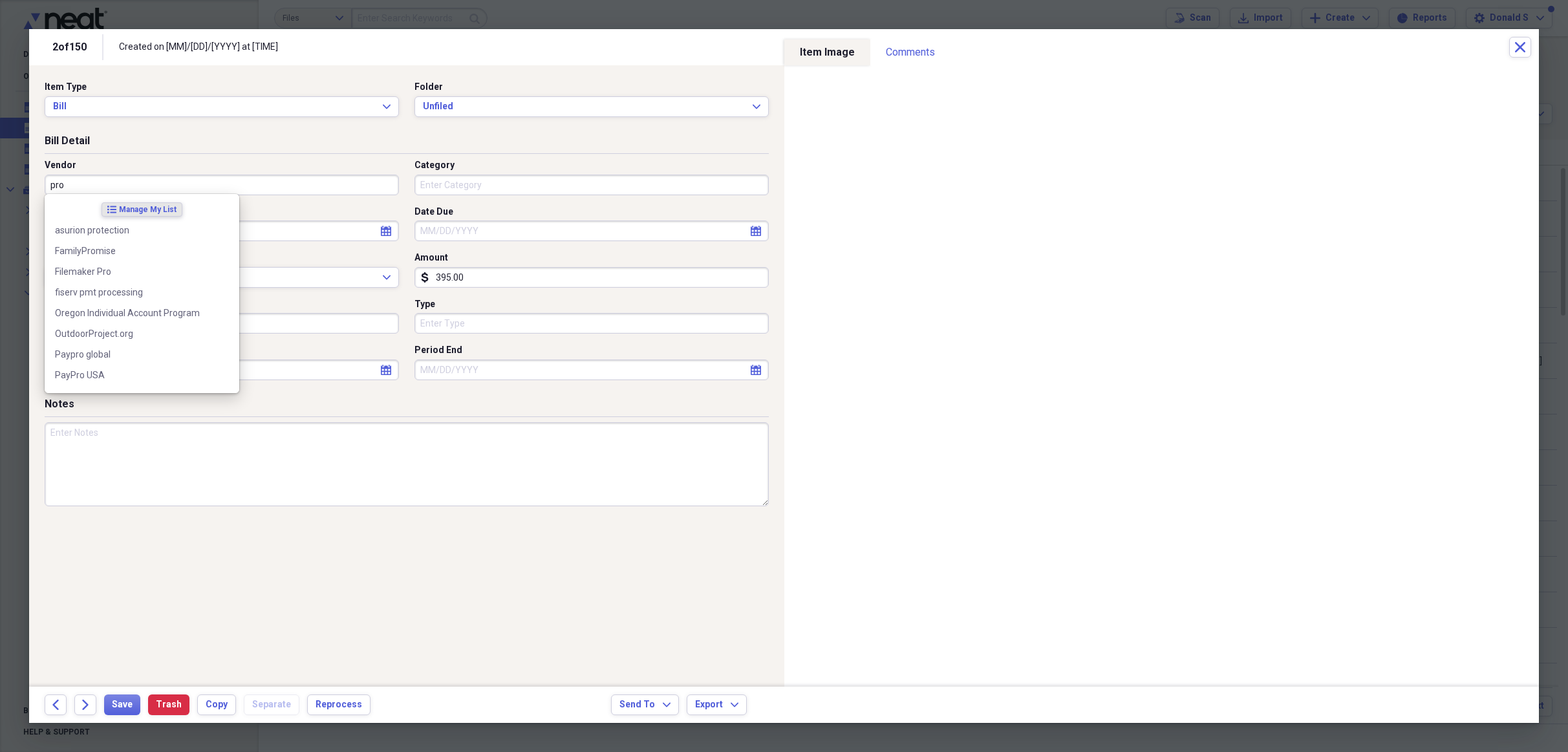 type on "Progressive Insurance" 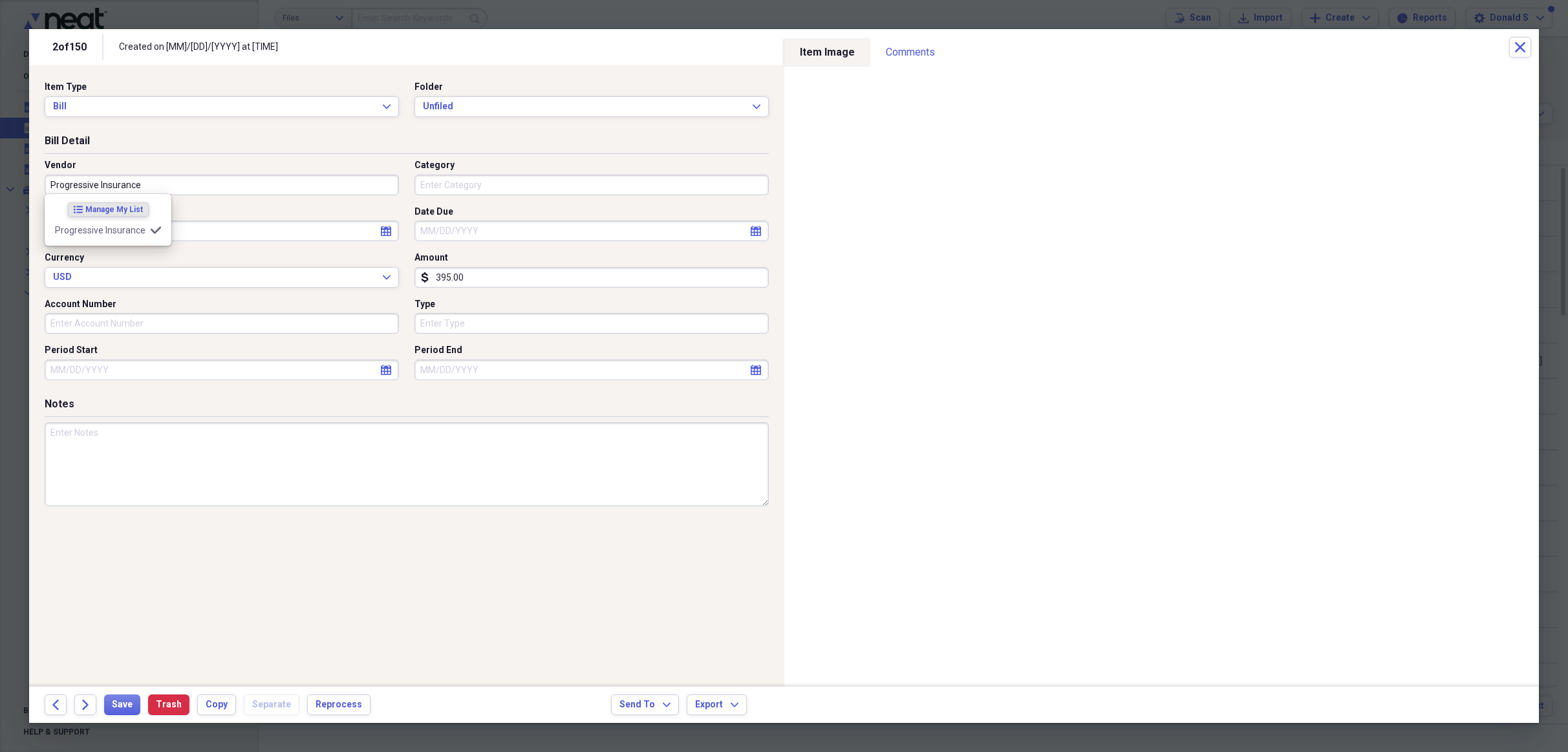 type on "Insurance" 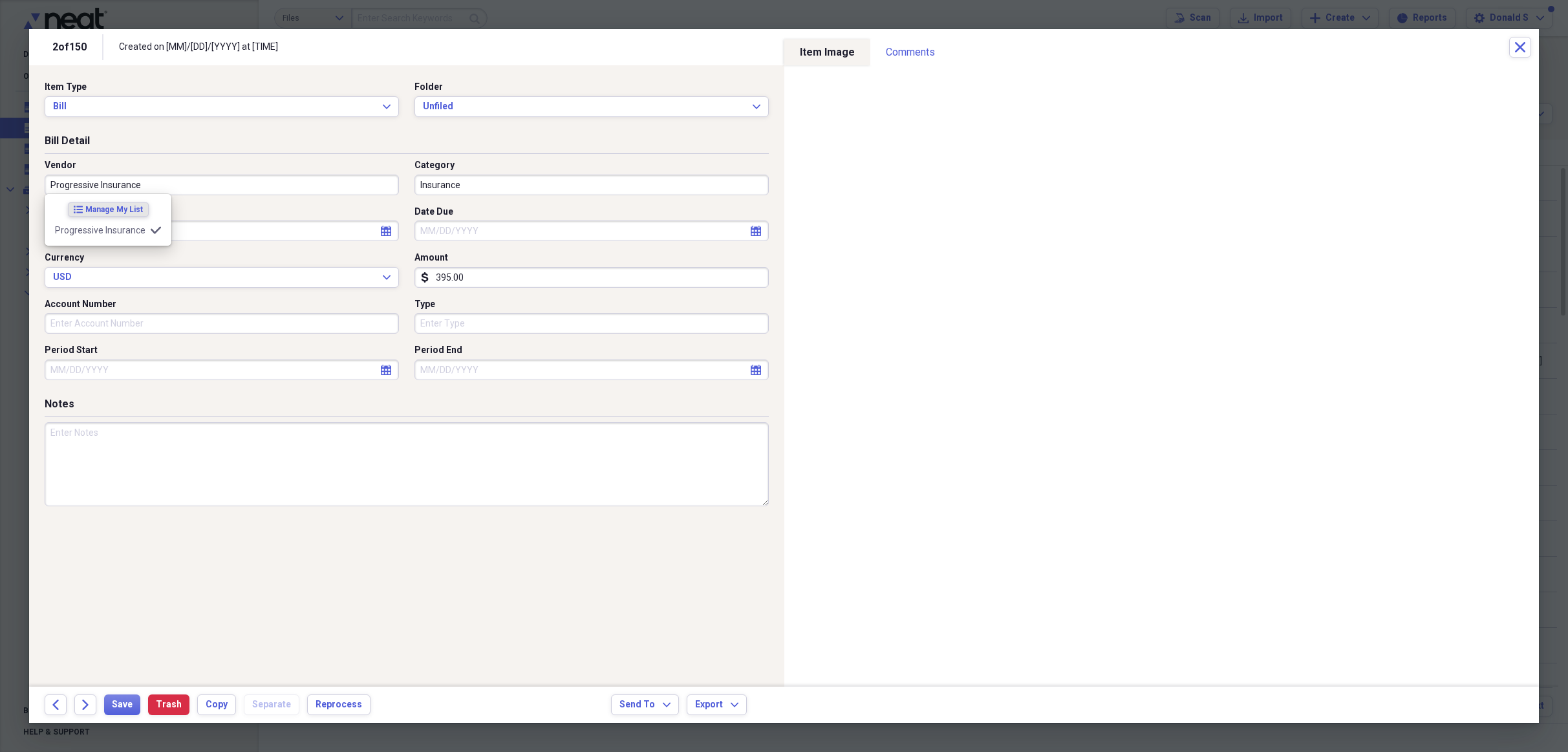 type on "Progressive Insurance" 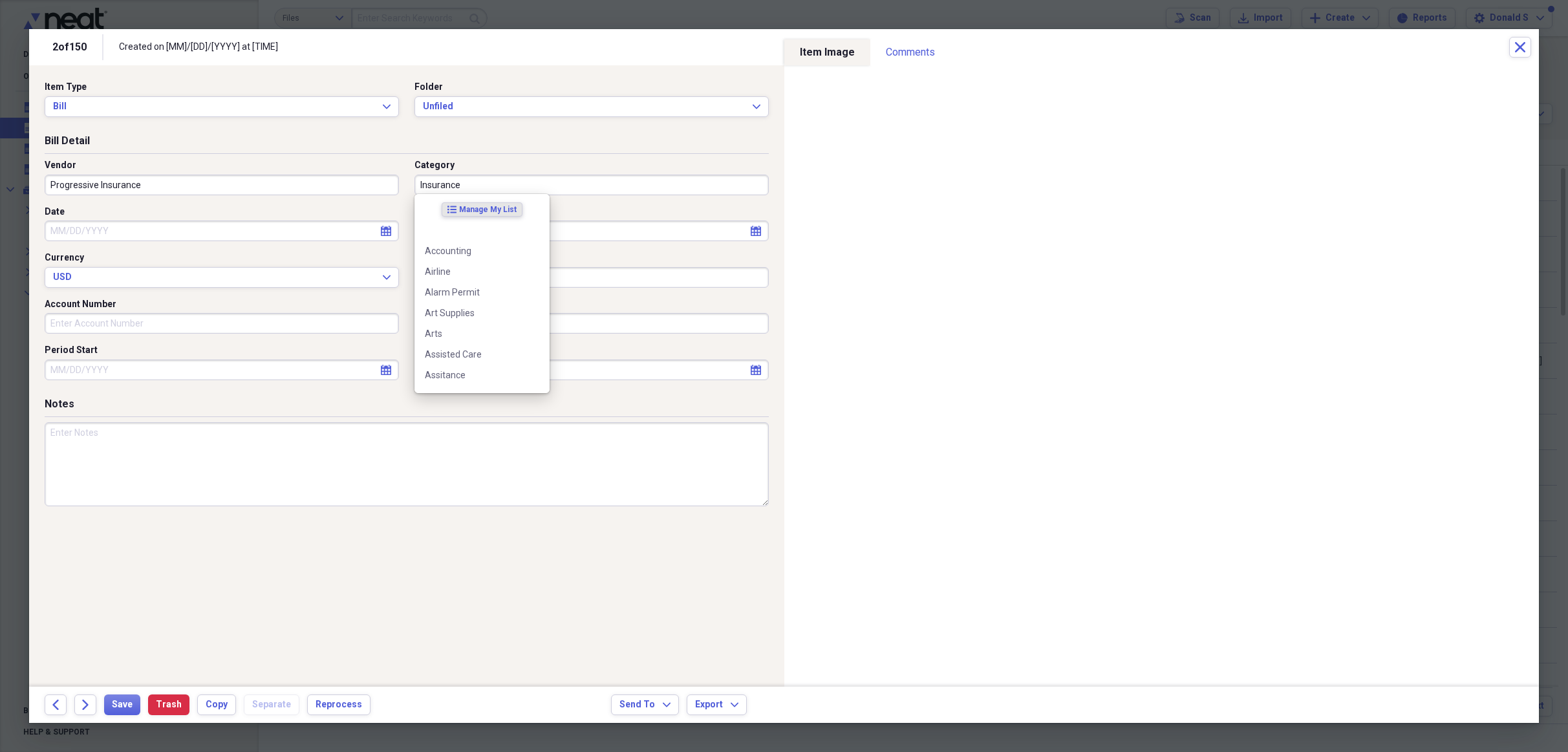 click on "Date" at bounding box center (222, 231) 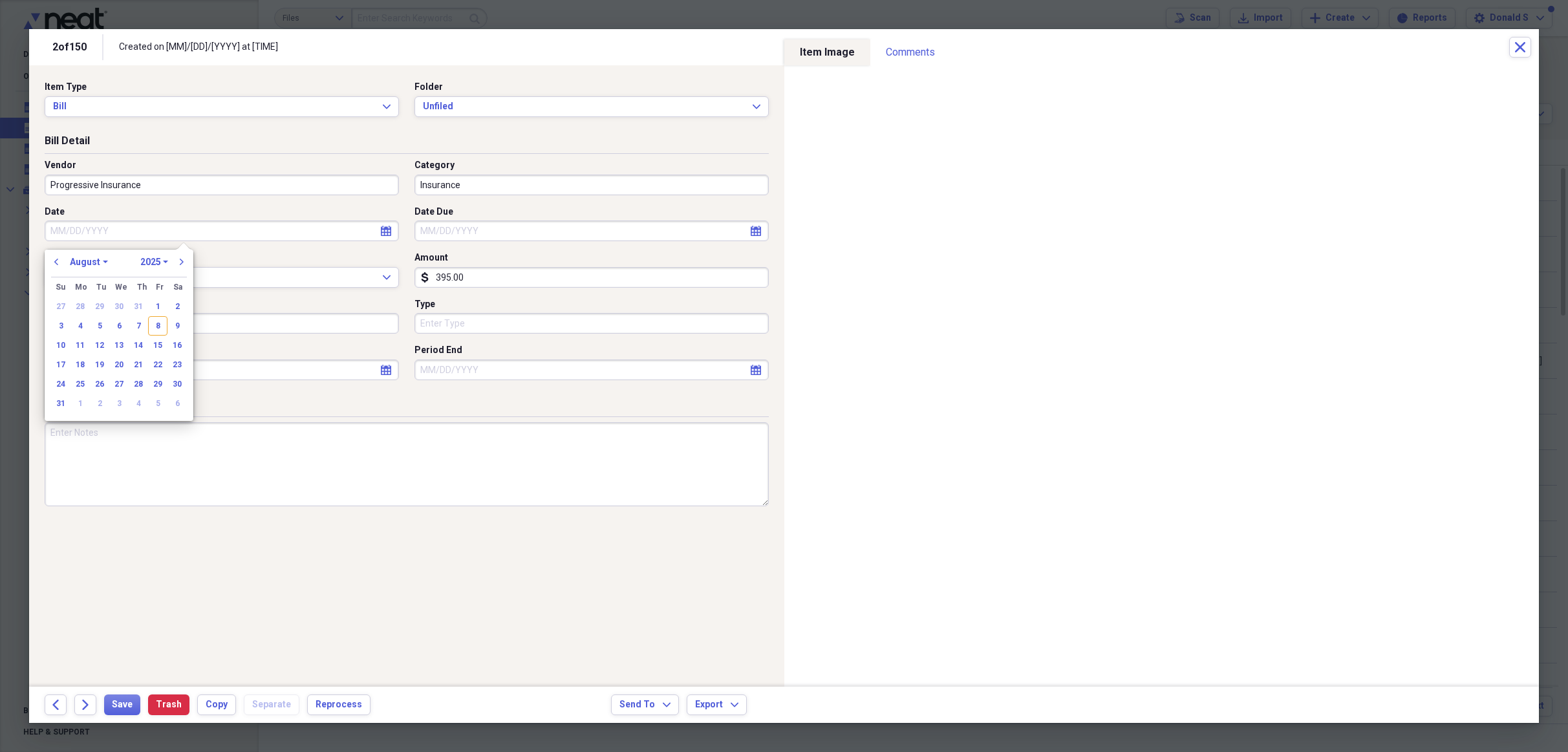 click on "22" at bounding box center [158, 365] 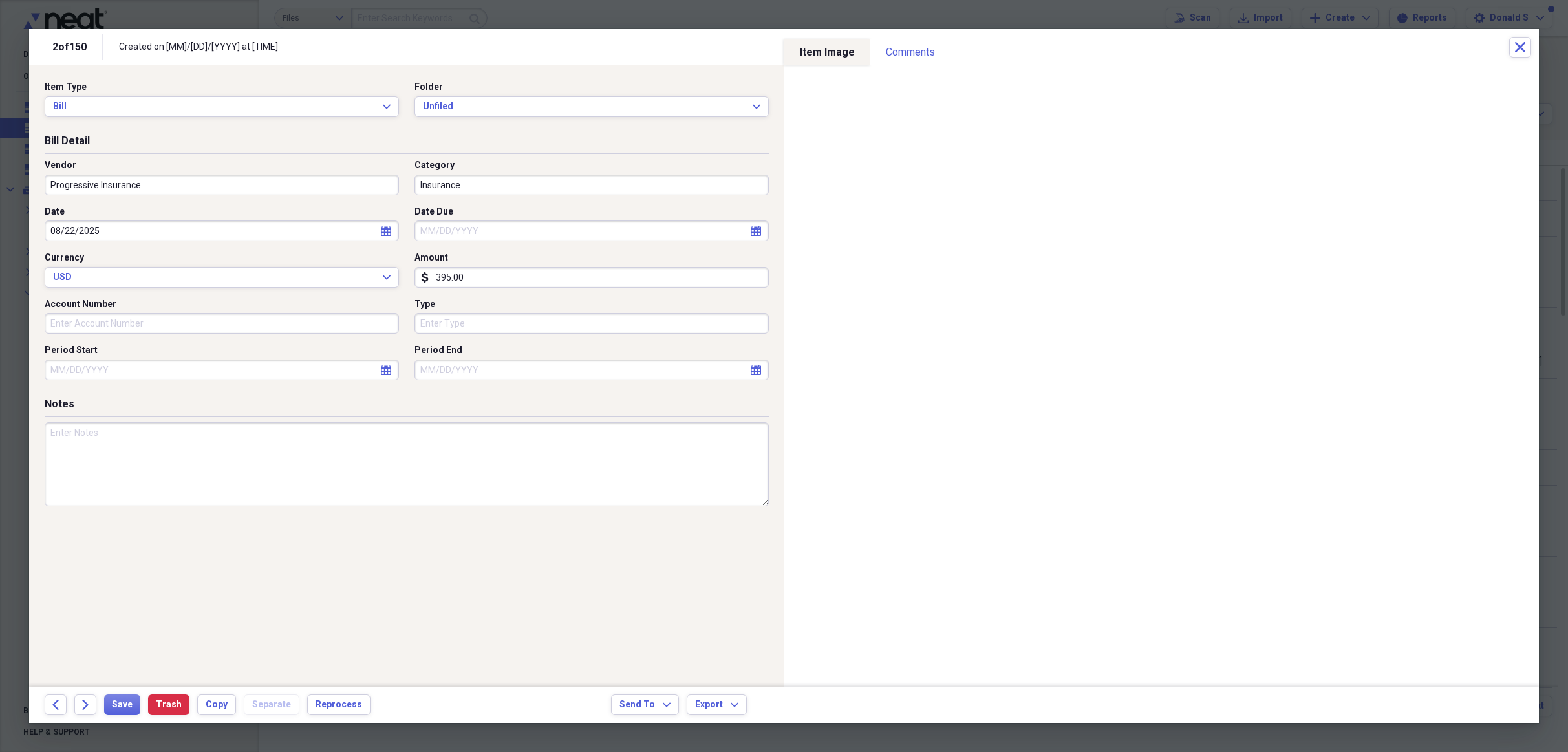 click on "Date Due" at bounding box center [592, 231] 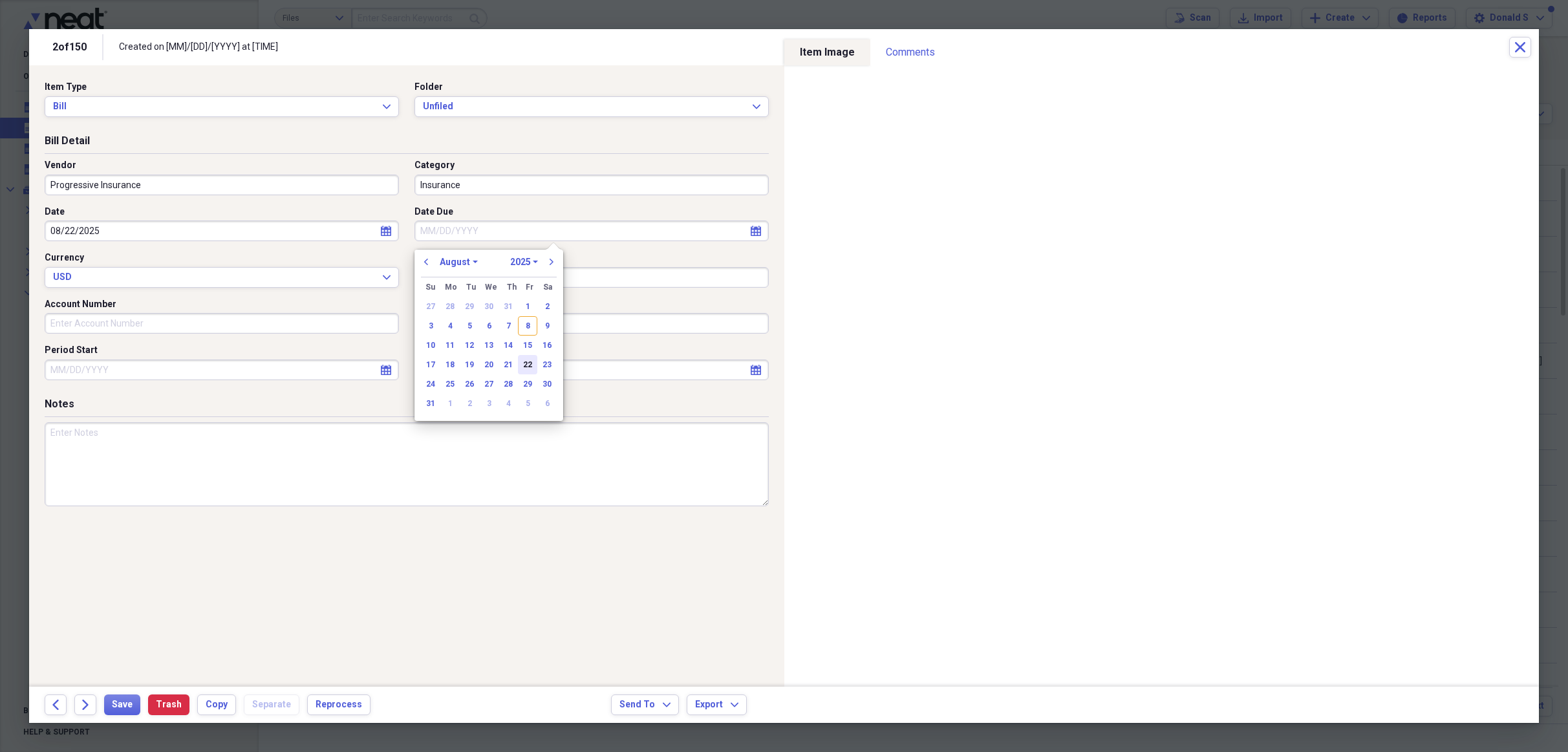 click on "22" at bounding box center [528, 365] 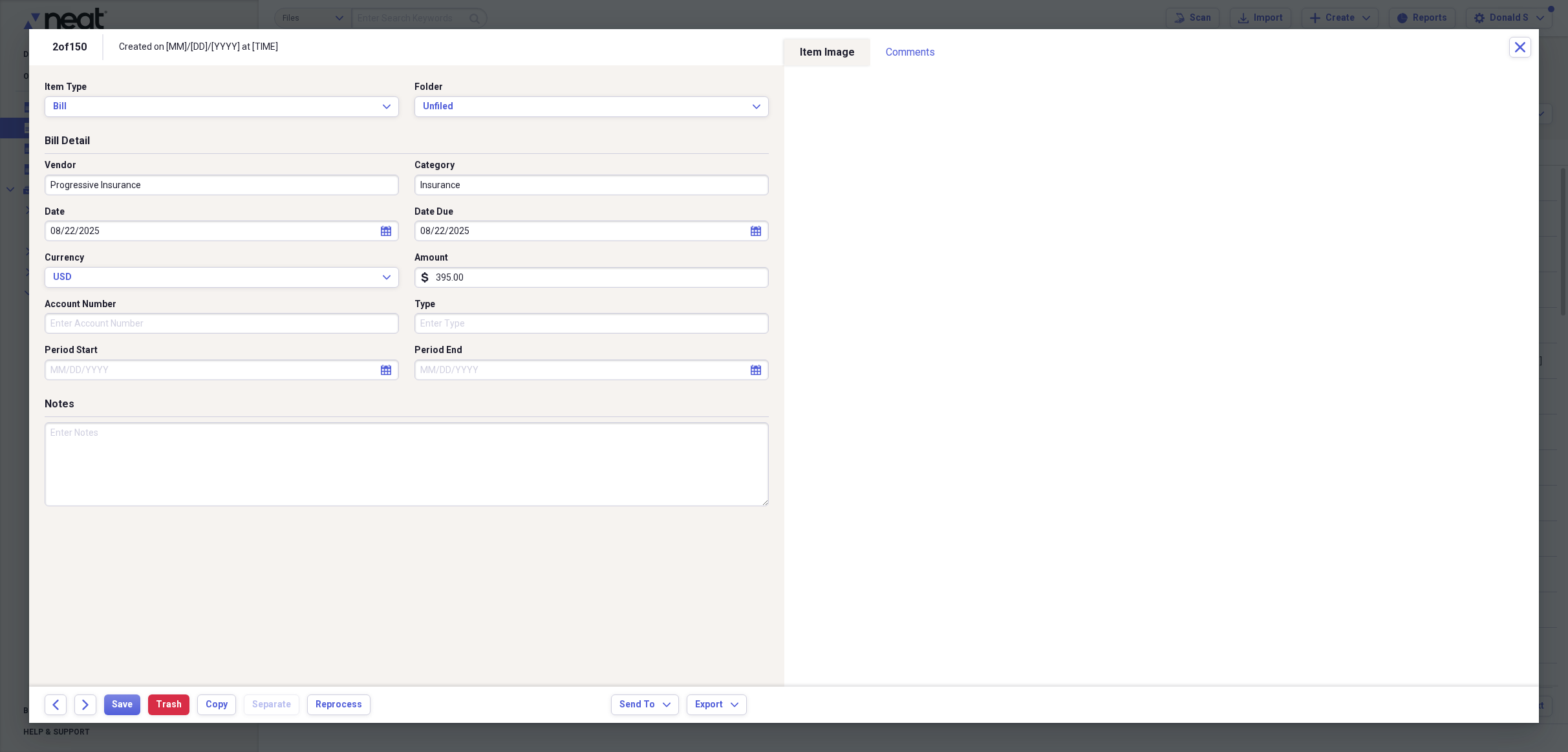 click at bounding box center (407, 464) 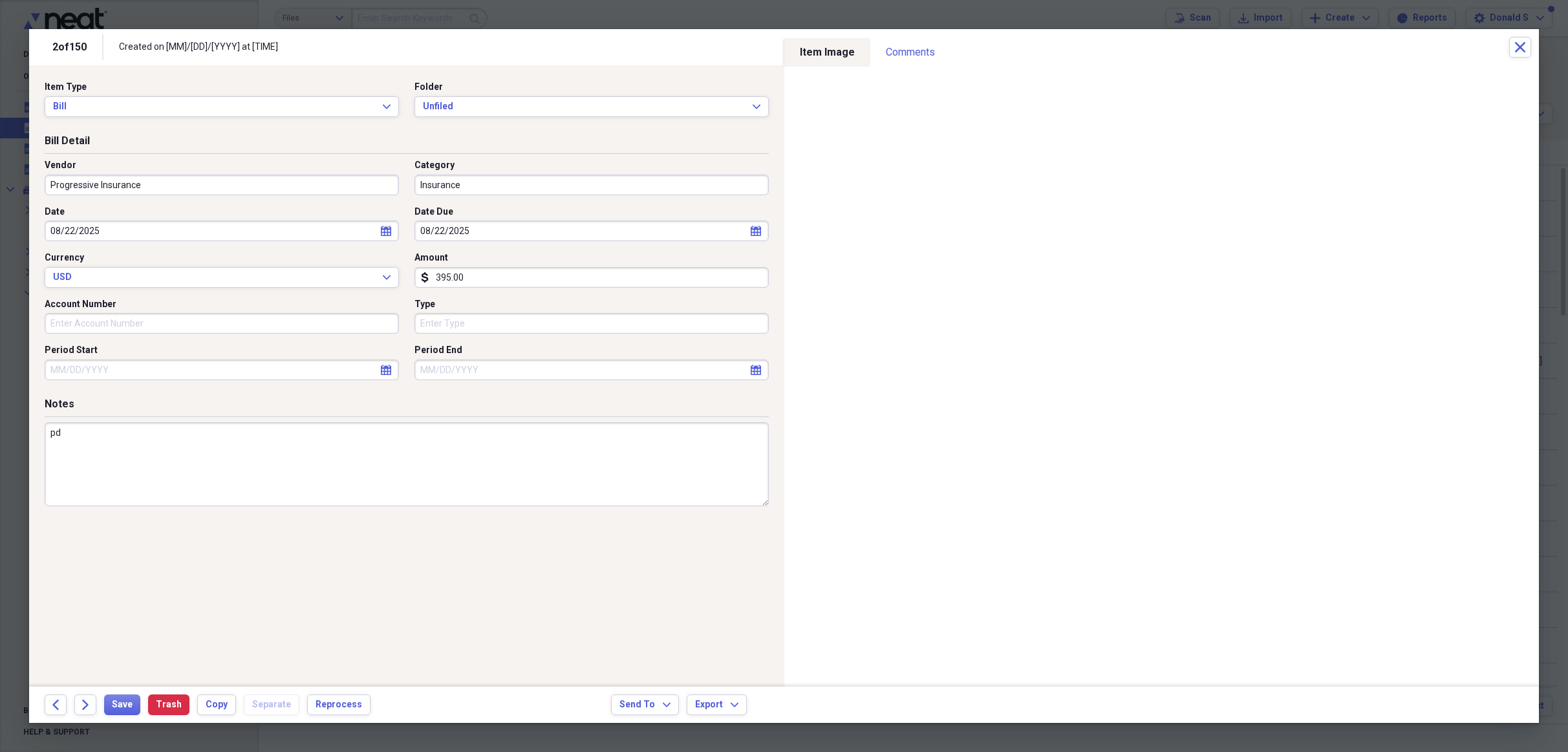 paste on "Paid on Friday, [MONTH] 8, 2025 at [TIME]." 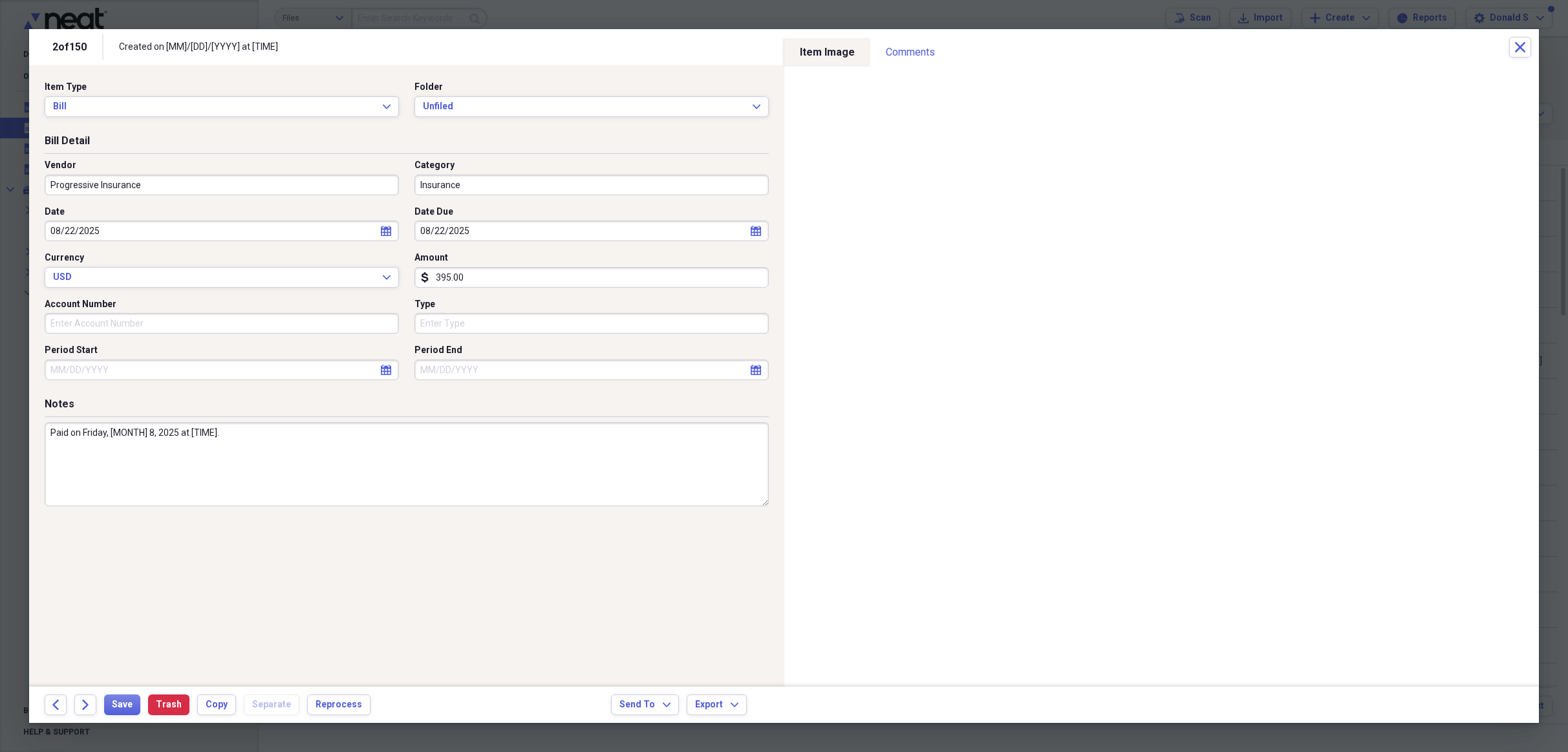 type on "Paid on Friday, [MONTH] 8, 2025 at [TIME]." 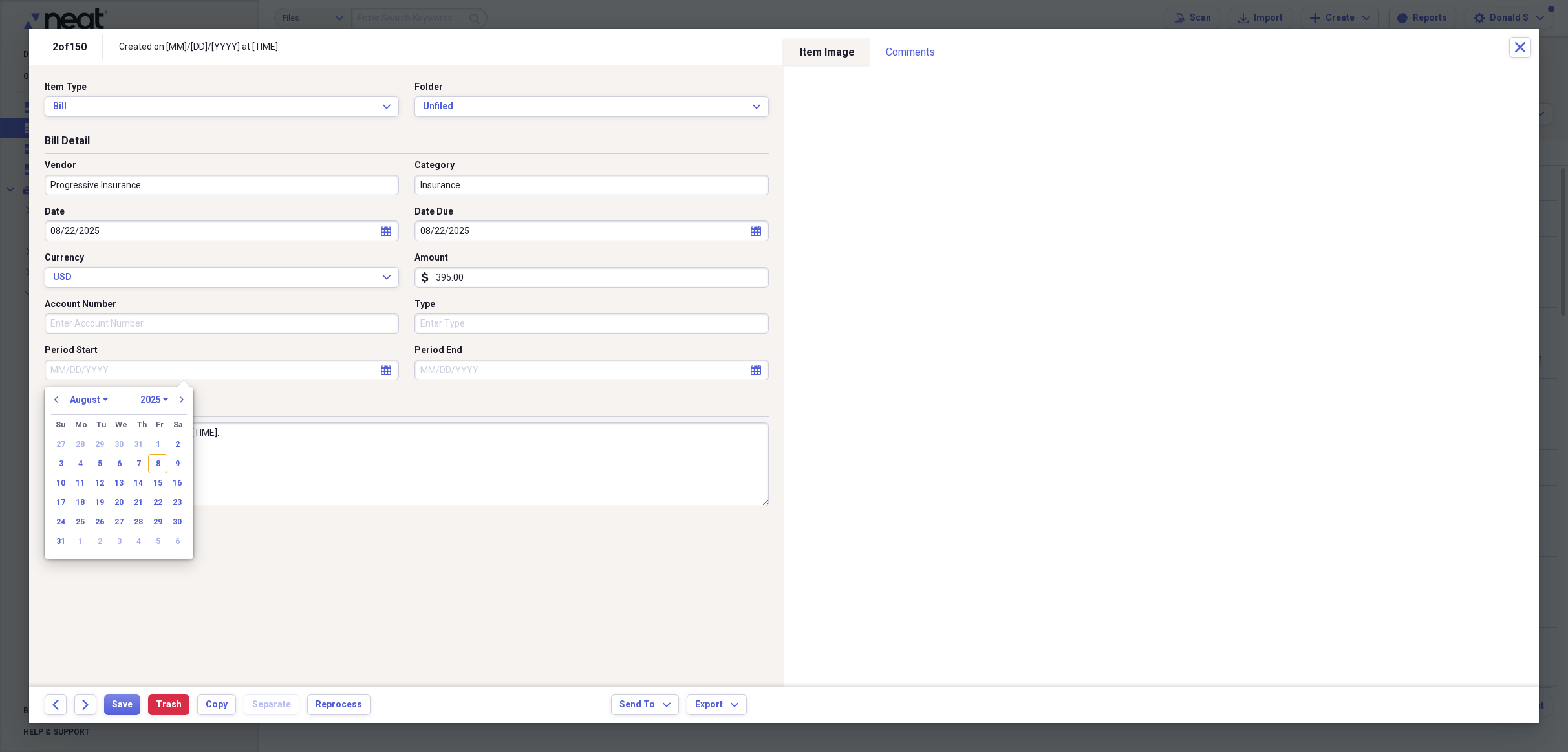 click on "22" at bounding box center [158, 502] 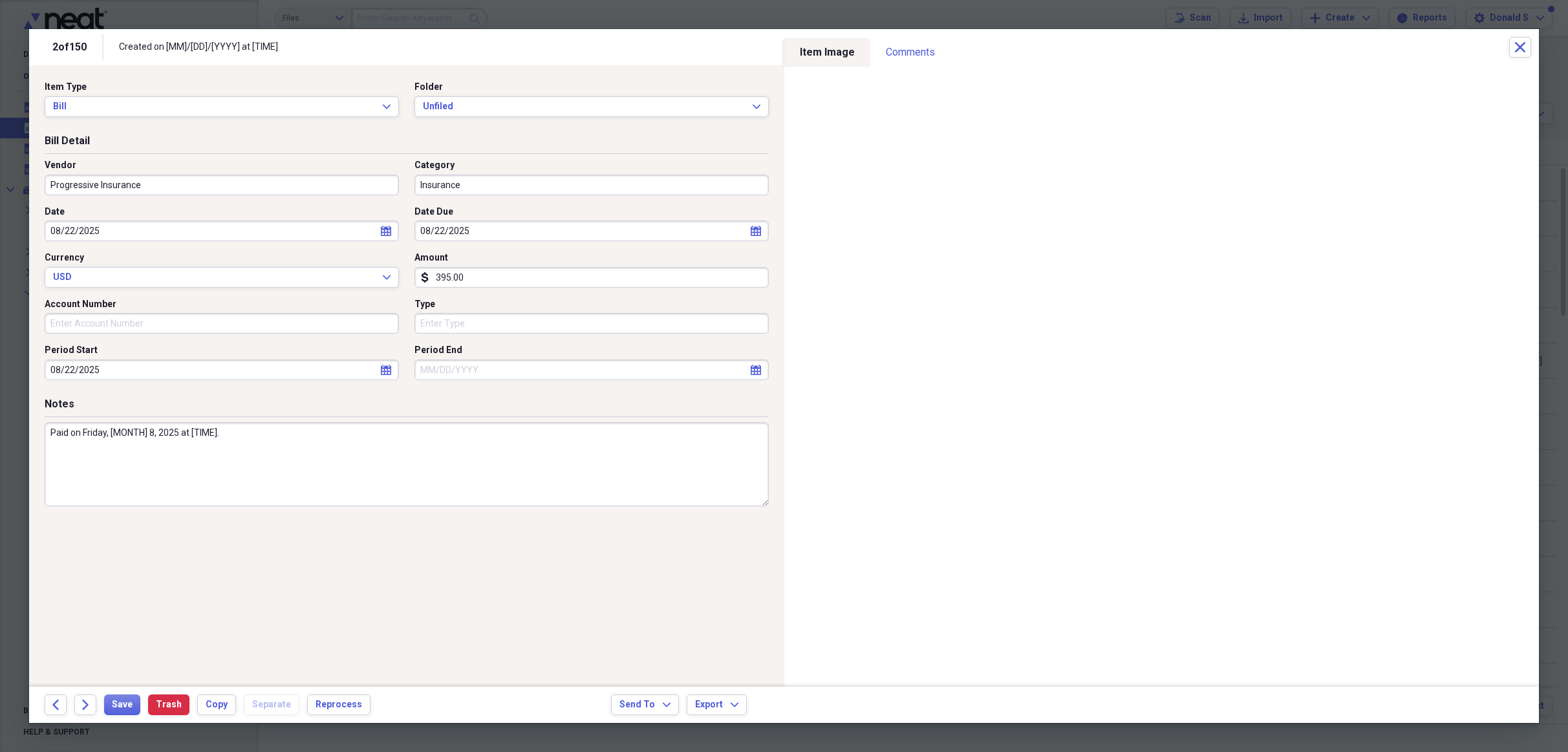 click on "Period End" at bounding box center (592, 370) 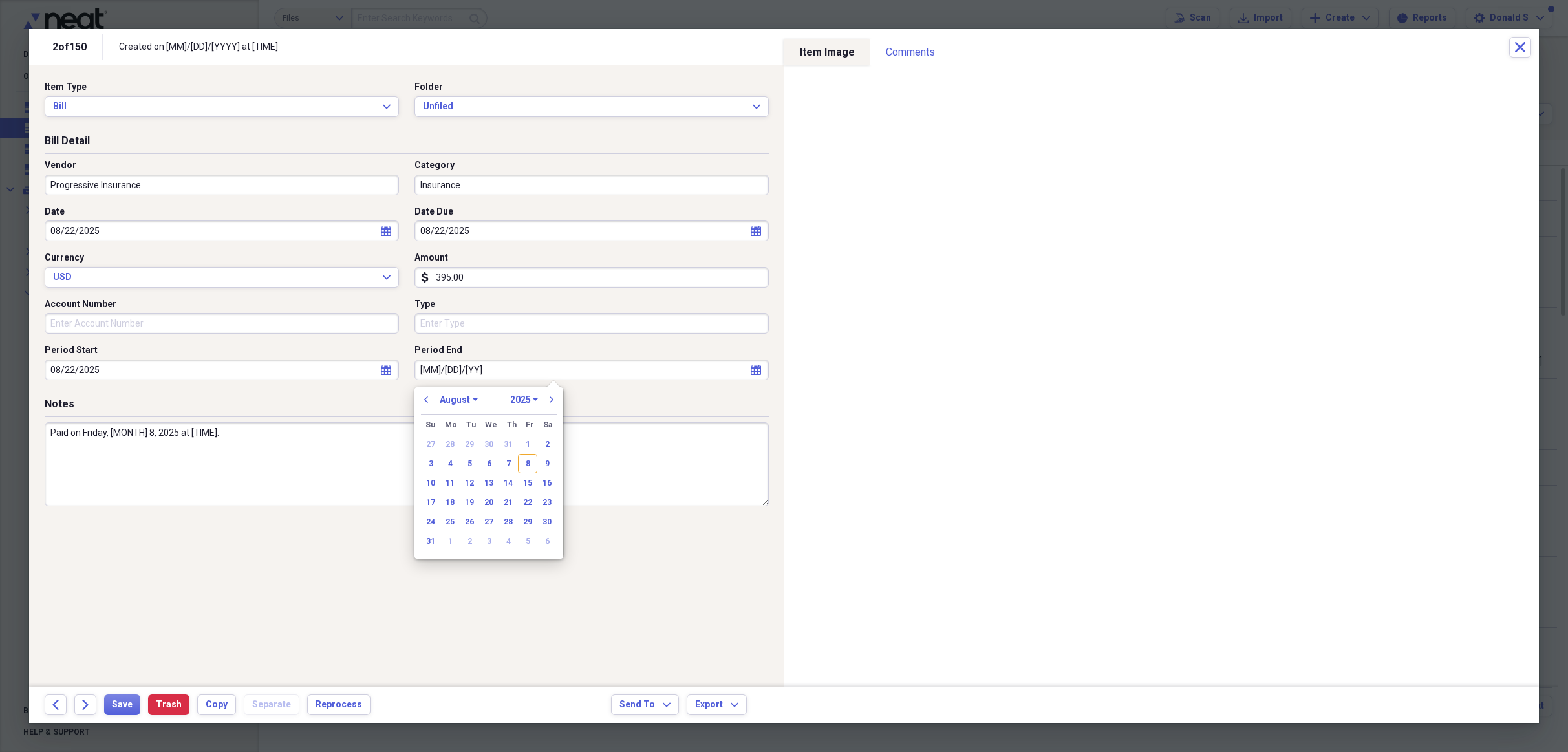type on "[MM]/[DD]/[YY]" 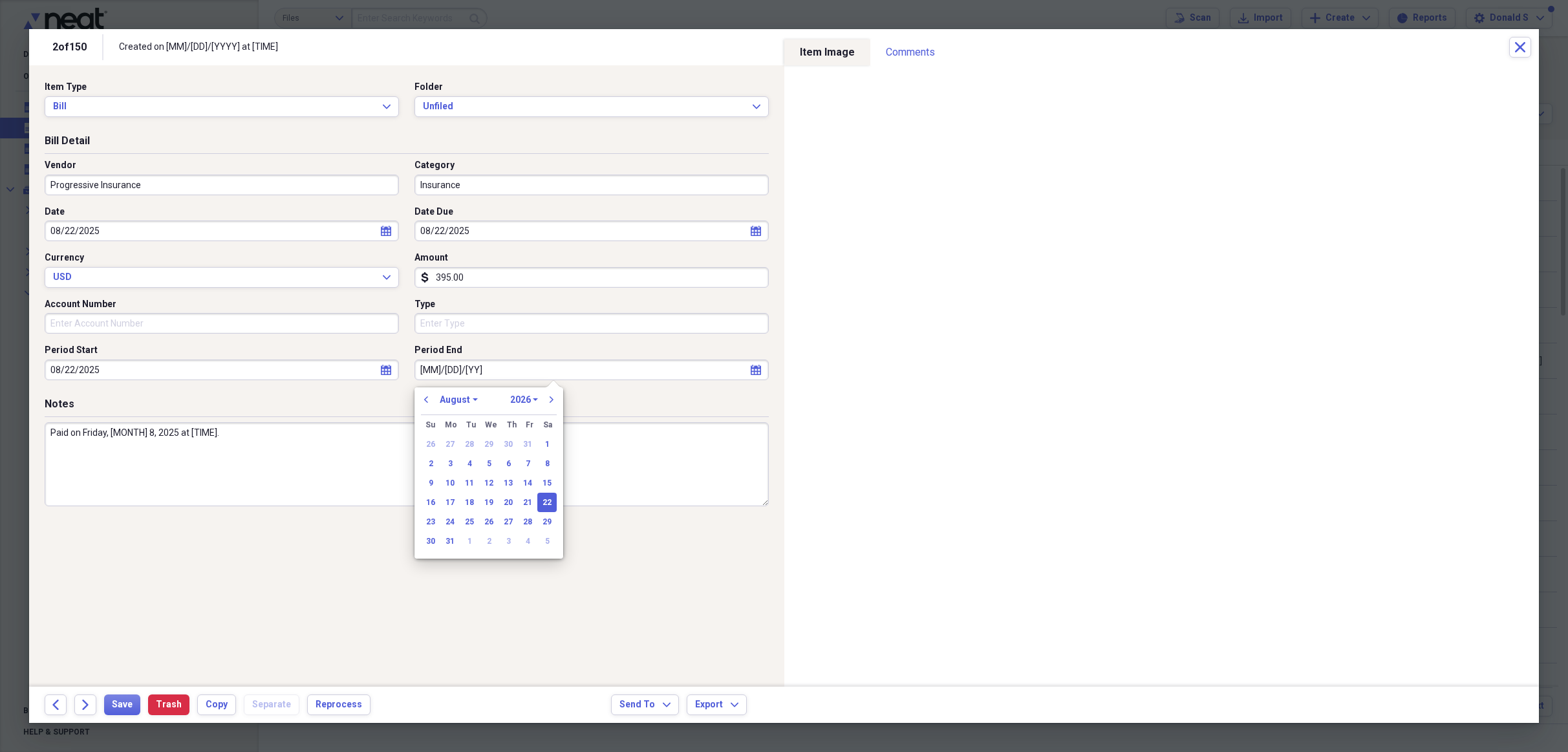 type on "[MM]/[DD]/[YY]" 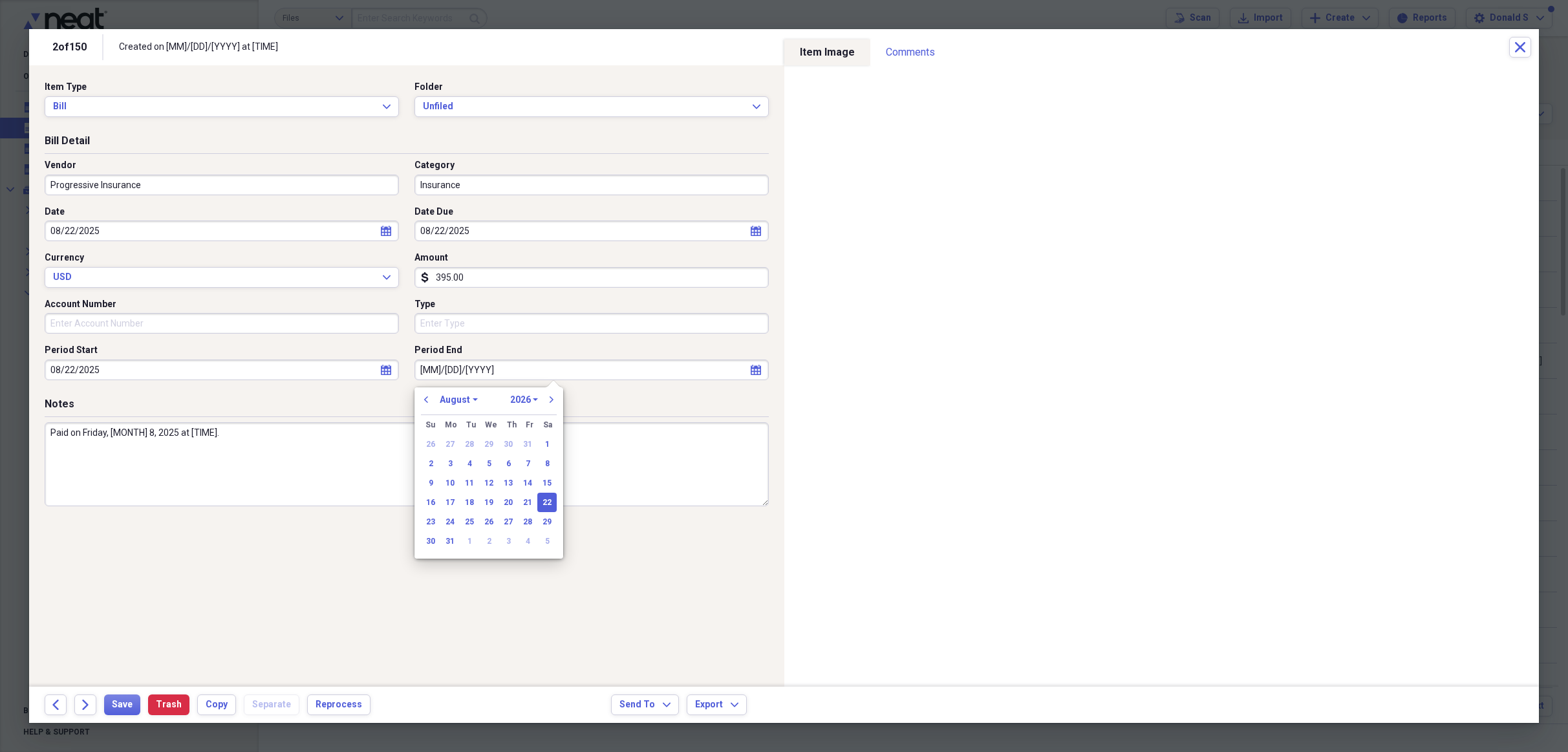 click on "Bill Detail Vendor Progressive Insurance Category Insurance Date [MM]/[DD]/[YYYY] calendar Calendar Date Due [MM]/[DD]/[YYYY] calendar Calendar Currency USD Expand Amount dollar-sign [AMOUNT] Account Number Type Period Start [MM]/[DD]/[YYYY] calendar Calendar Period End [MM]/[DD]/[YYYY] calendar Calendar" at bounding box center (407, 265) 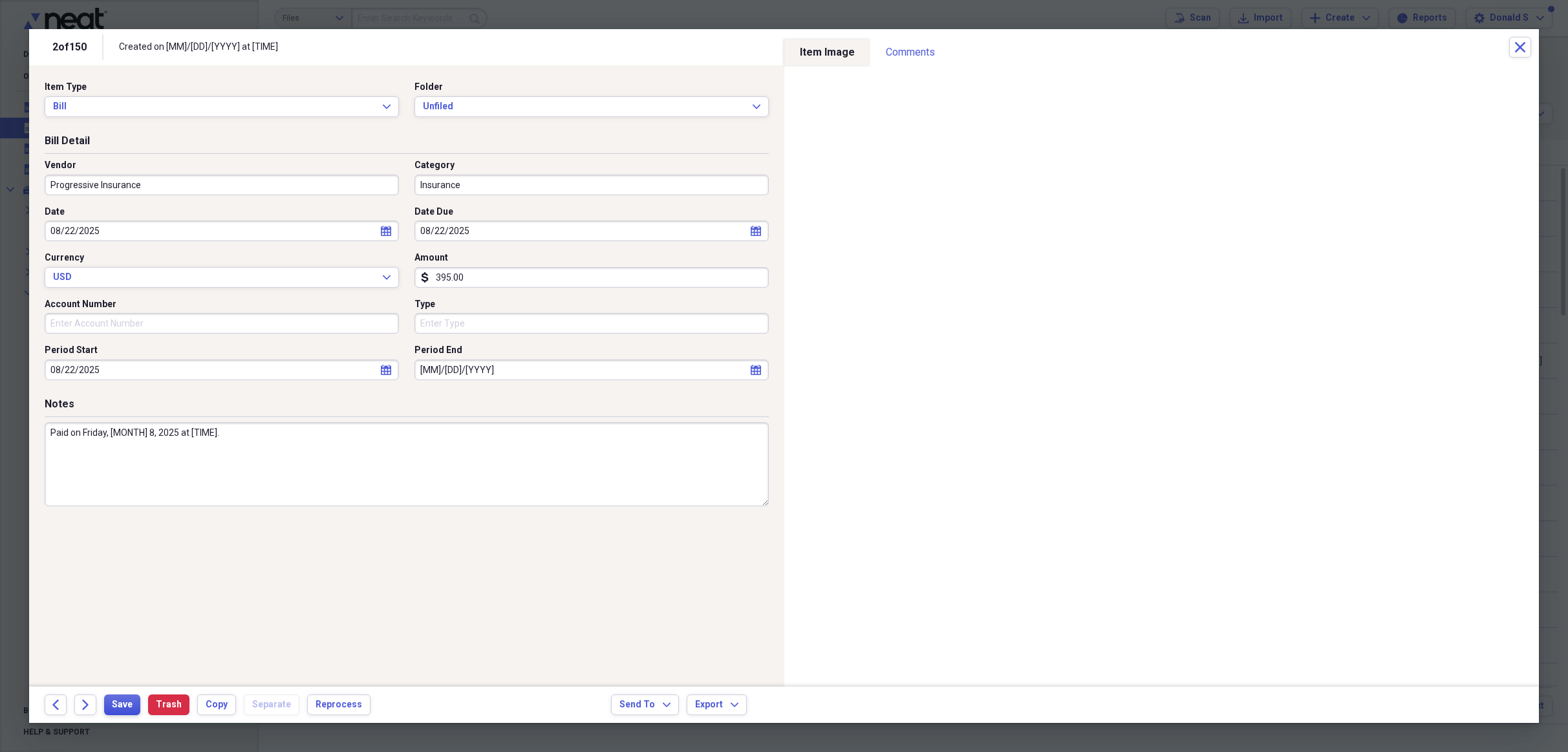 click on "Save" at bounding box center (122, 705) 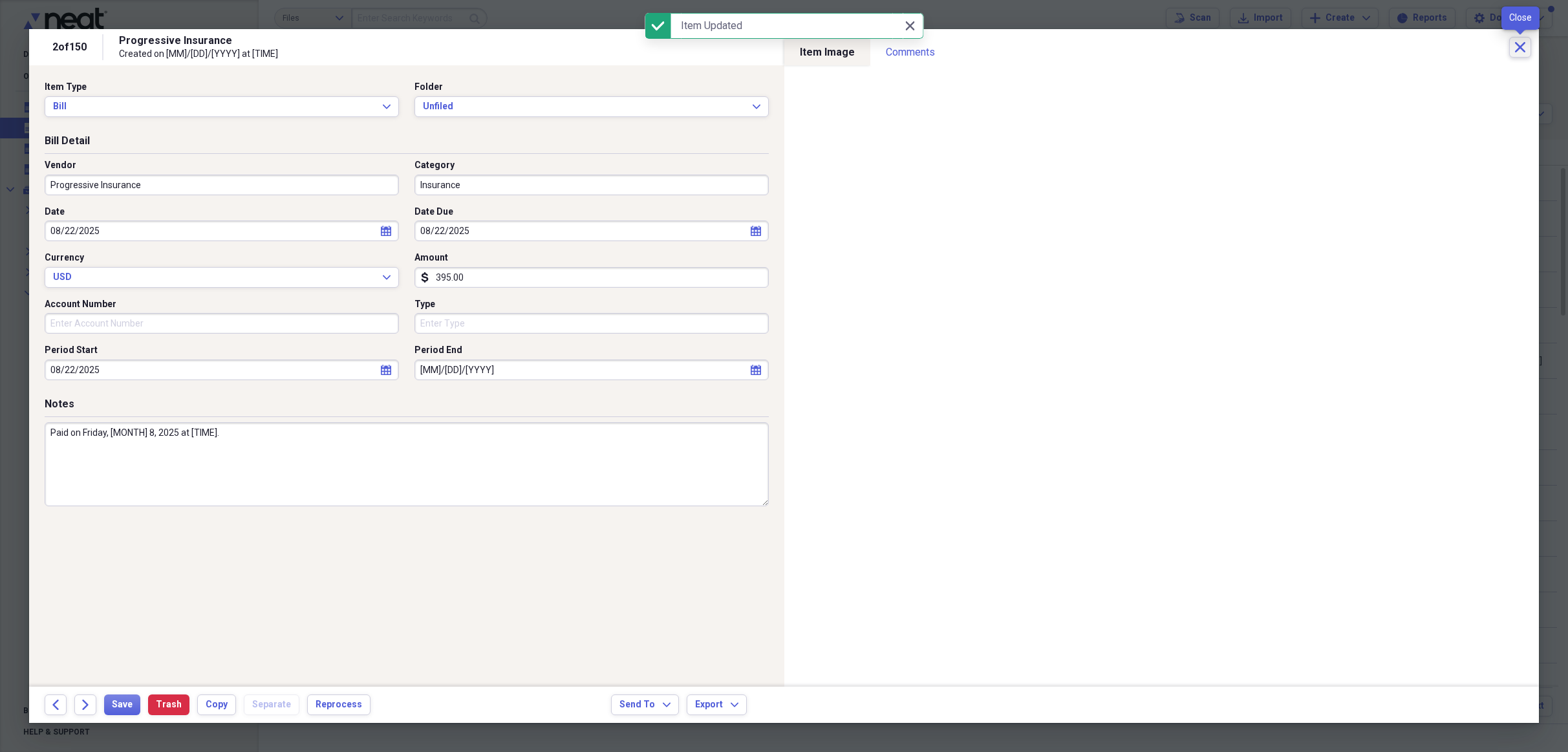 click 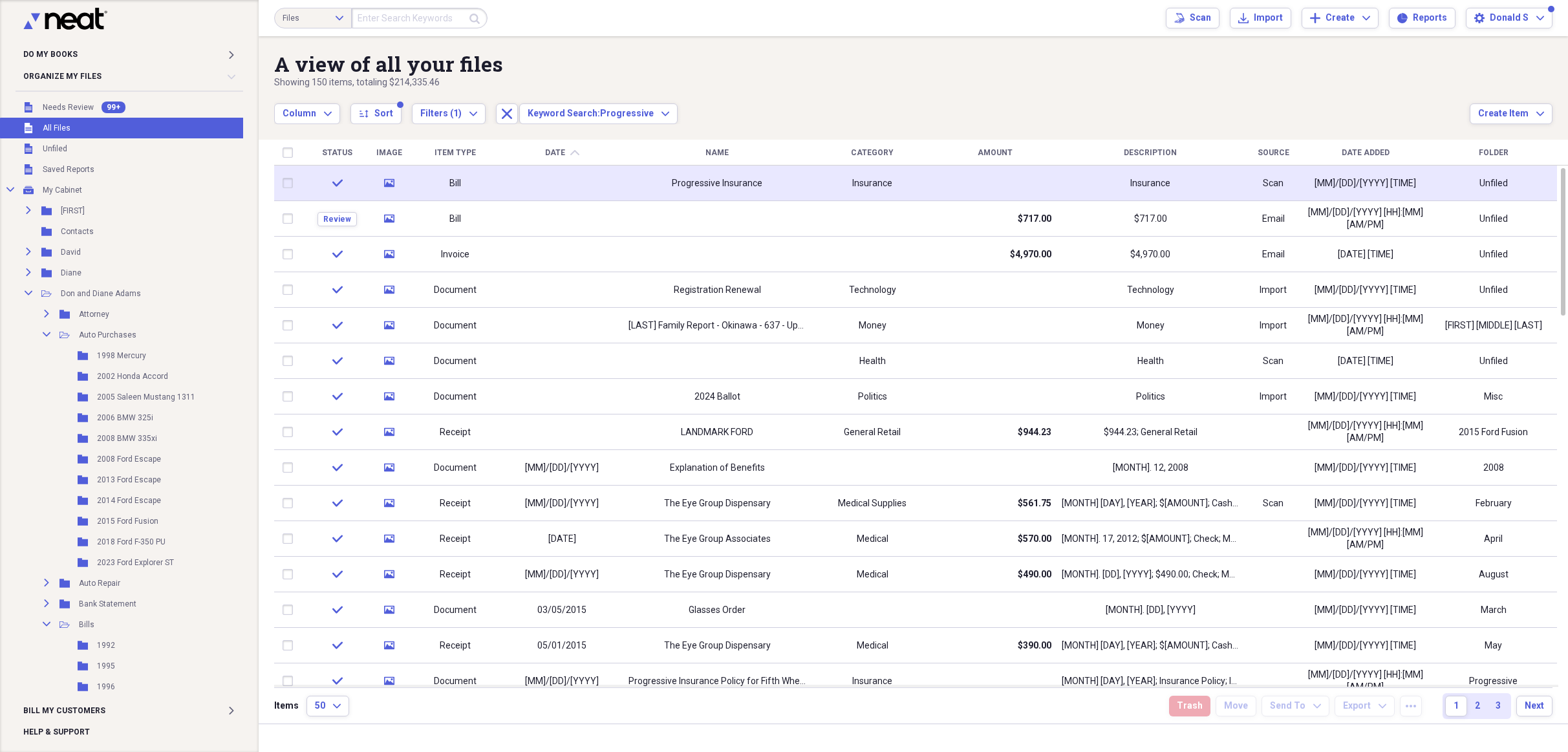 click at bounding box center (290, 183) 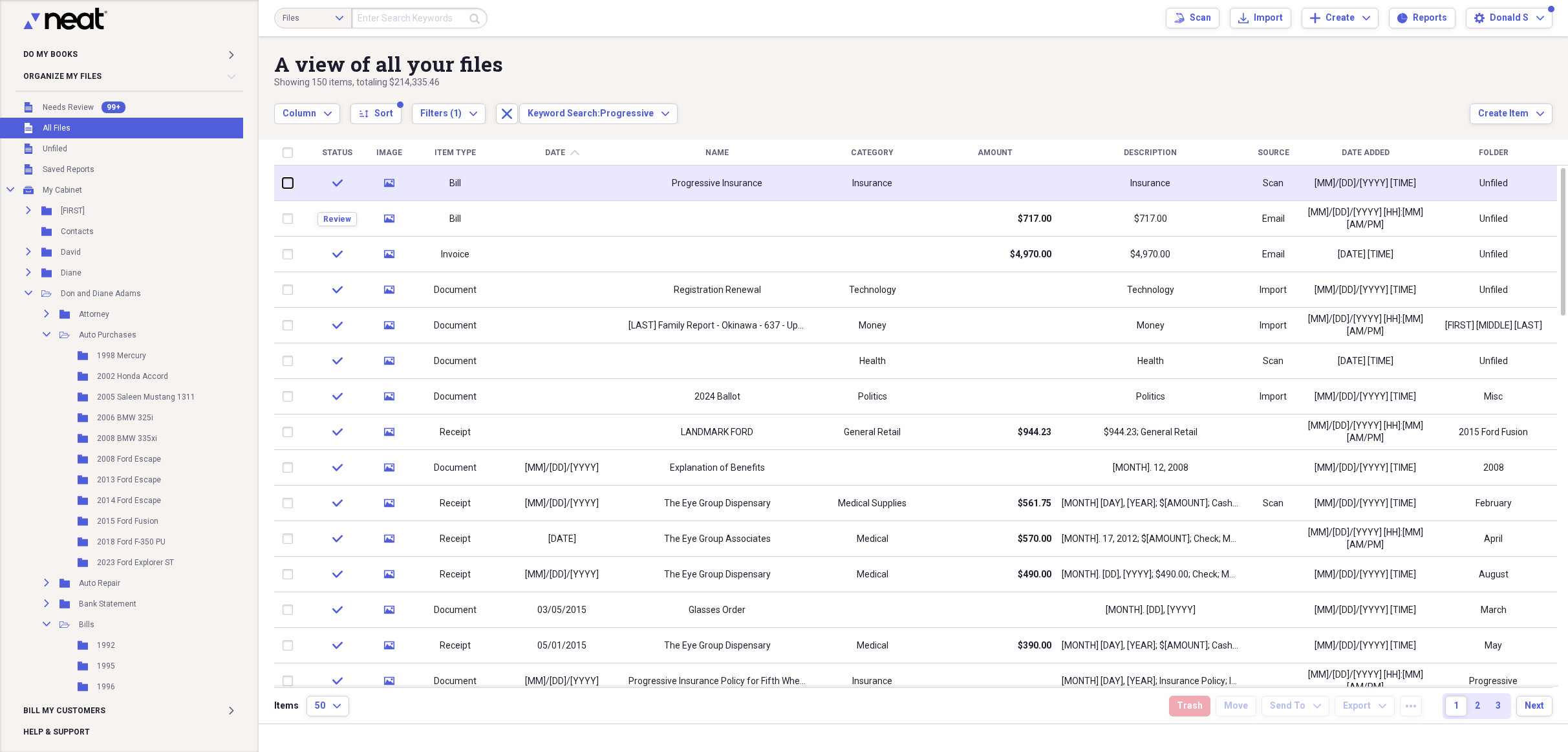 click at bounding box center [283, 183] 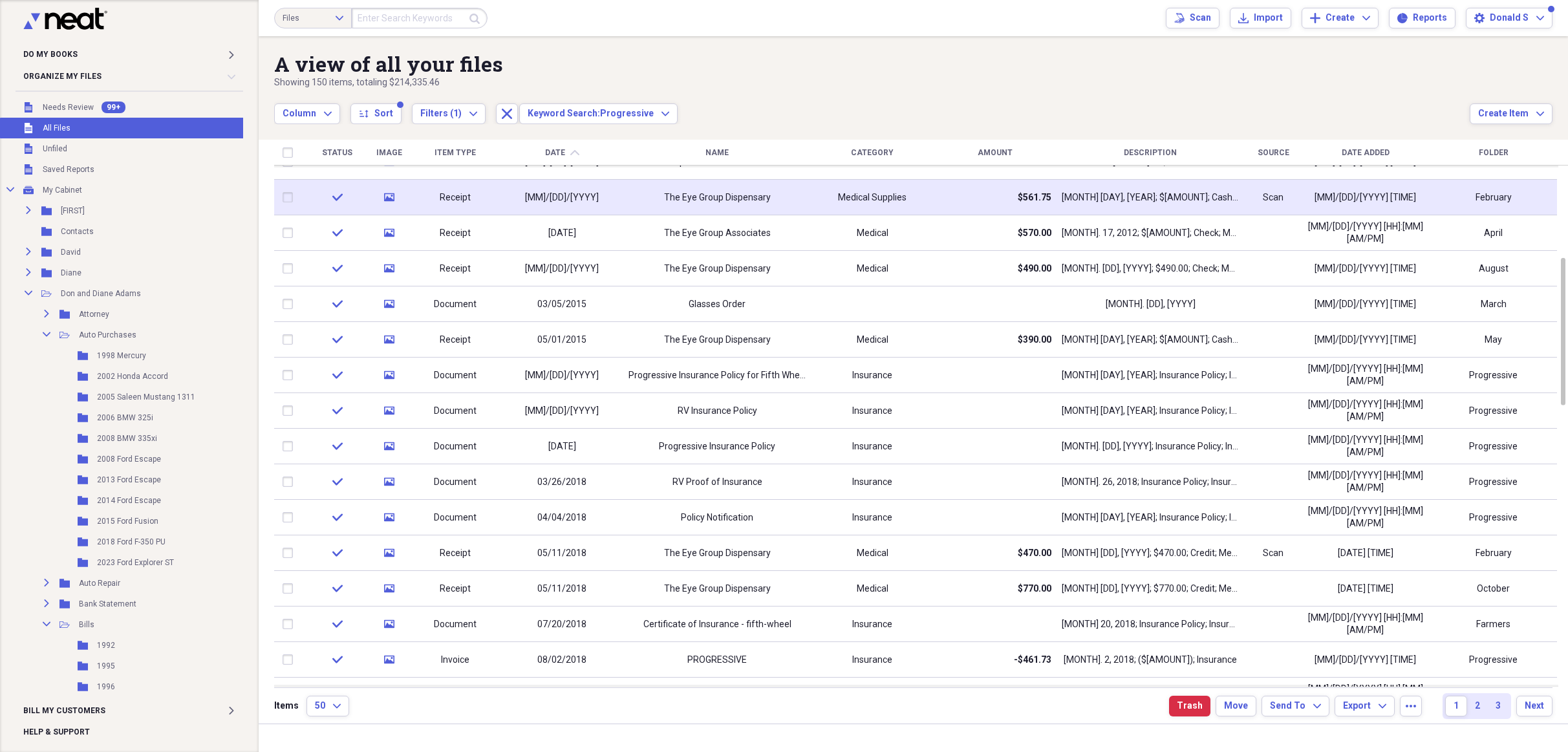checkbox on "false" 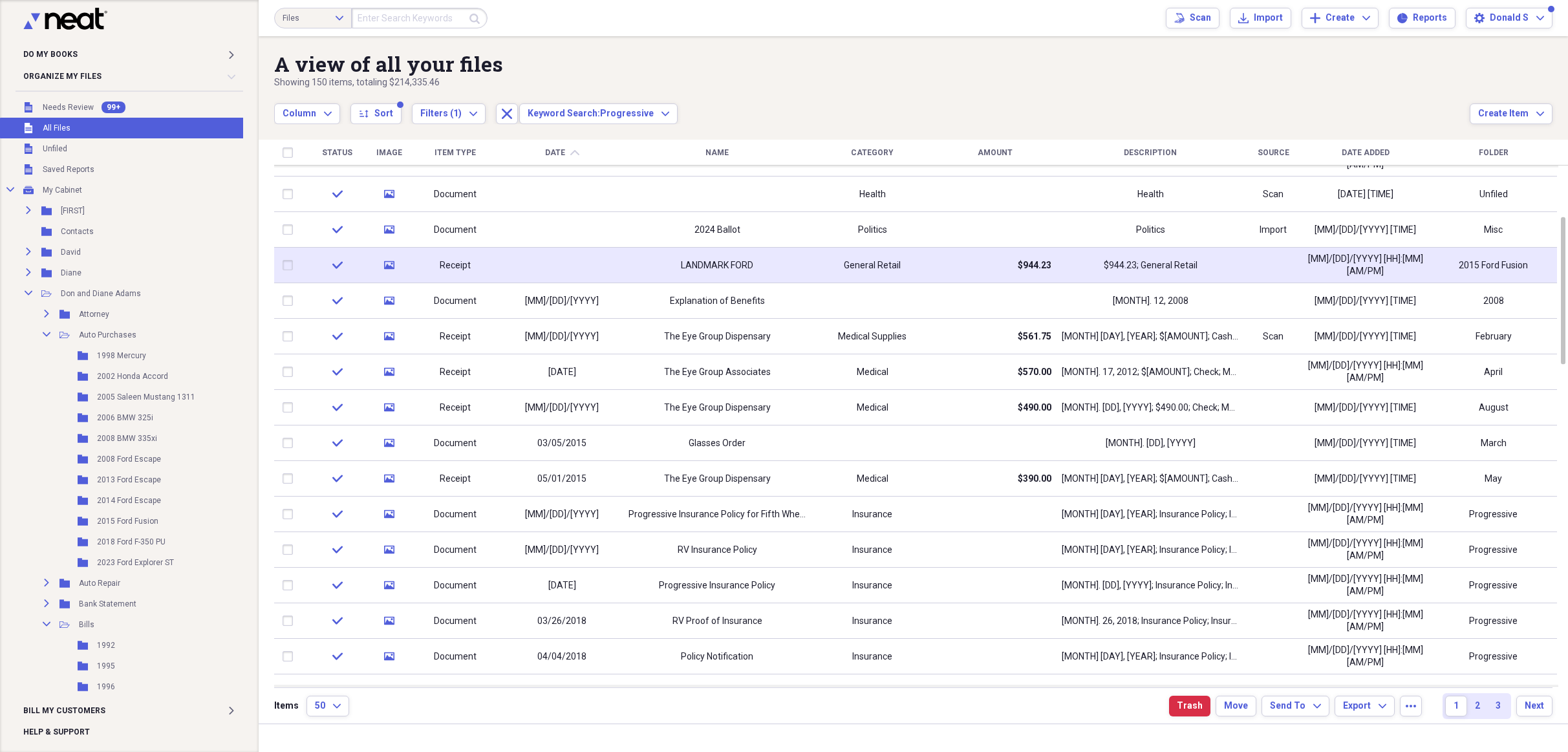 checkbox on "true" 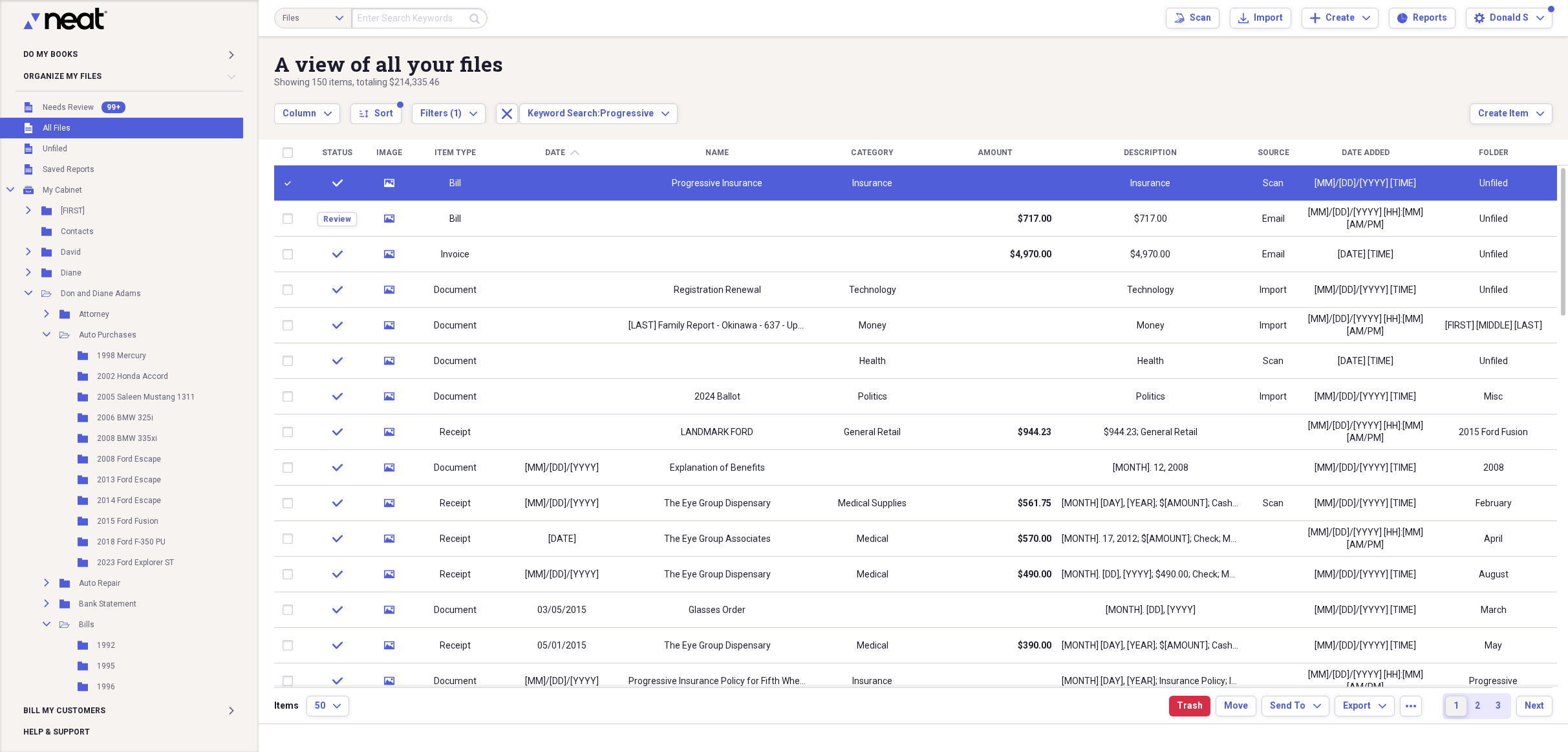 click on "3" at bounding box center (1498, 706) 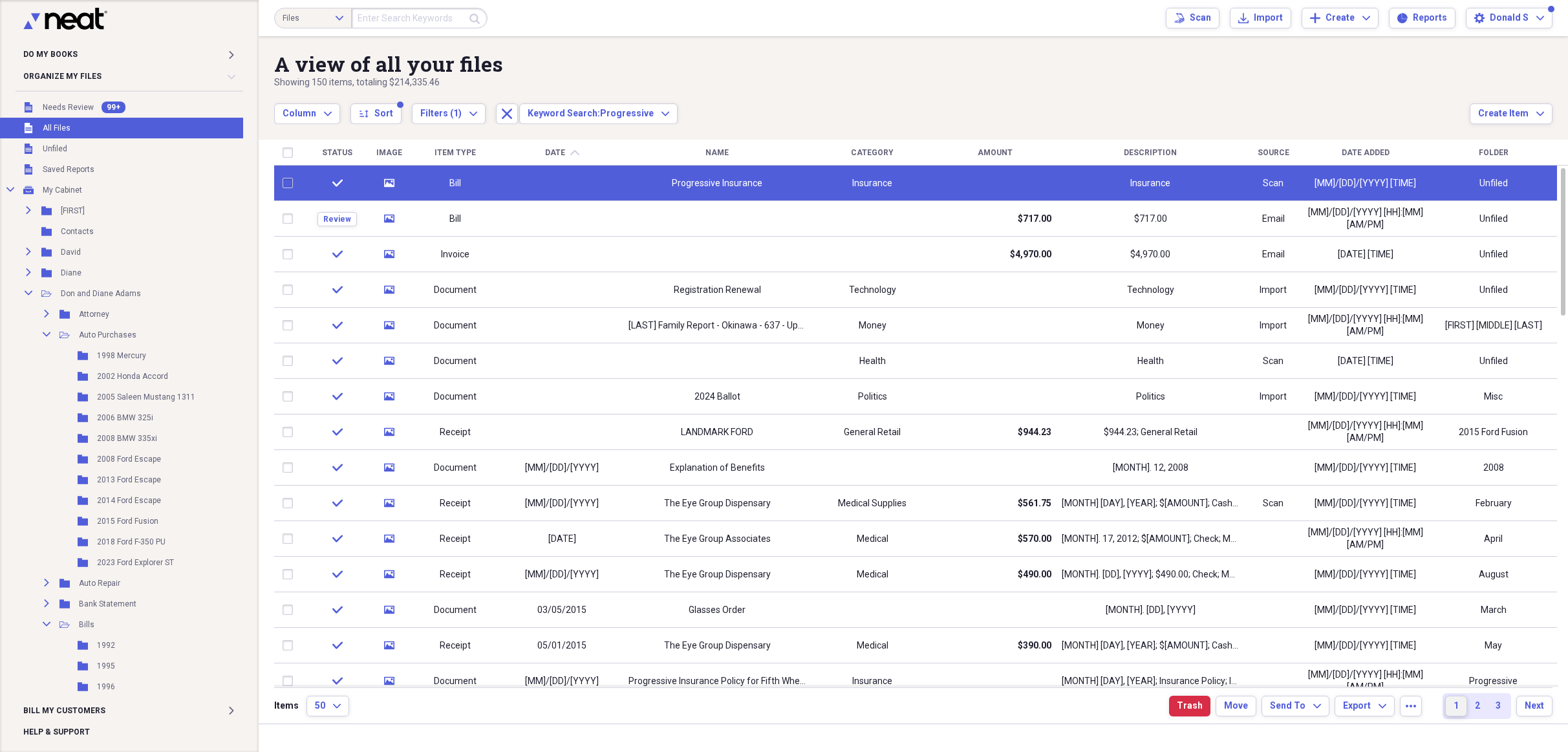 checkbox on "false" 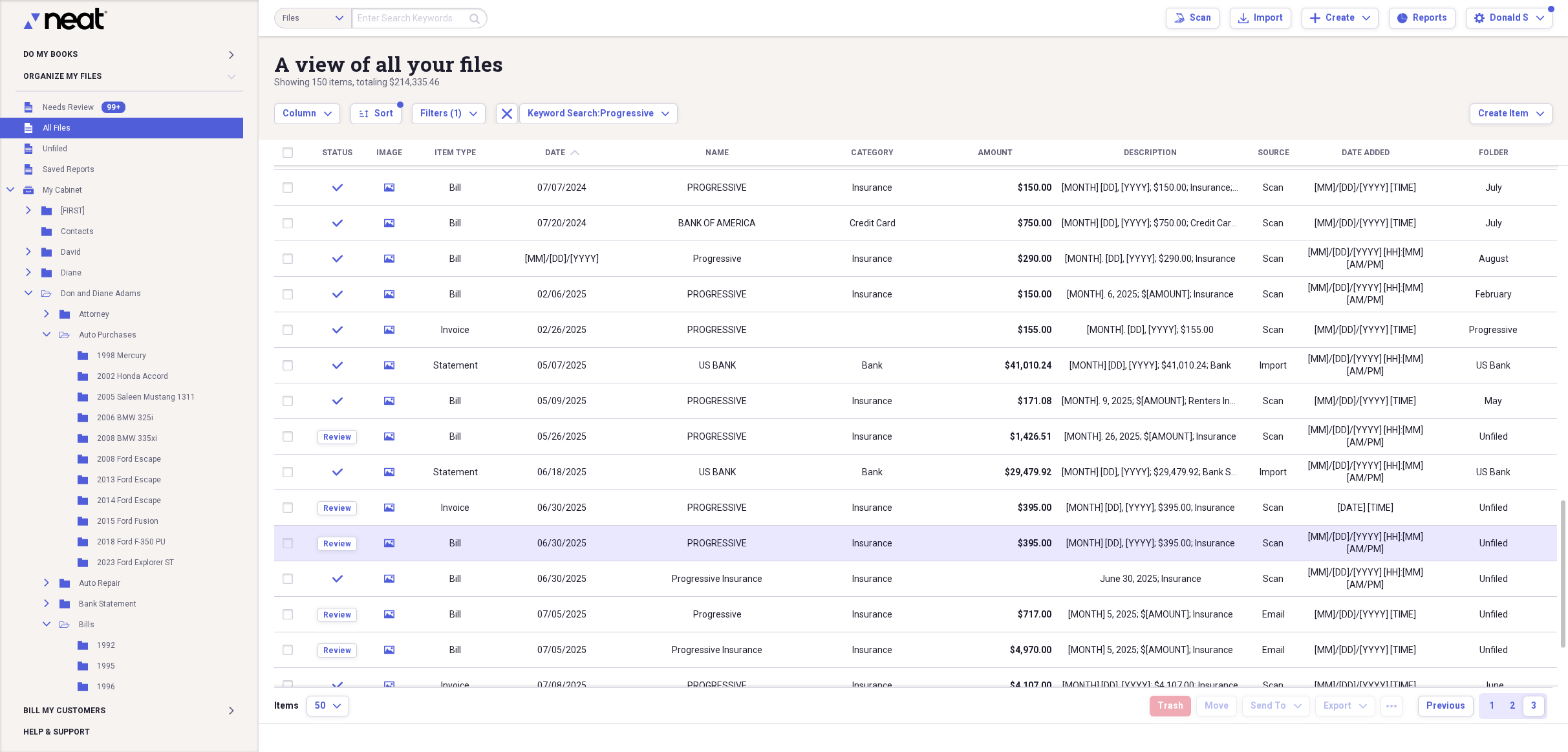 click at bounding box center (290, 543) 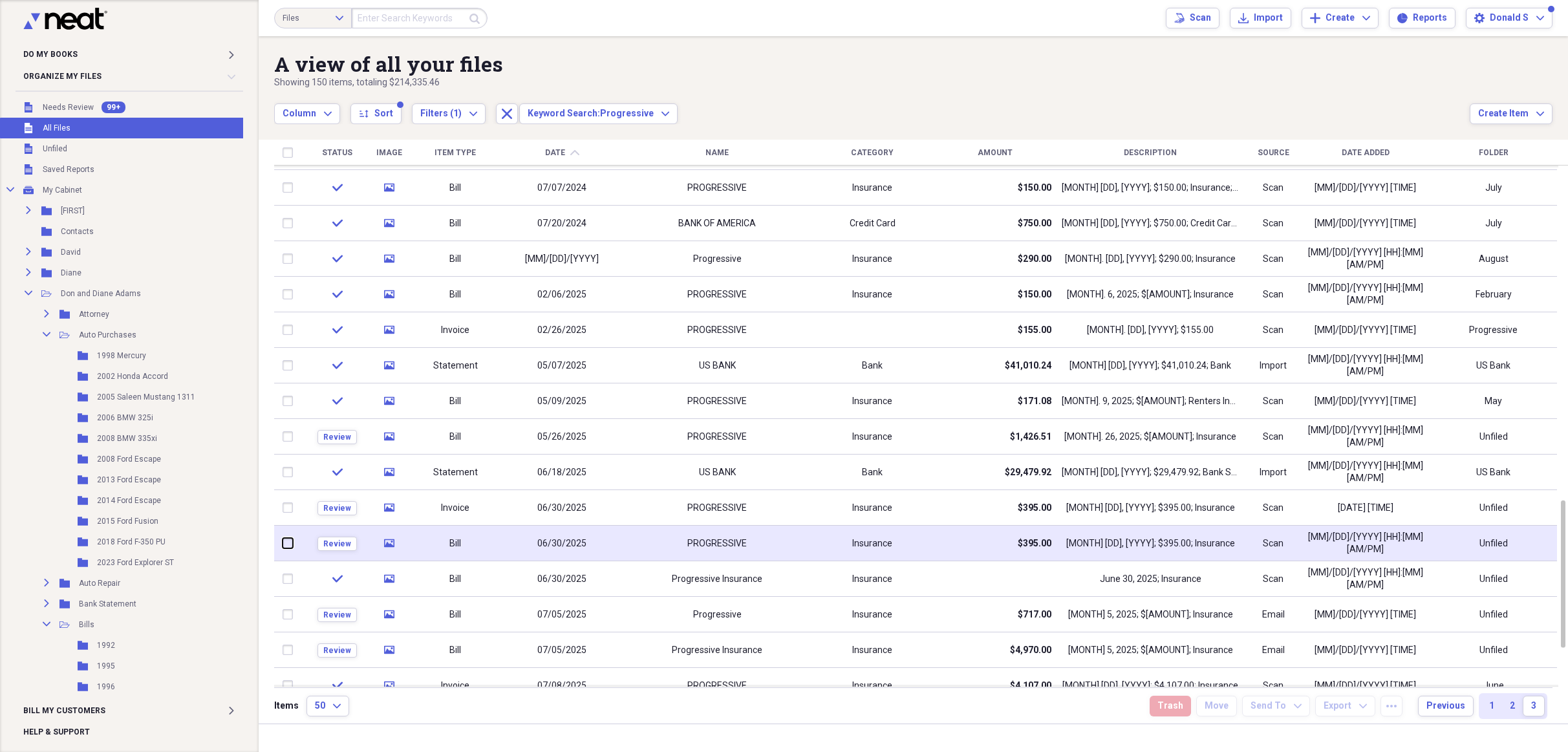 click at bounding box center (283, 543) 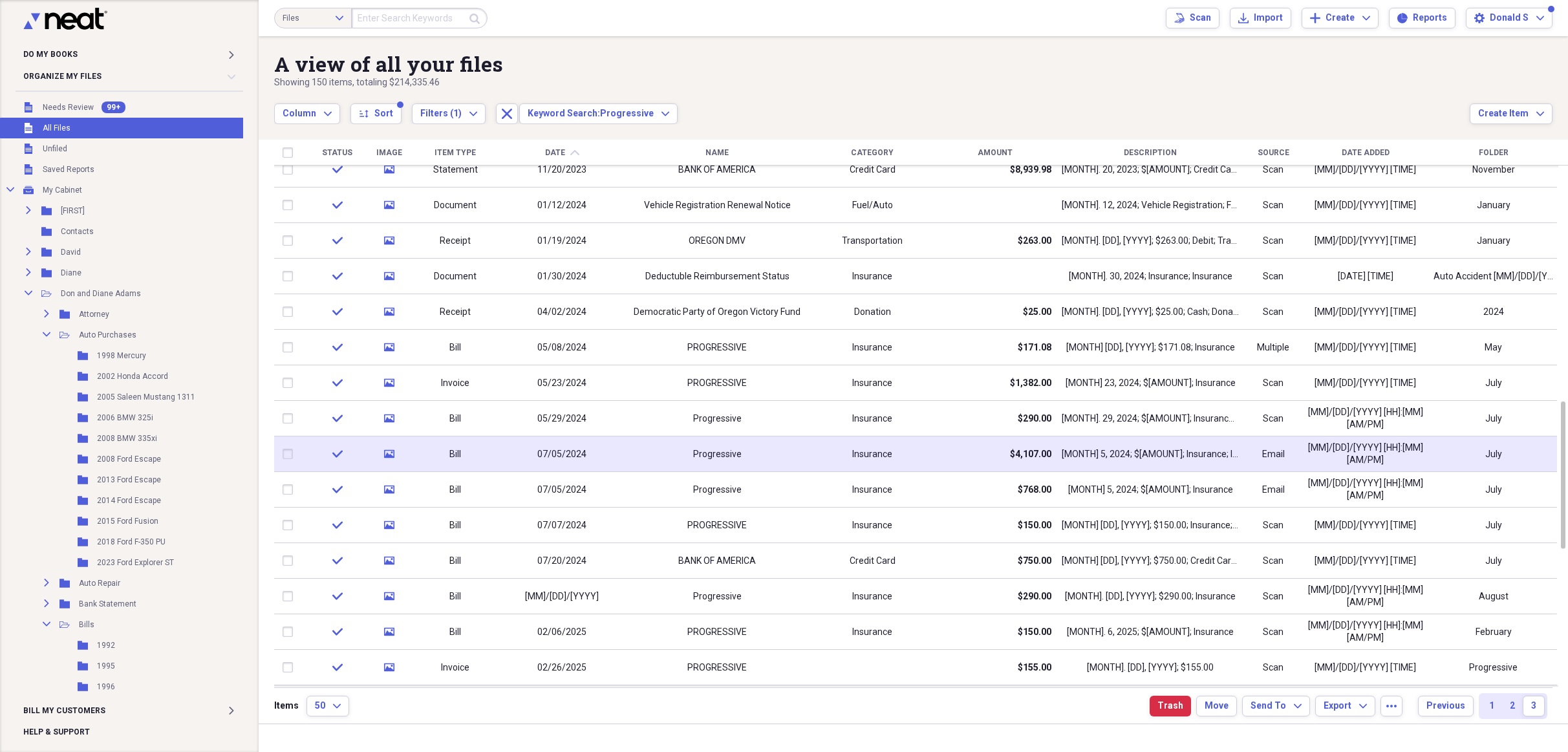 checkbox on "false" 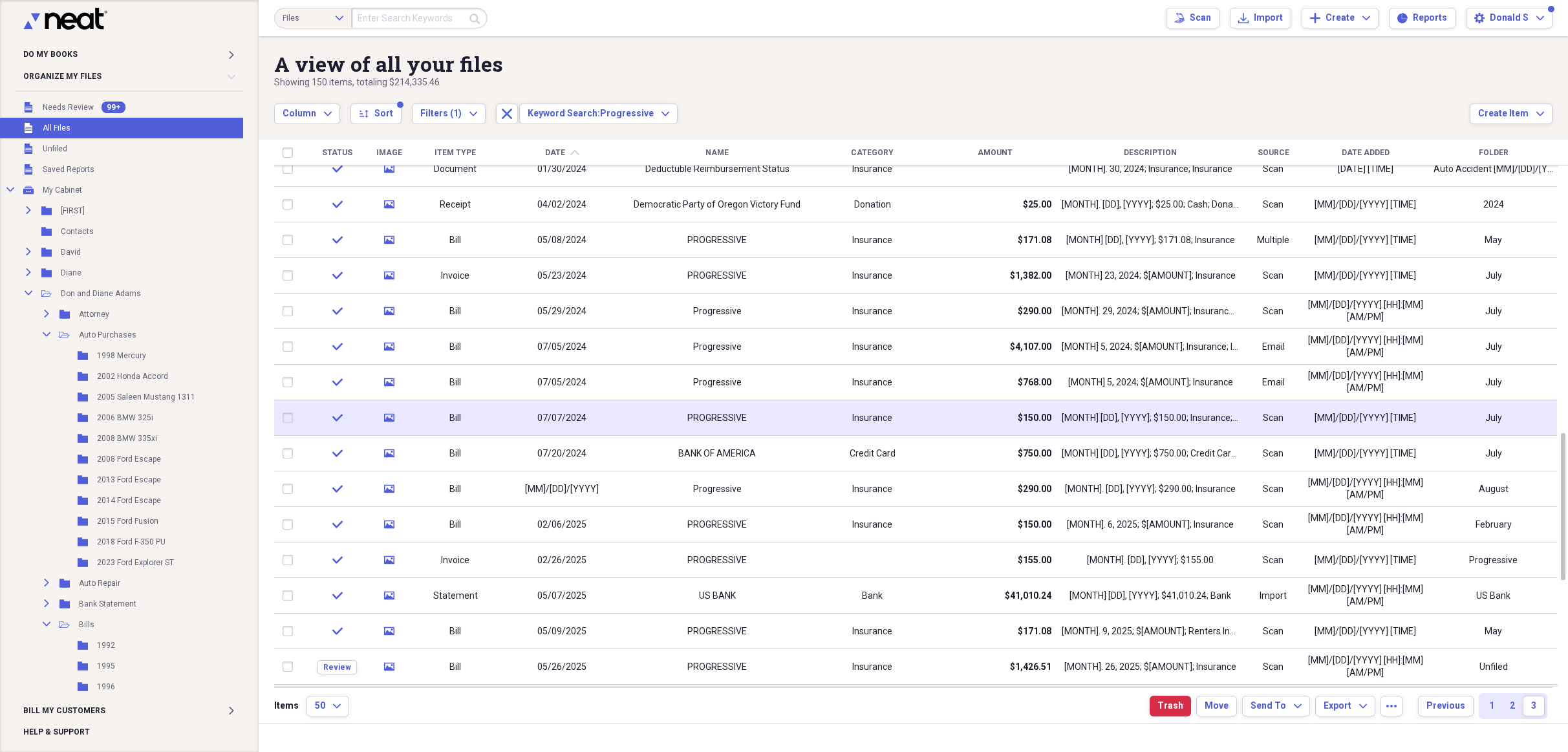 checkbox on "true" 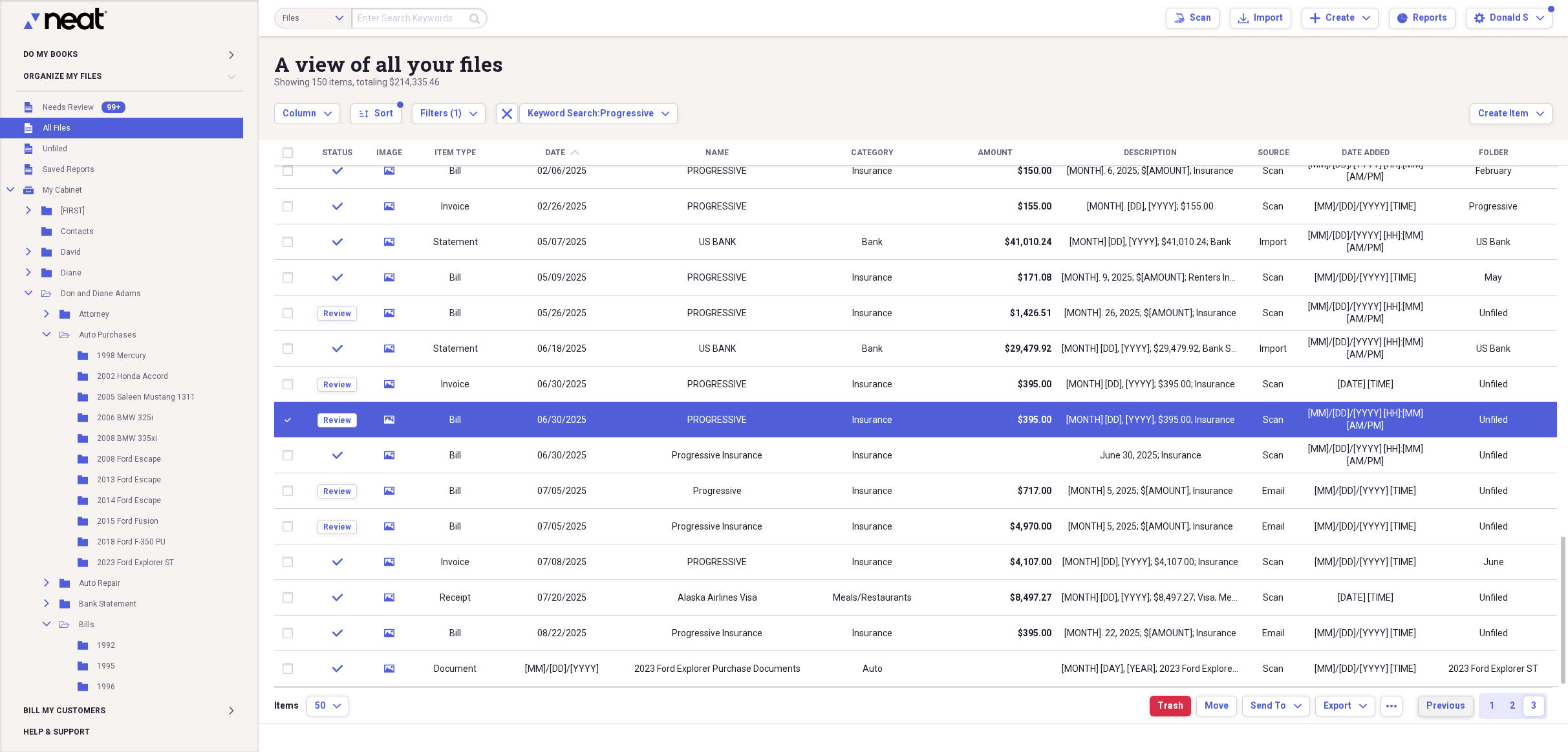 click on "Previous" at bounding box center [1446, 706] 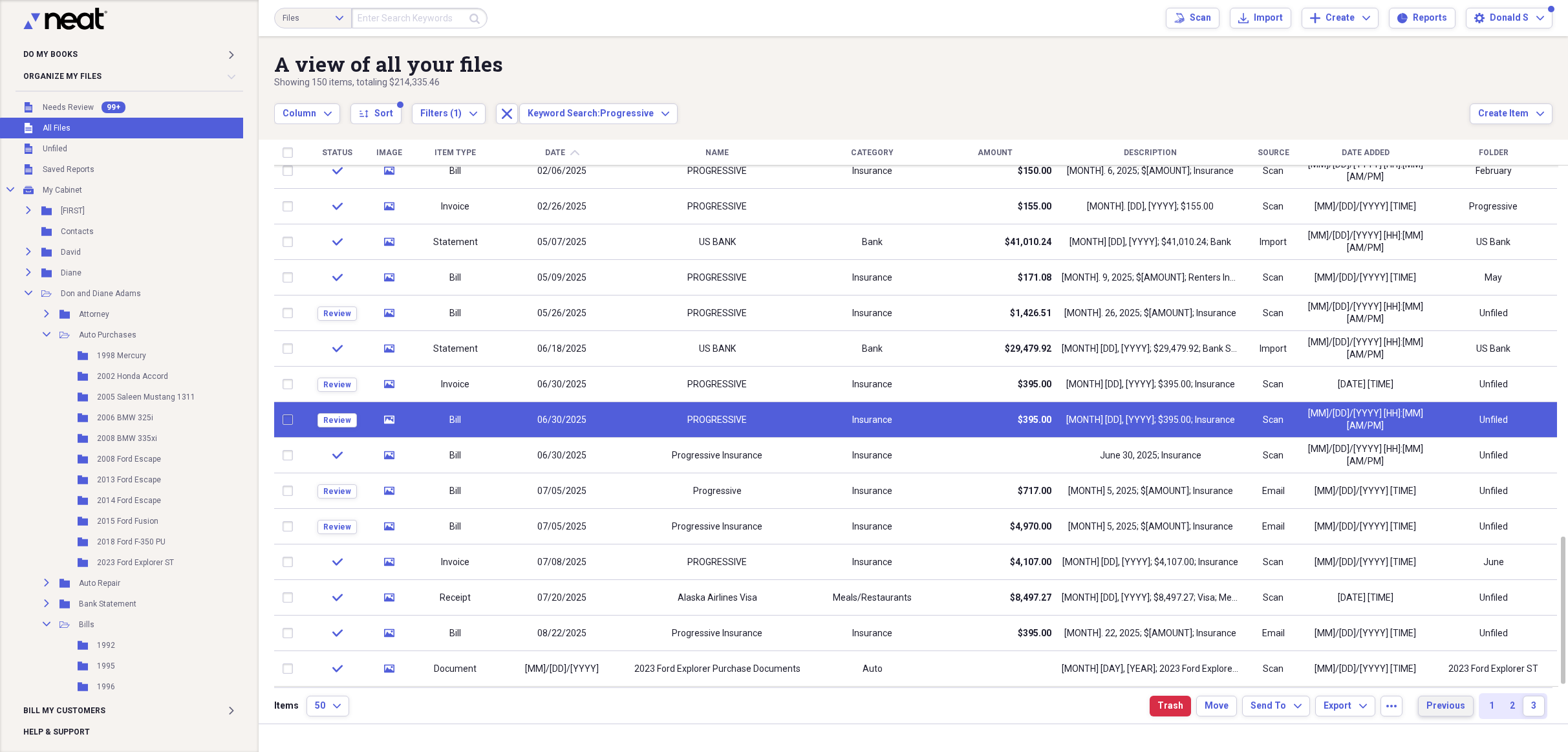 checkbox on "false" 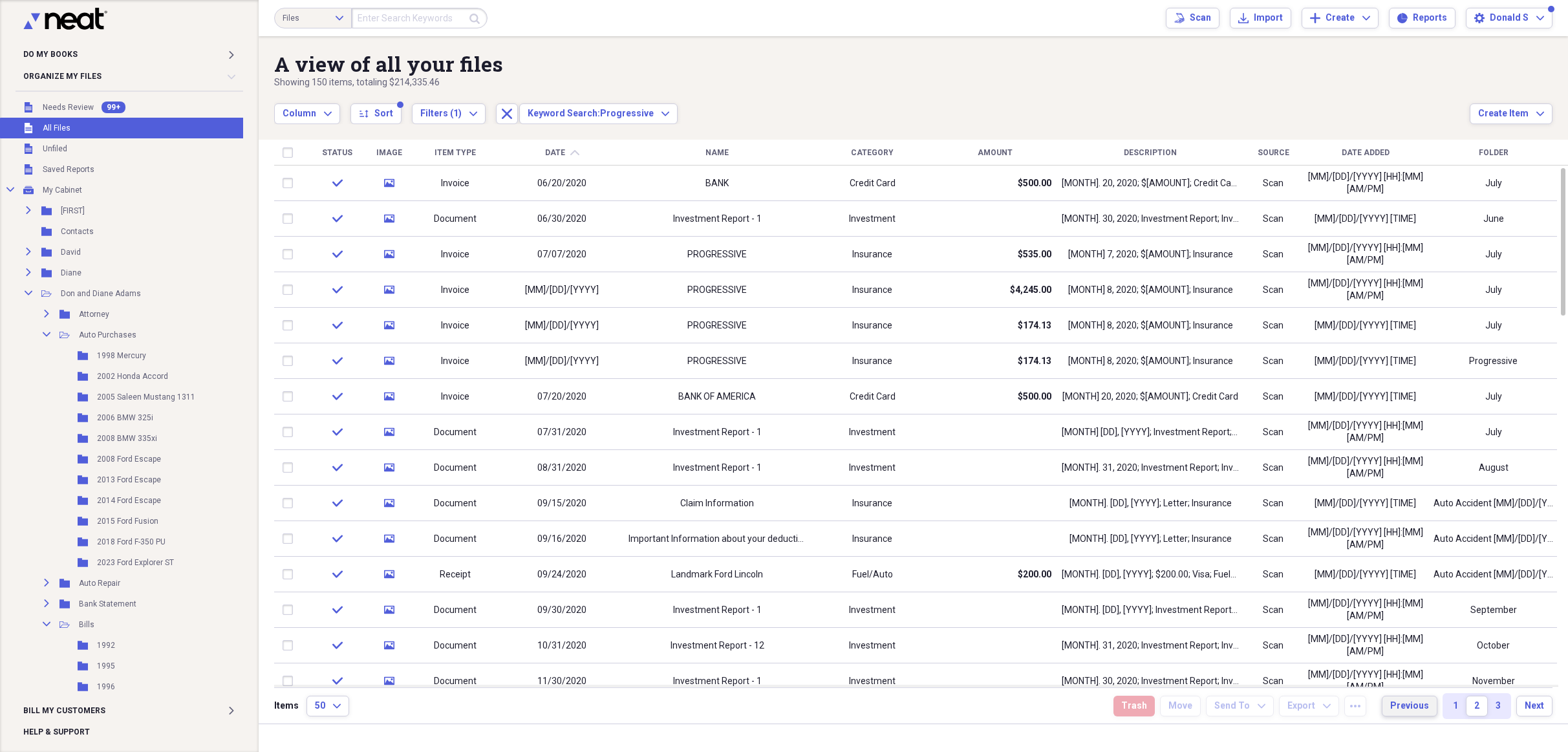 click on "1" at bounding box center [1455, 706] 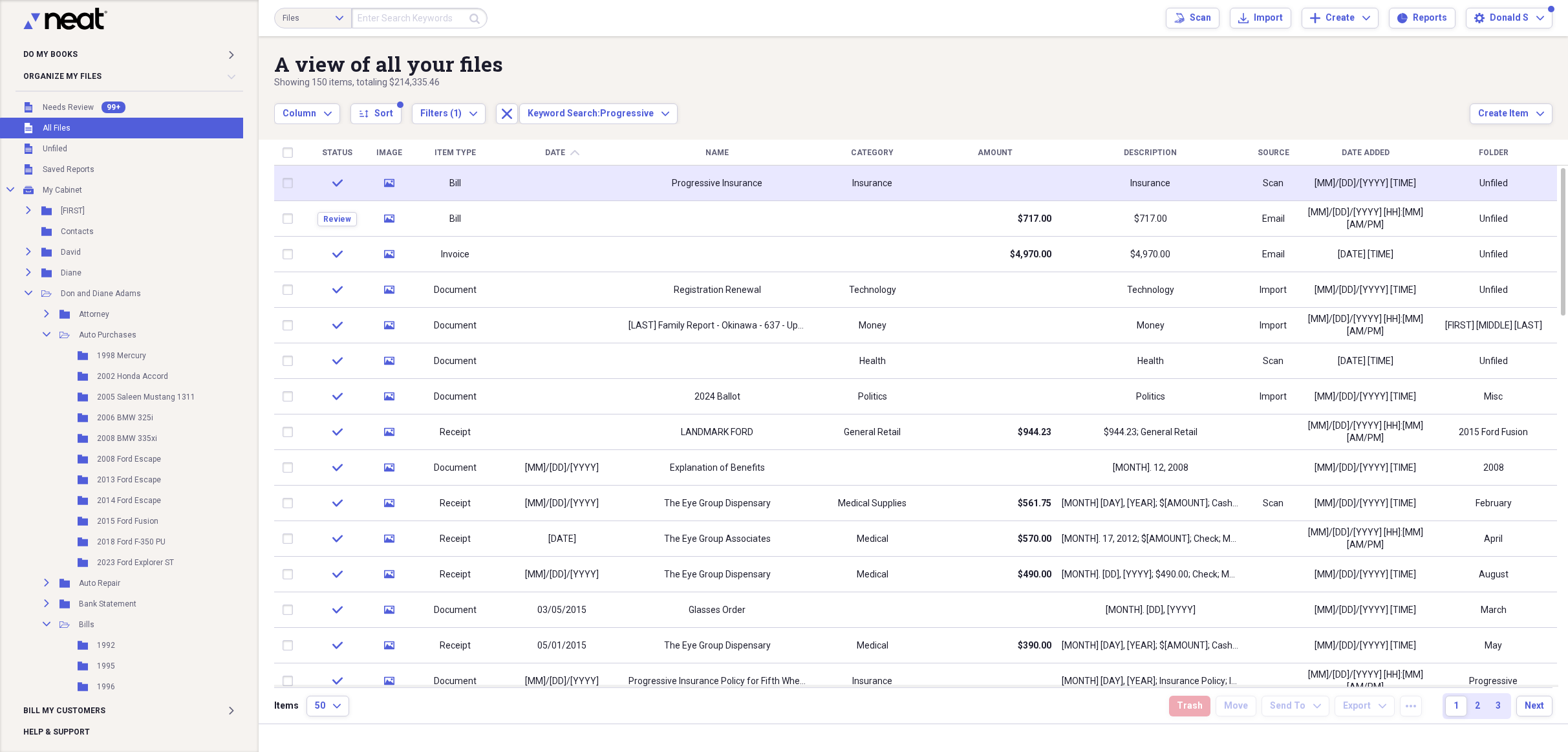 click at bounding box center [290, 183] 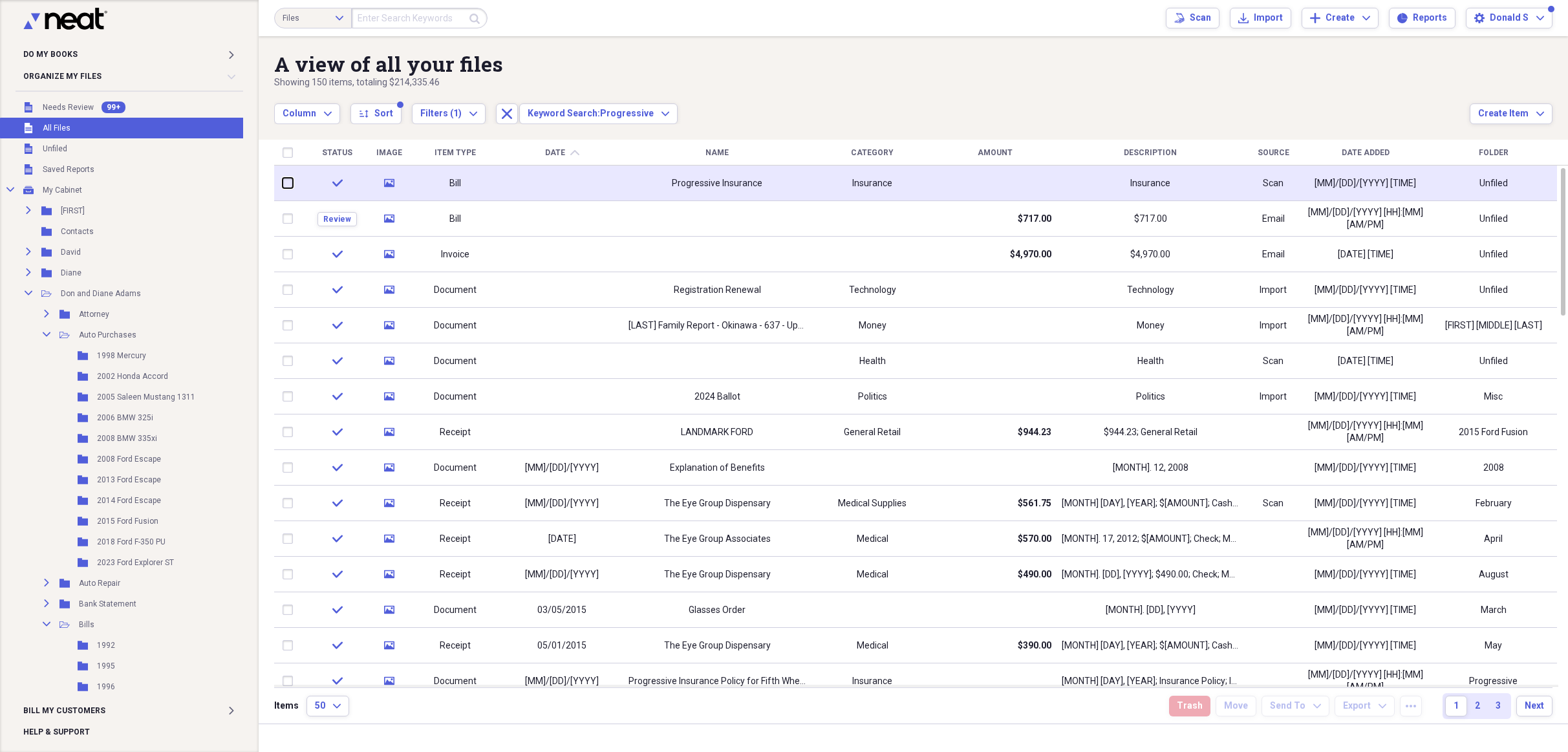 click at bounding box center [283, 183] 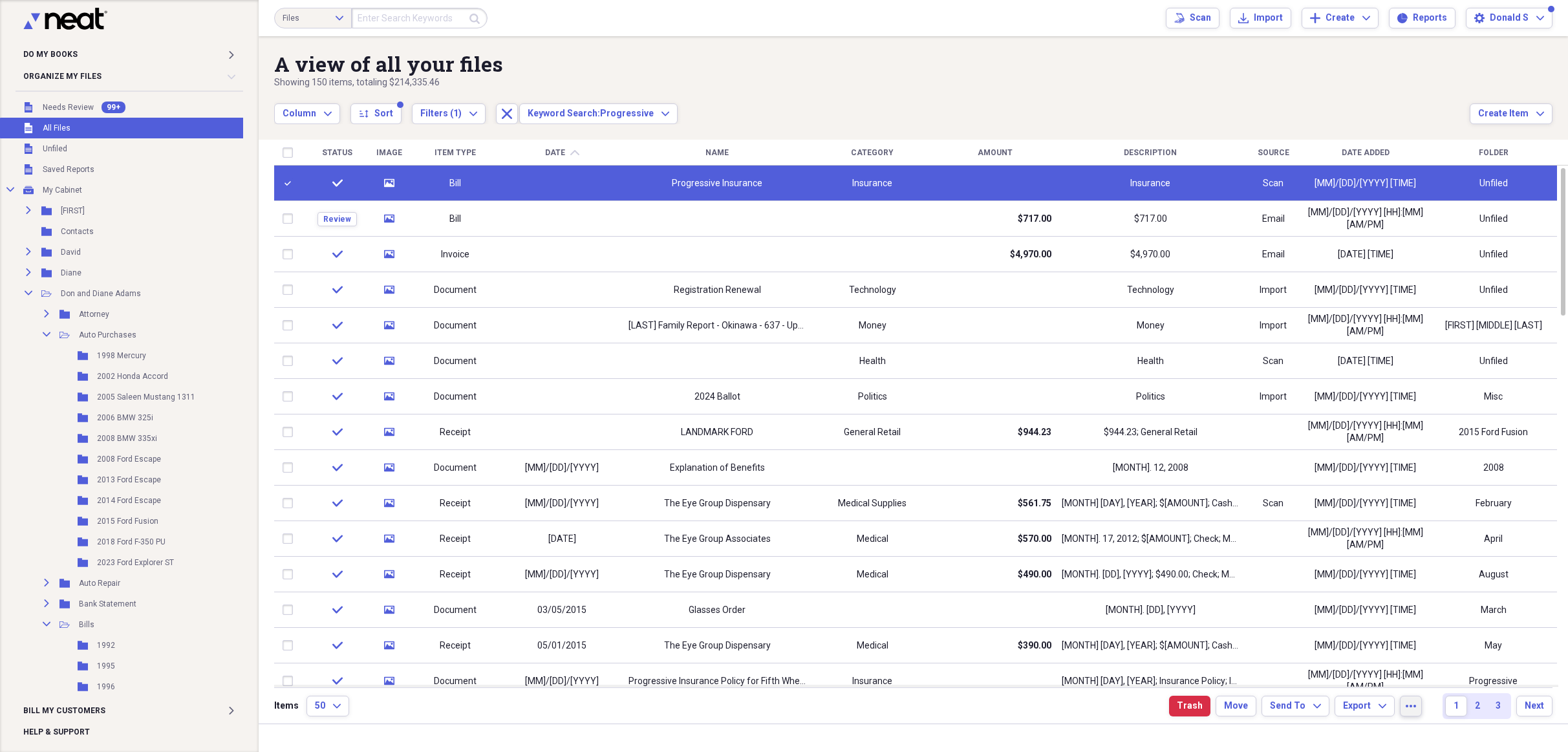 click on "more" 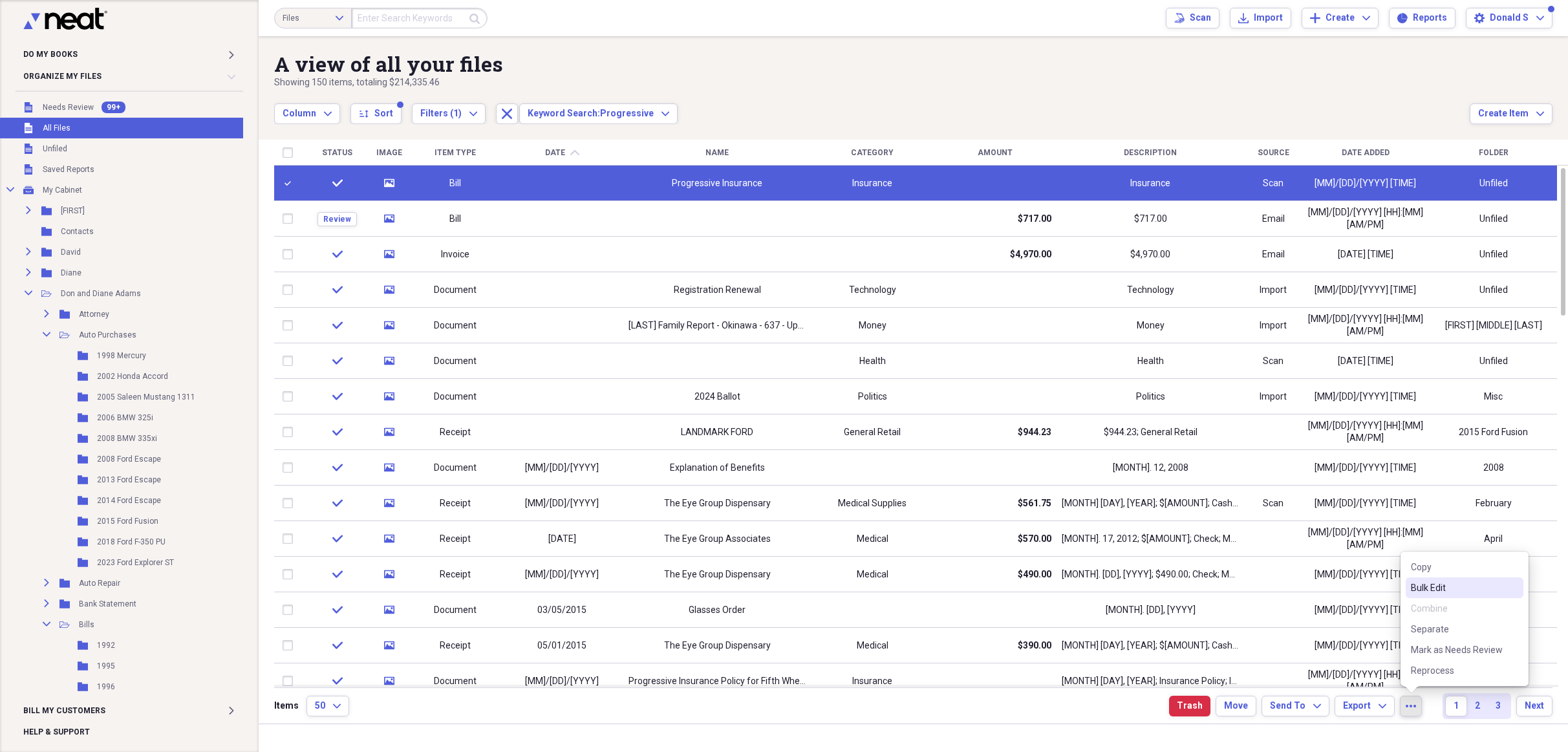 click at bounding box center (290, 183) 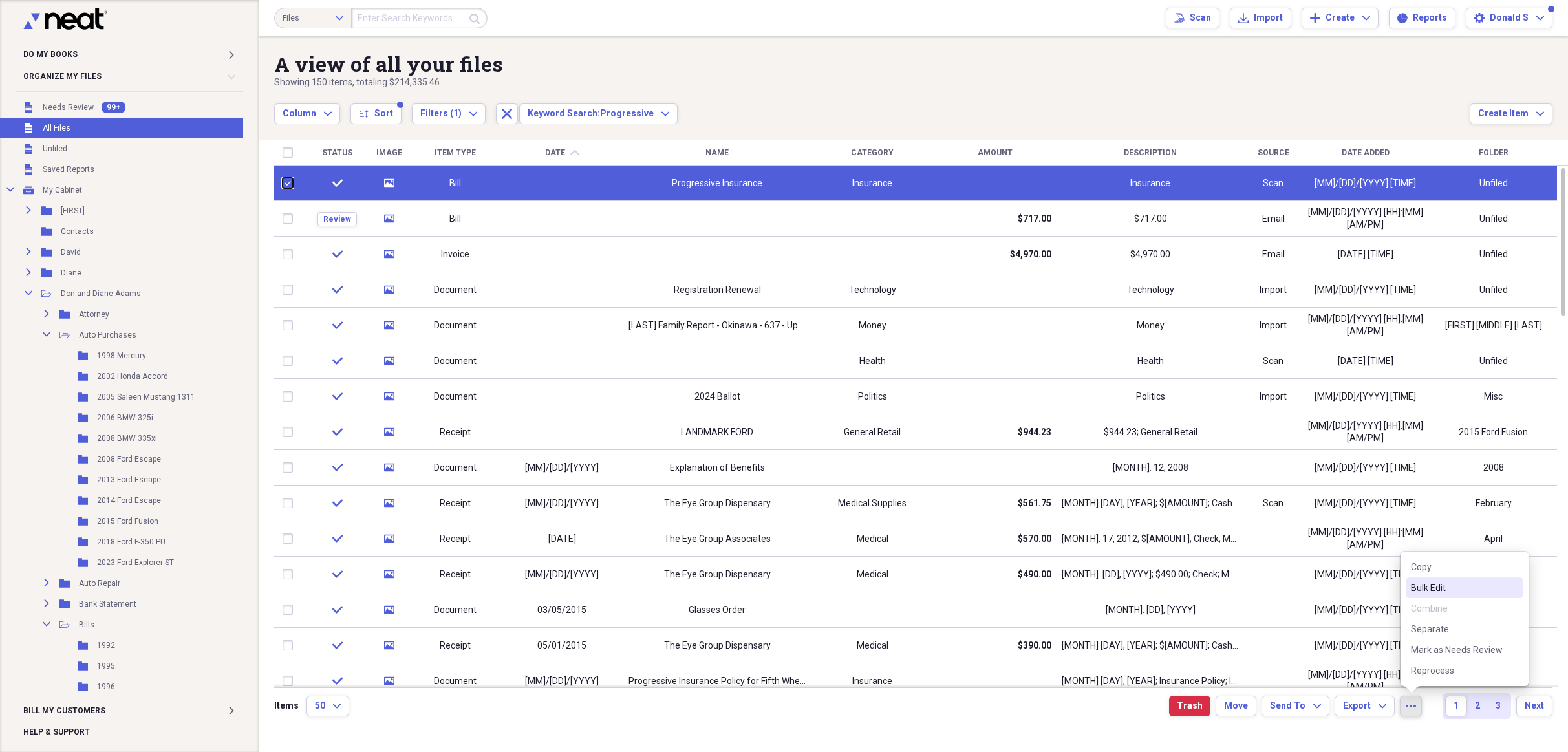 click at bounding box center (283, 183) 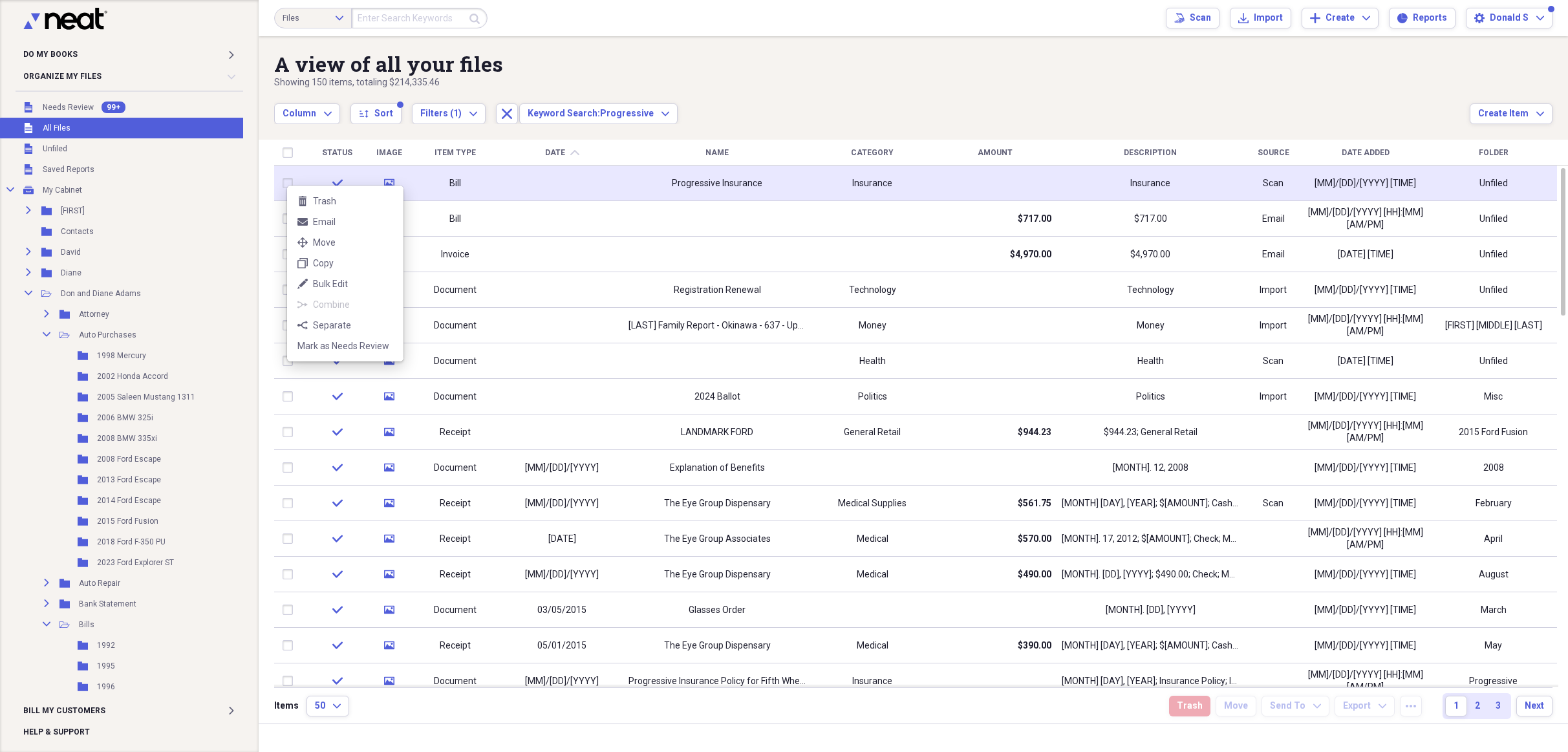 click on "trash Trash mail Email move Move duplicate Copy edit Bulk Edit combine Combine separate Separate Mark as Needs Review" at bounding box center (345, 274) 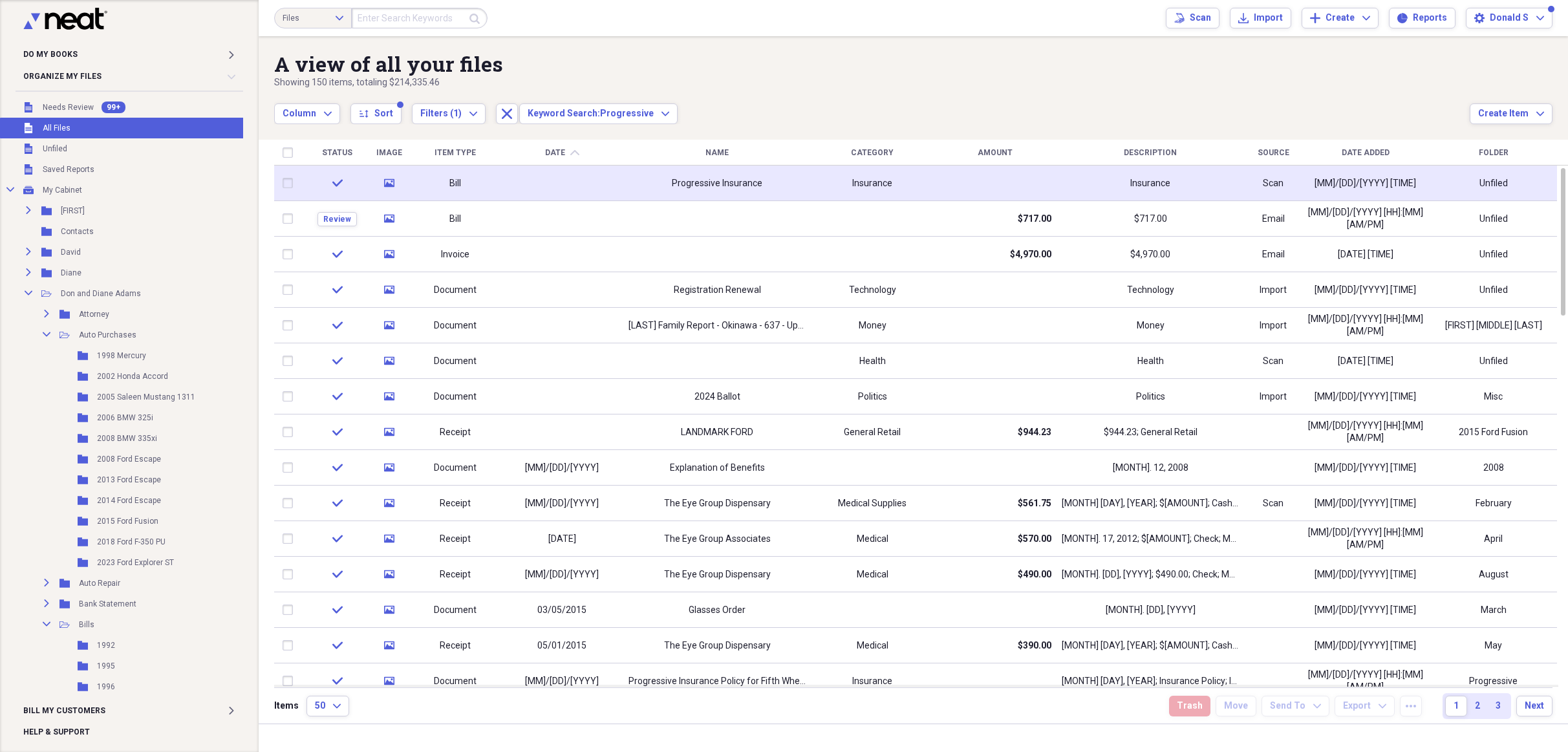 click at bounding box center [290, 183] 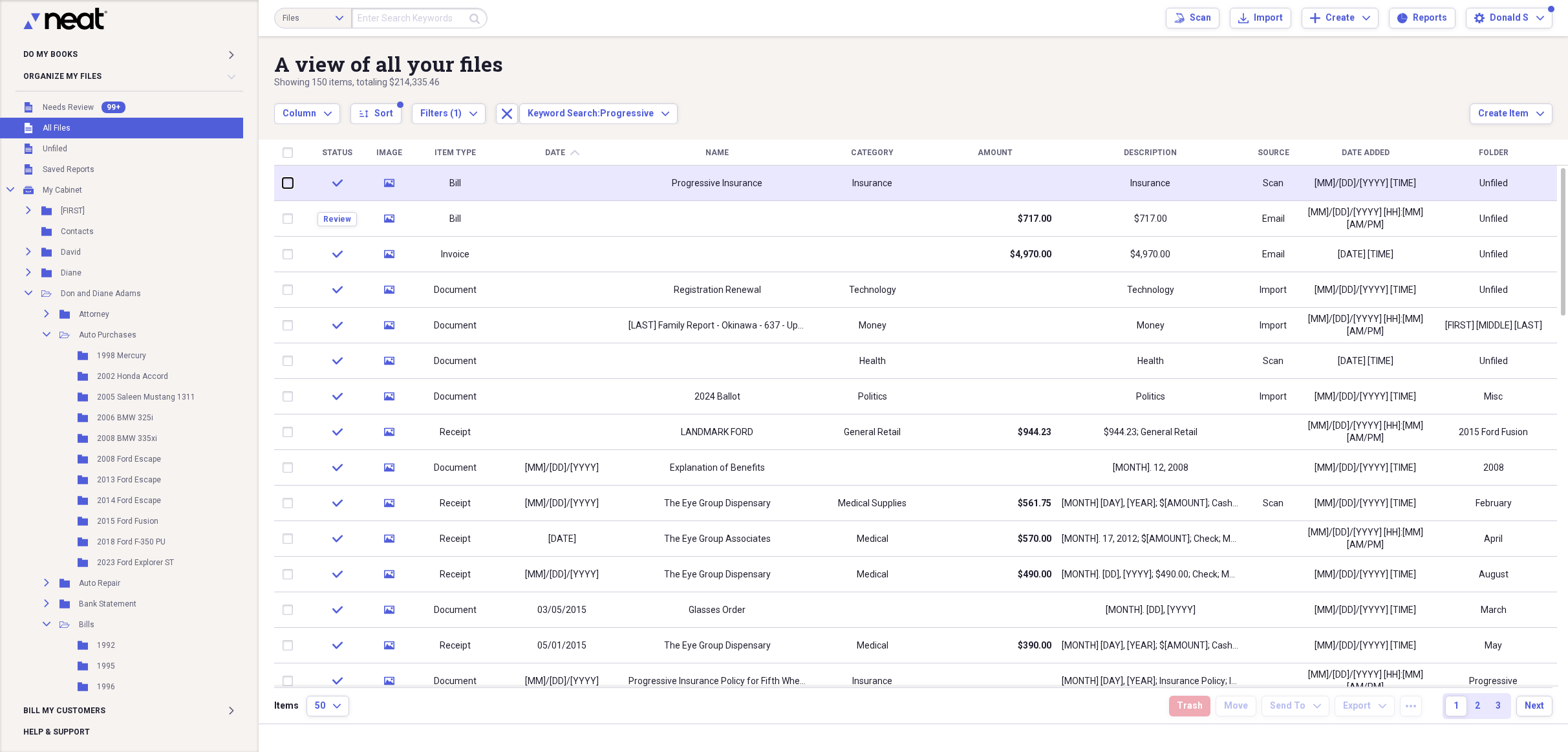 click at bounding box center [283, 183] 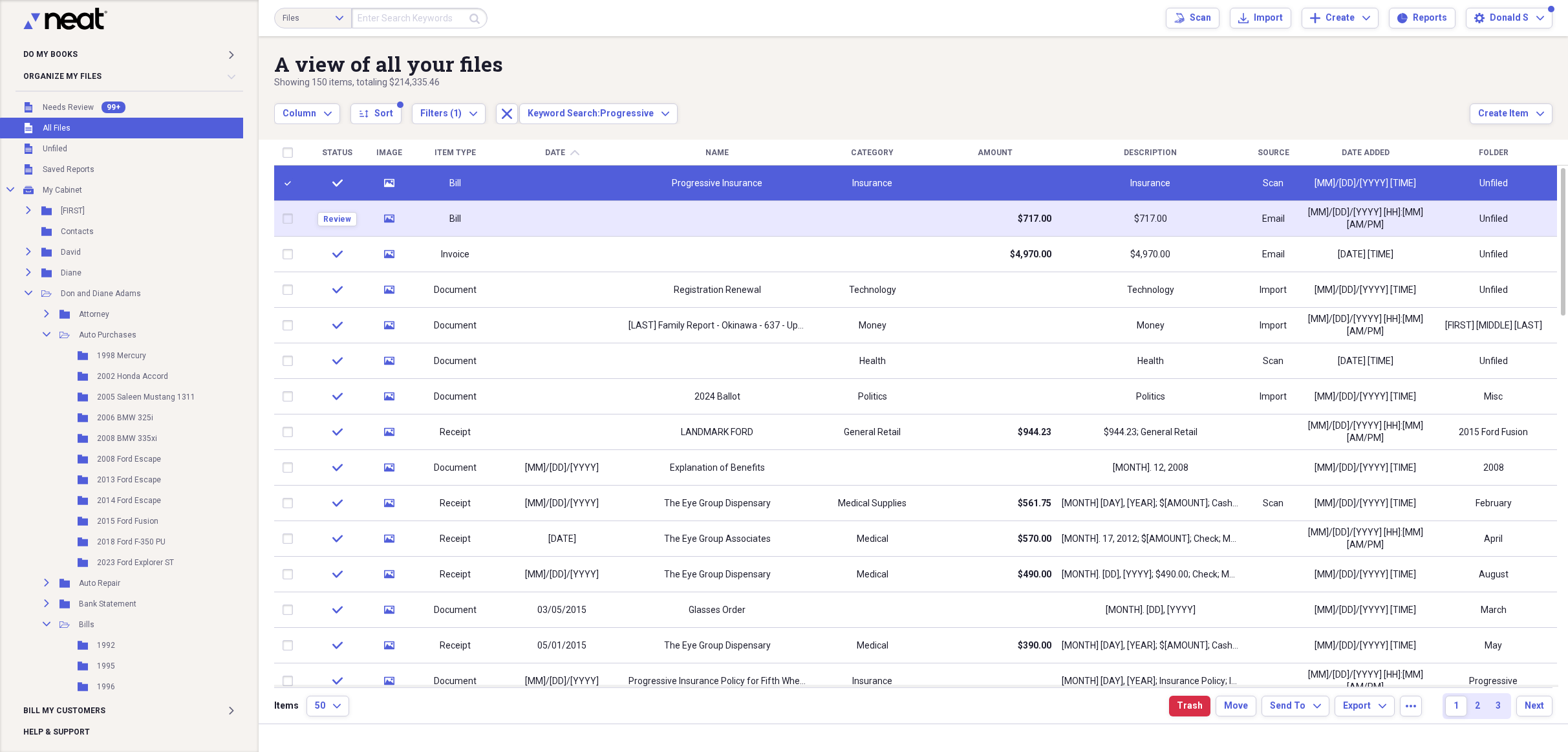 drag, startPoint x: 574, startPoint y: 188, endPoint x: 570, endPoint y: 200, distance: 12.649111 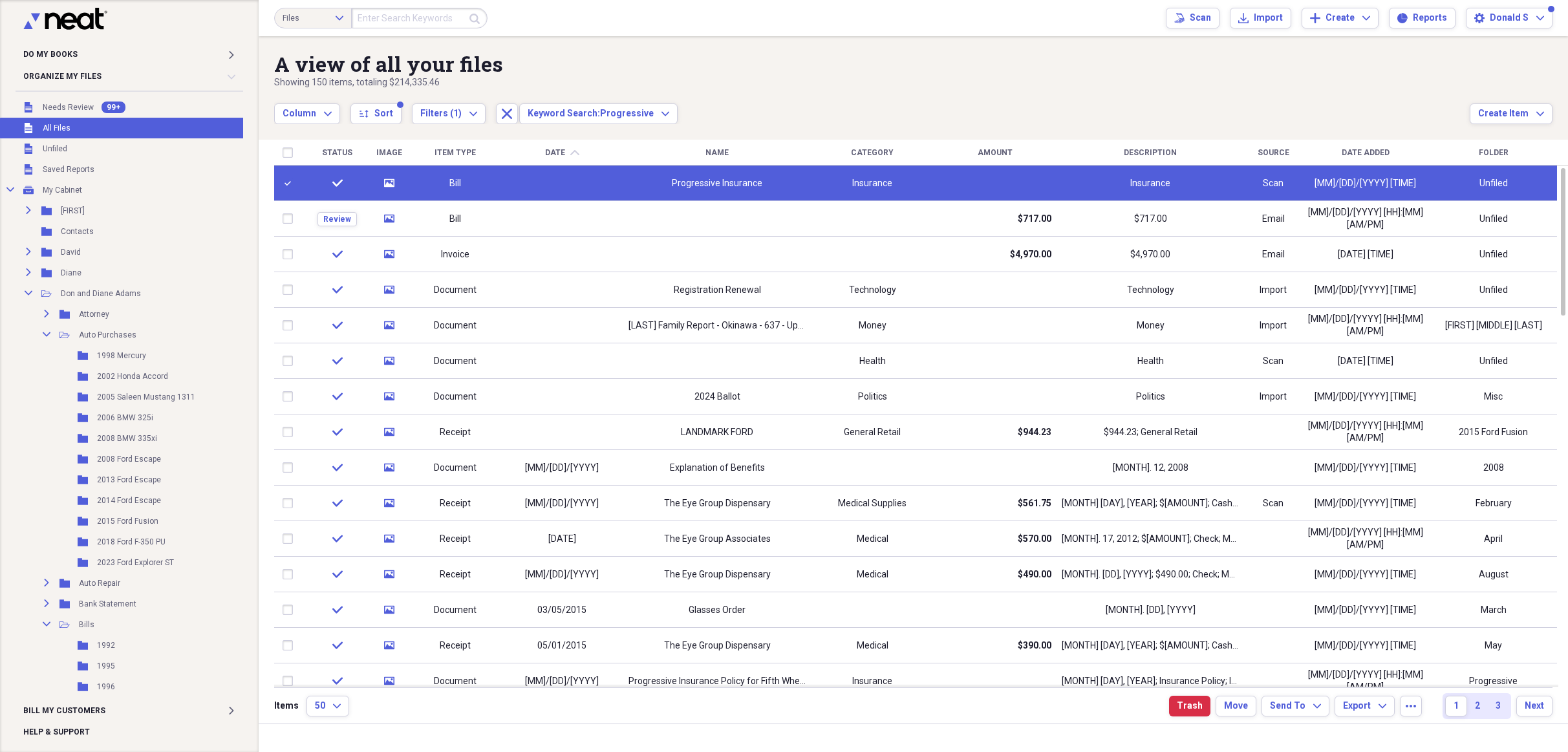 click on "Name" at bounding box center (717, 153) 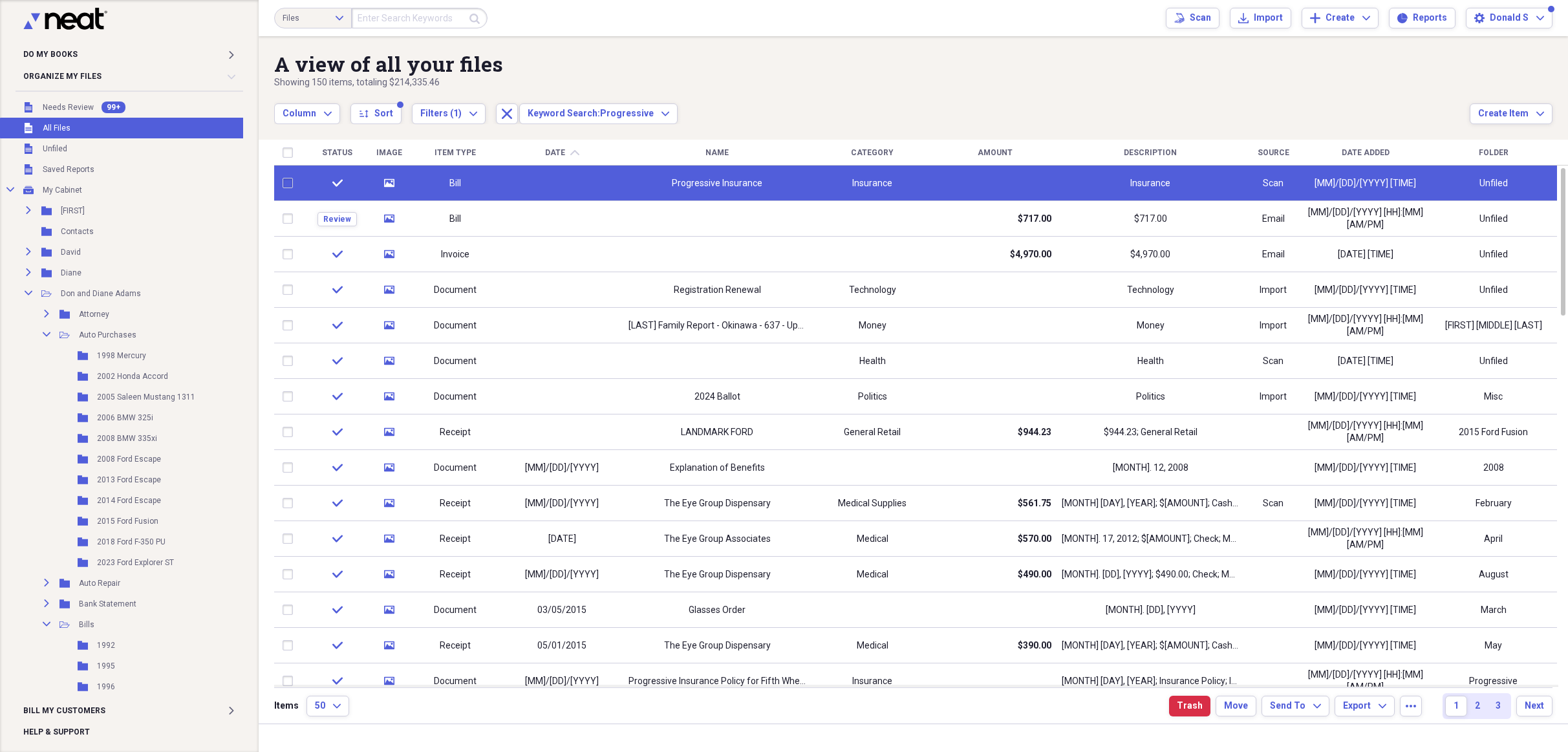 checkbox on "false" 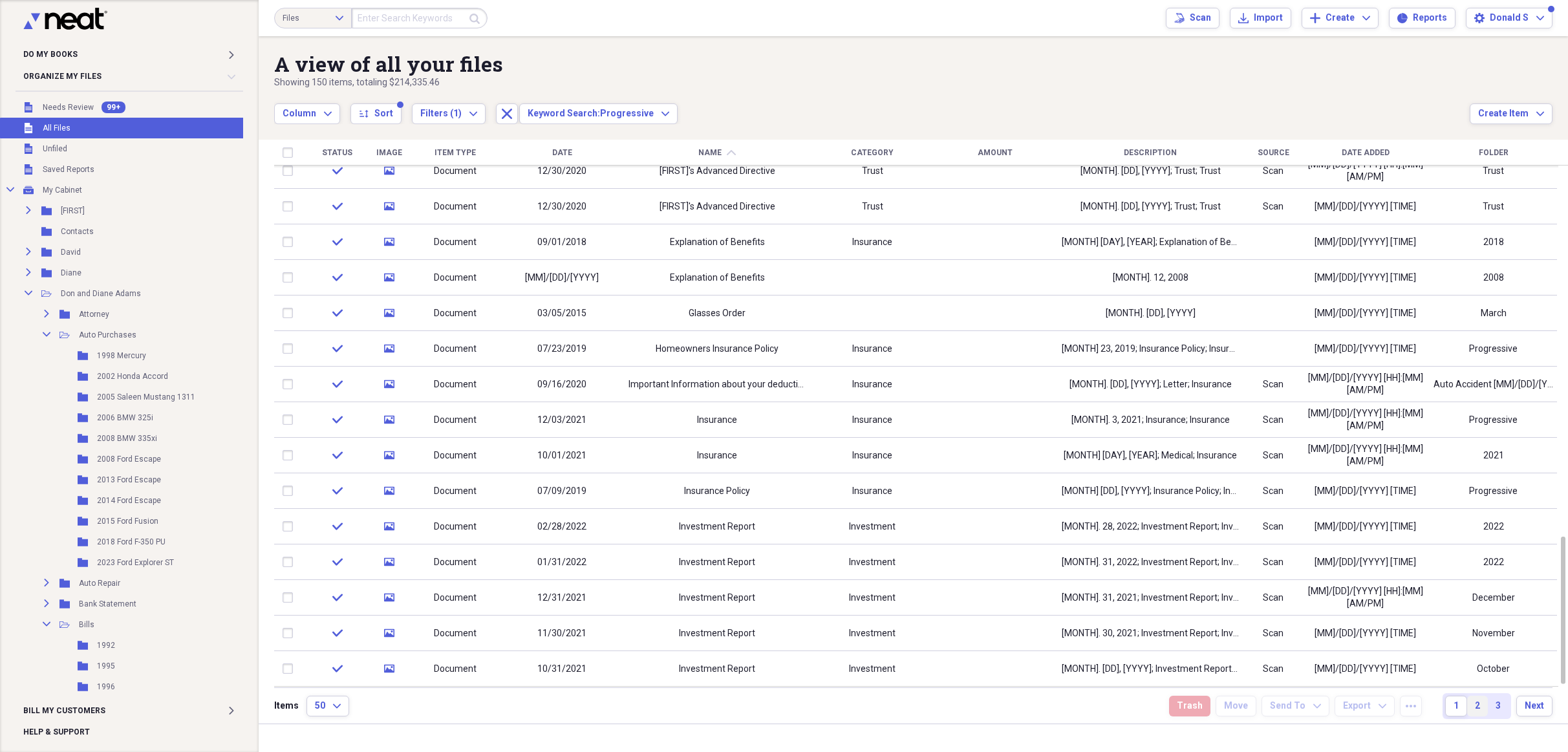 click on "2" at bounding box center [1477, 706] 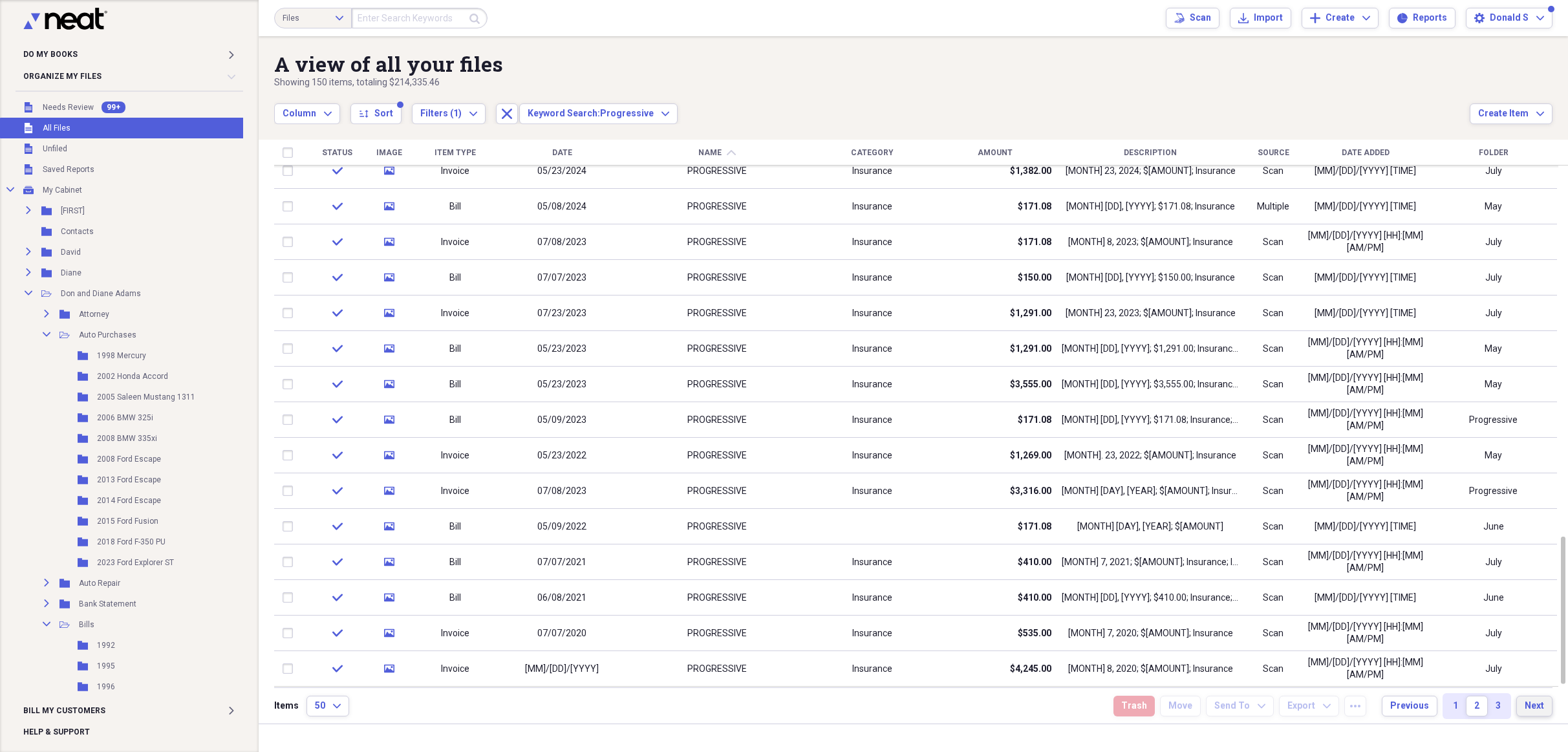 click on "Next" at bounding box center [1534, 706] 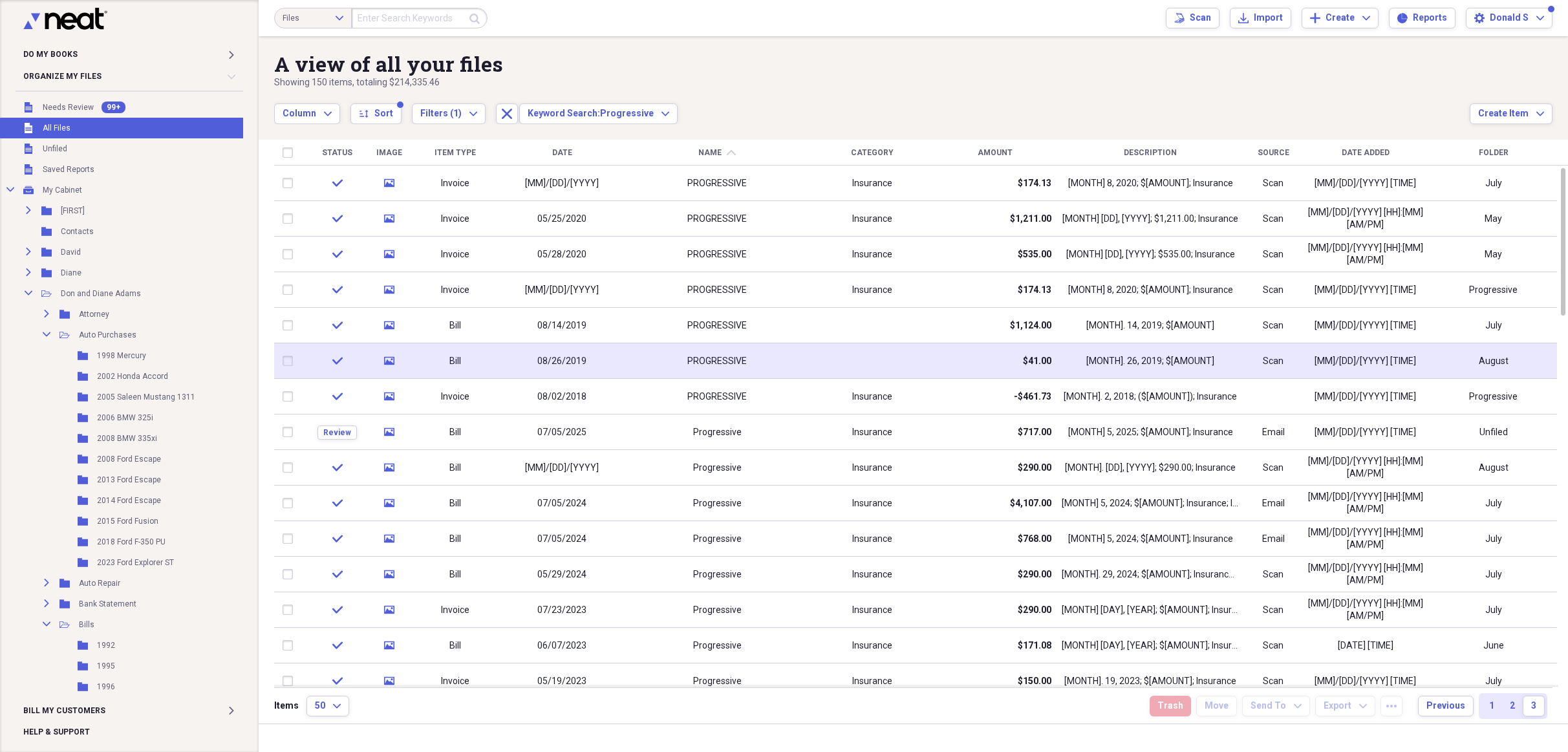 click on "PROGRESSIVE" at bounding box center (717, 361) 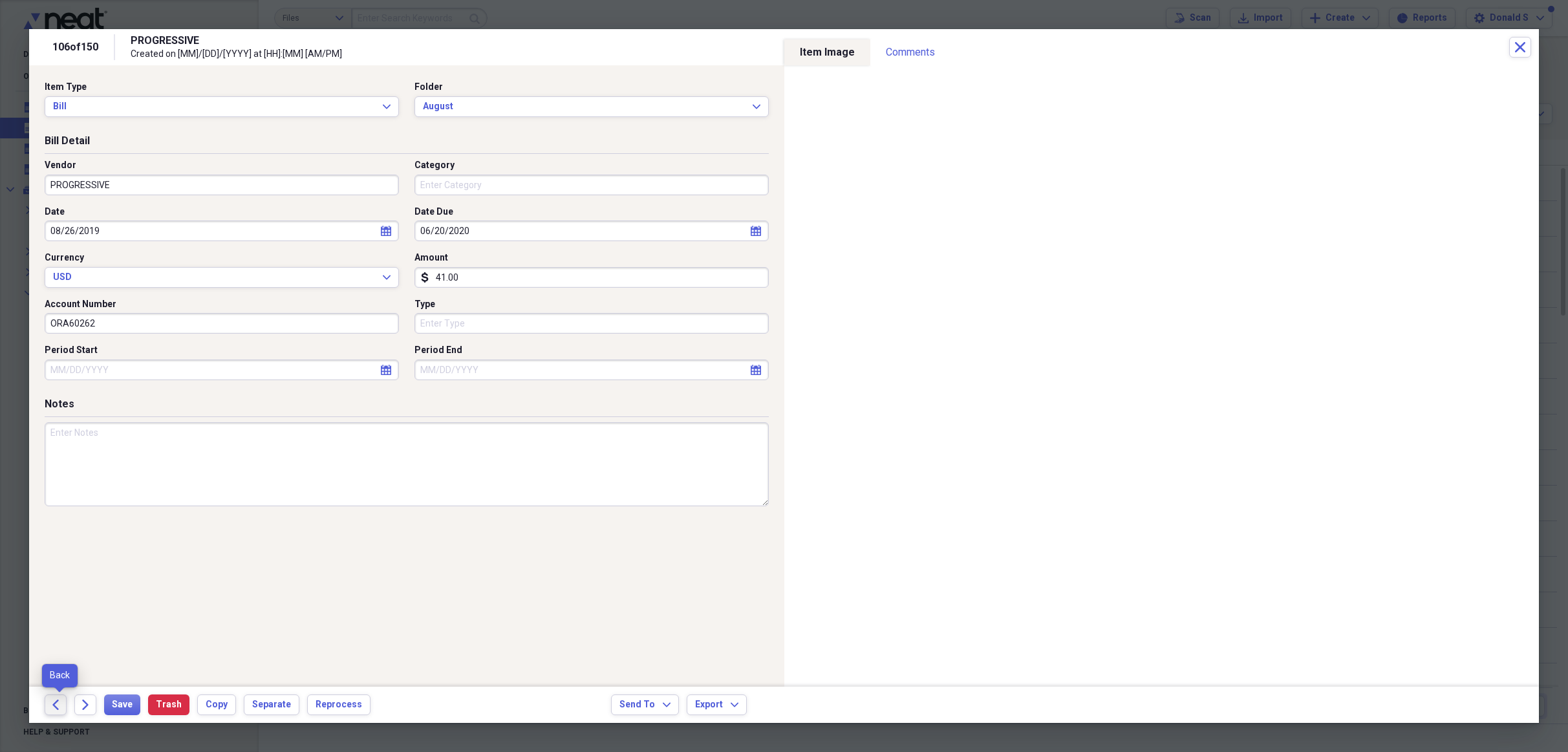 click on "Back" at bounding box center [56, 705] 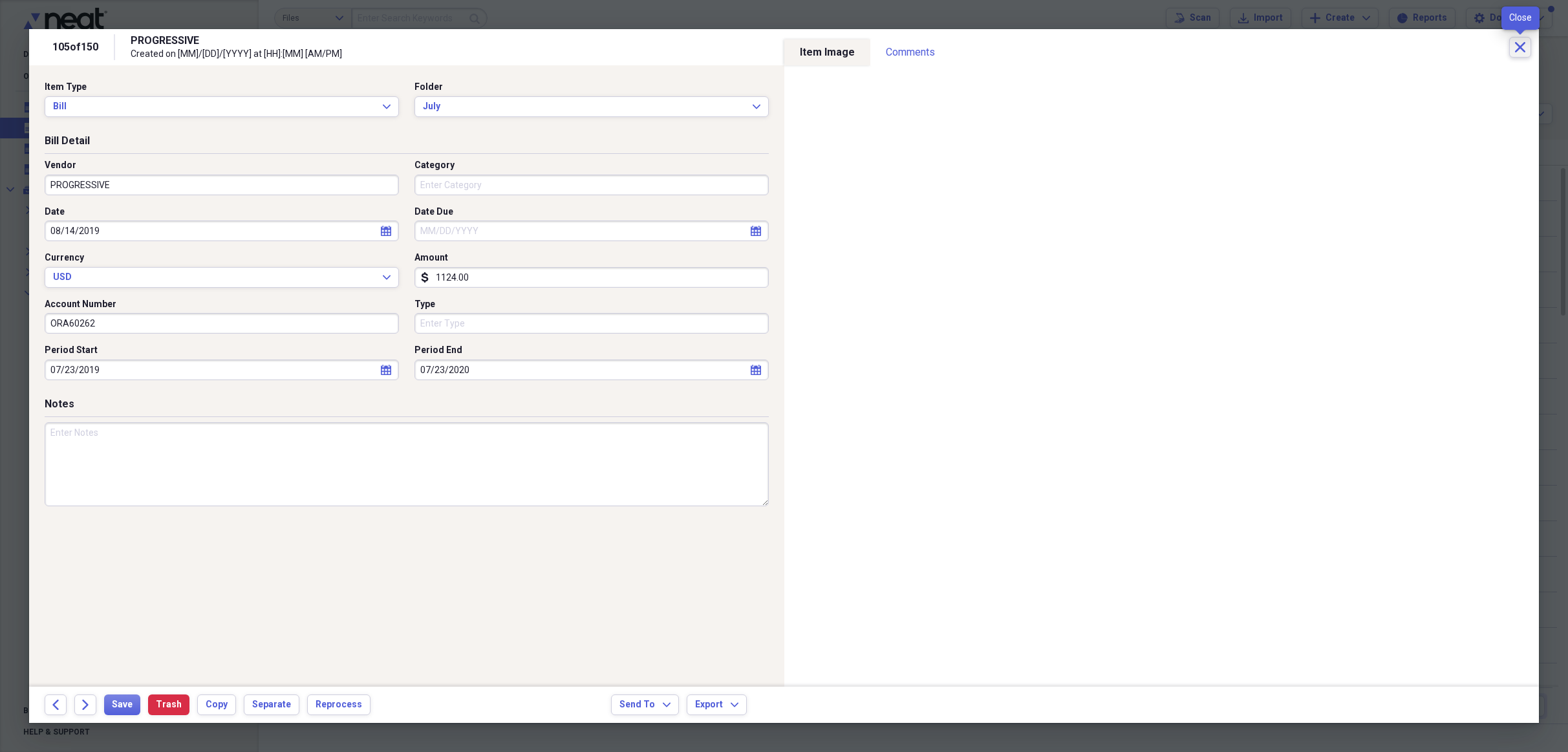 click on "Close" 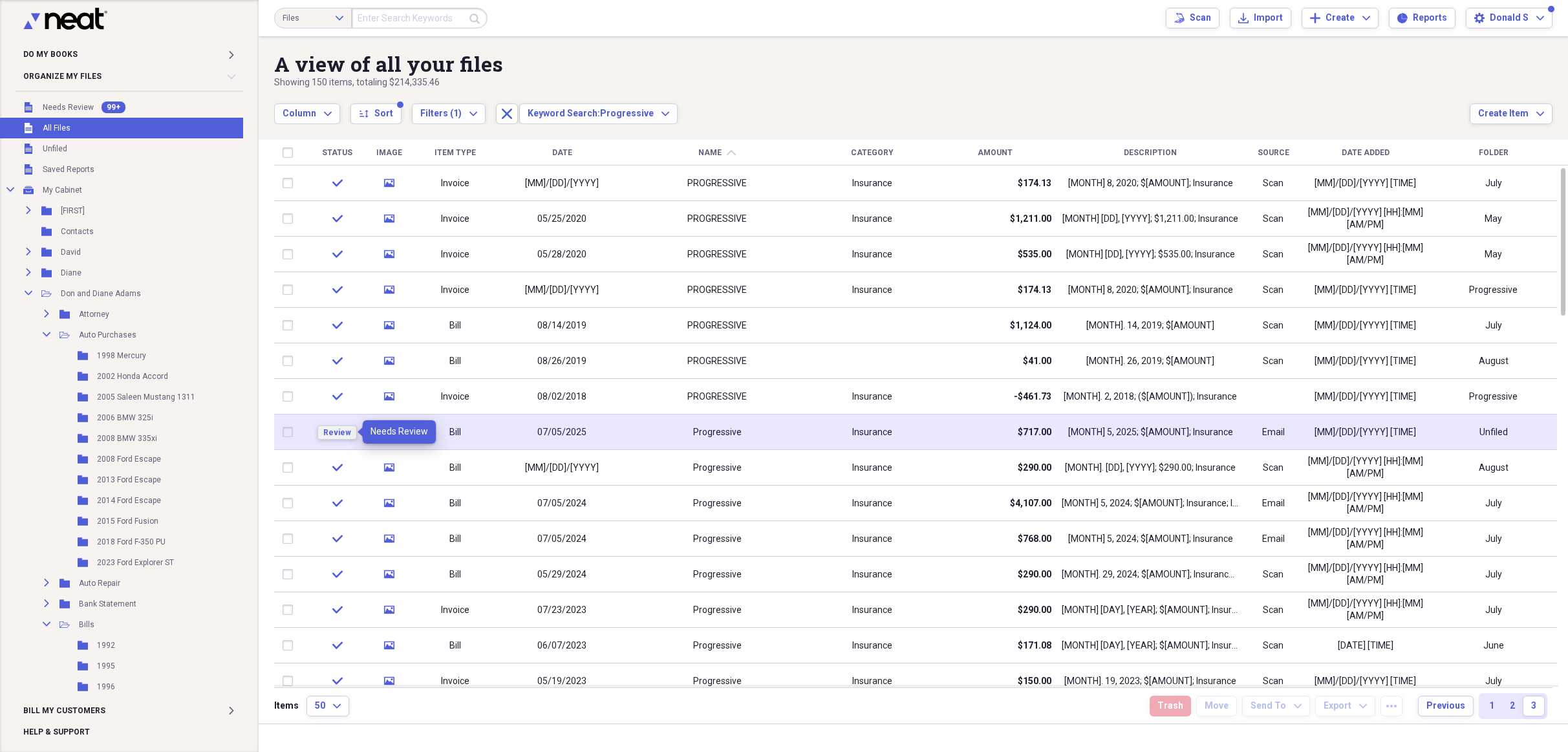 click on "Review" at bounding box center [337, 433] 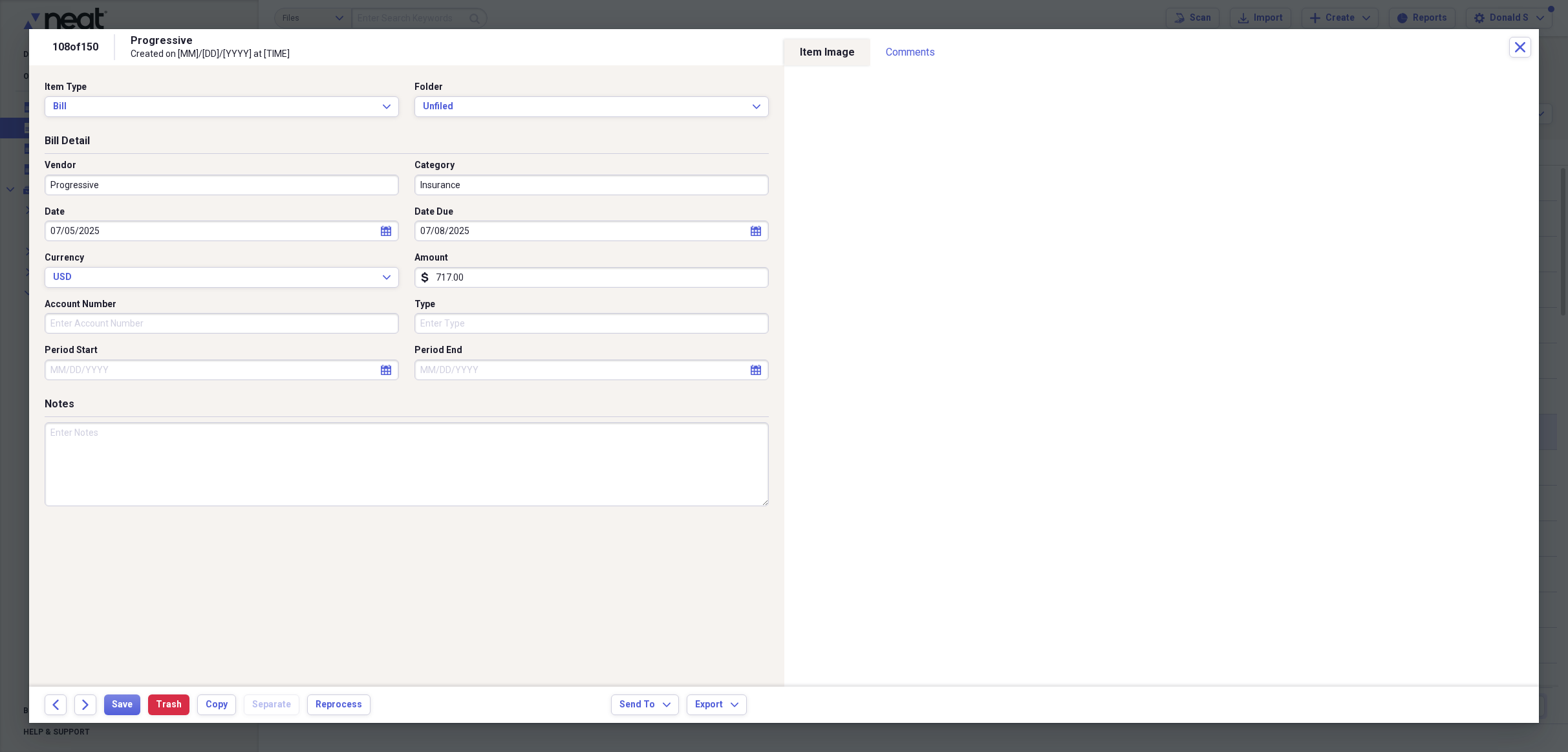 click on "Progressive" at bounding box center (222, 185) 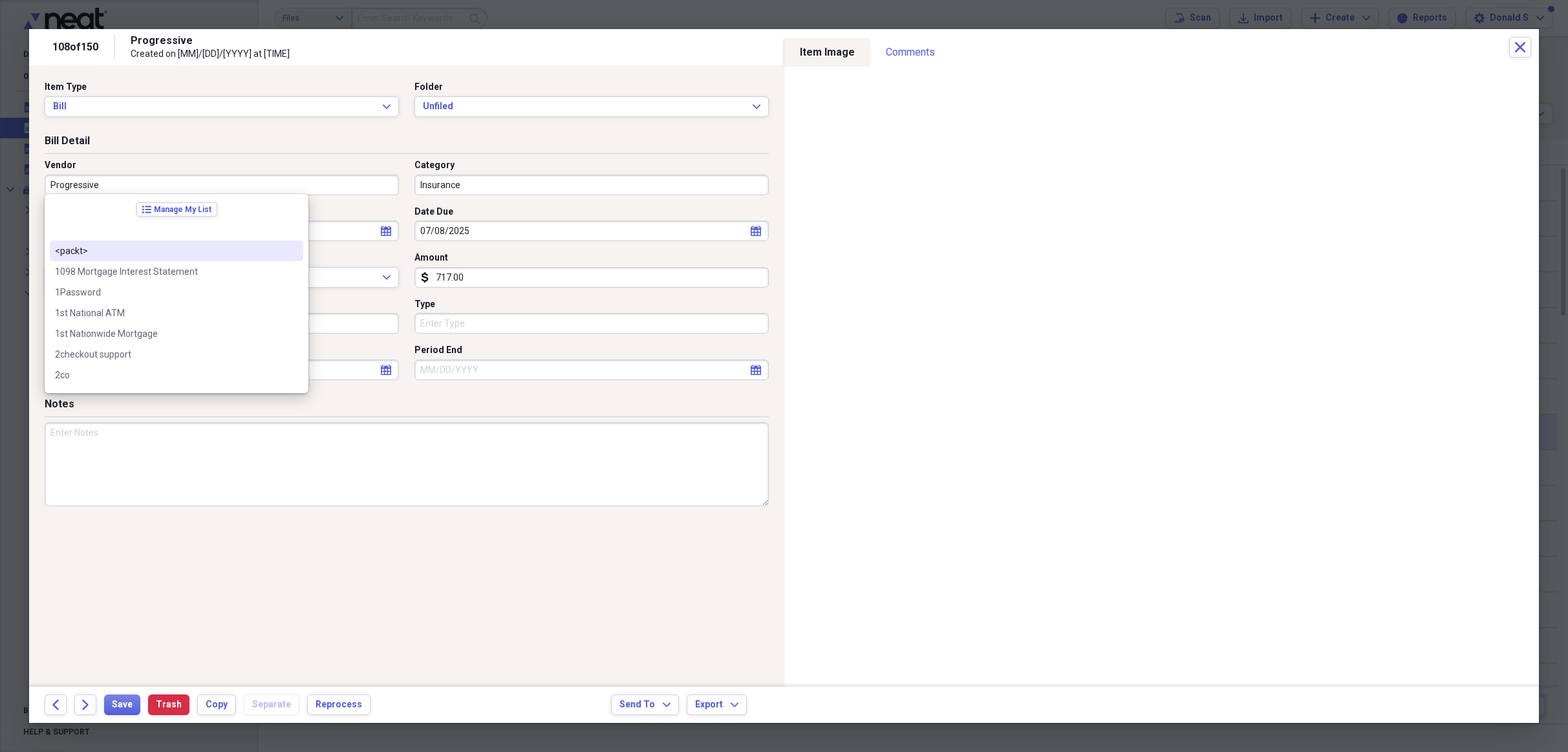 click on "Progressive" at bounding box center (222, 185) 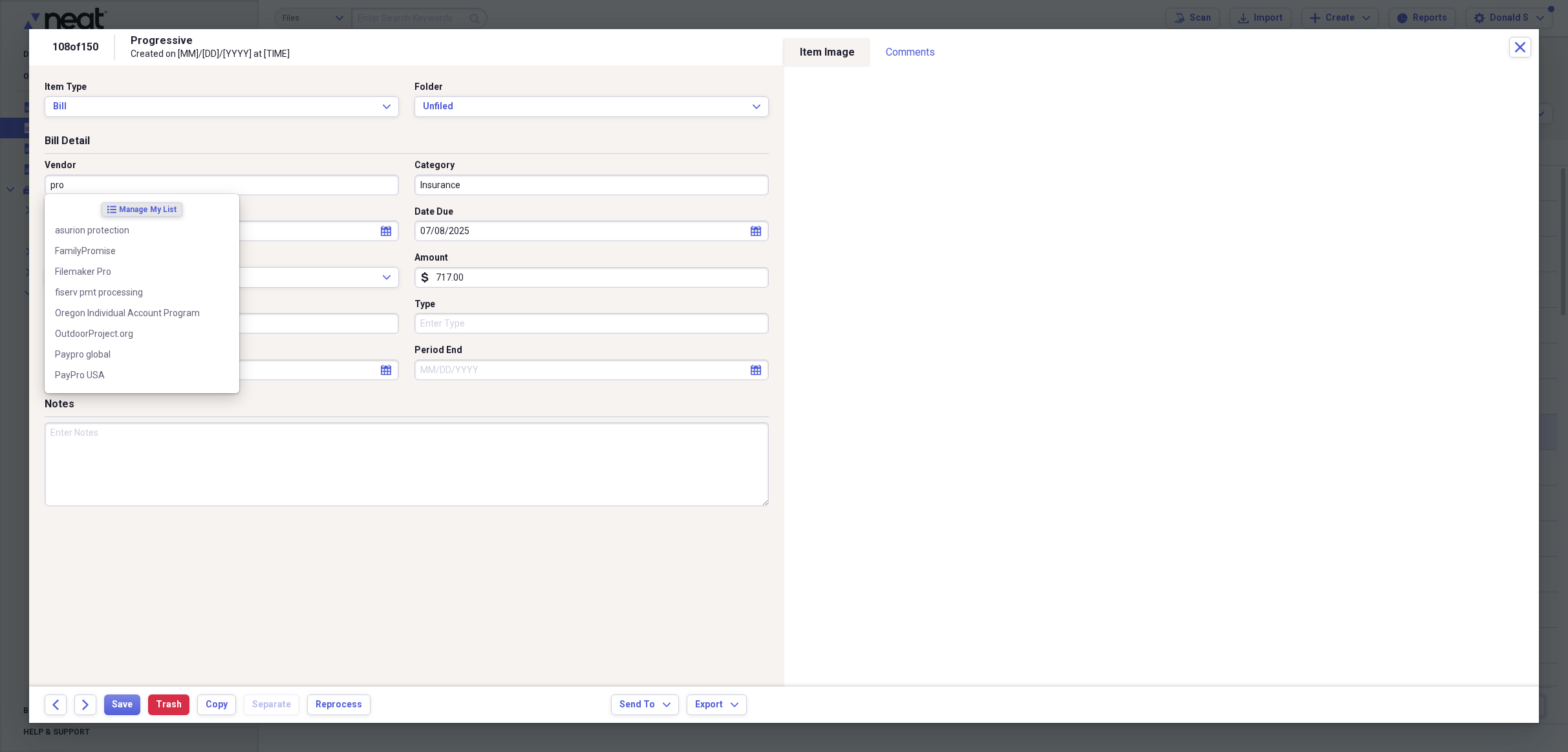 paste on "Progressive Insurance" 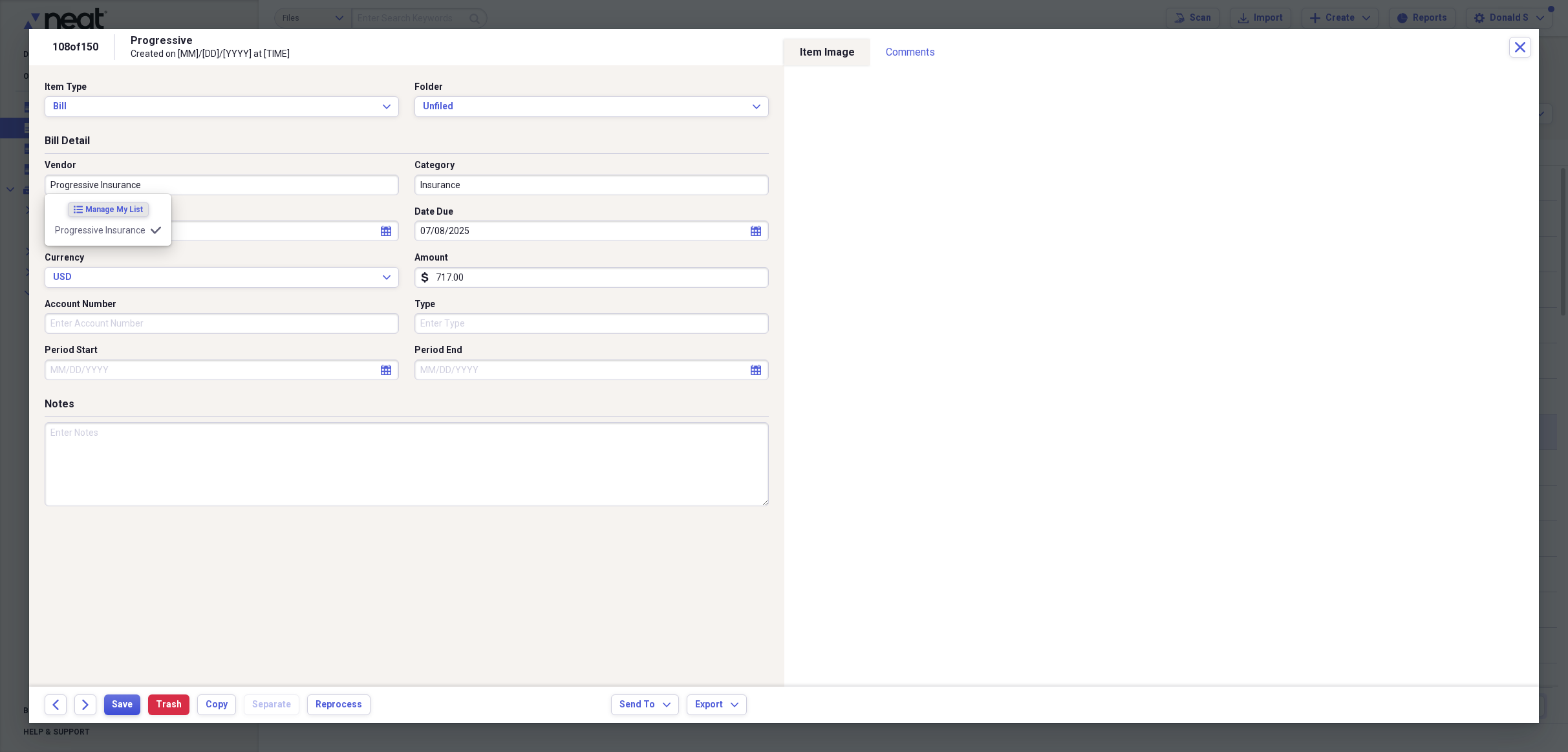 type on "Progressive Insurance" 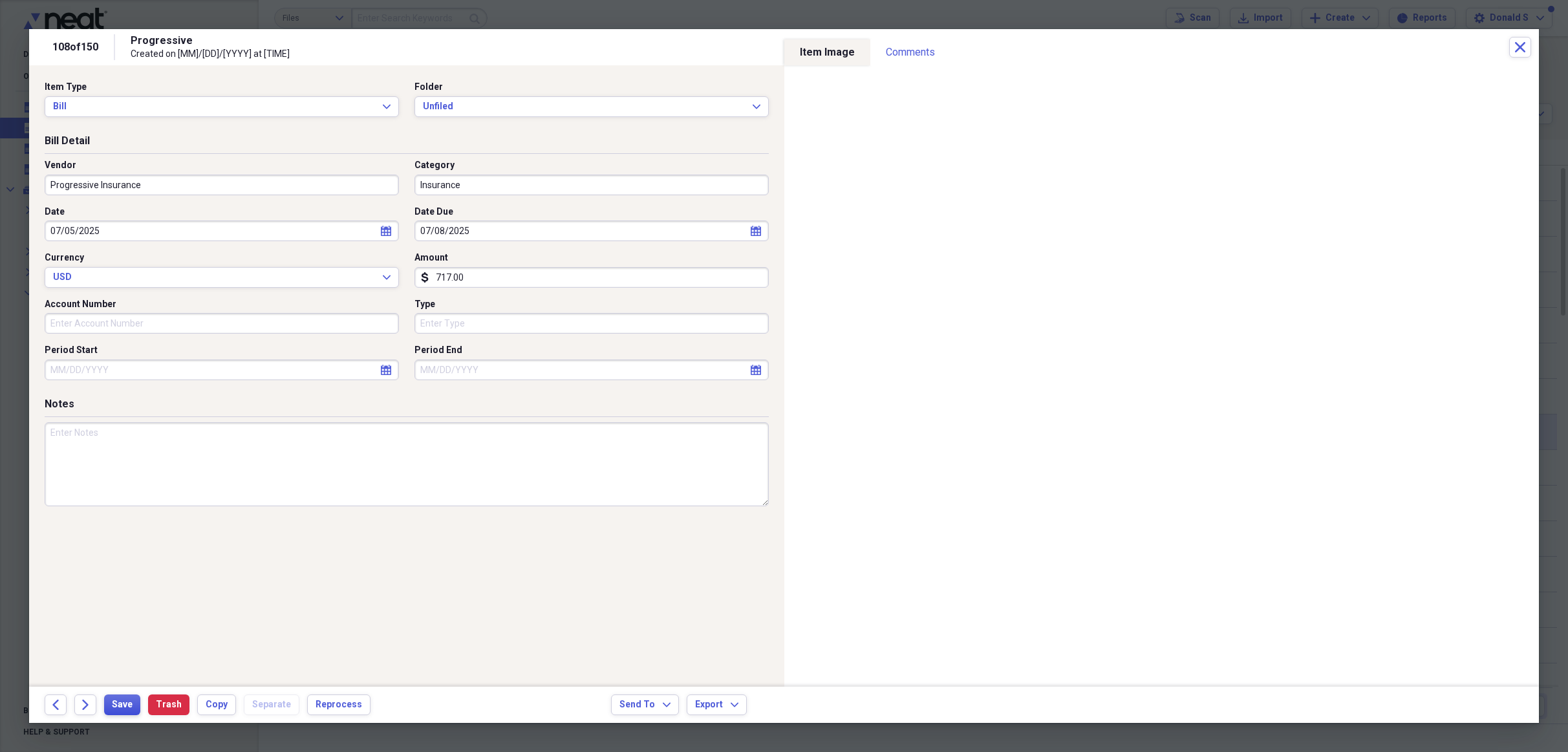 click on "Save" at bounding box center [122, 705] 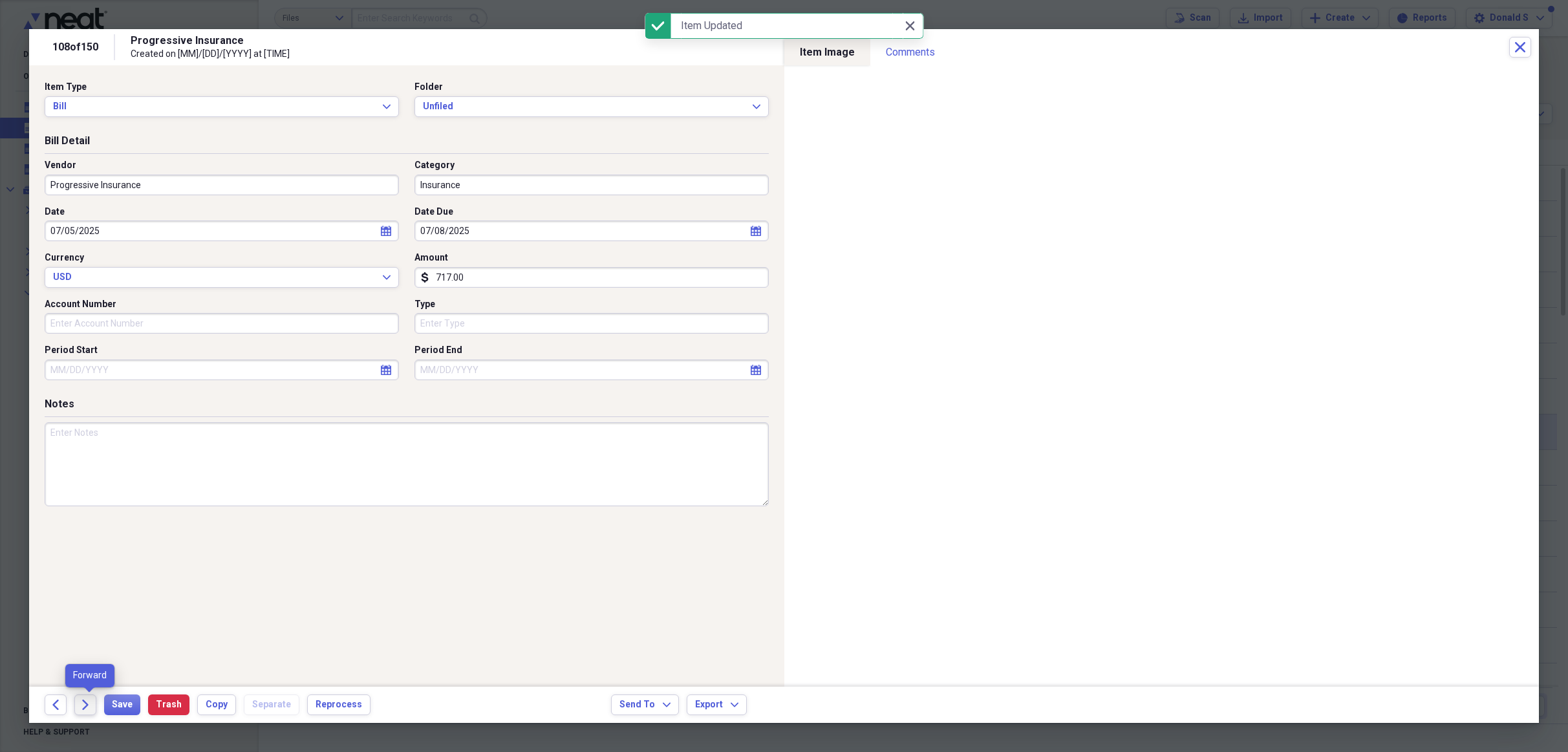 click on "Forward" 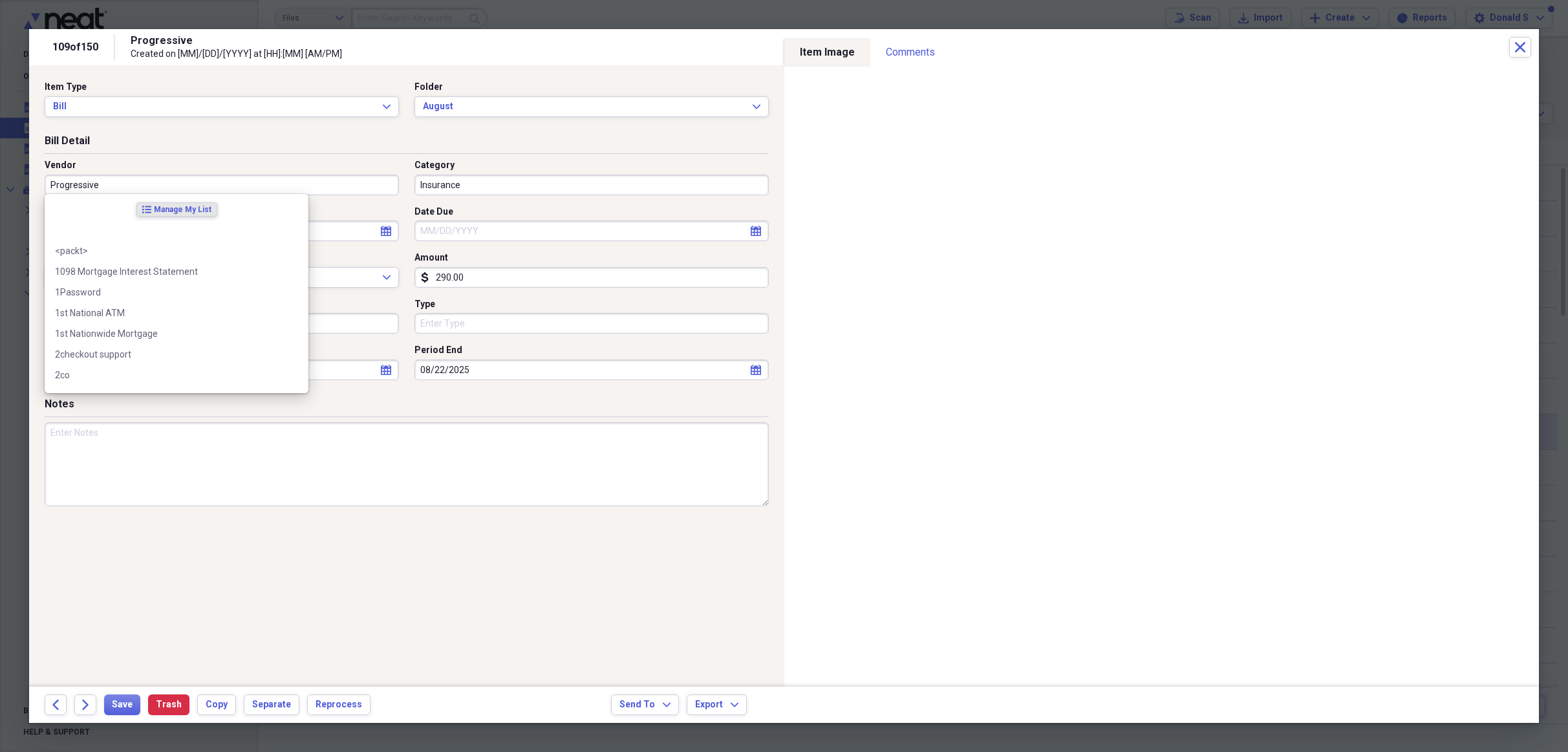 click on "Progressive" at bounding box center (222, 185) 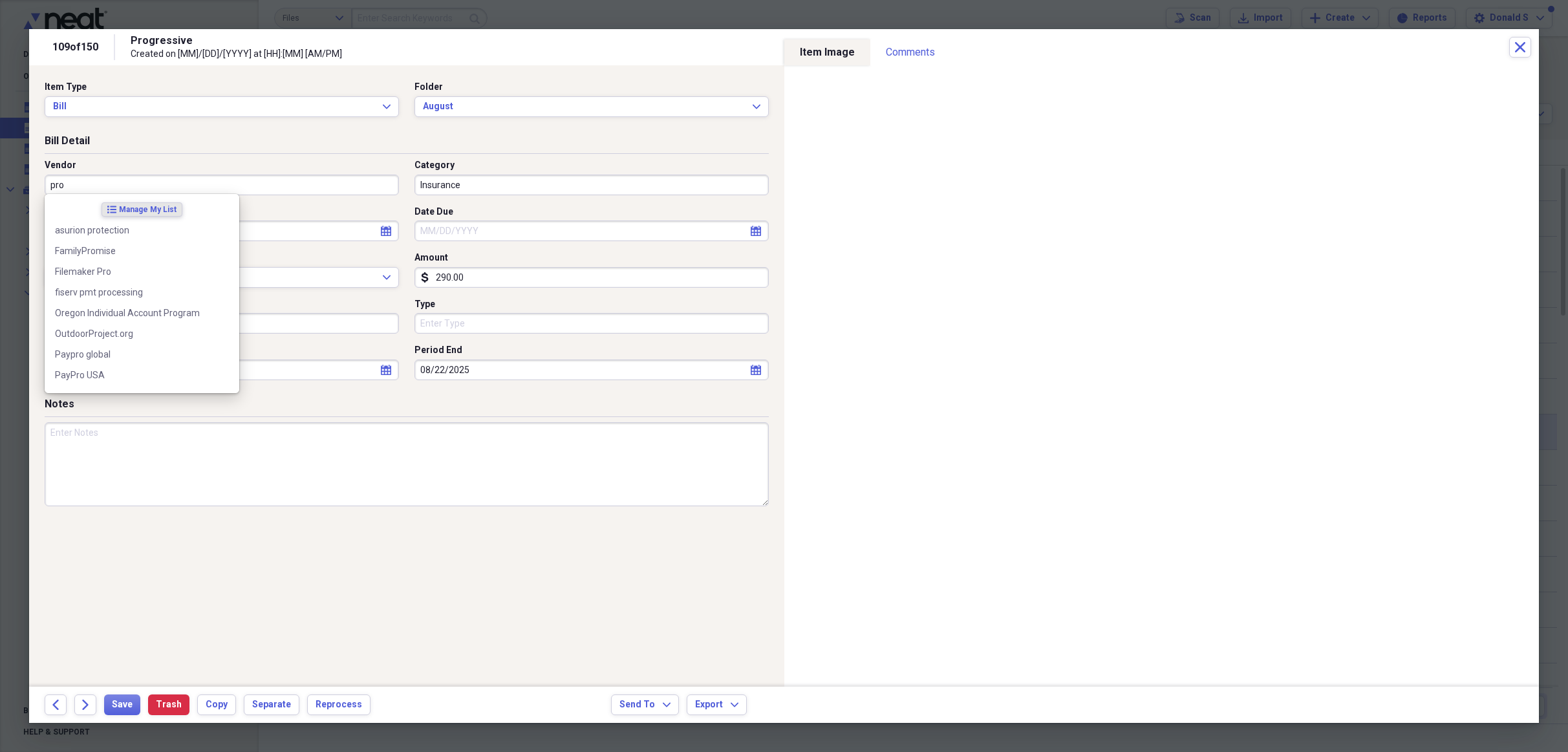 paste on "Progressive Insurance" 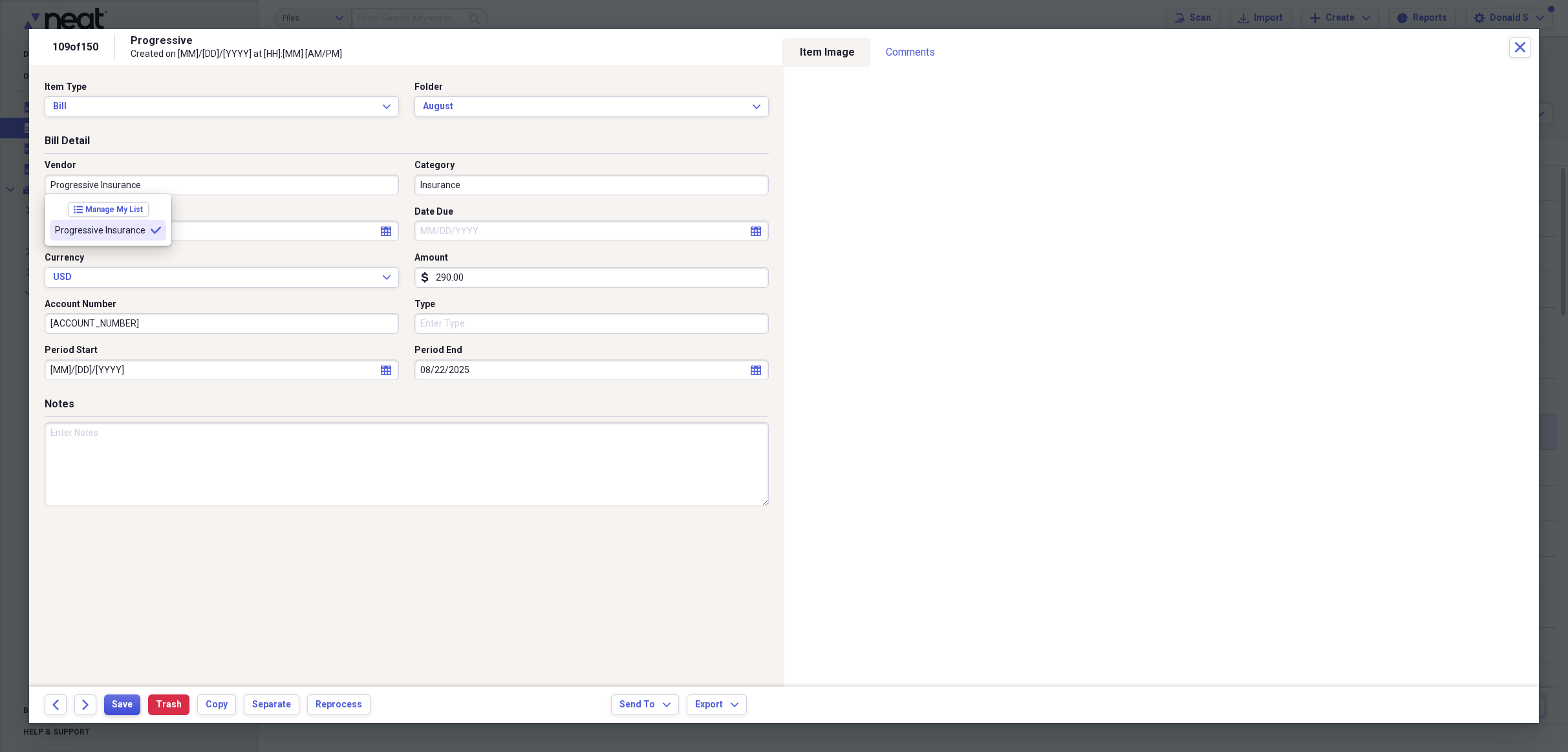 type on "Progressive Insurance" 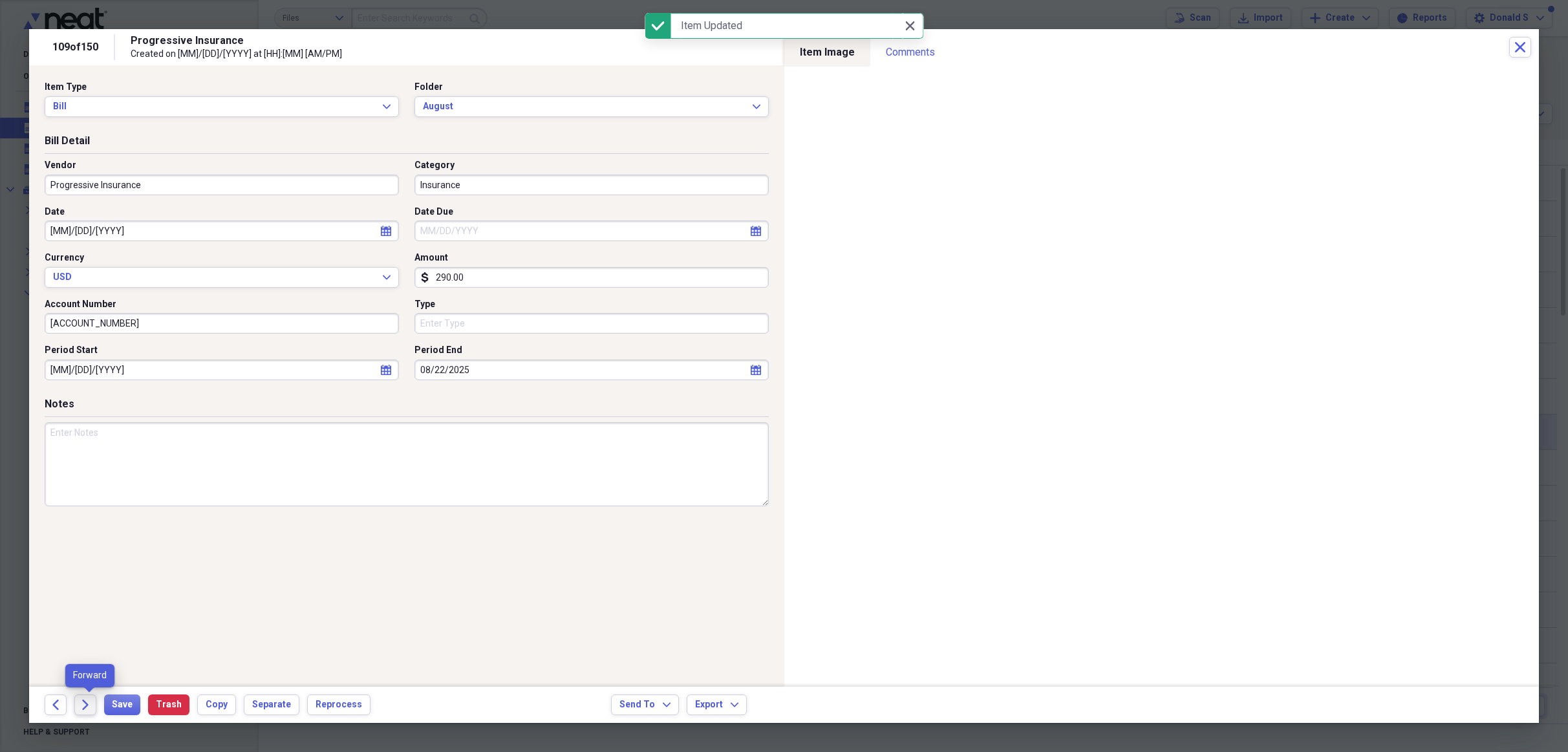 click on "Forward" 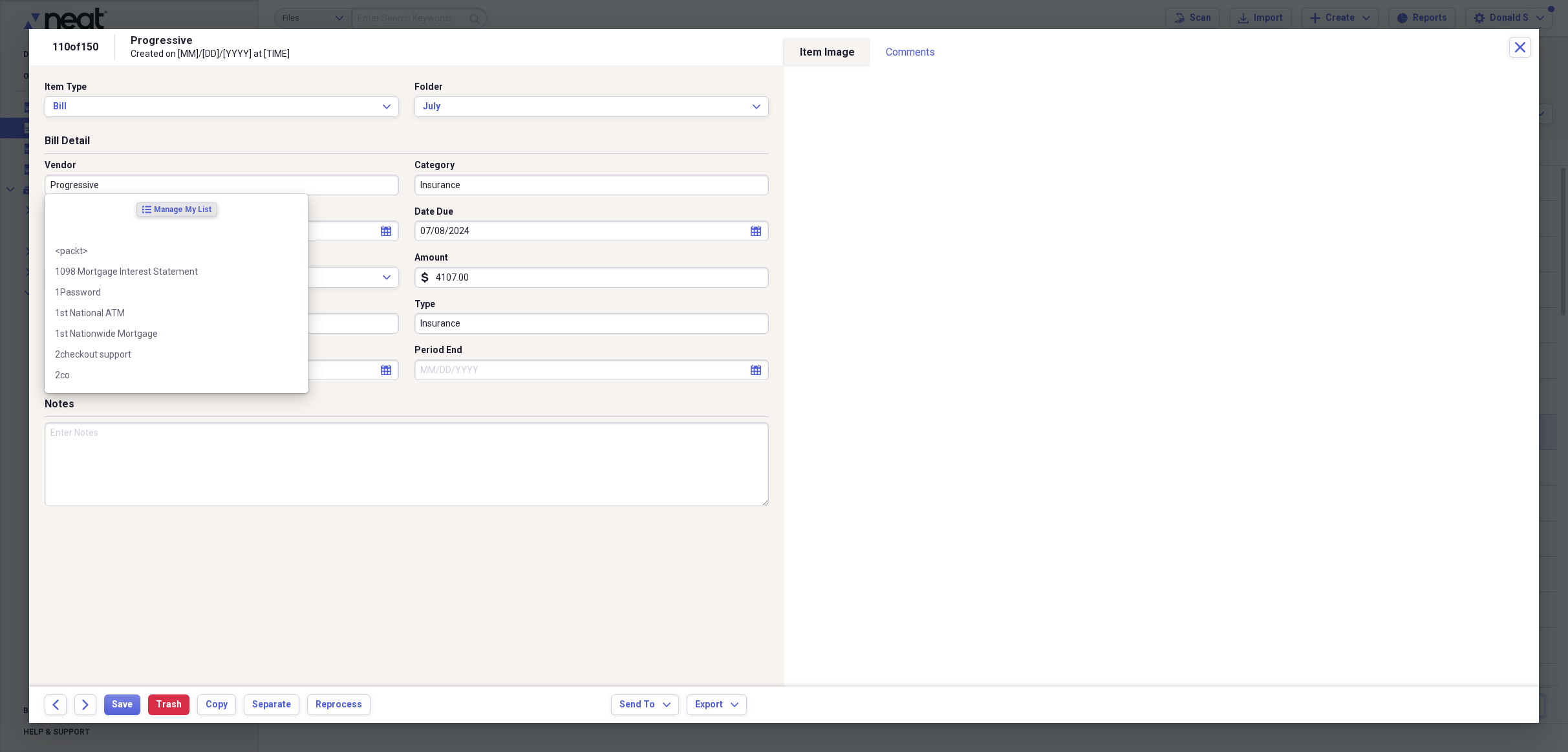 click on "Progressive" at bounding box center (222, 185) 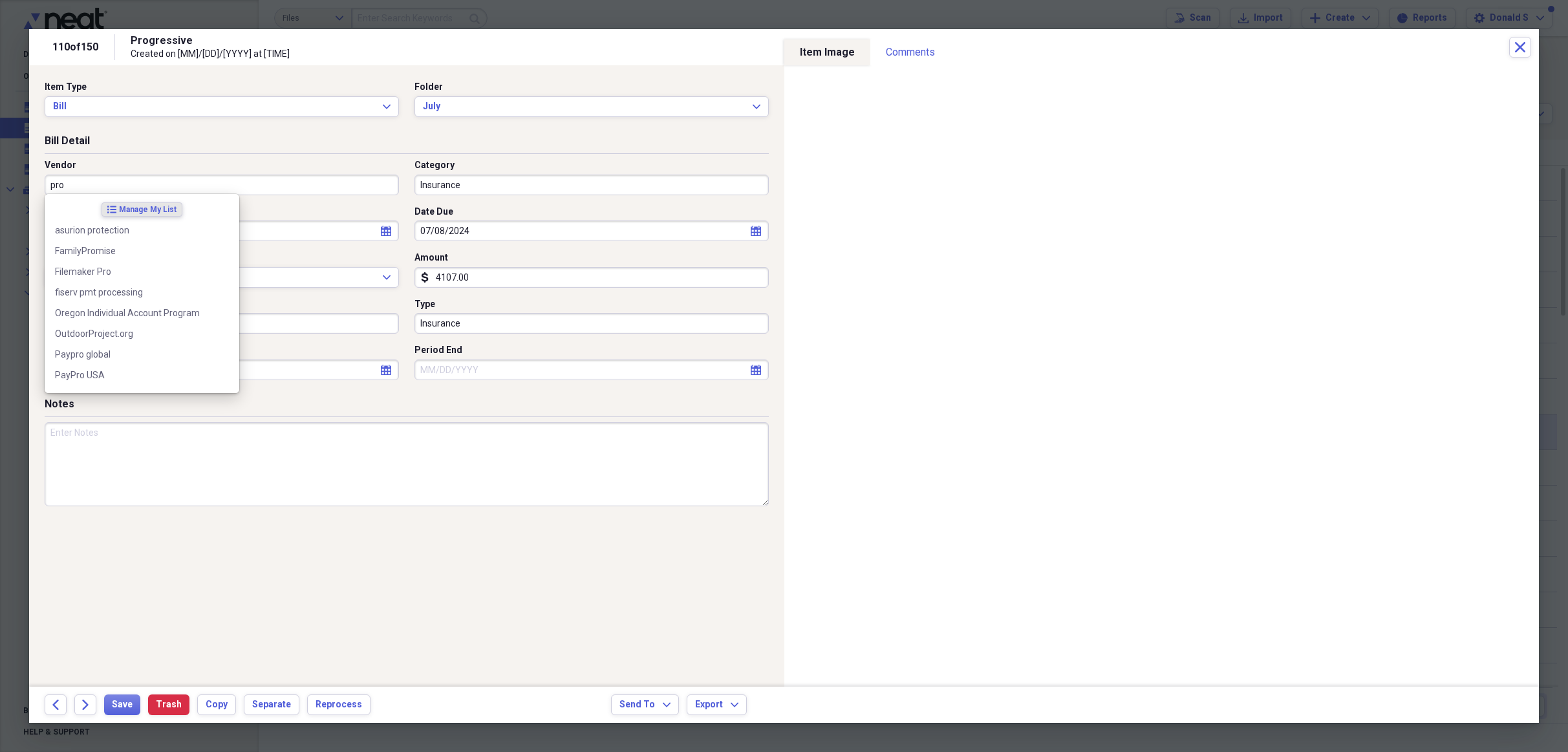 paste on "Progressive Insurance" 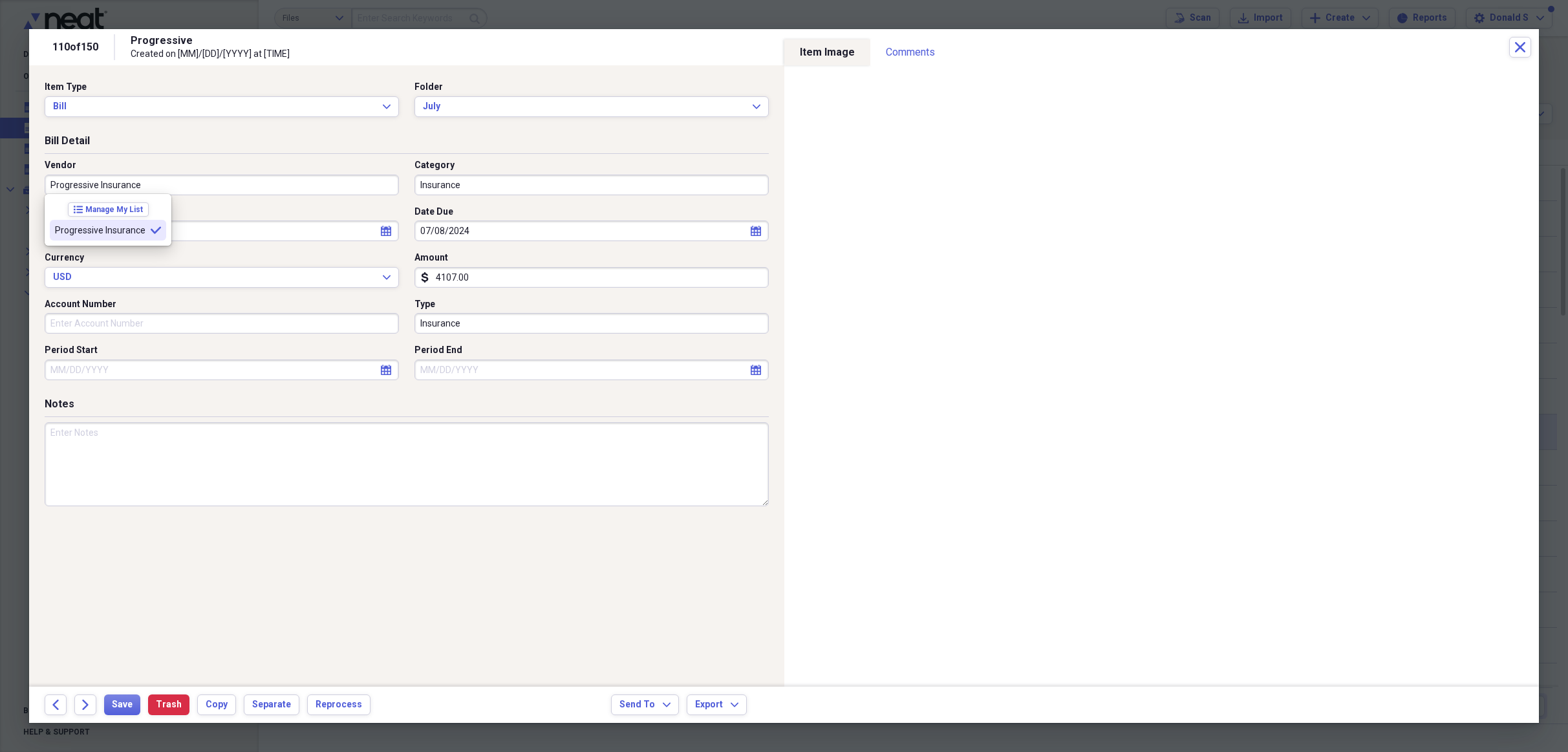 type on "Progressive Insurance" 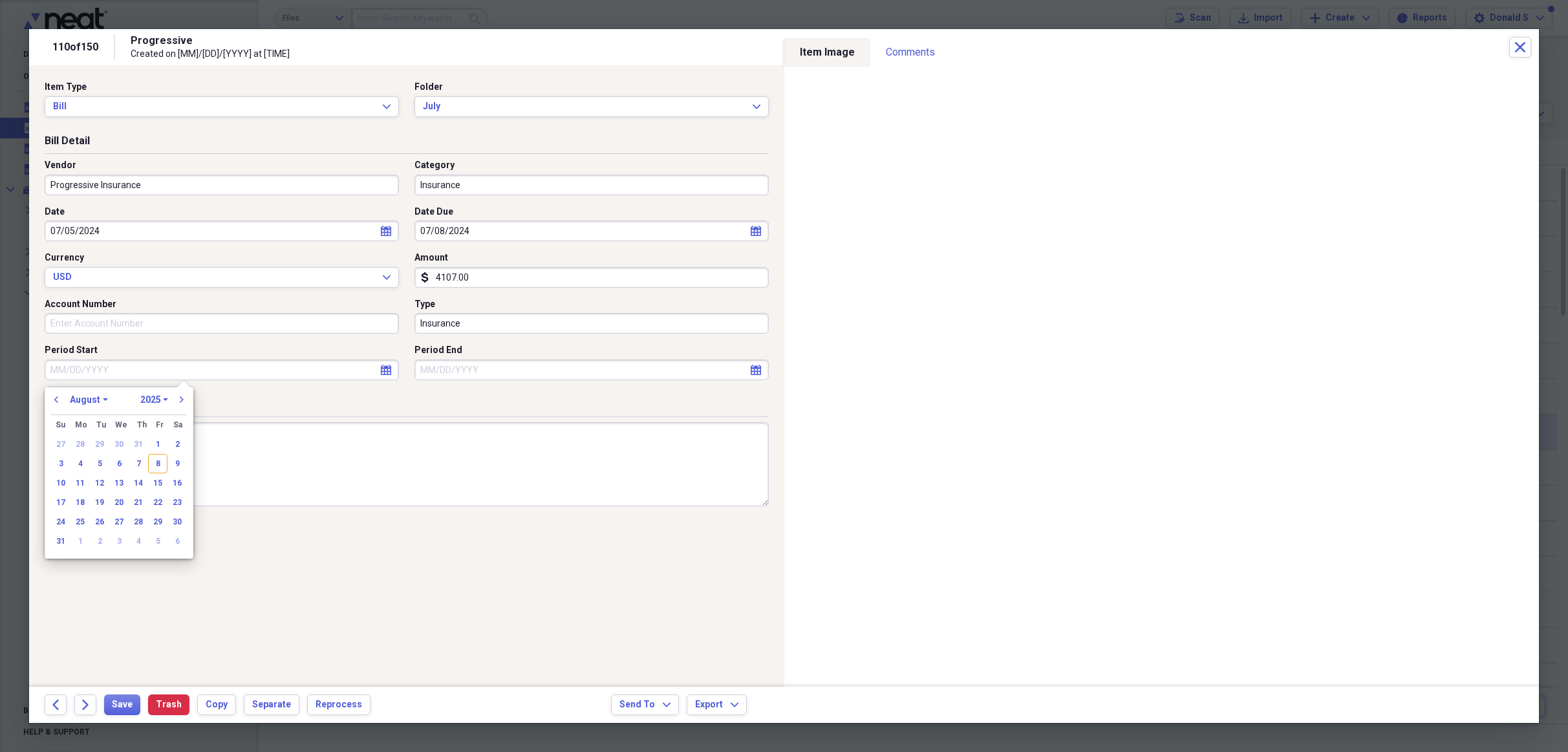 click on "Item Type Bill Expand Folder [MONTH] Expand Bill Detail Vendor Progressive Insurance Category Insurance Date [MM]/[DD]/[YYYY] calendar Calendar Date Due [MM]/[DD]/[YYYY] calendar Calendar Currency USD Expand Amount dollar-sign [AMOUNT] Account Number Type Insurance Period Start calendar Calendar Period End calendar Calendar Notes" at bounding box center (407, 376) 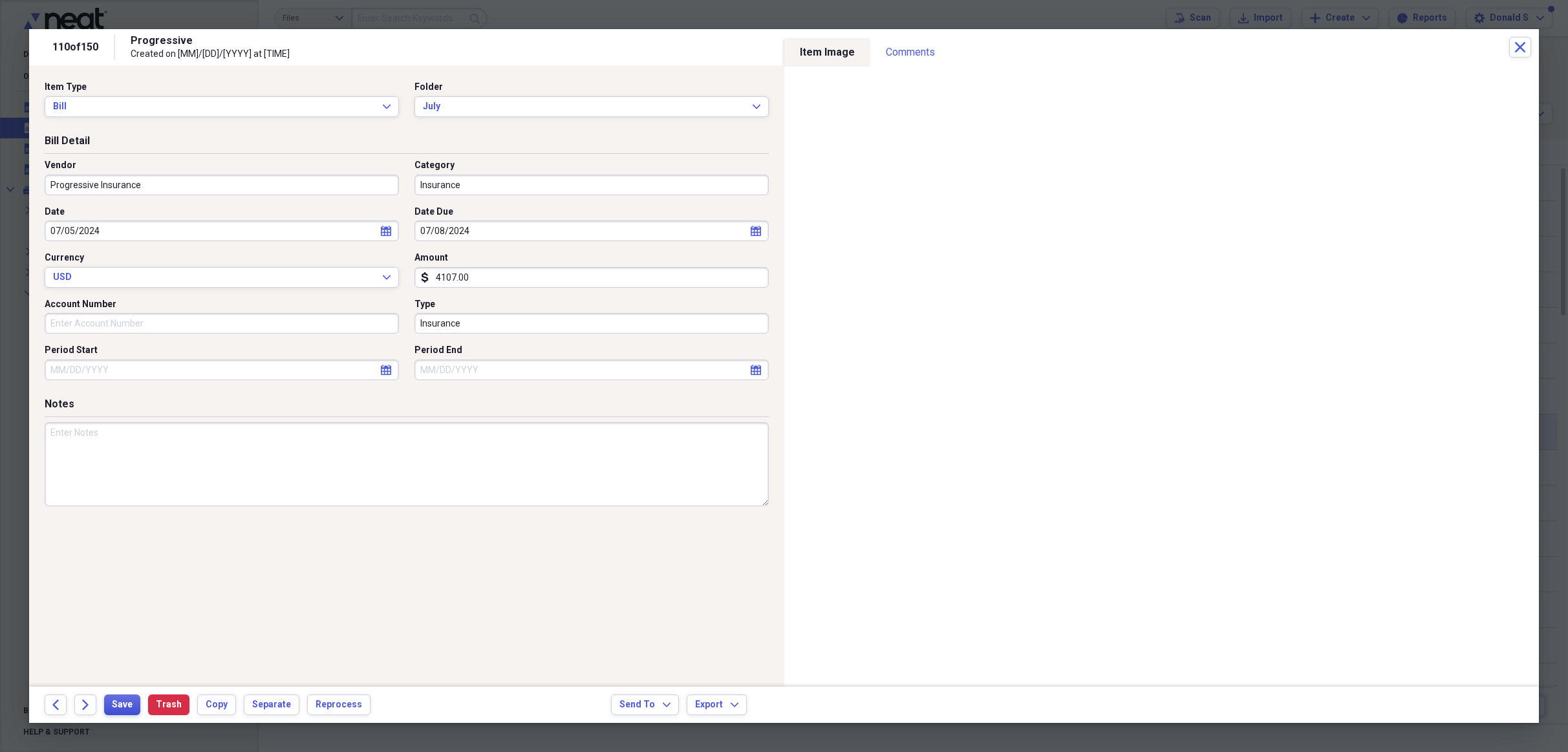 click on "Save" at bounding box center [122, 705] 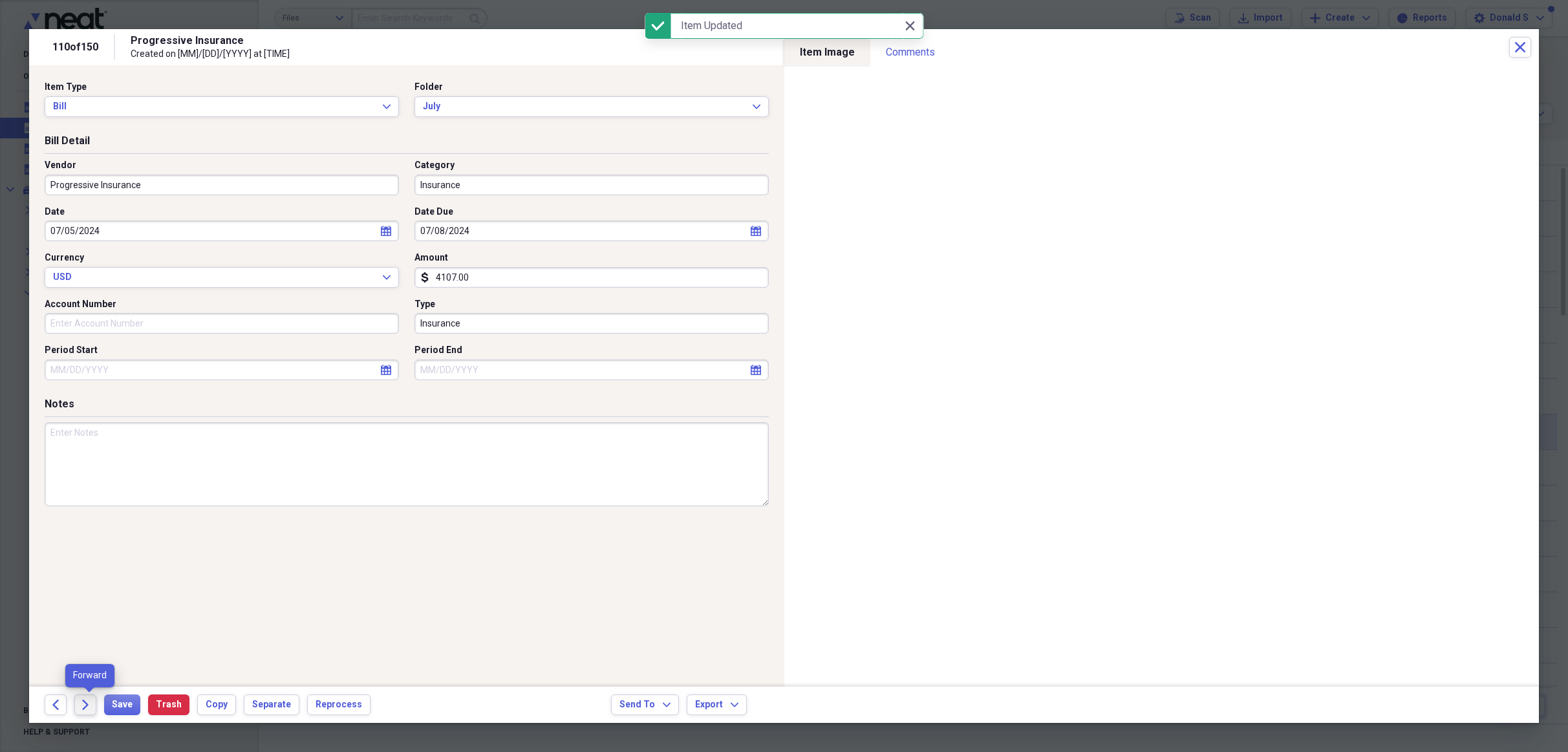 click on "Forward" 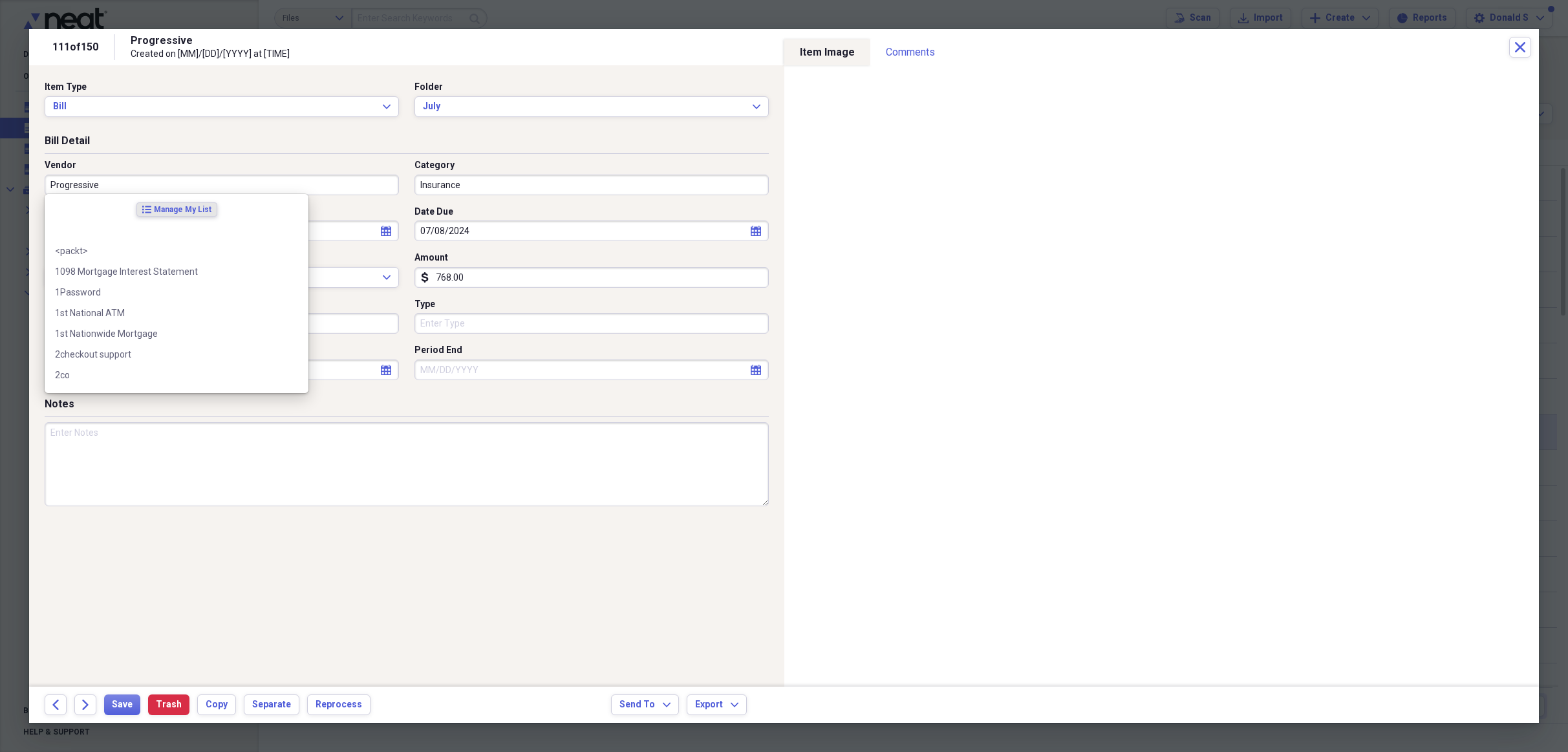 click on "Progressive" at bounding box center [222, 185] 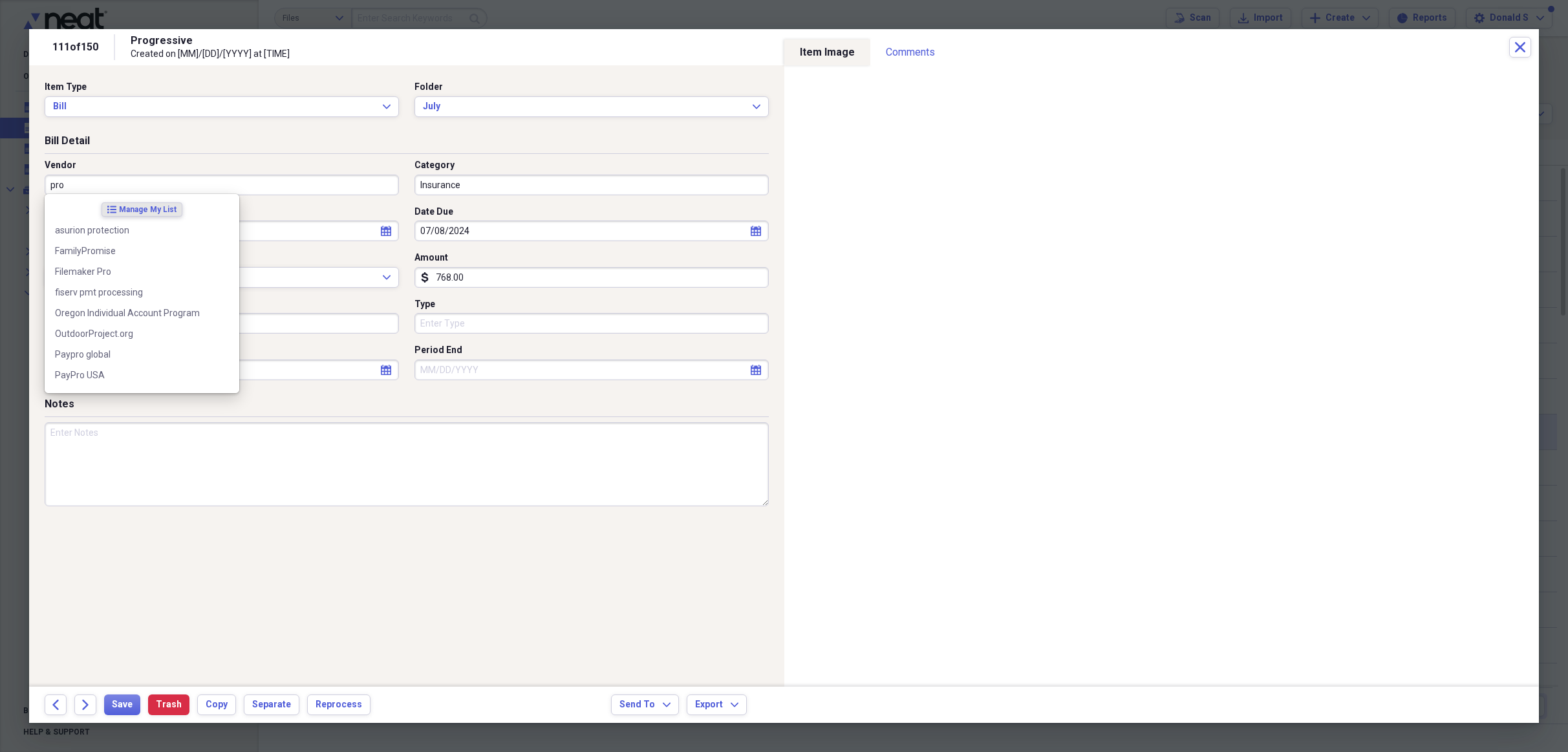paste on "Progressive Insurance" 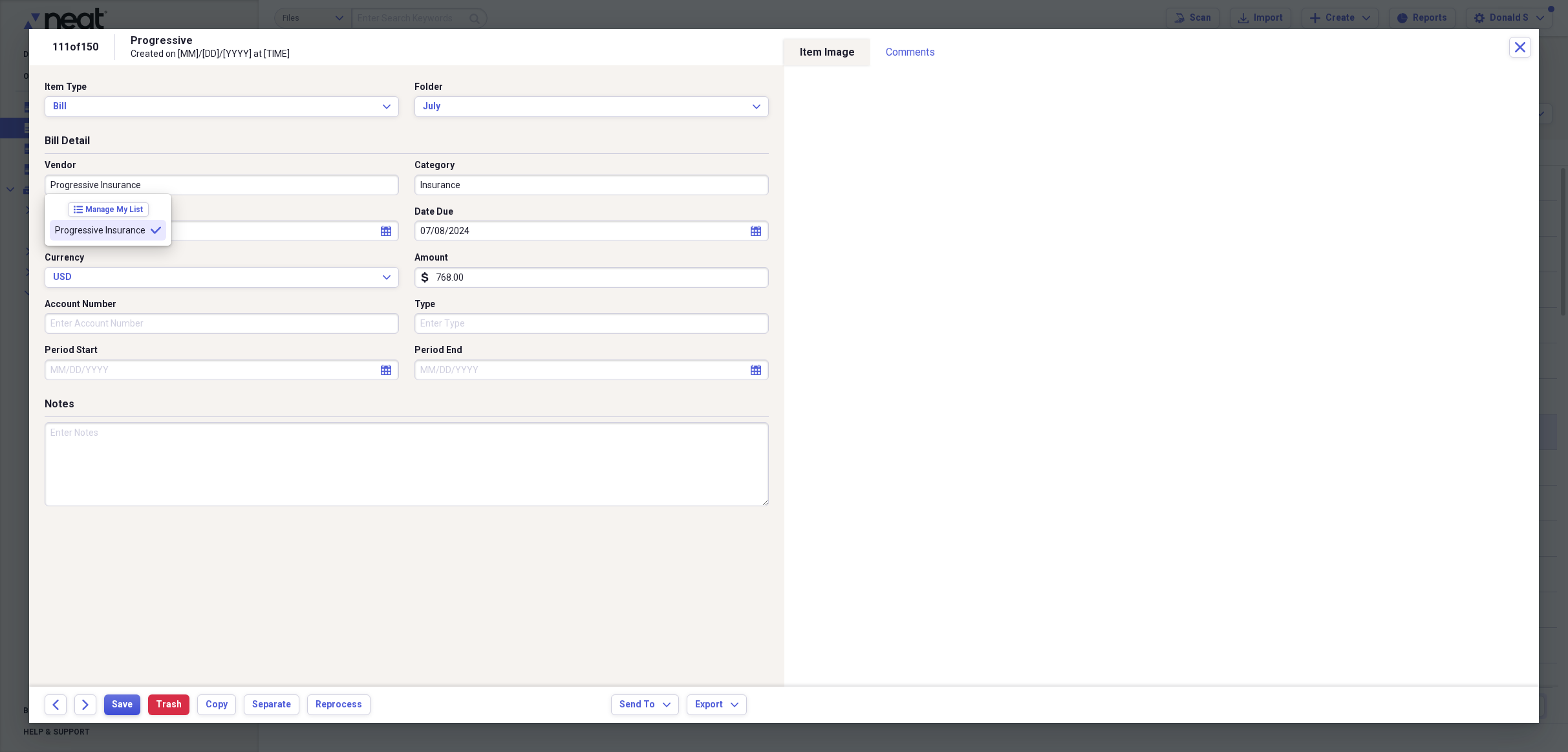 type on "Progressive Insurance" 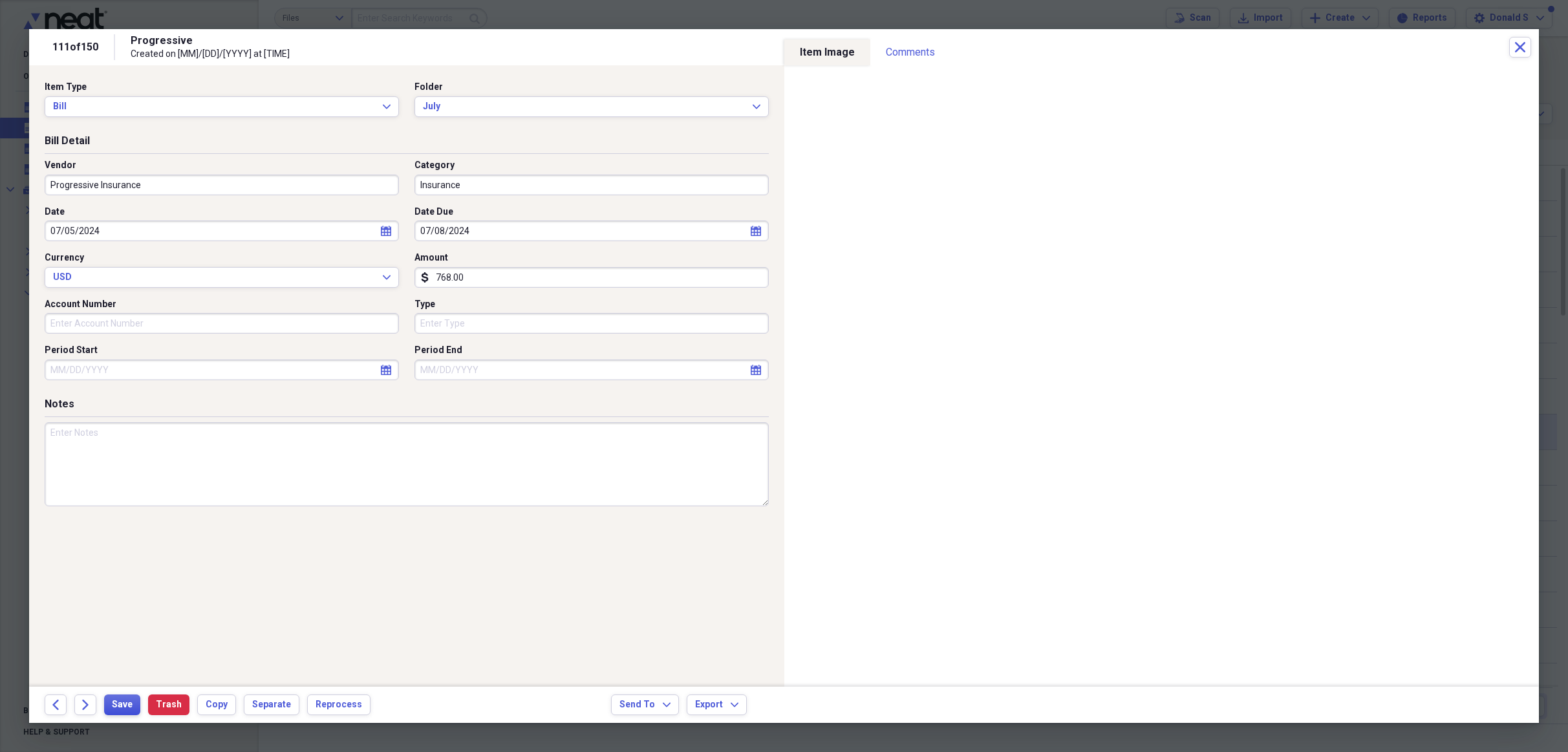 click on "Save" at bounding box center [122, 705] 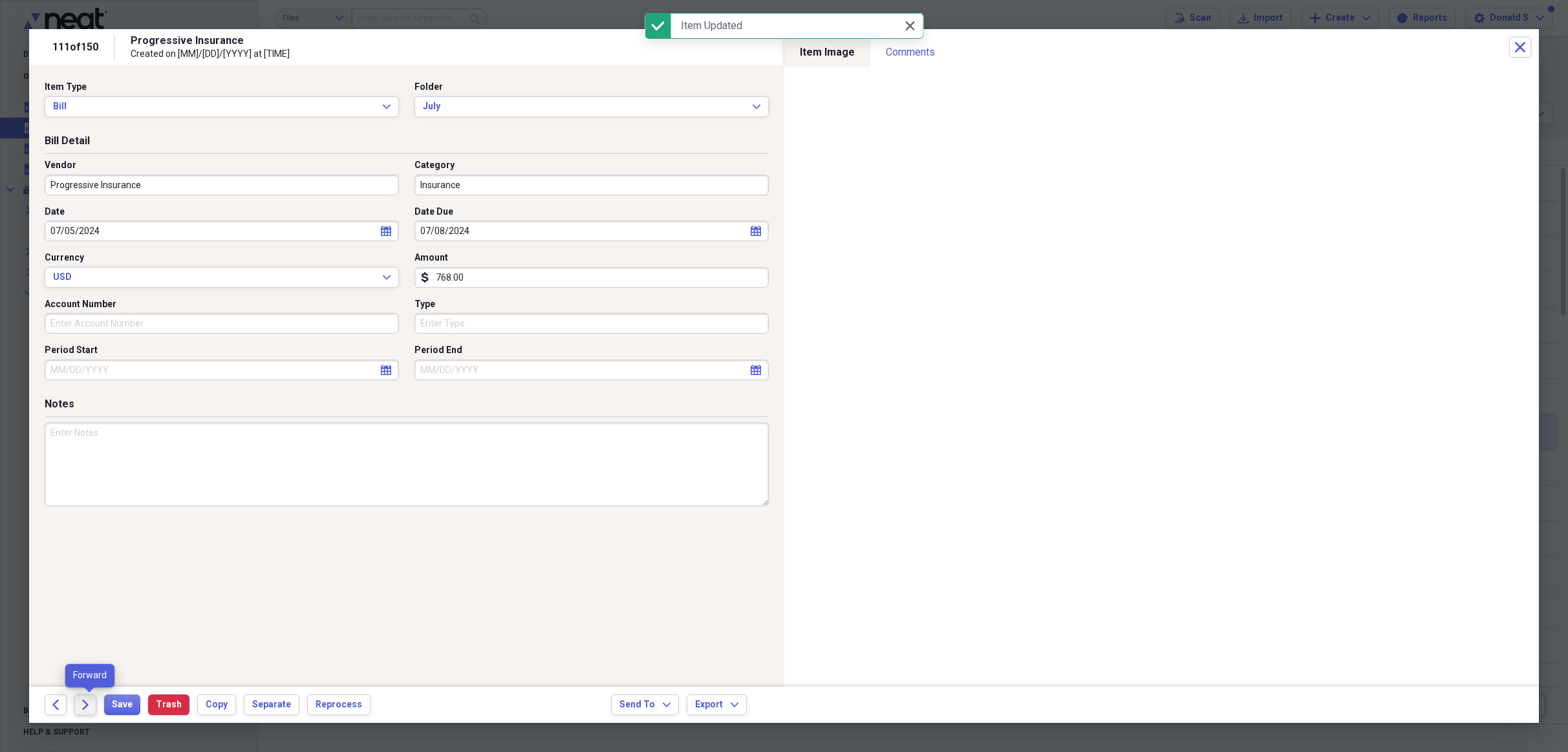 click on "Forward" 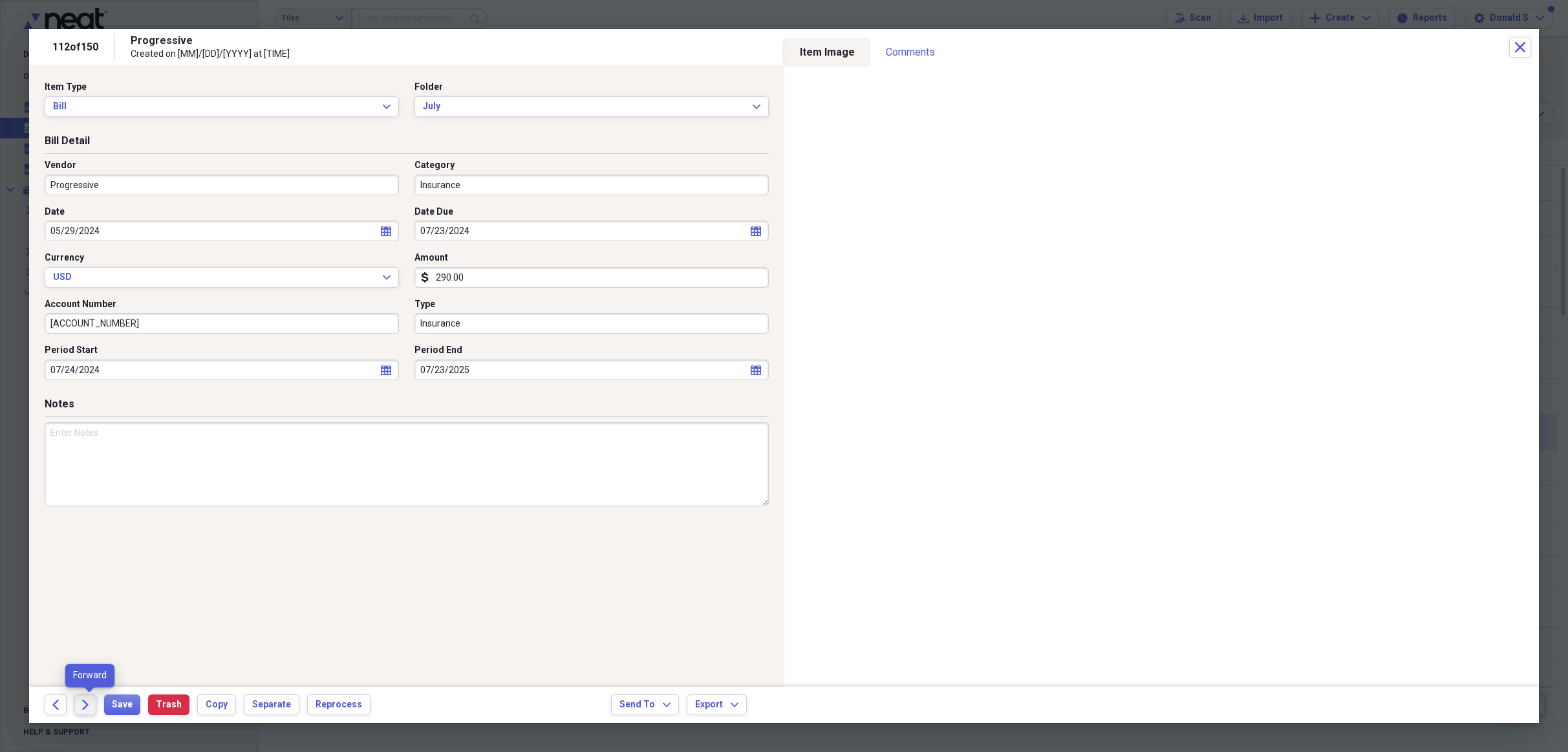click on "Forward" 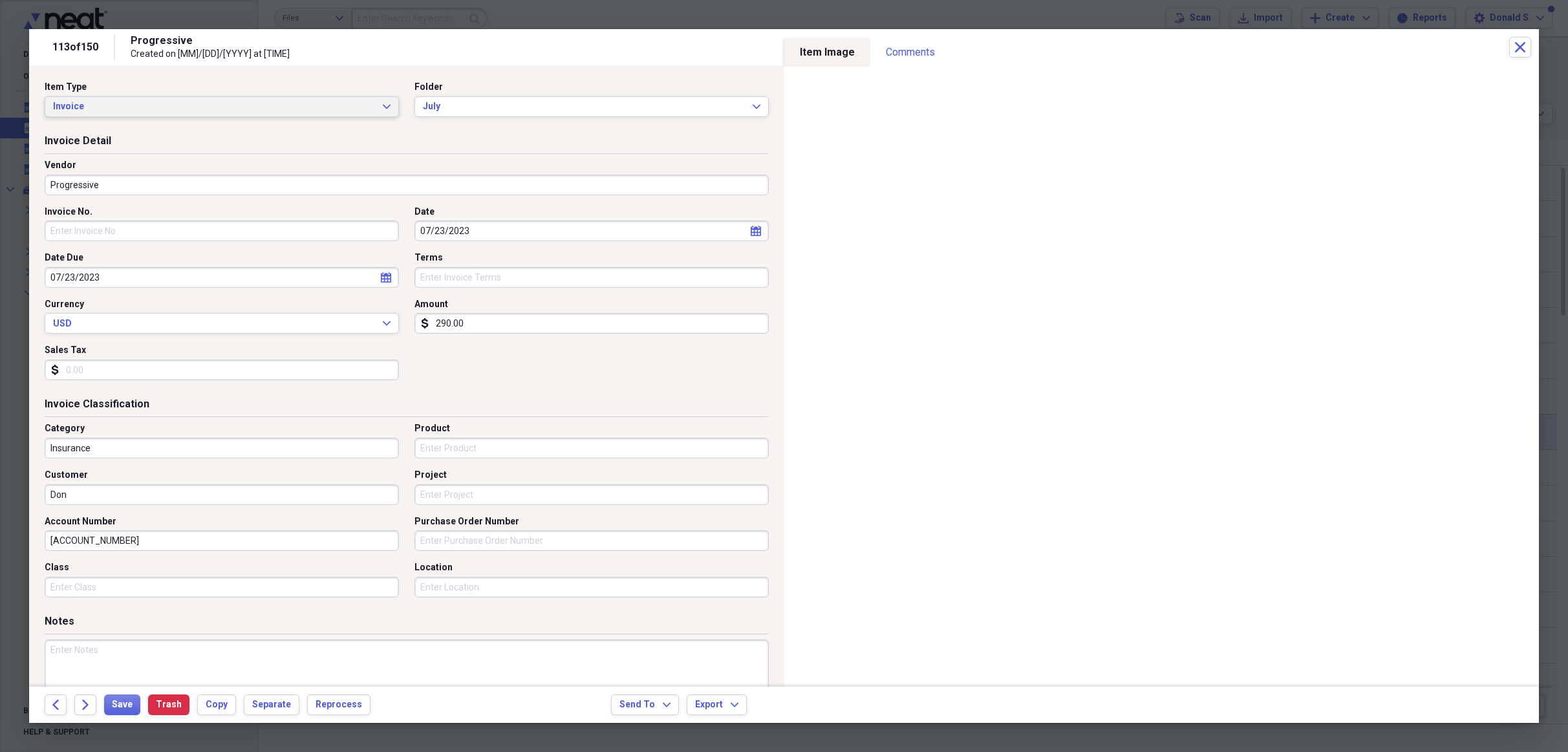 click on "Invoice Expand" at bounding box center [222, 107] 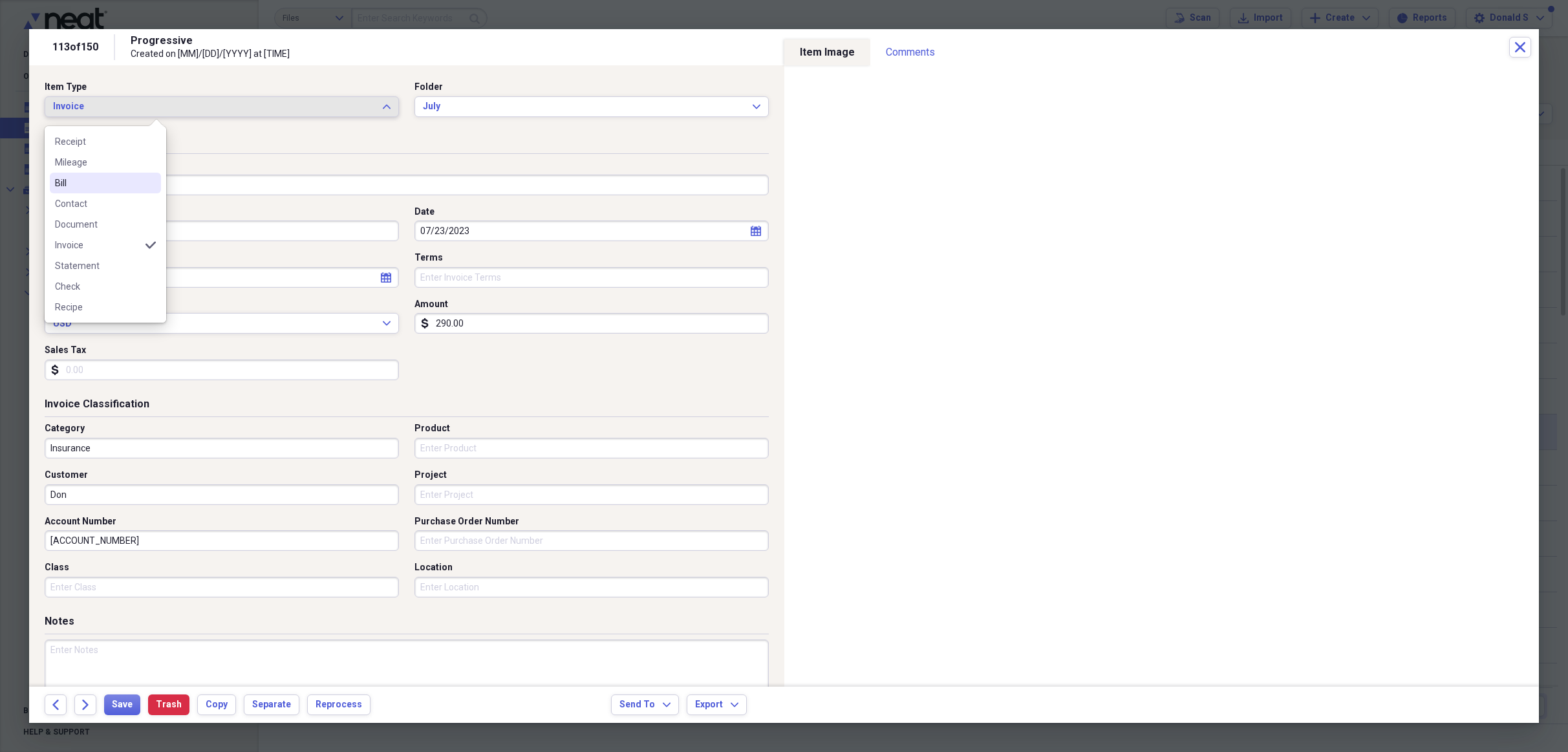 click on "Bill" at bounding box center (98, 183) 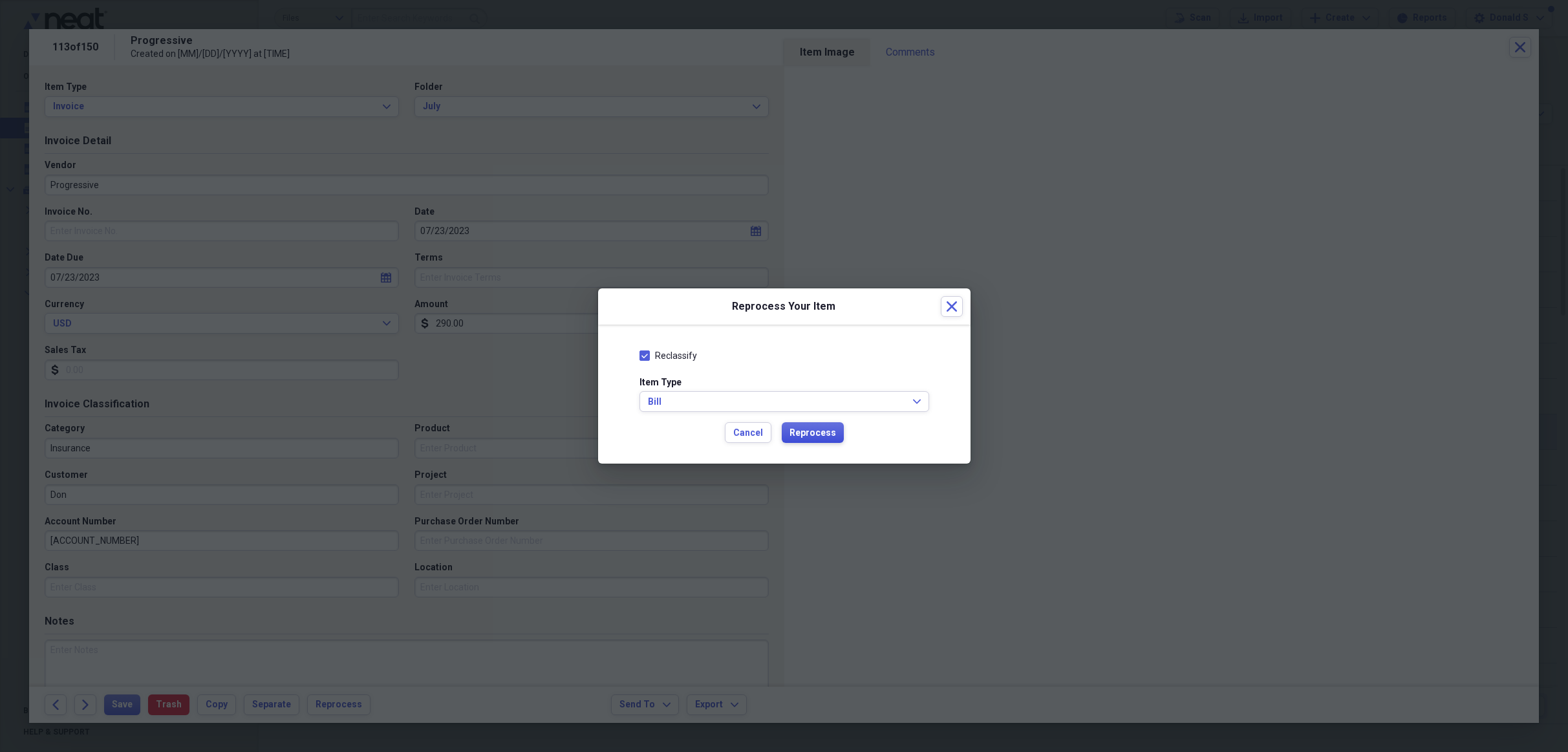 click on "Reprocess" at bounding box center [813, 433] 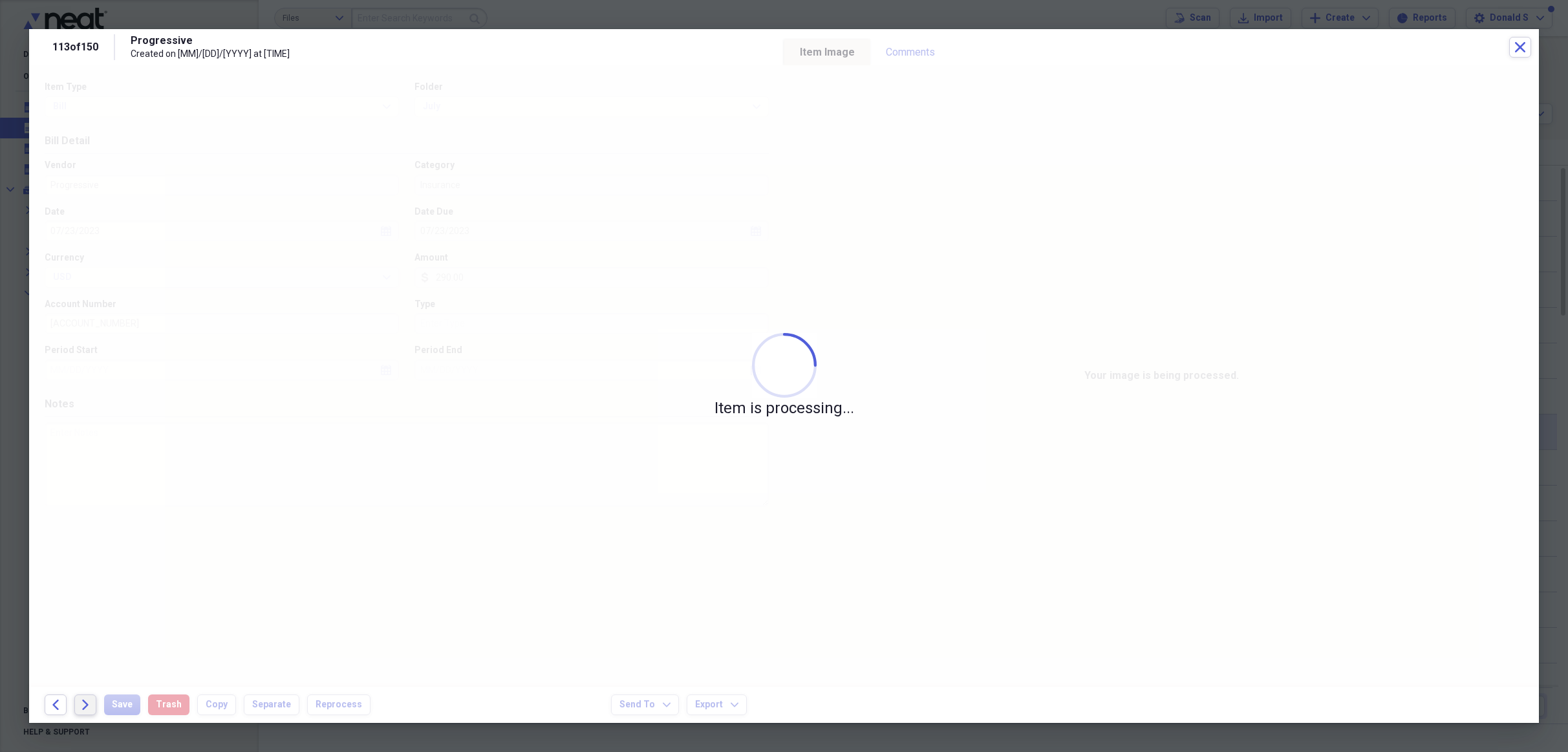 click on "Forward" at bounding box center [85, 705] 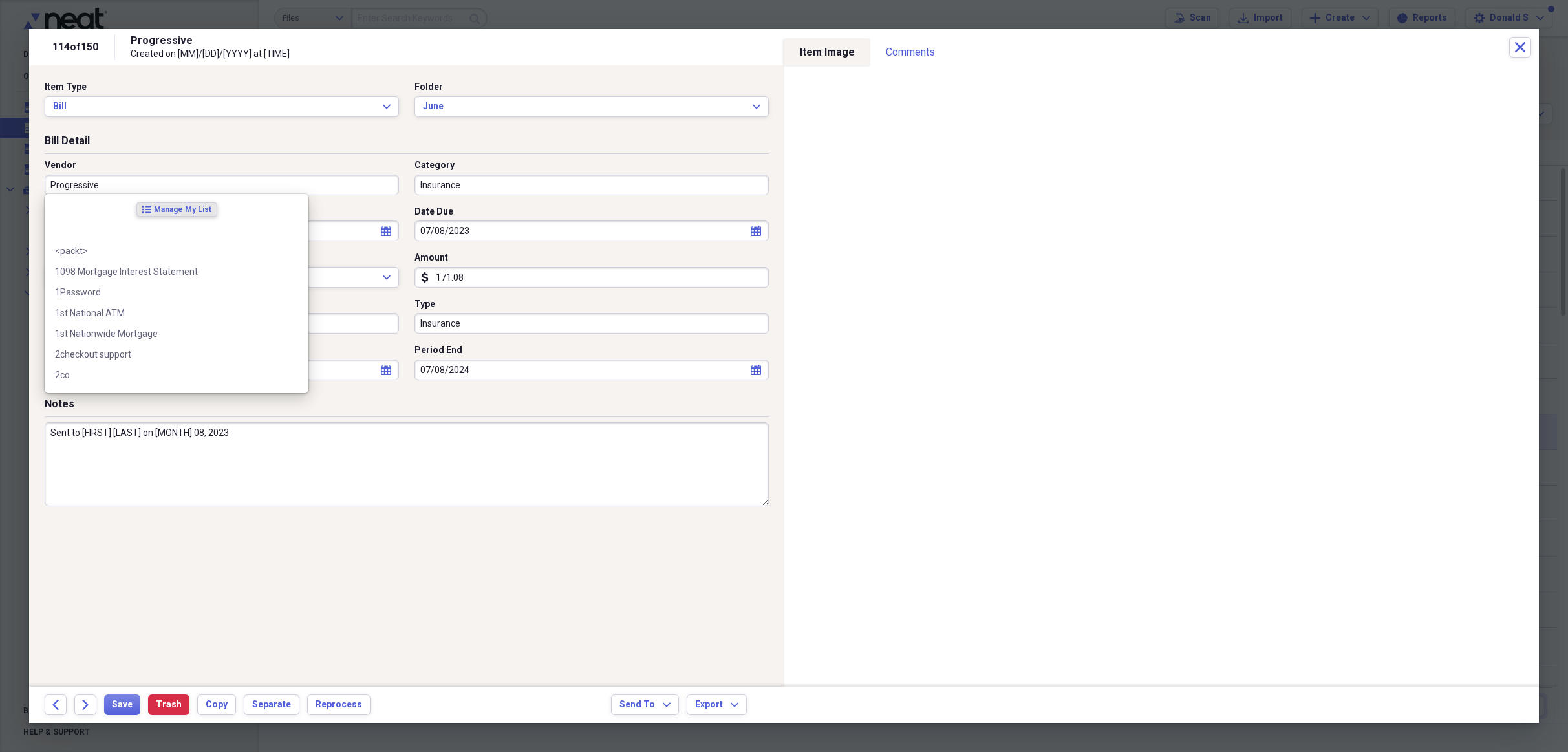 click on "Progressive" at bounding box center (222, 185) 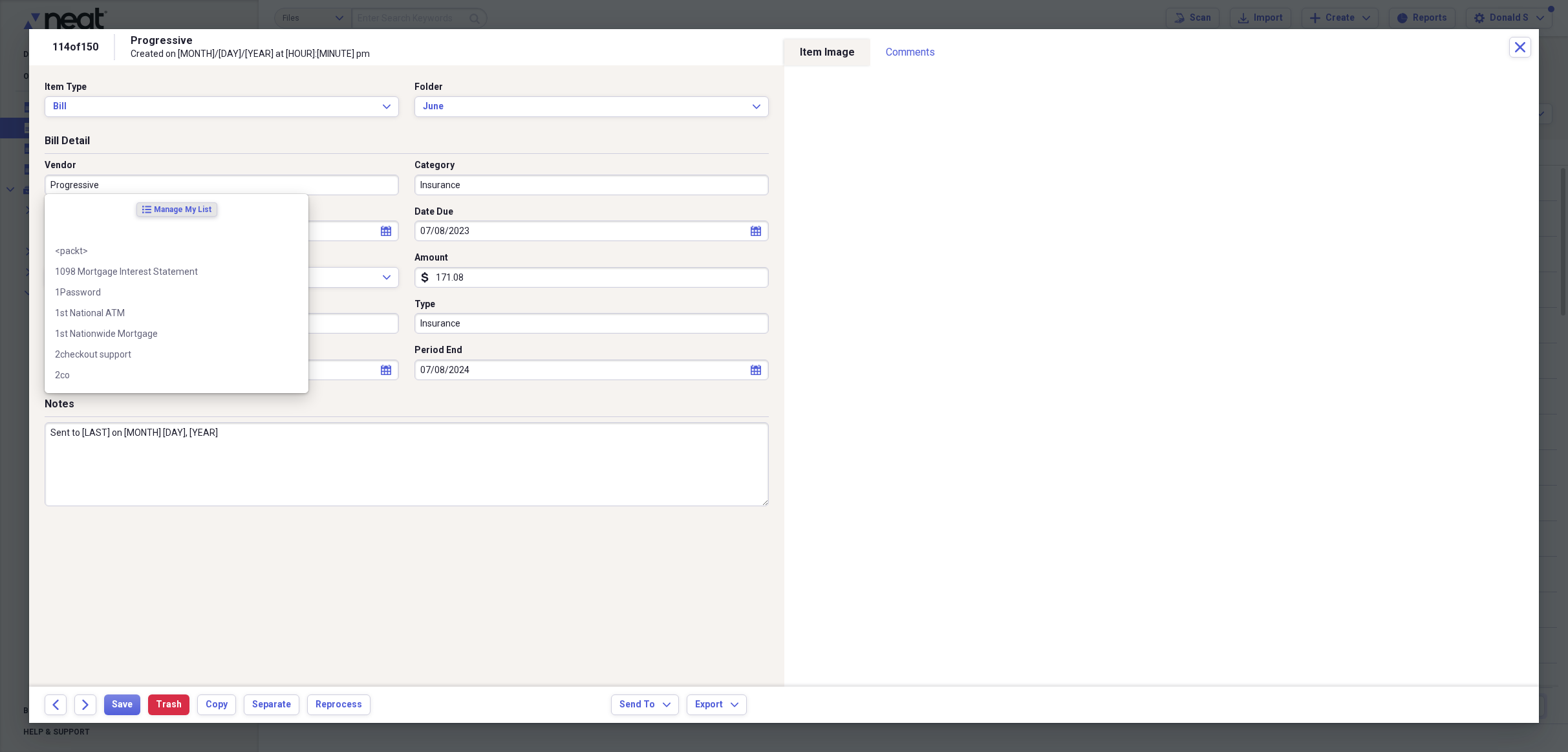 scroll, scrollTop: 0, scrollLeft: 0, axis: both 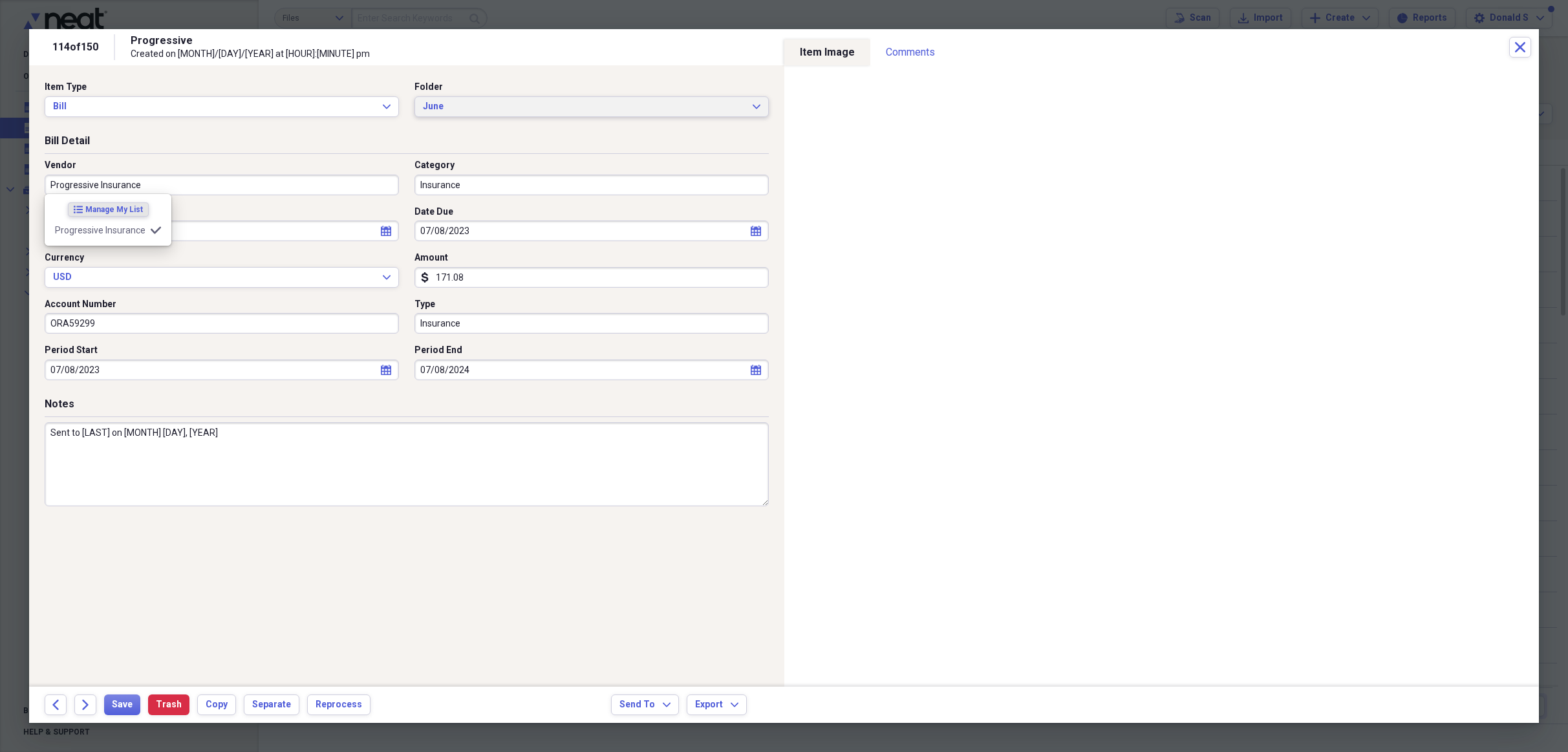 type on "Progressive Insurance" 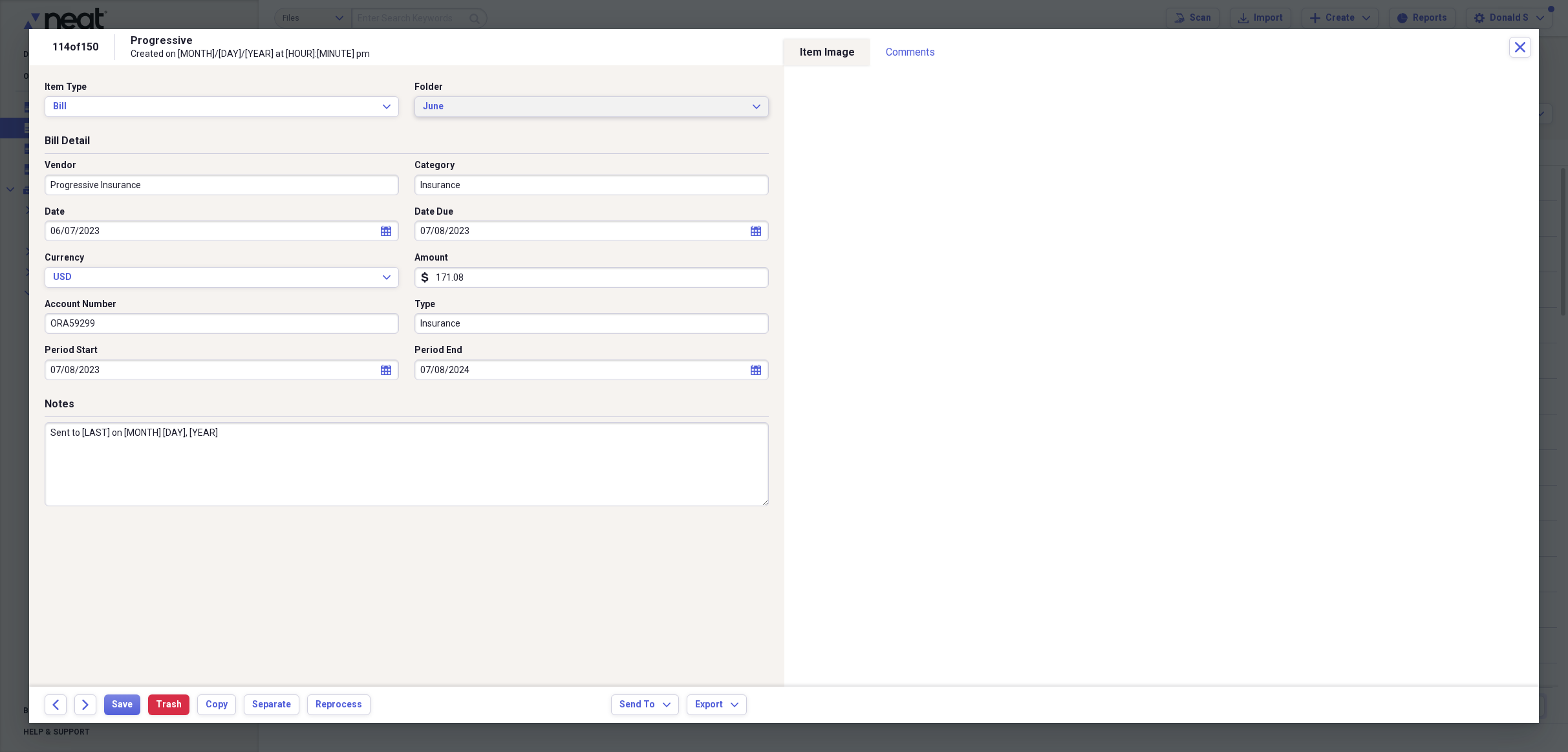 click on "June" at bounding box center [584, 107] 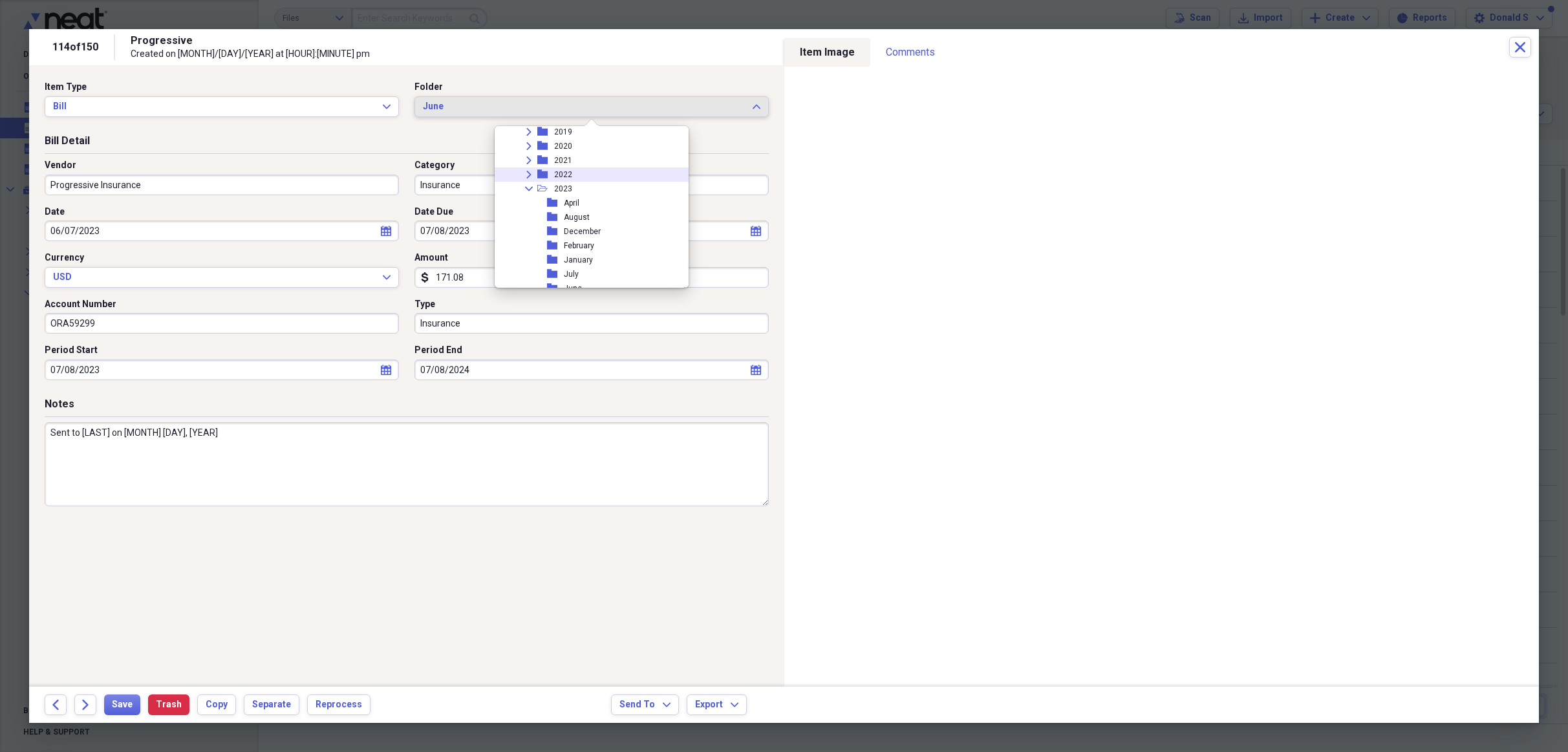 scroll, scrollTop: 5075, scrollLeft: 3, axis: both 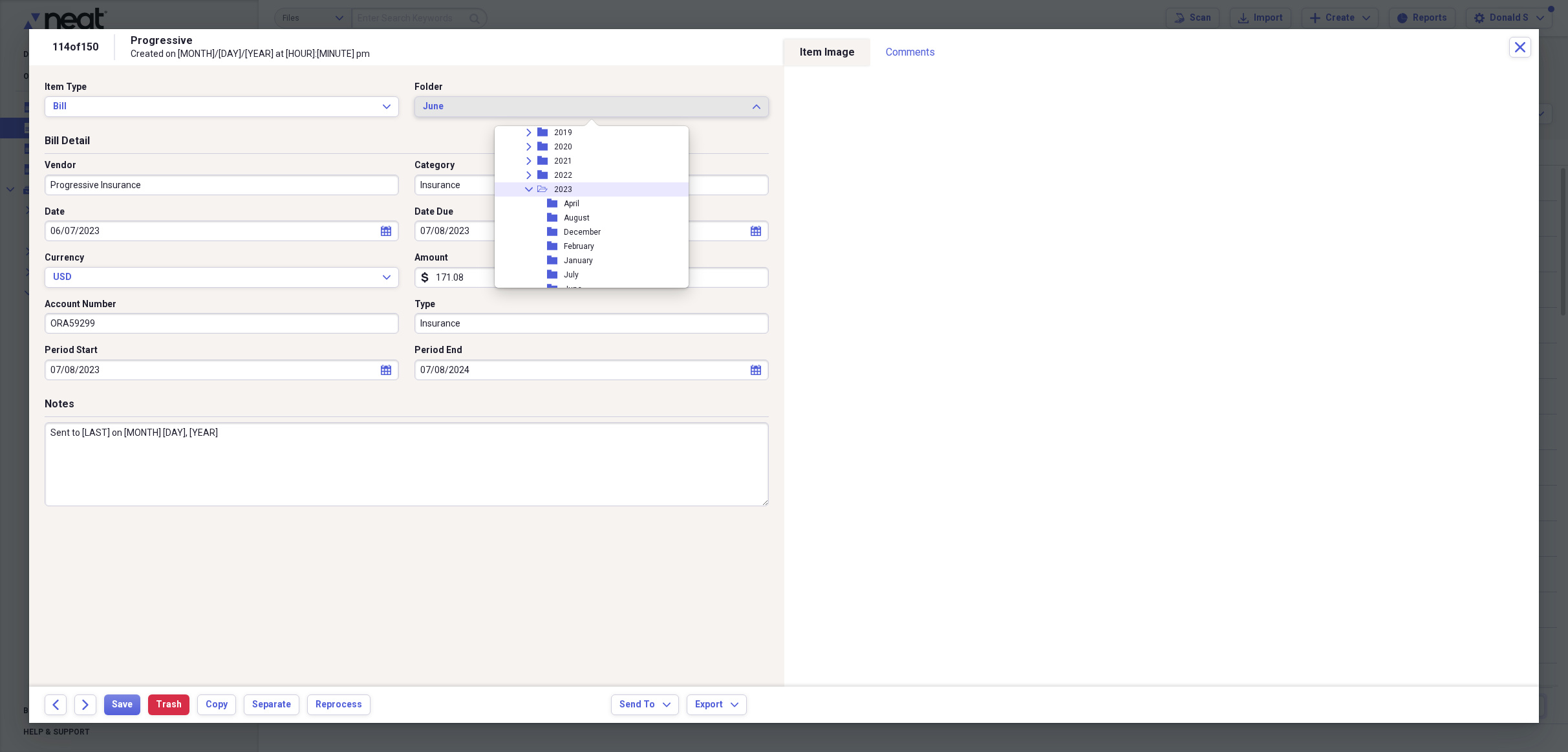 click on "Collapse" 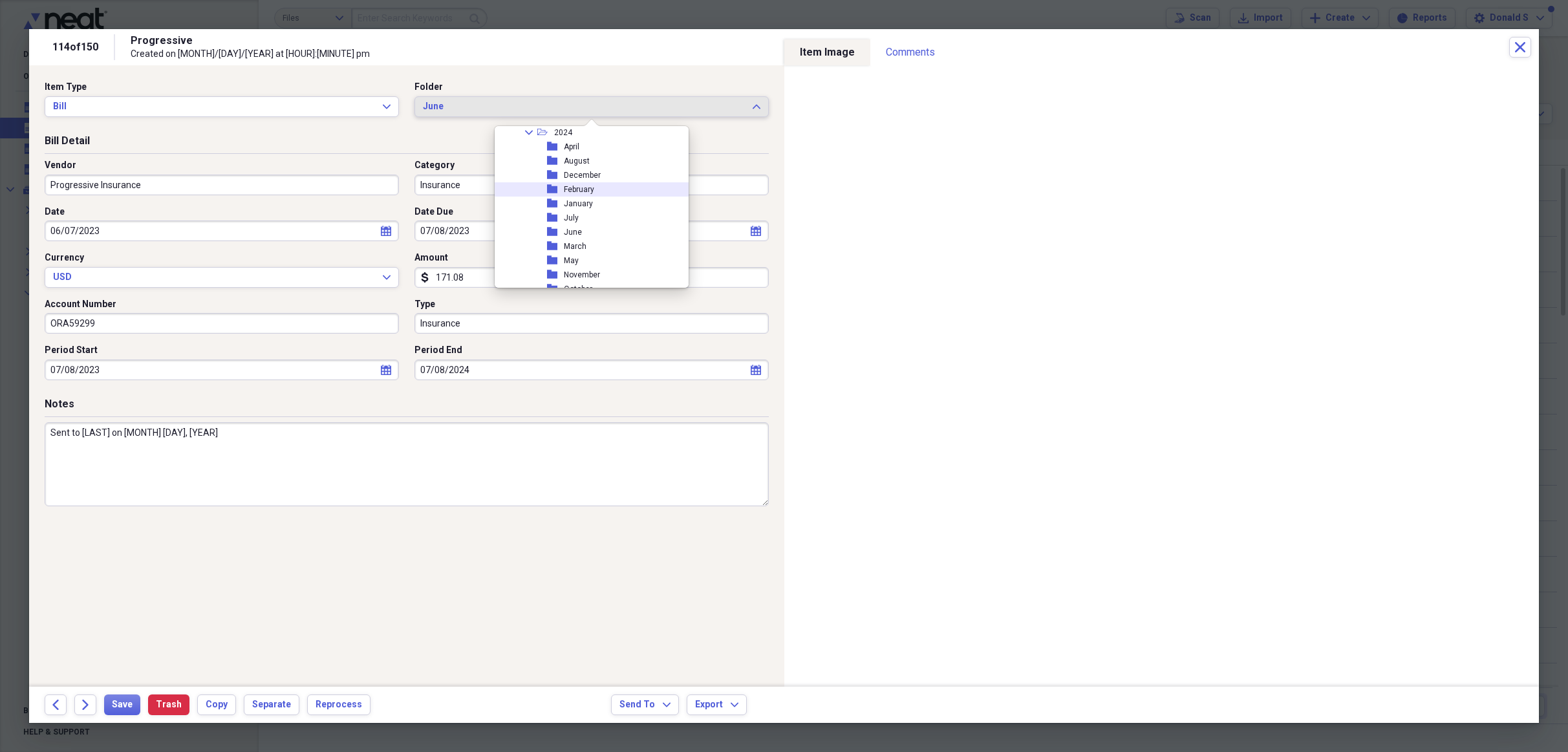 scroll, scrollTop: 5177, scrollLeft: 3, axis: both 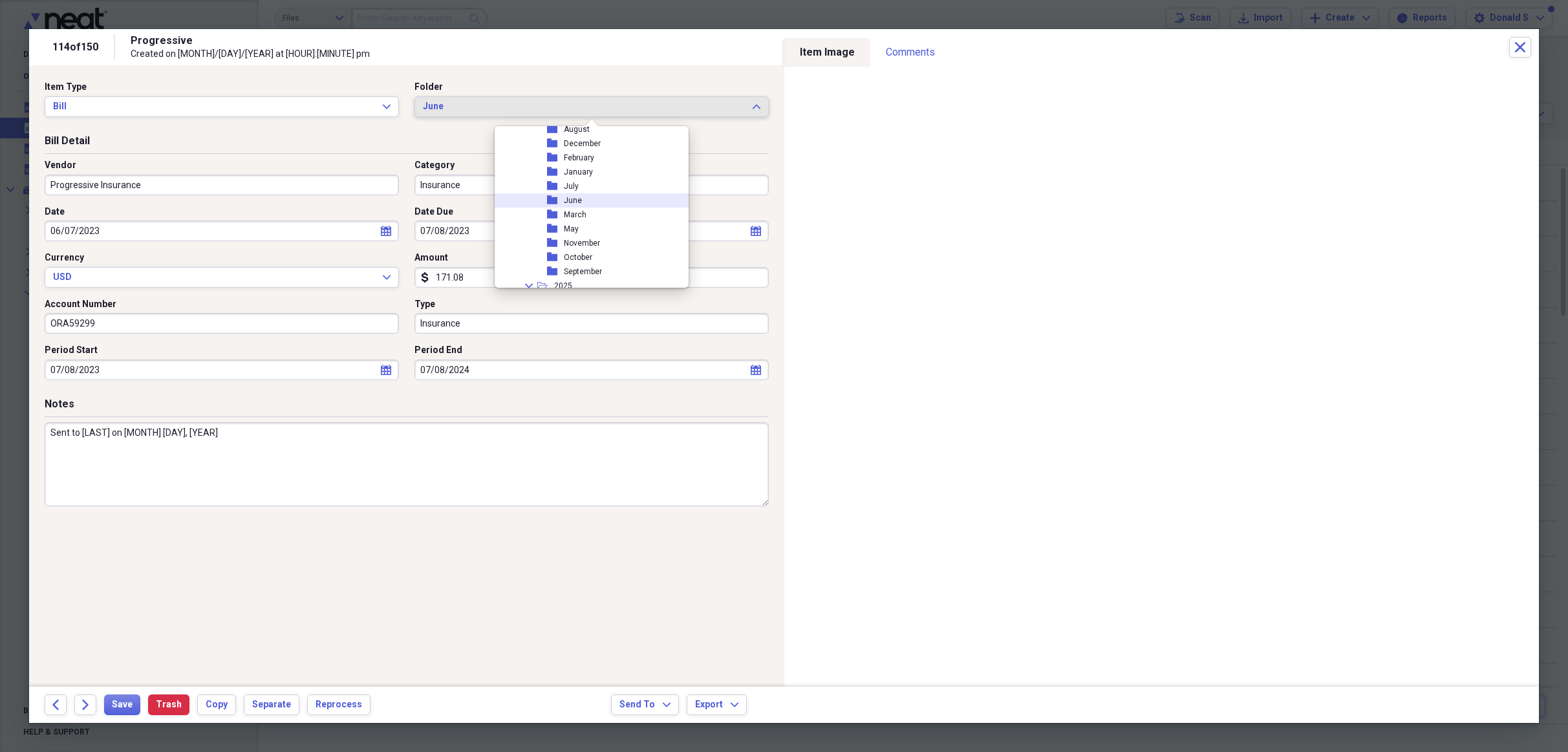 click on "June" at bounding box center [573, 200] 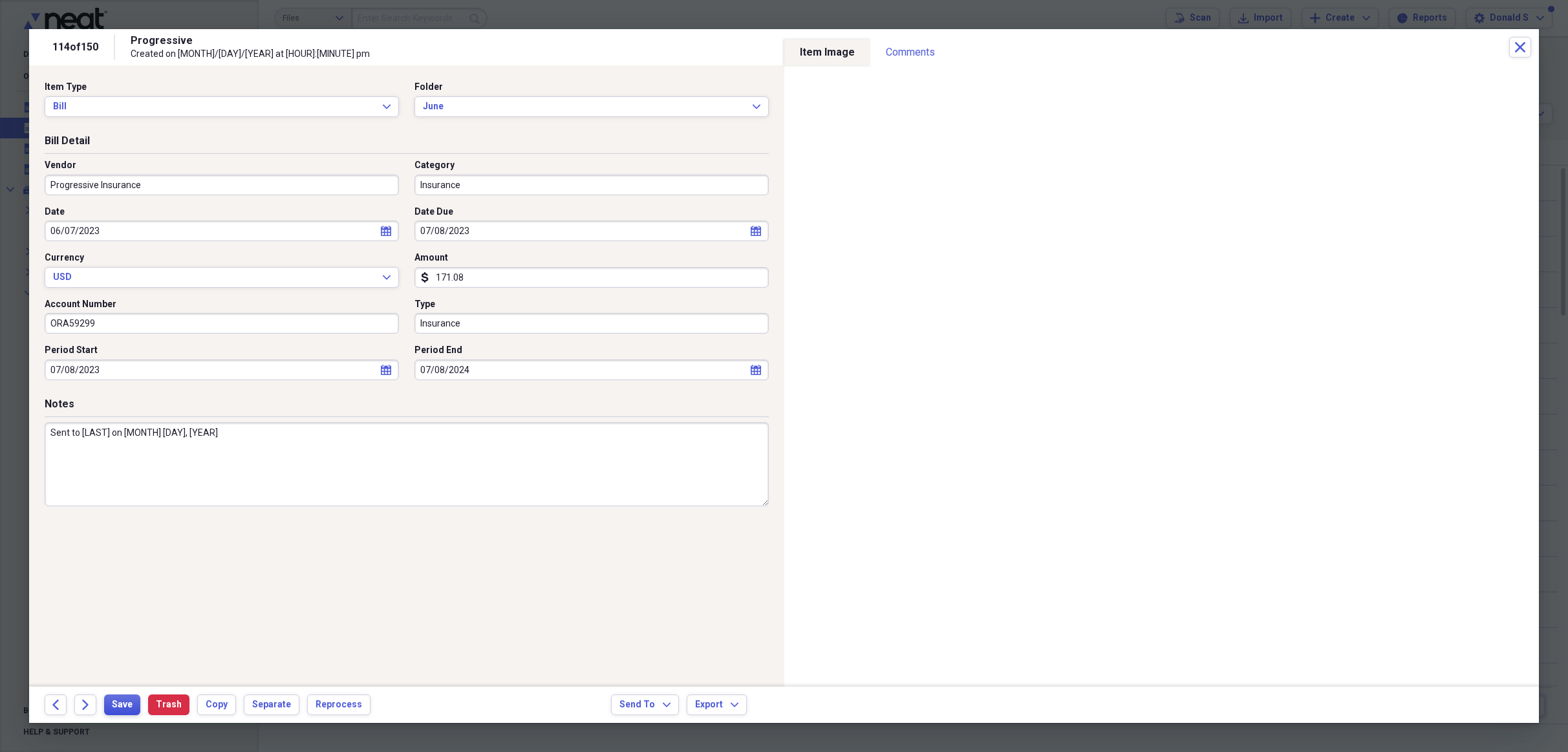 click on "Save" at bounding box center [122, 705] 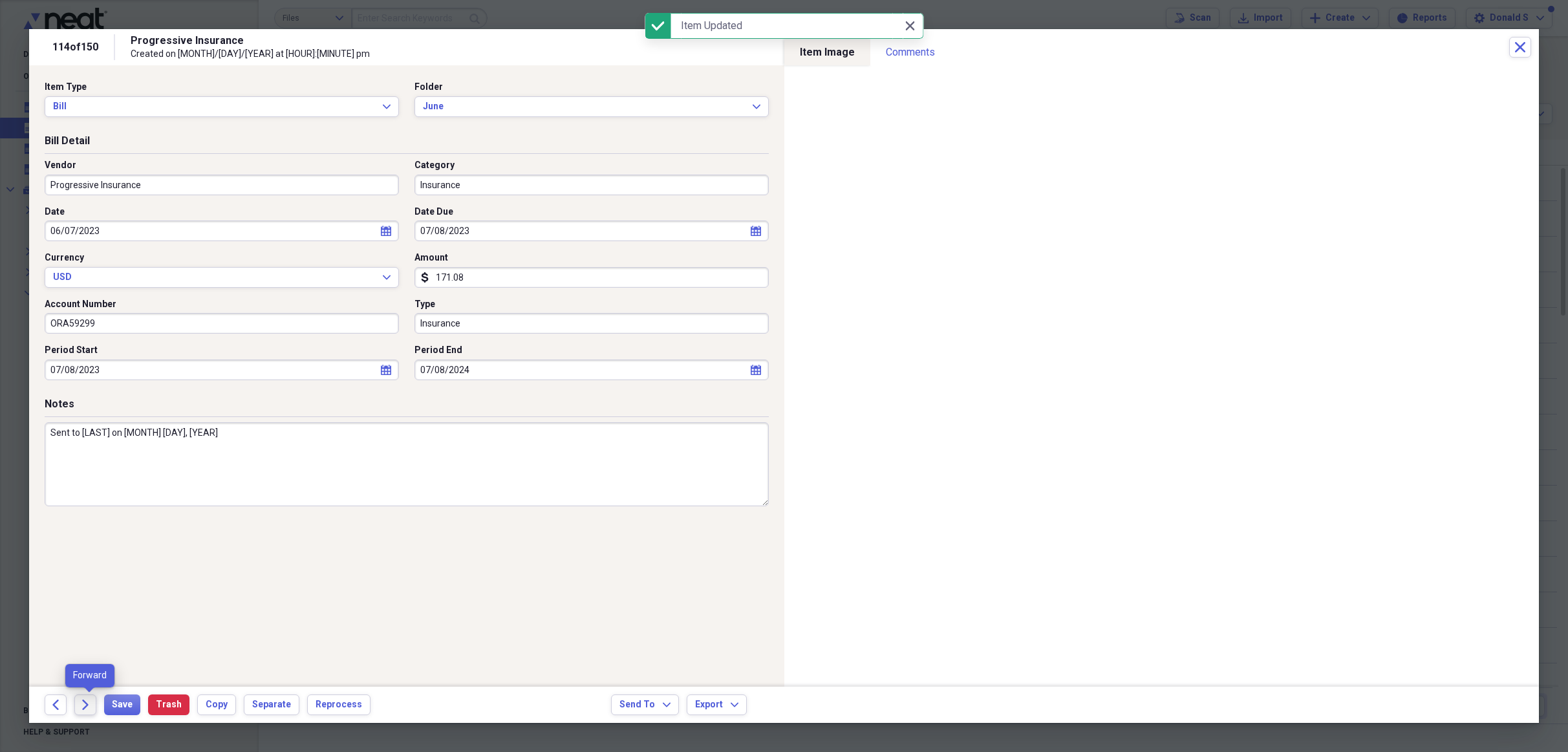 click on "Forward" 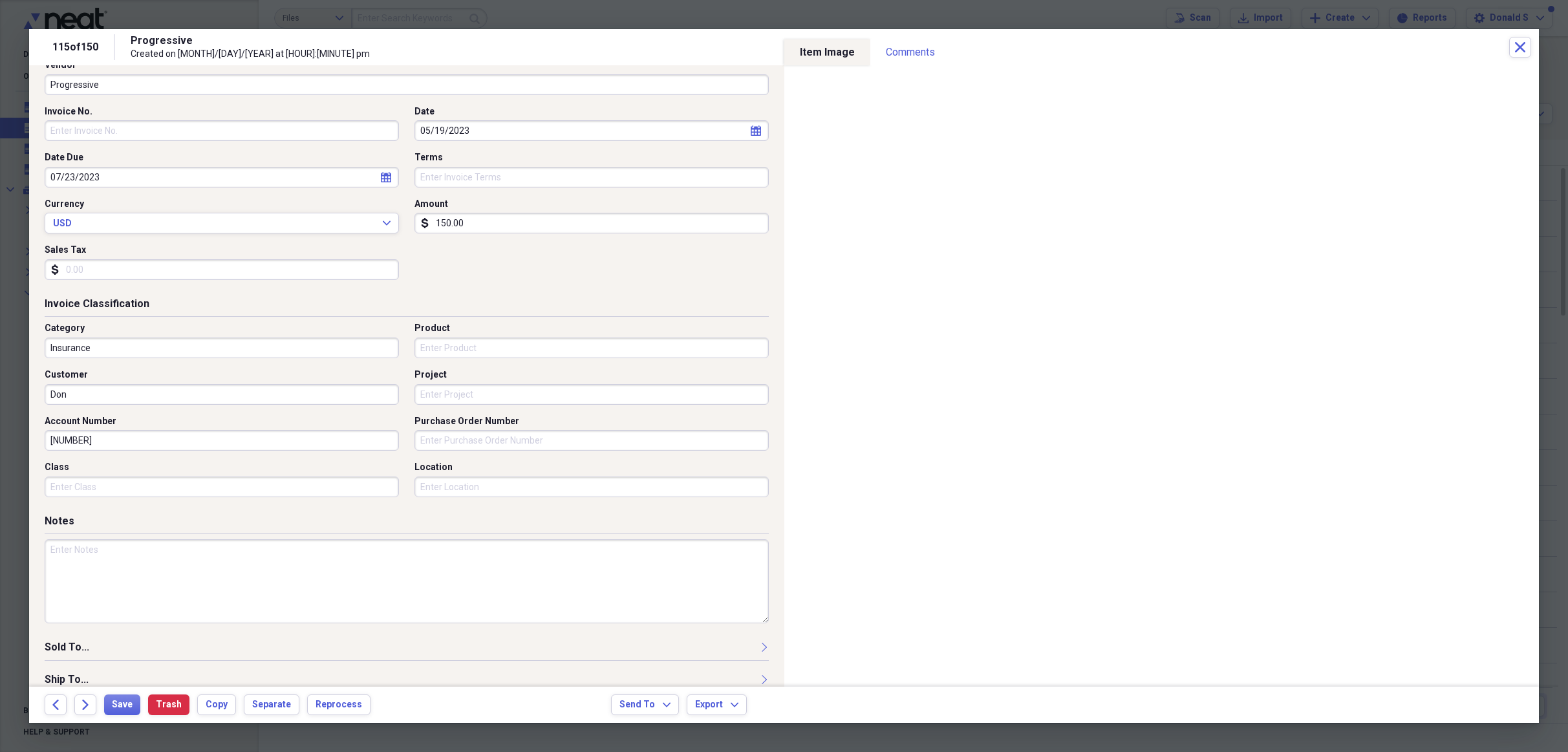 scroll, scrollTop: 144, scrollLeft: 0, axis: vertical 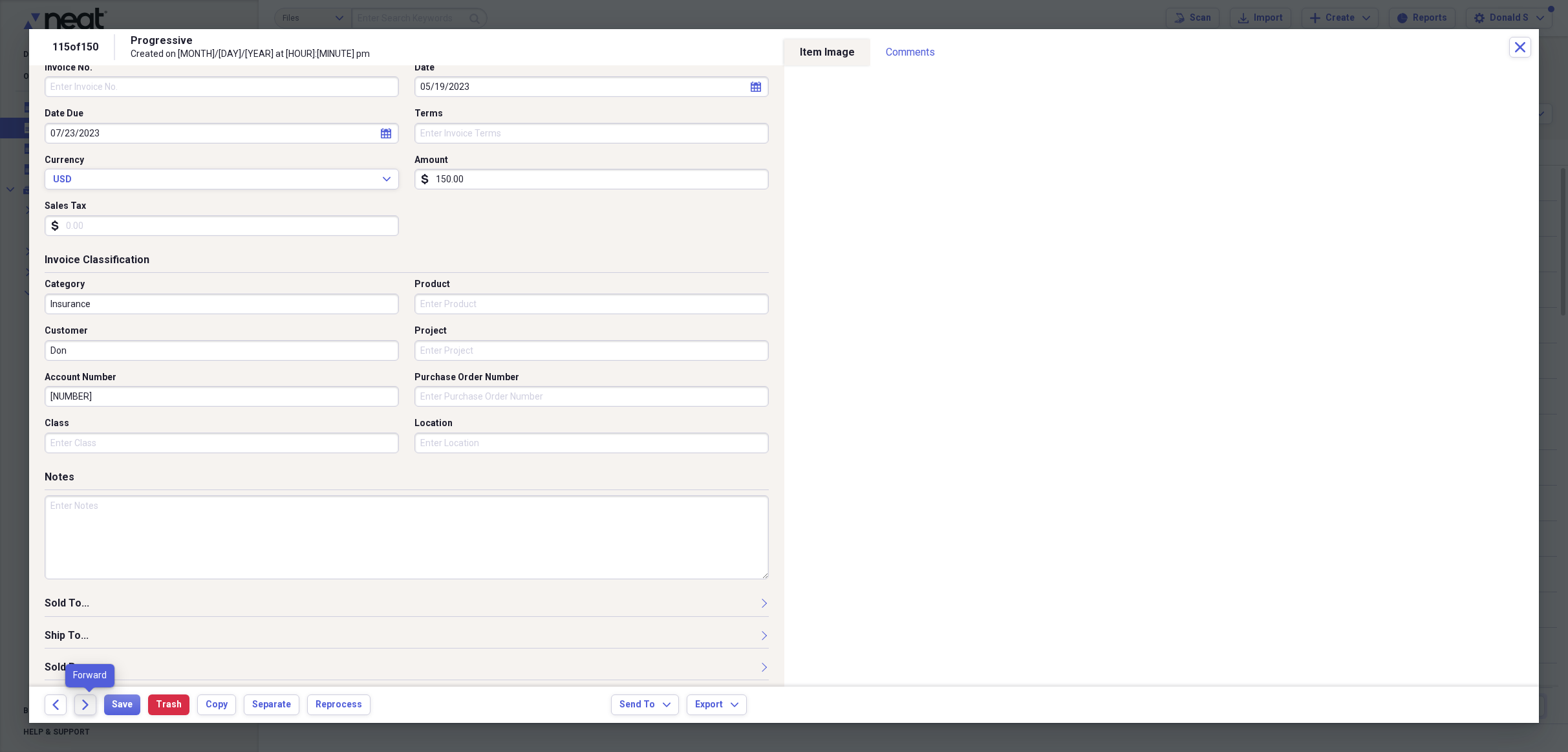 click on "Forward" 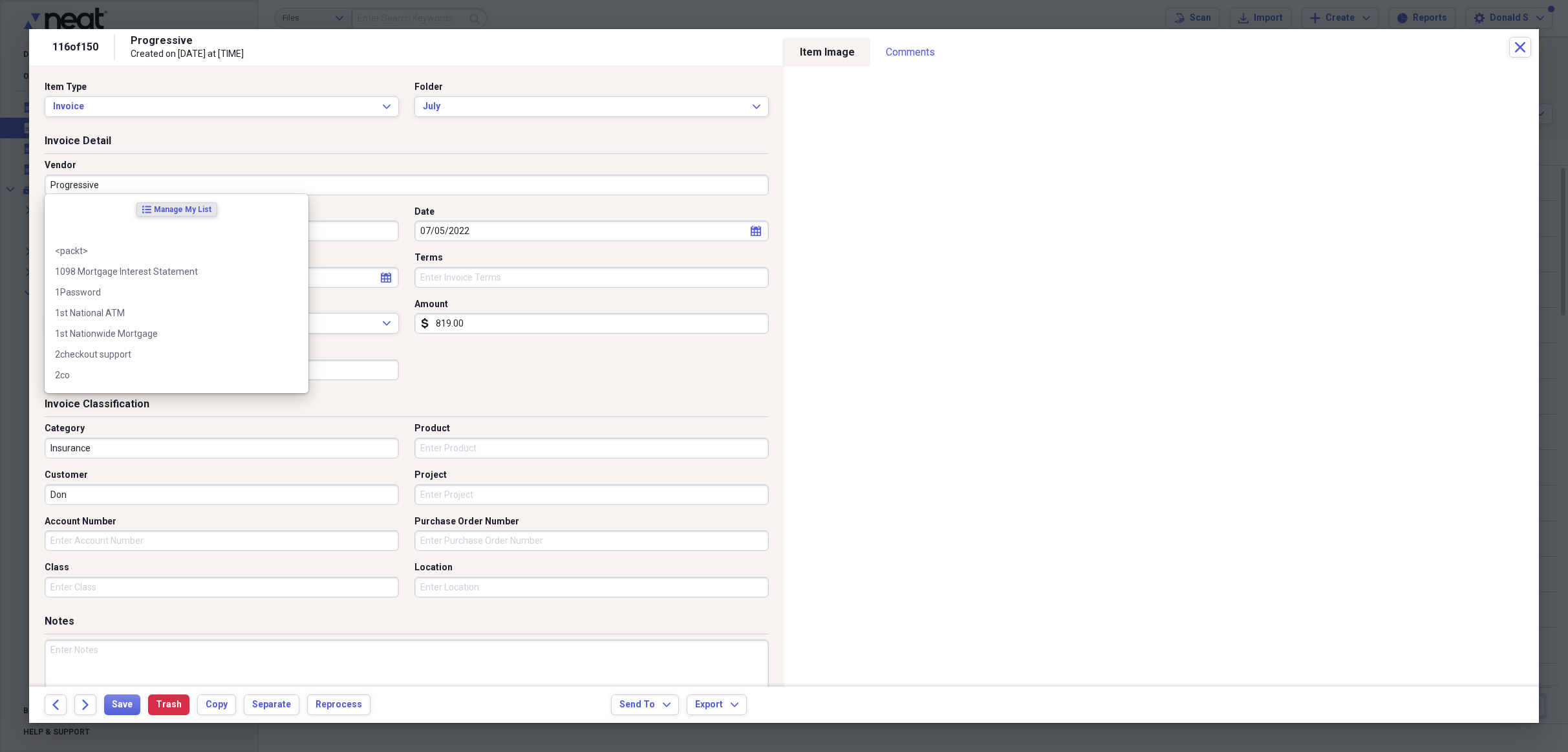 drag, startPoint x: 151, startPoint y: 186, endPoint x: 182, endPoint y: 189, distance: 31.144823 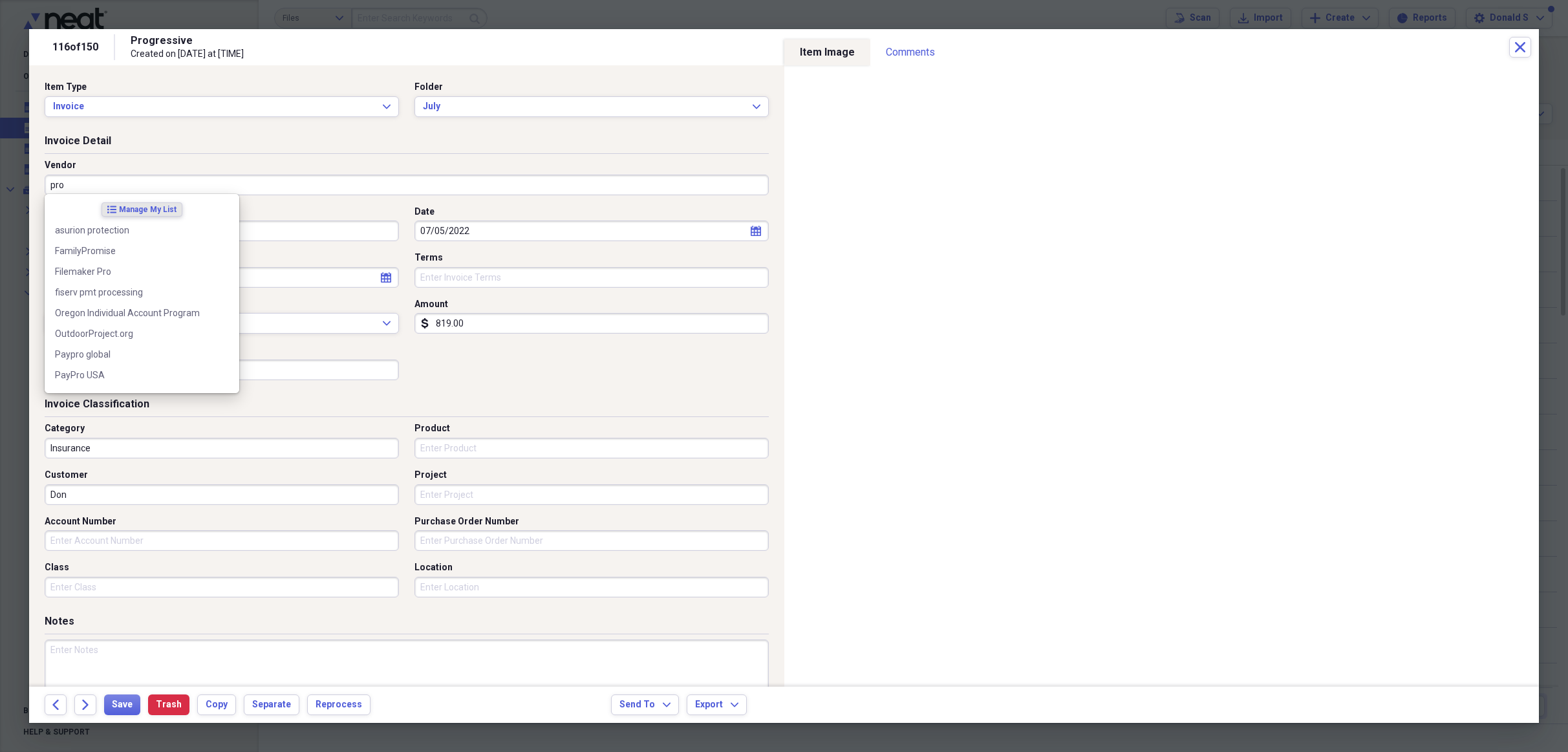 paste on "Progressive Insurance" 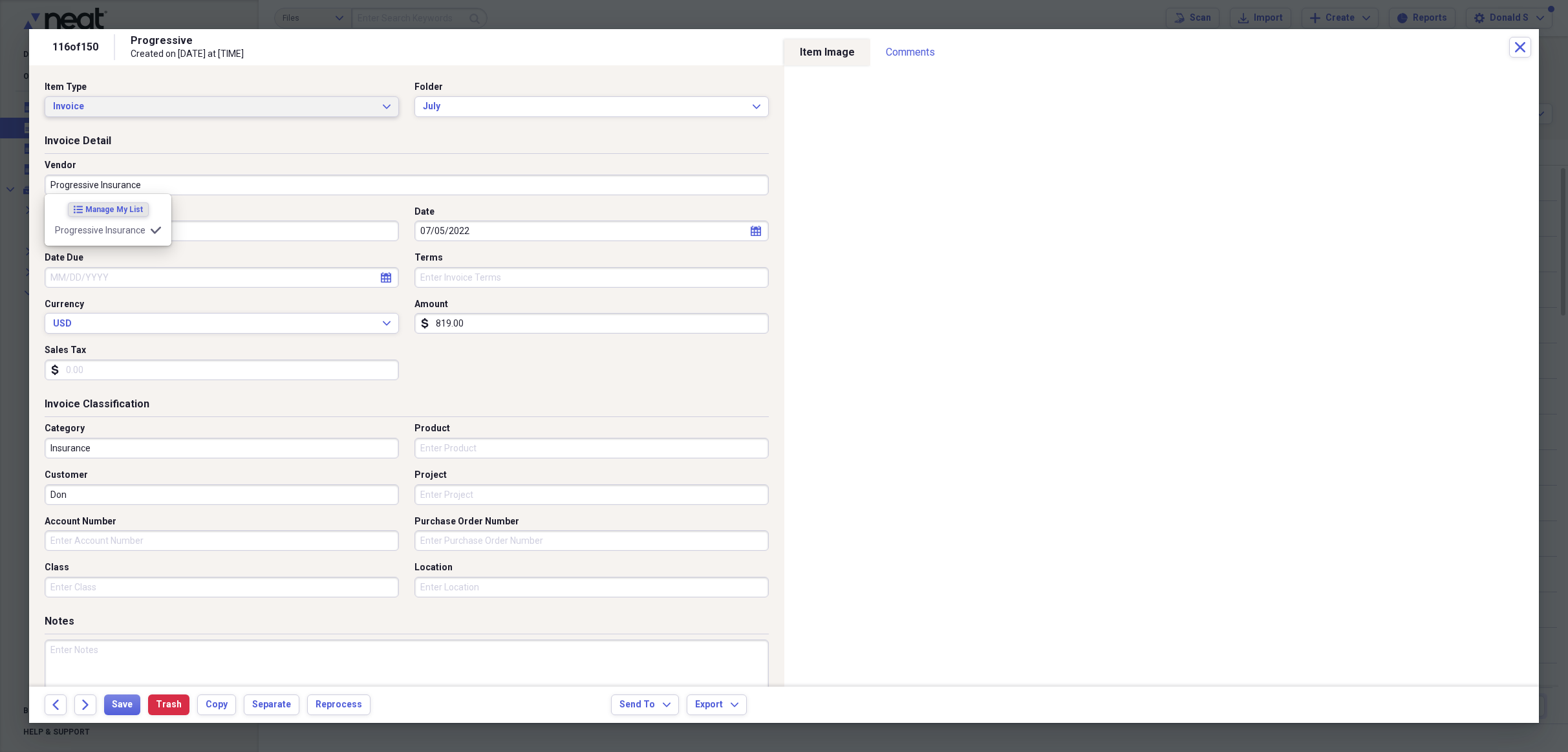 type on "Progressive Insurance" 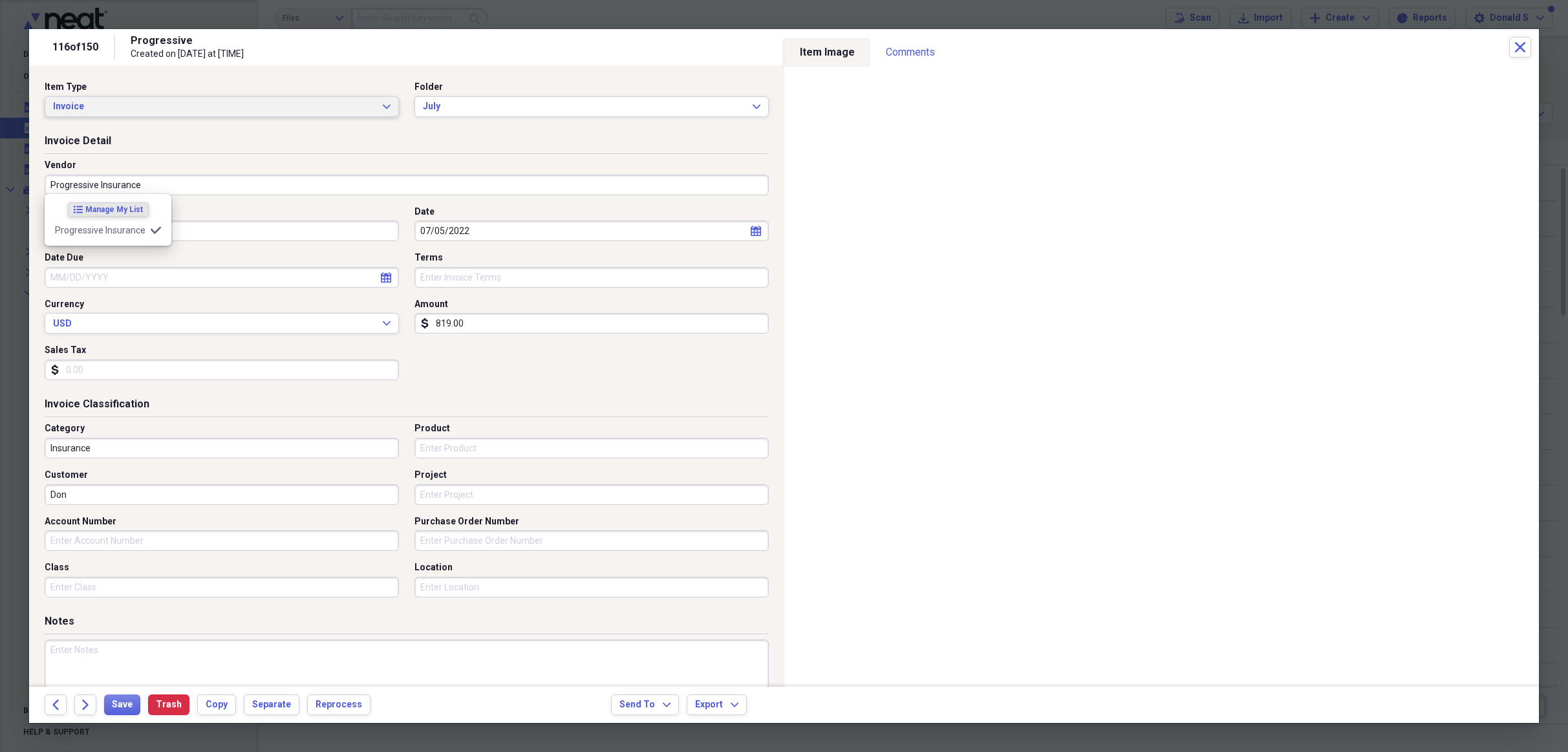 click on "Invoice" at bounding box center [214, 107] 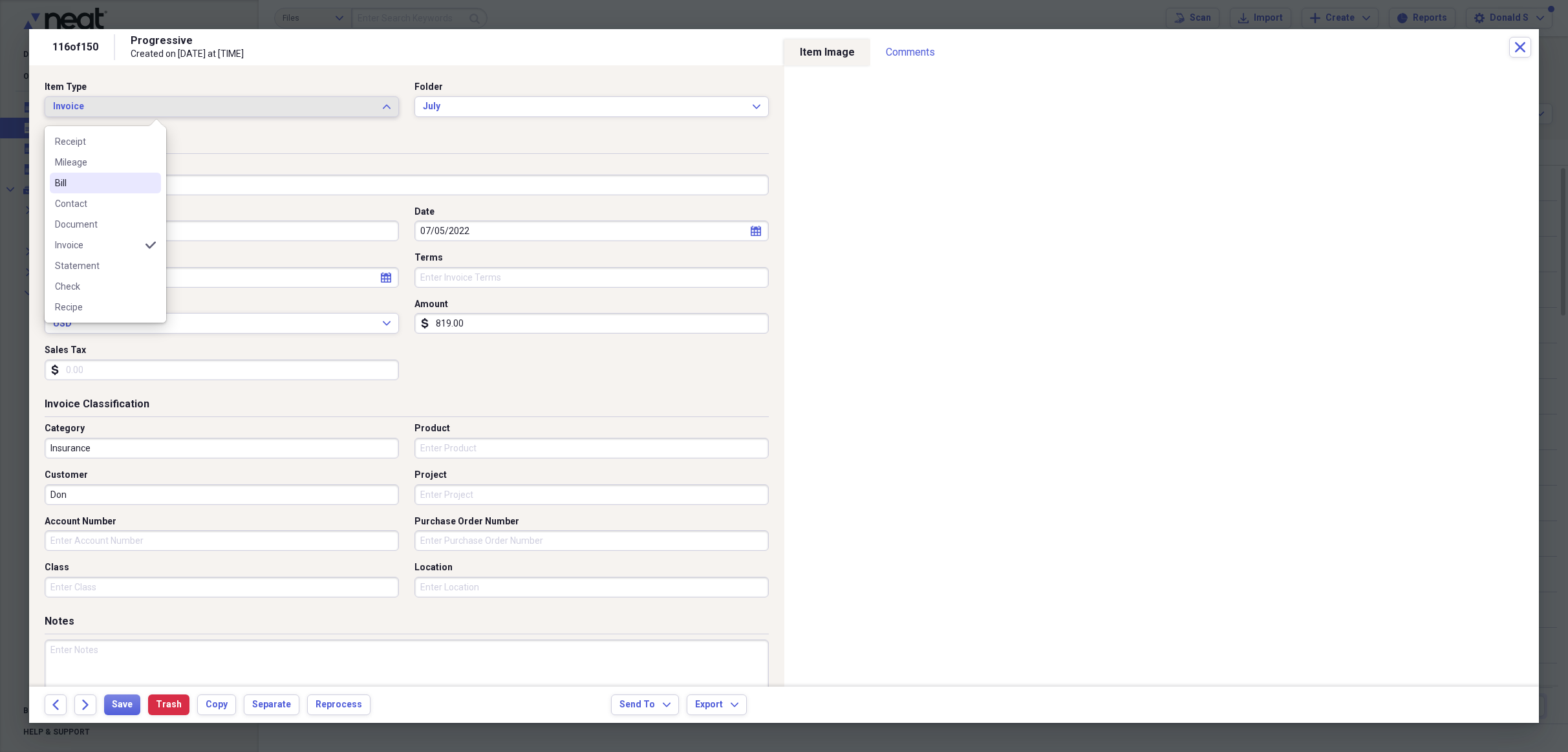 click on "Bill" at bounding box center [98, 183] 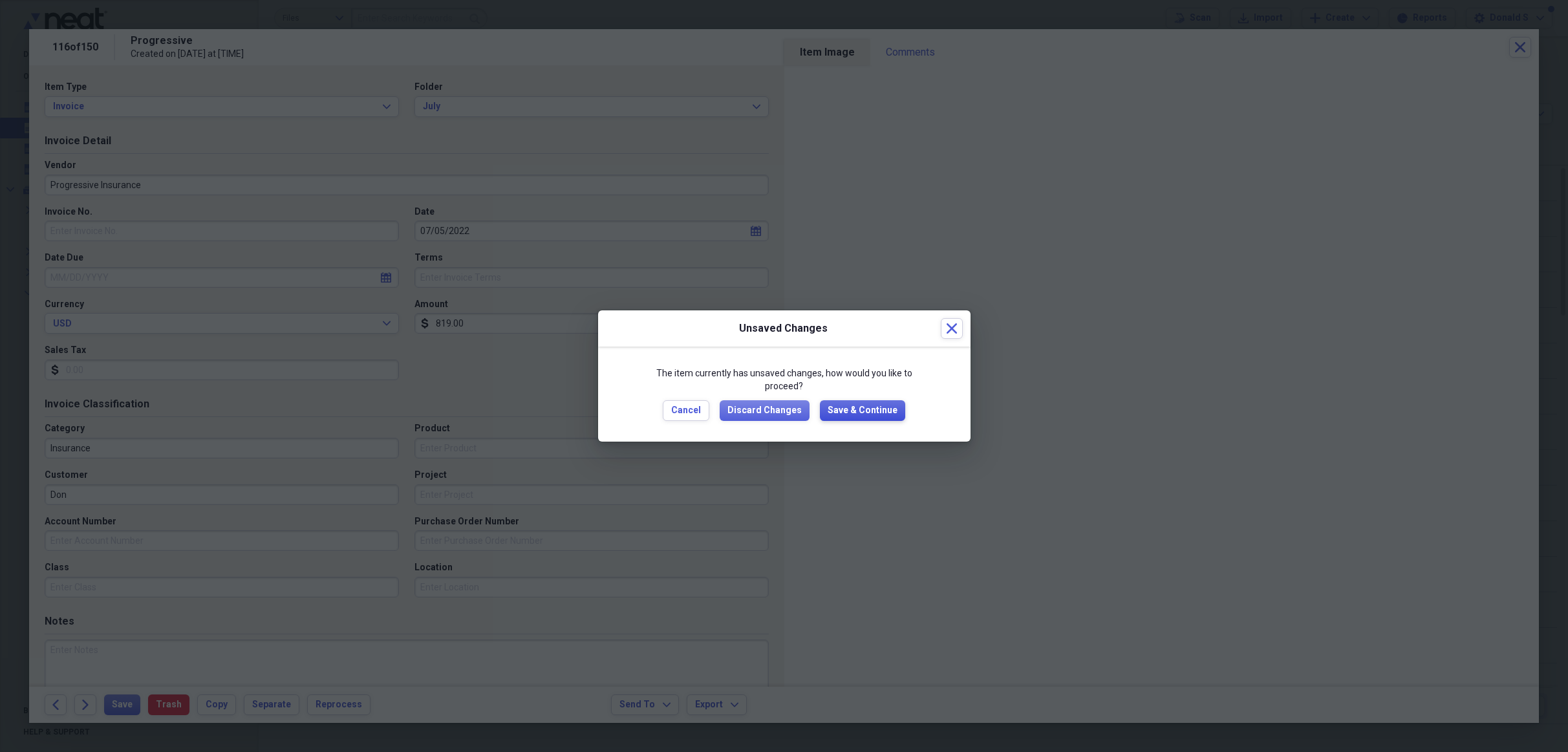 click on "Save & Continue" at bounding box center [863, 411] 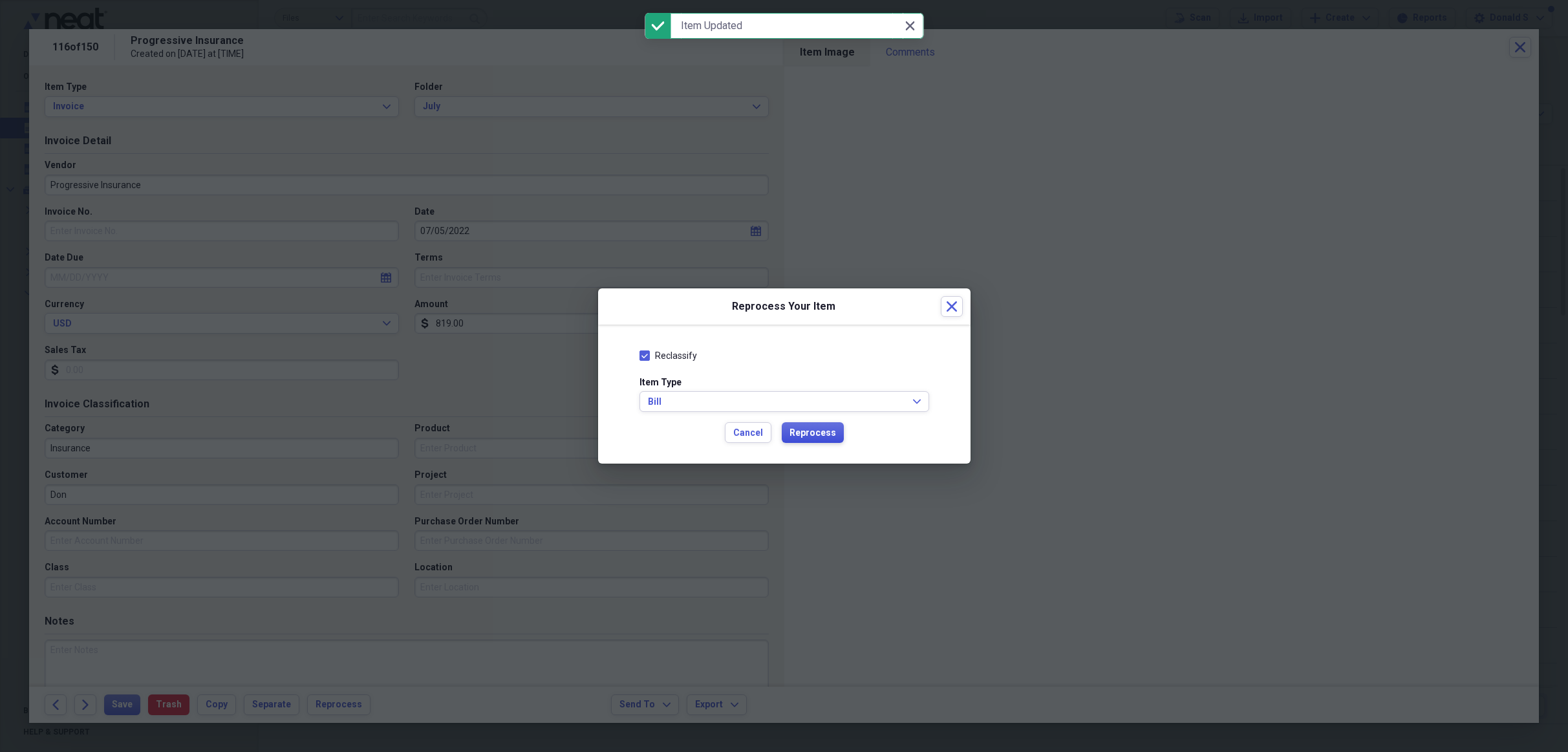 click on "Reprocess" at bounding box center (813, 433) 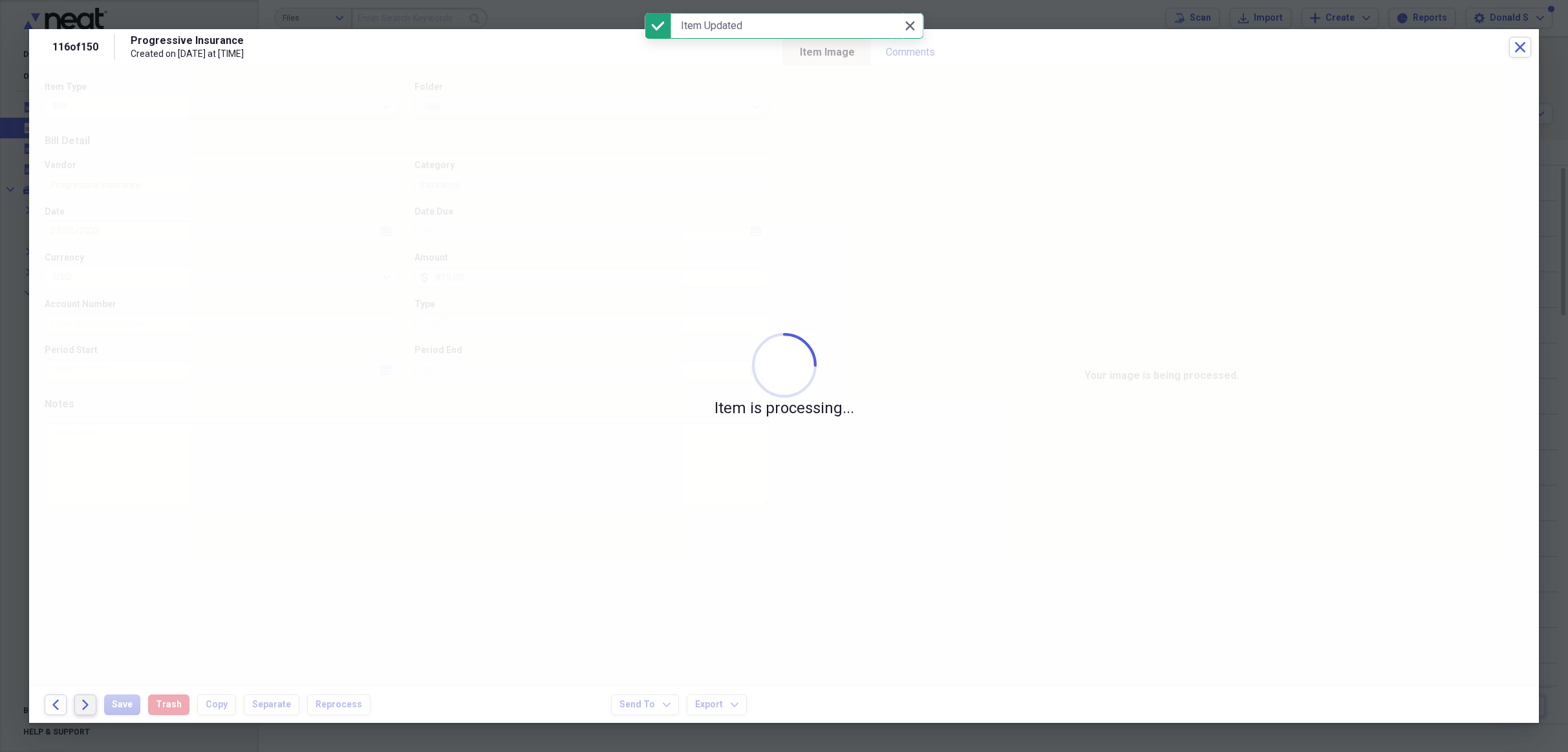 click on "Forward" at bounding box center (85, 705) 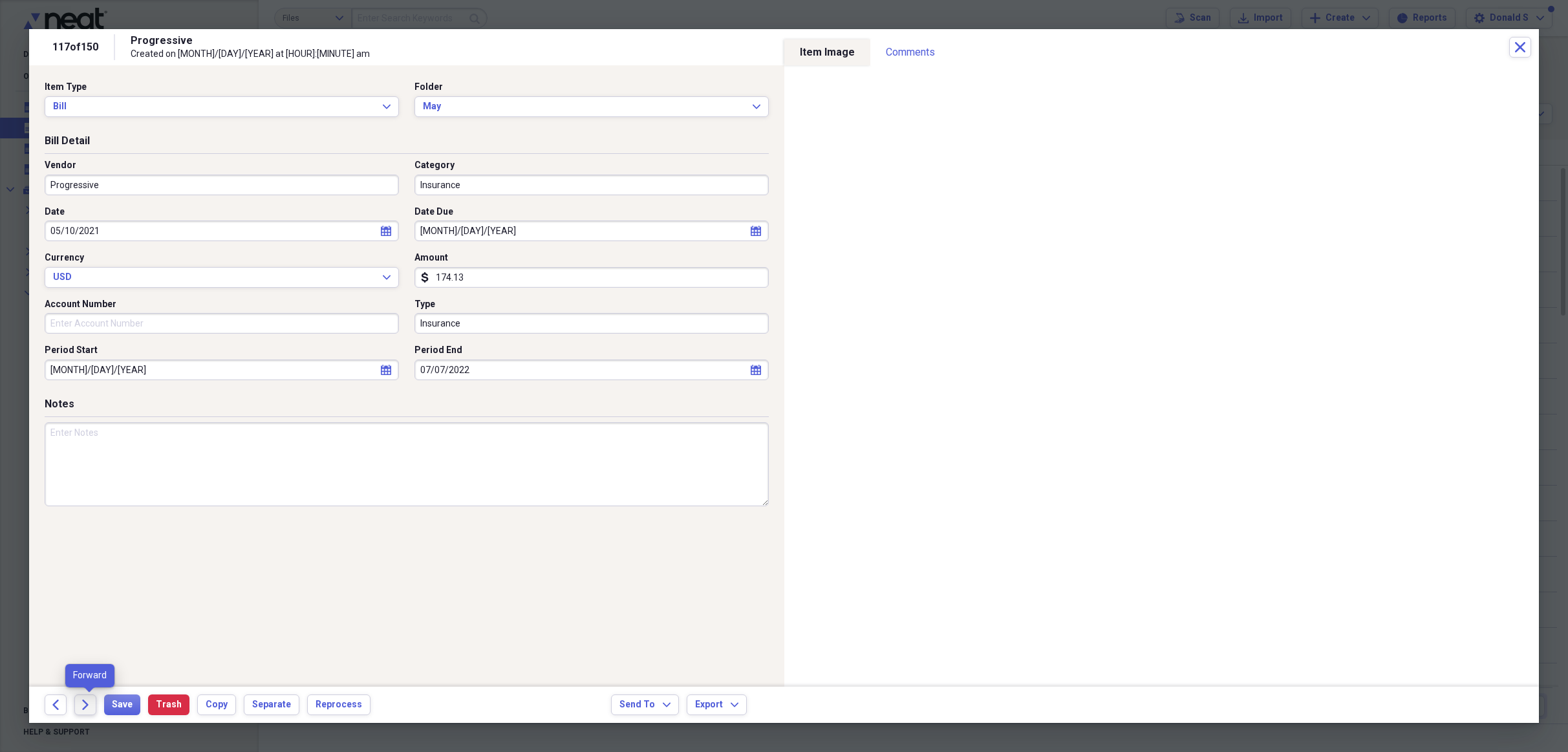 click on "Forward" 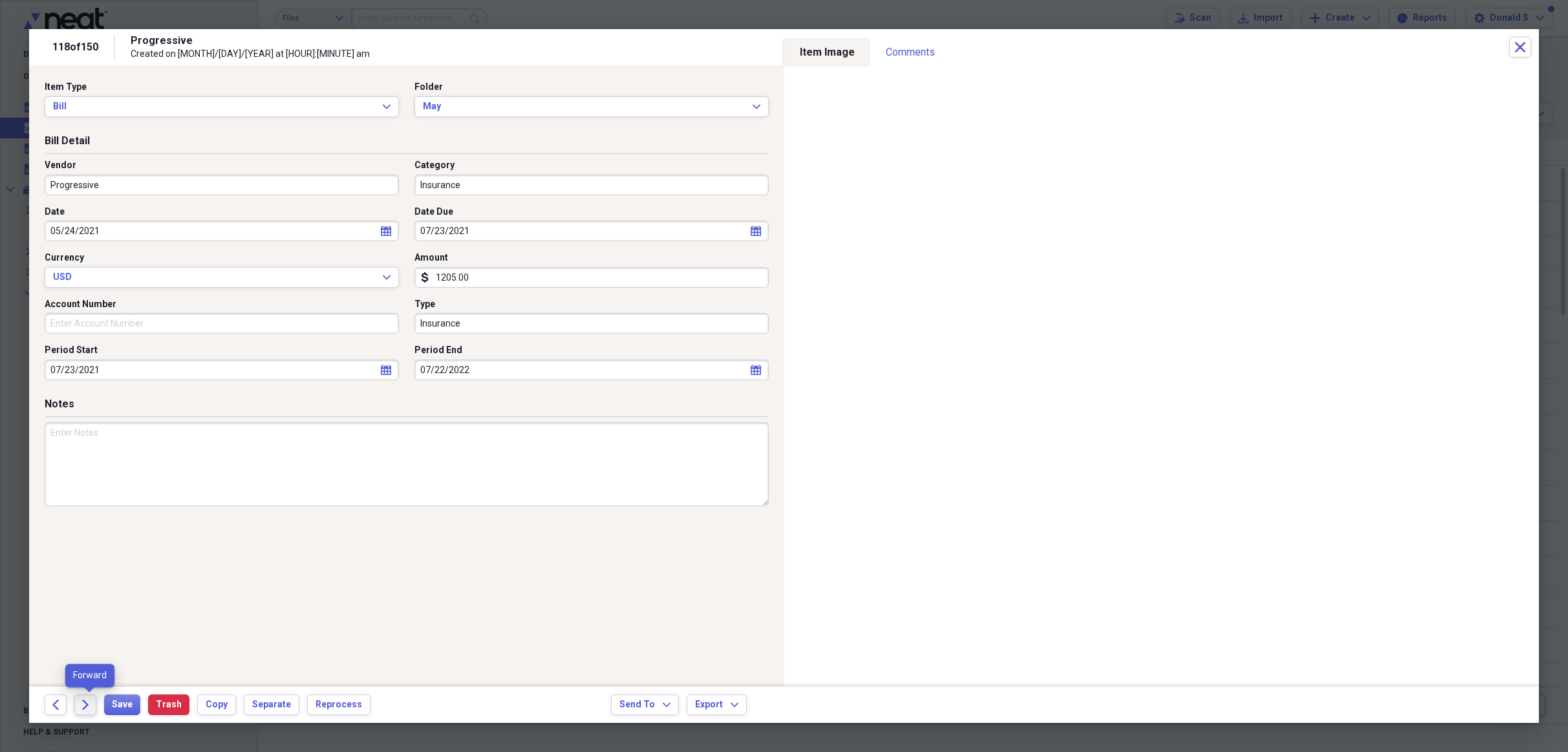 click on "Forward" 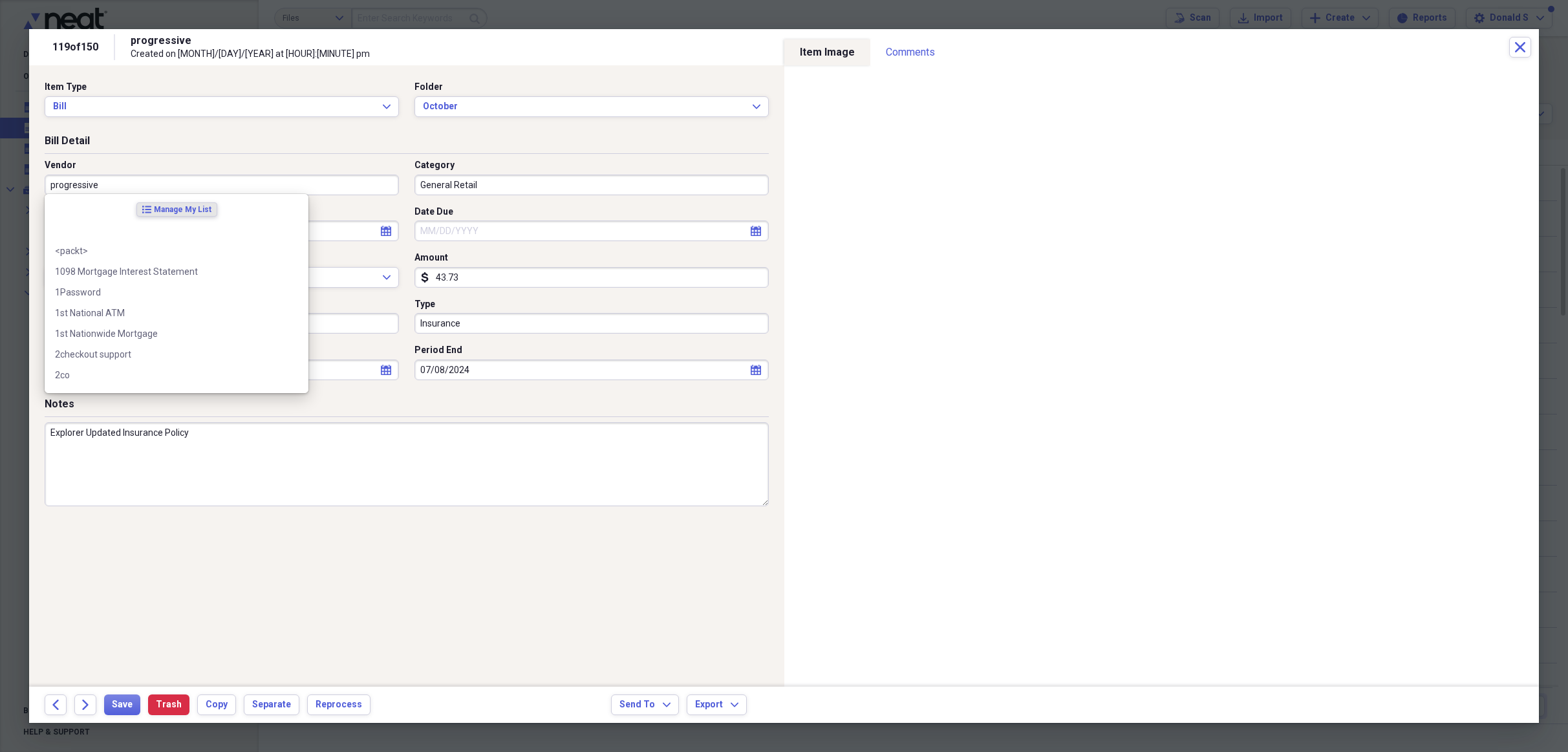 drag, startPoint x: 133, startPoint y: 191, endPoint x: 181, endPoint y: 184, distance: 48.5077 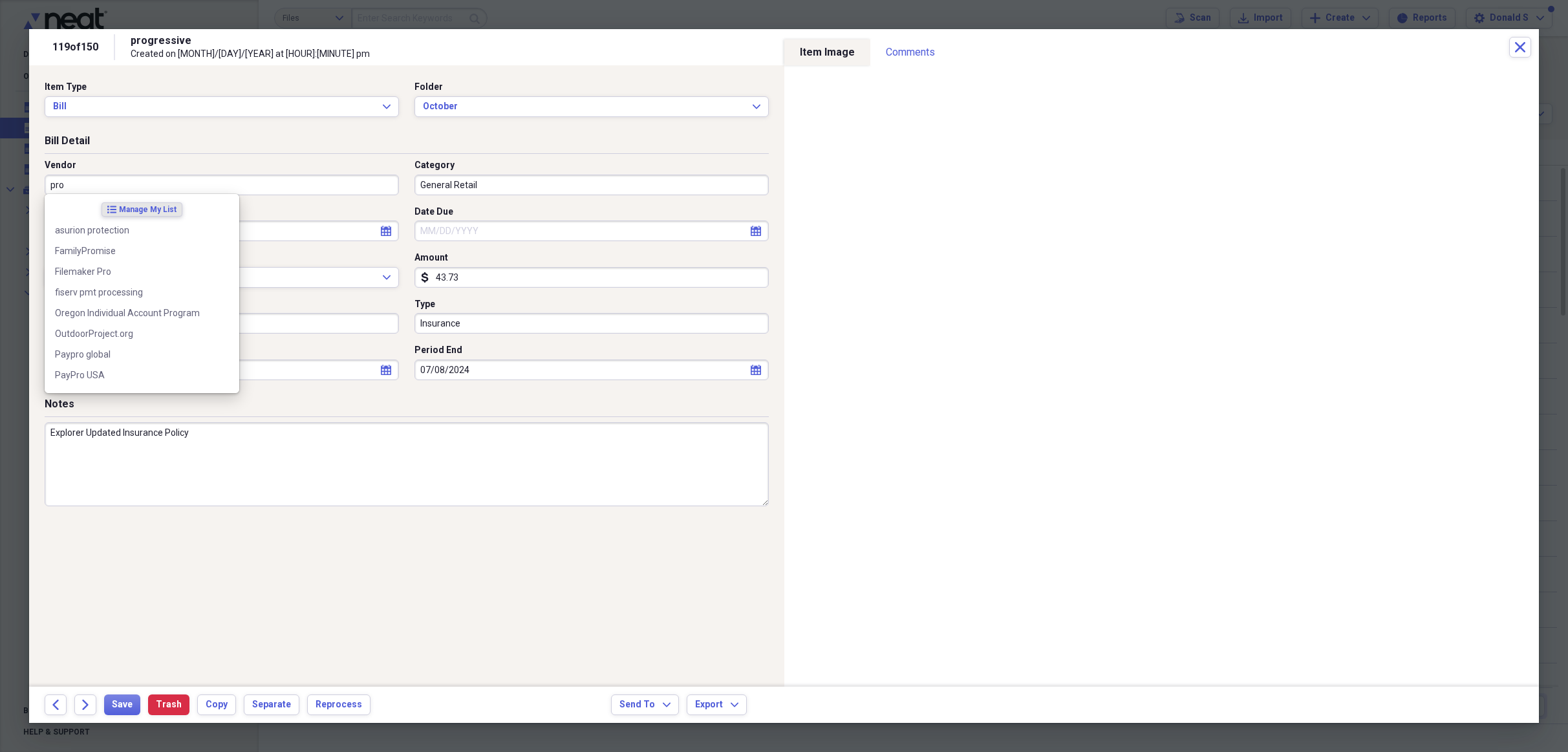 paste on "Progressive Insurance" 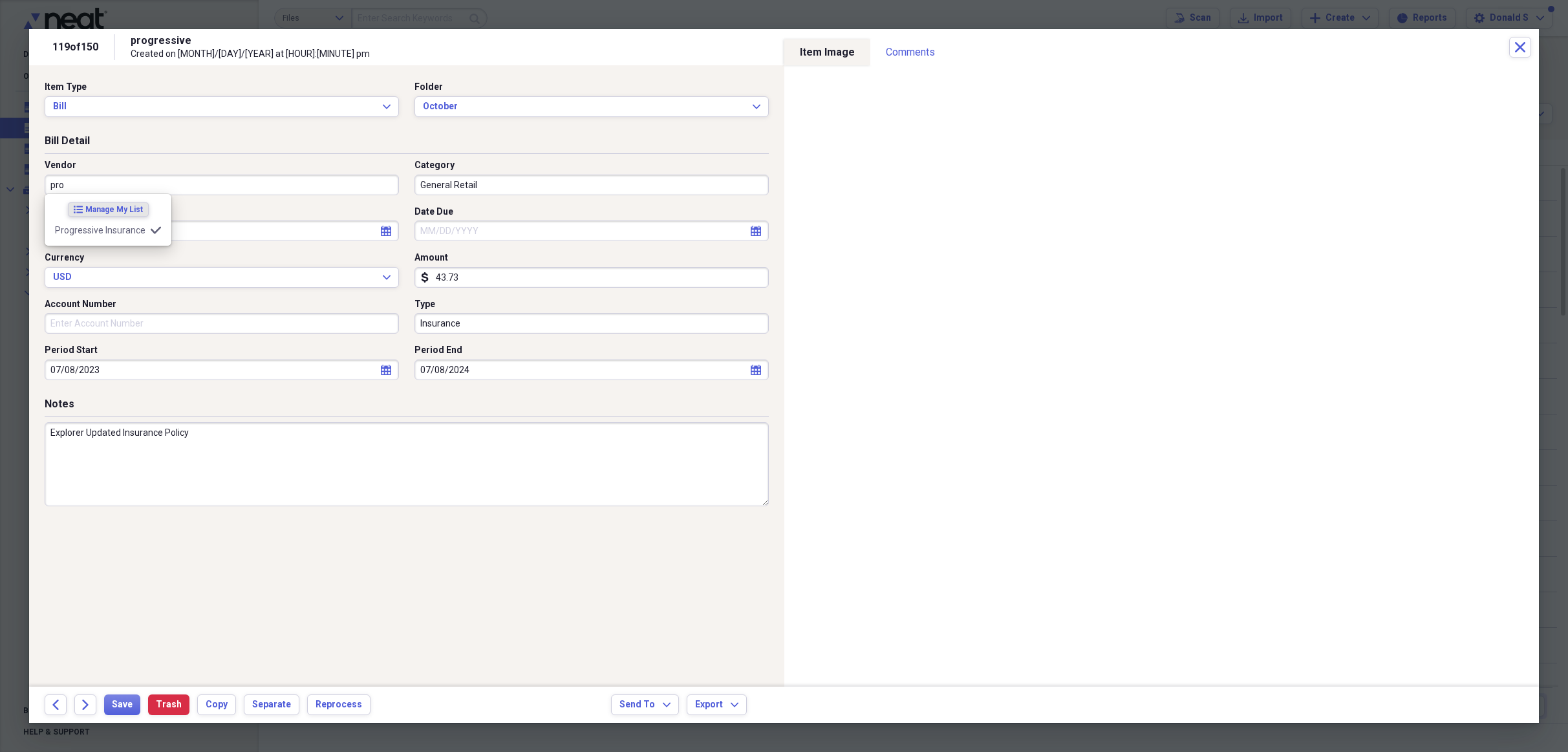 type on "Progressive Insurance" 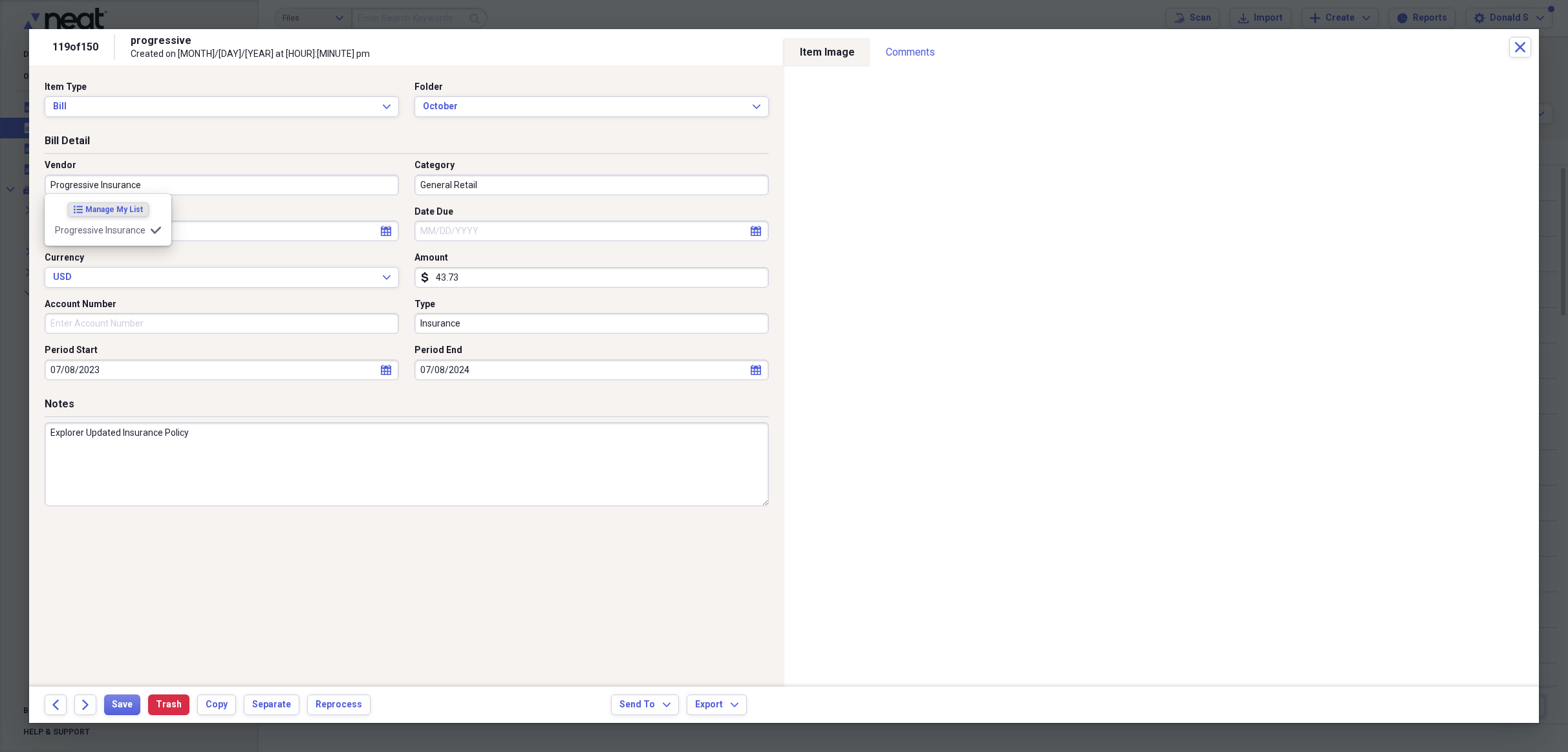type on "Insurance" 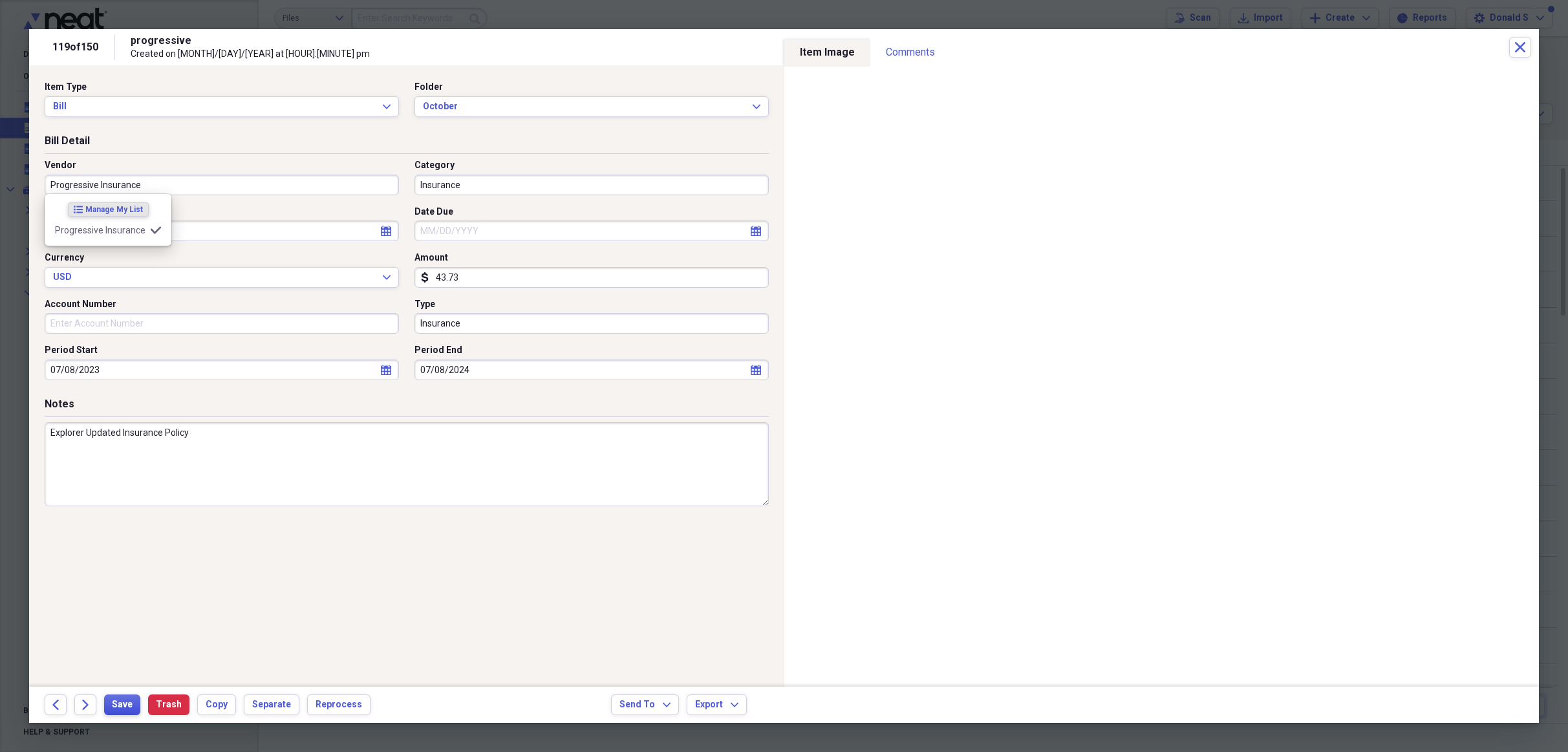 type on "Progressive Insurance" 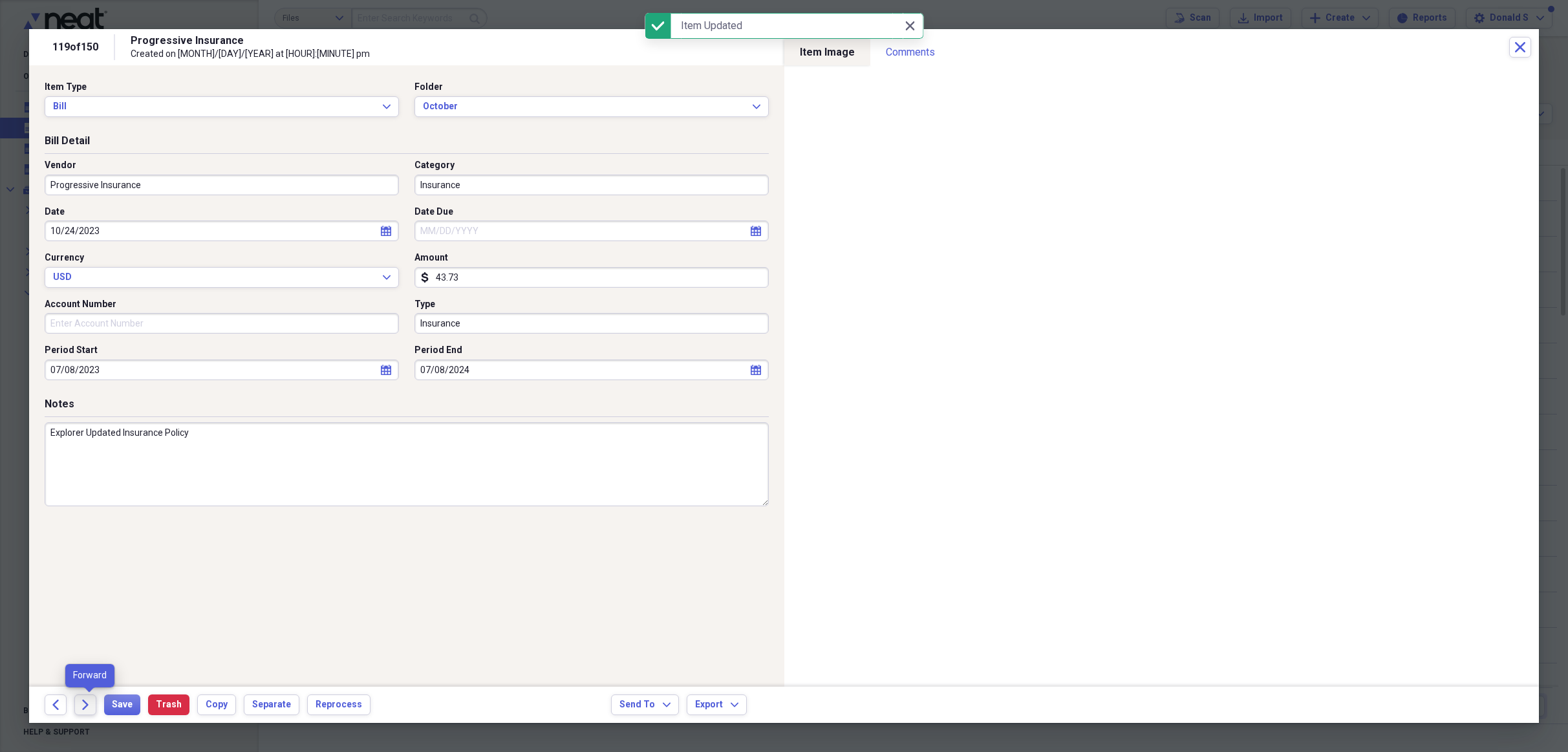click on "Forward" 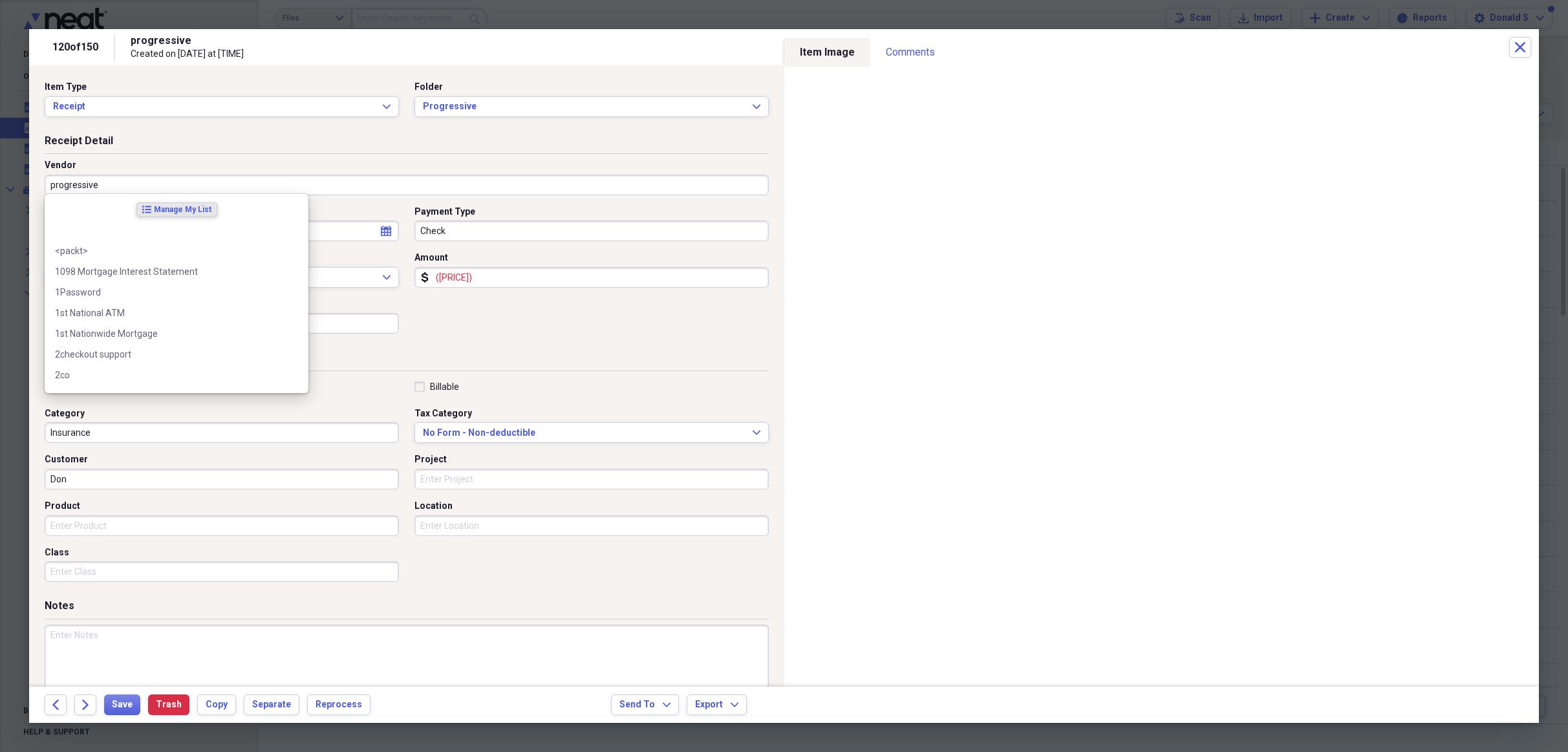drag, startPoint x: 118, startPoint y: 182, endPoint x: 145, endPoint y: 188, distance: 27.658633 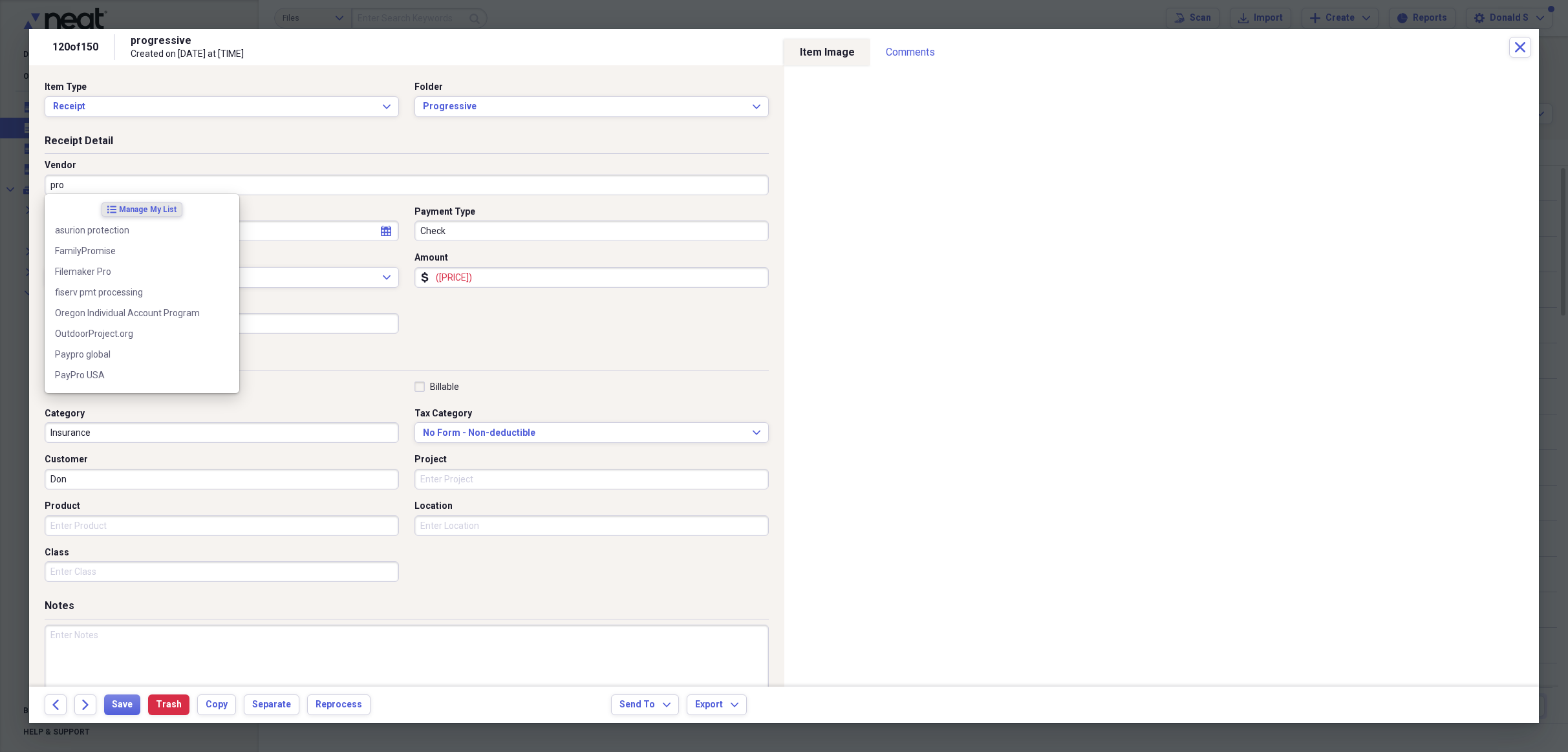 paste on "Progressive Insurance" 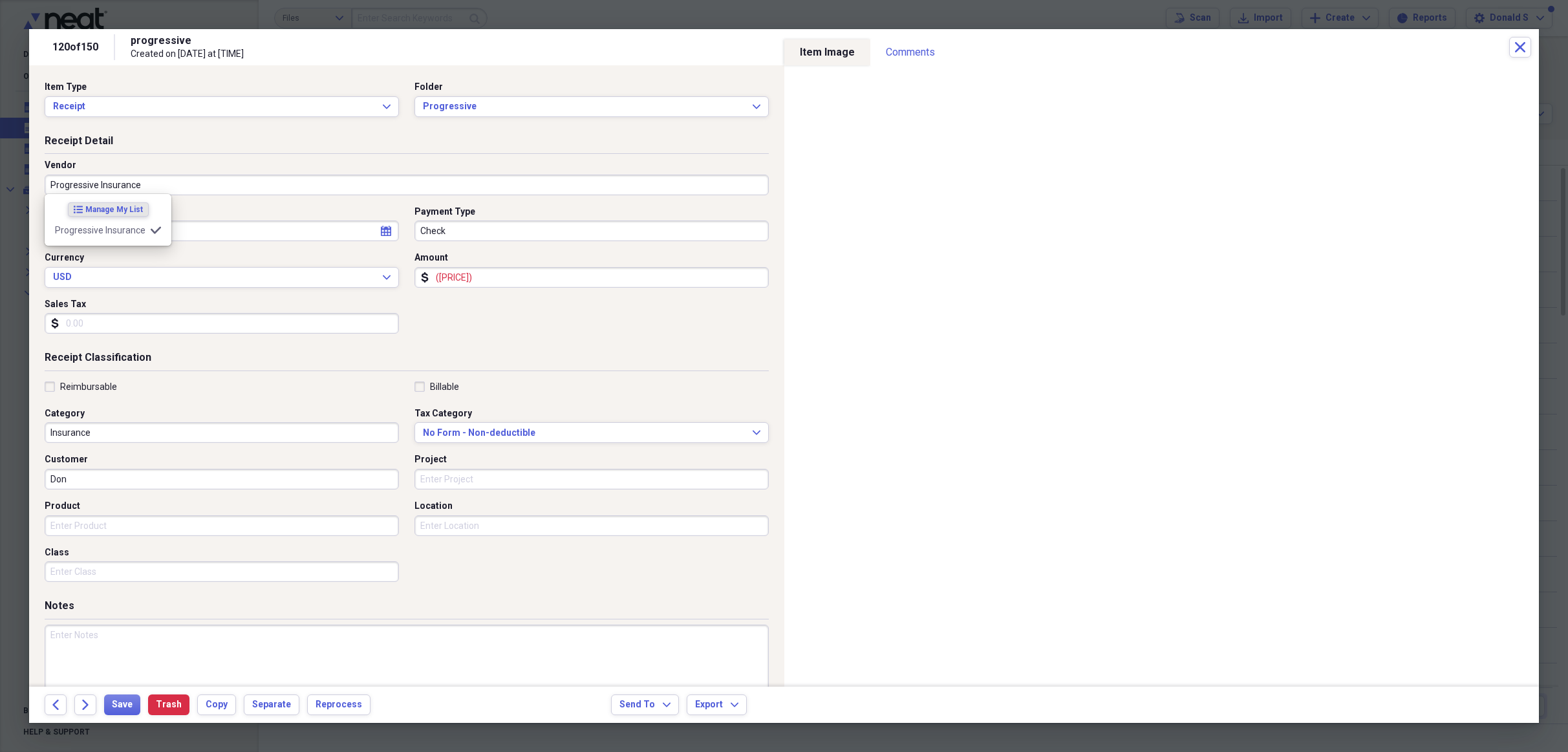 scroll, scrollTop: 34, scrollLeft: 0, axis: vertical 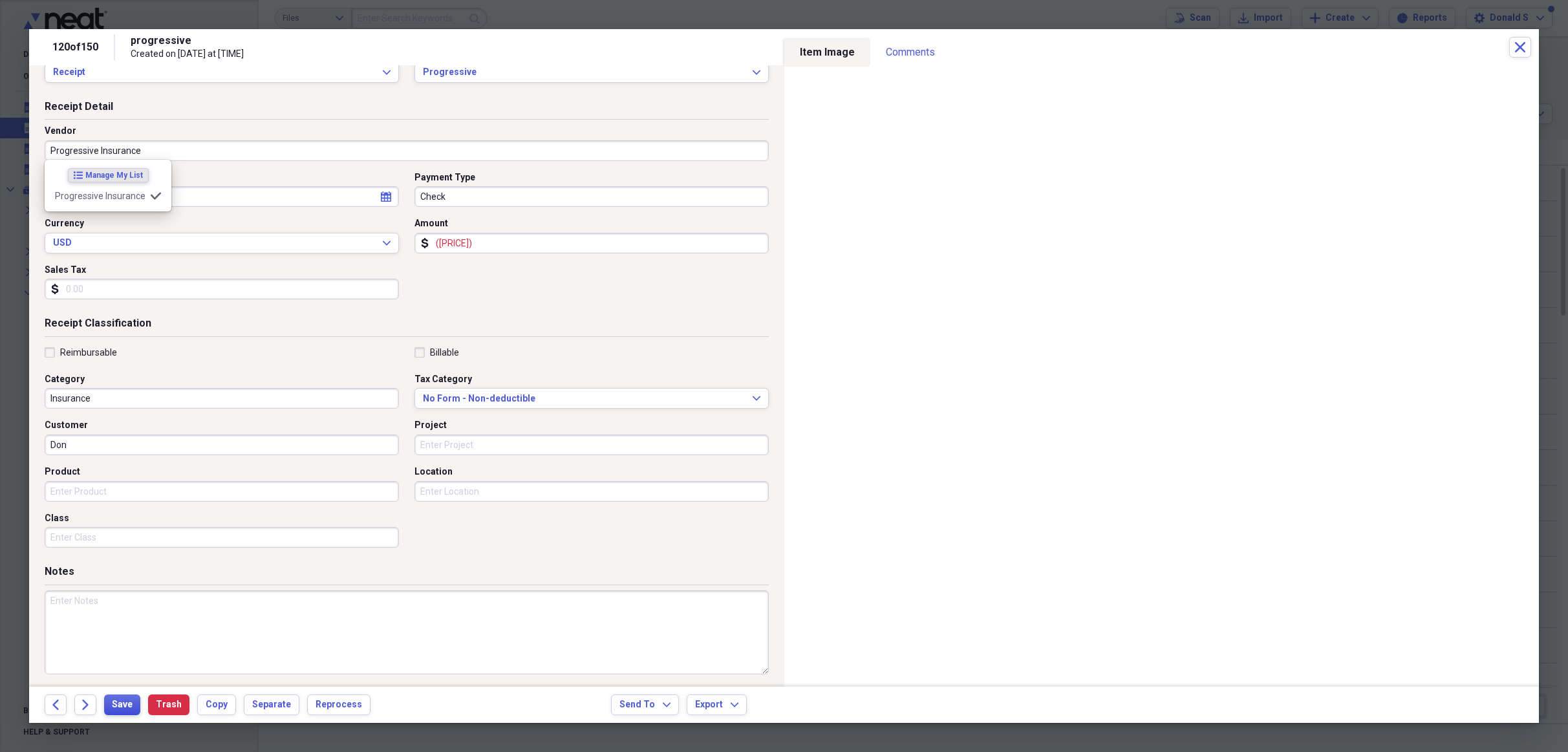 type on "Progressive Insurance" 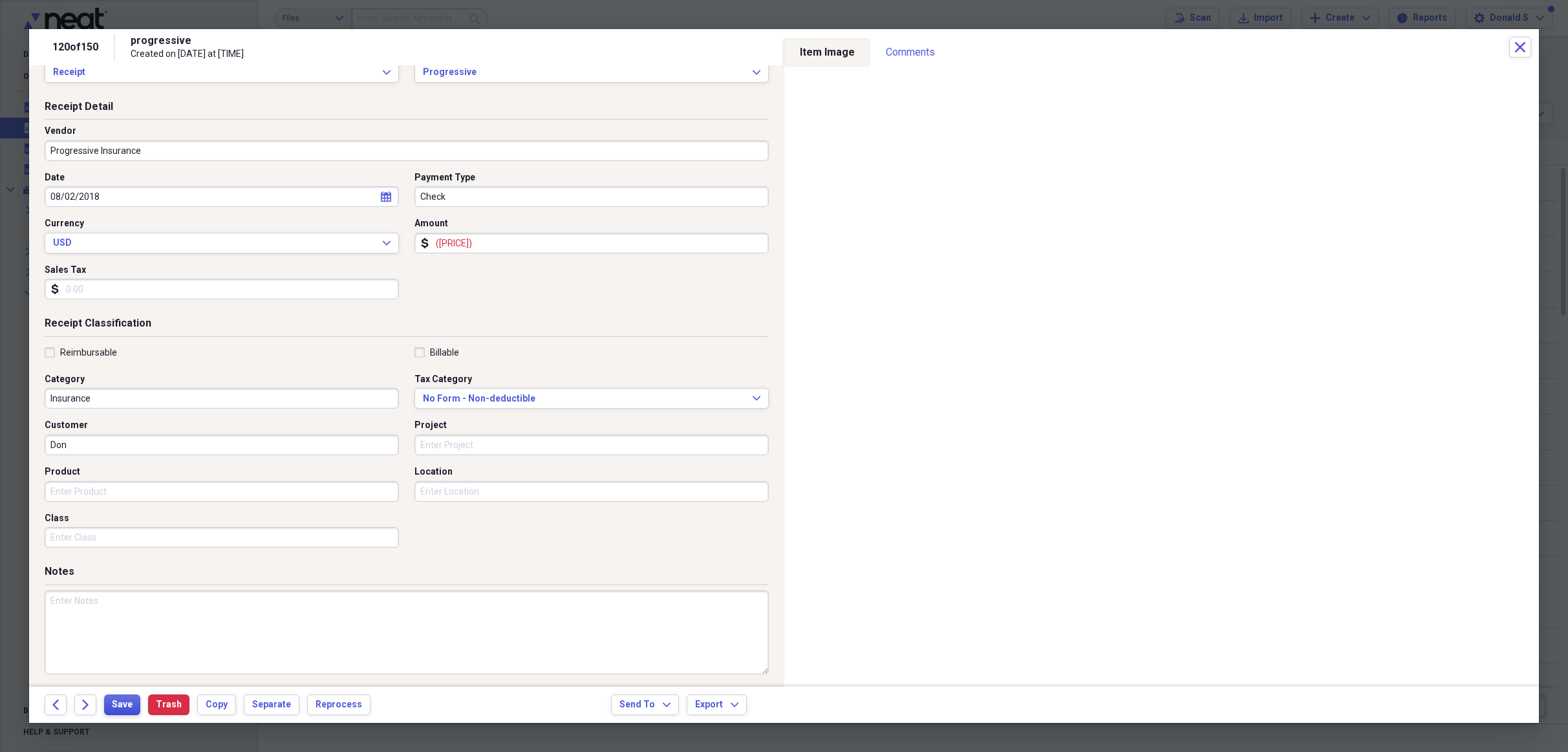 click on "Save" at bounding box center [122, 705] 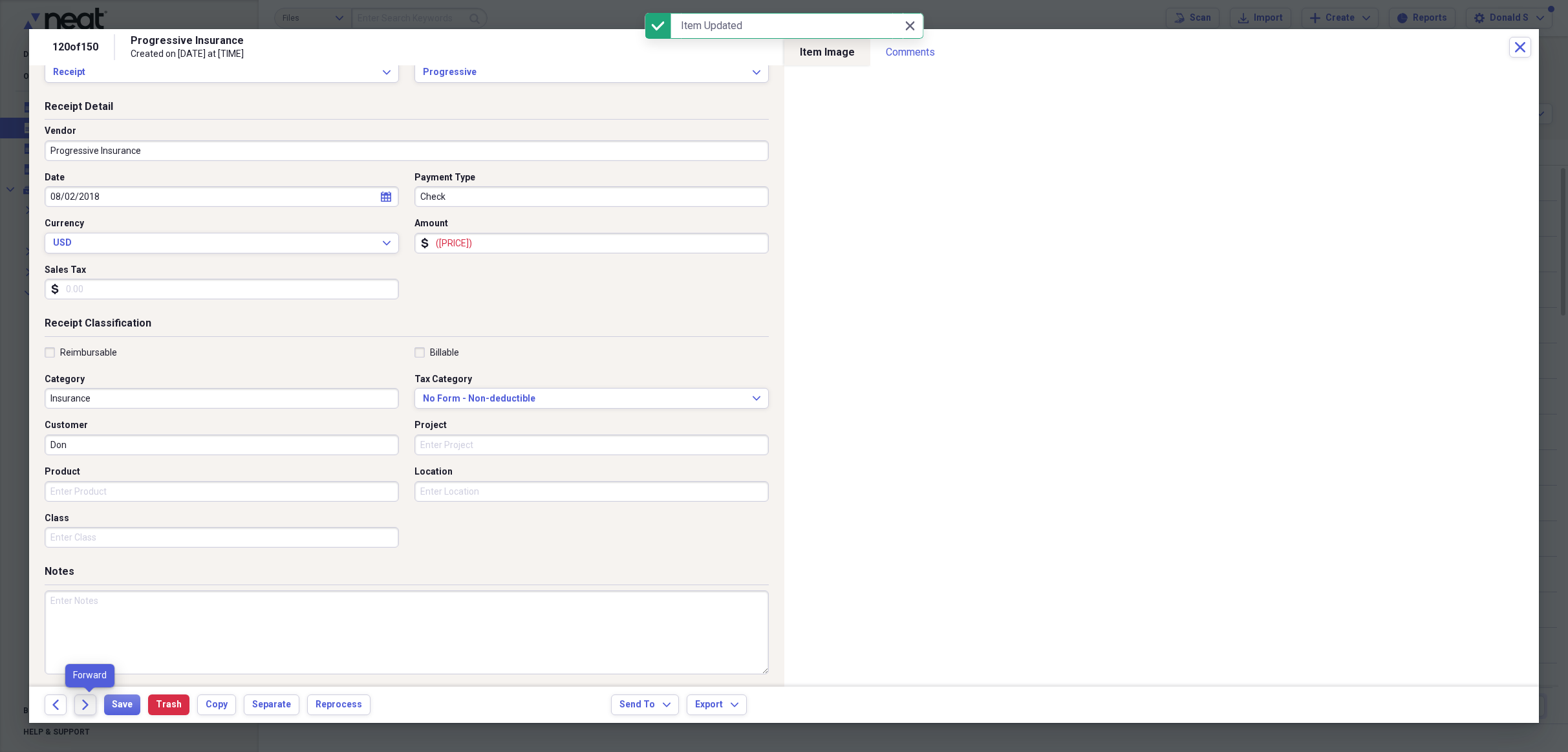 click 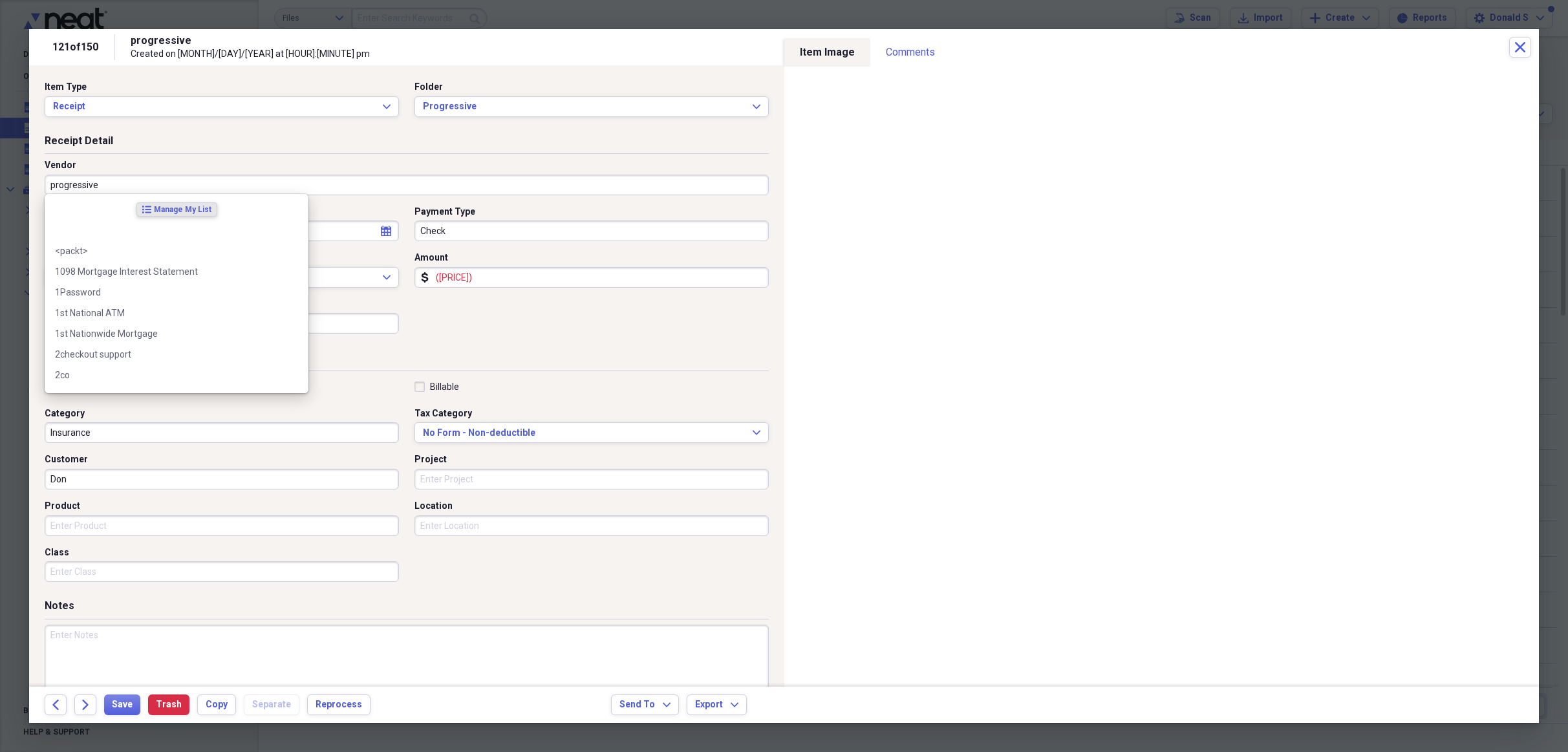 drag, startPoint x: 136, startPoint y: 187, endPoint x: 156, endPoint y: 193, distance: 20.88061 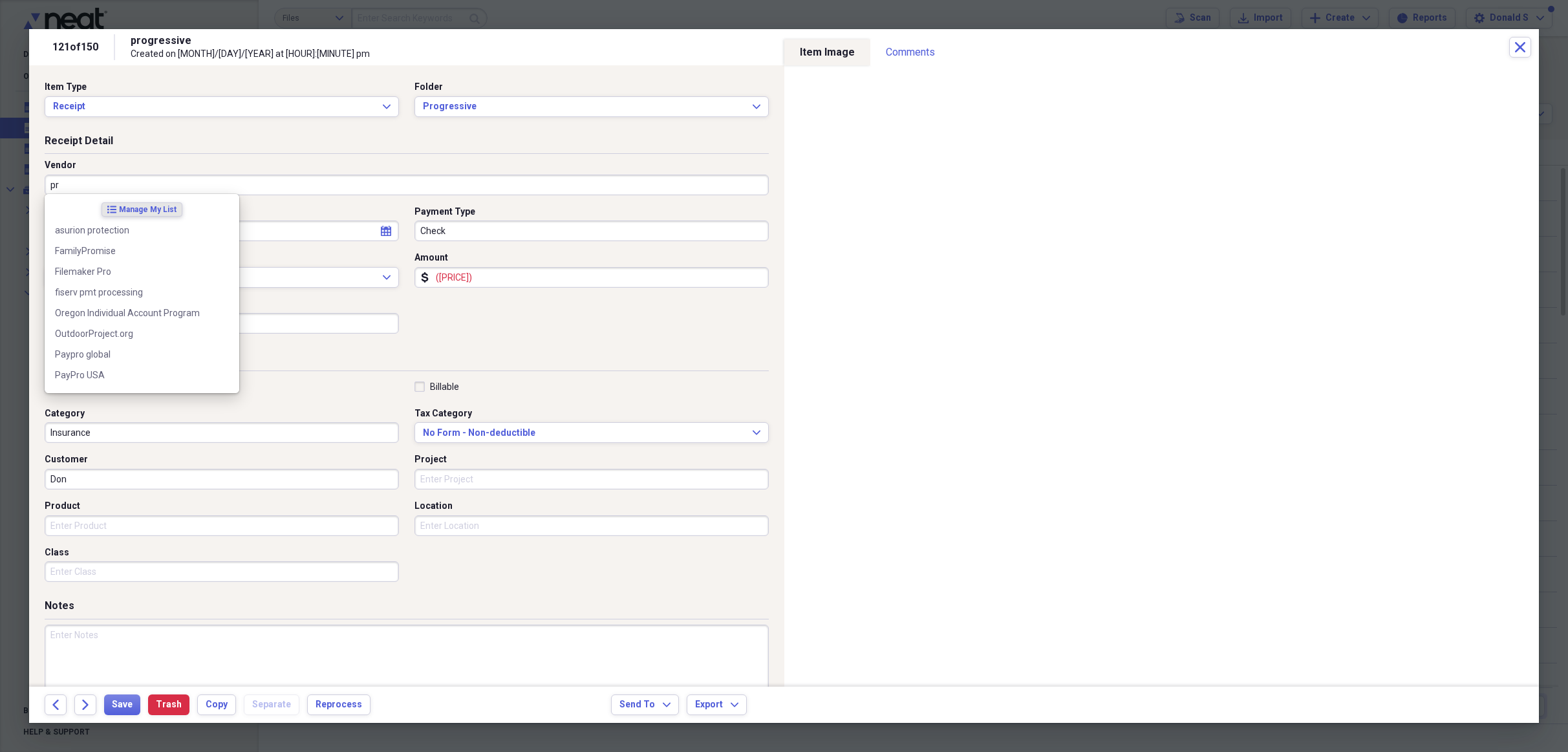 type on "p" 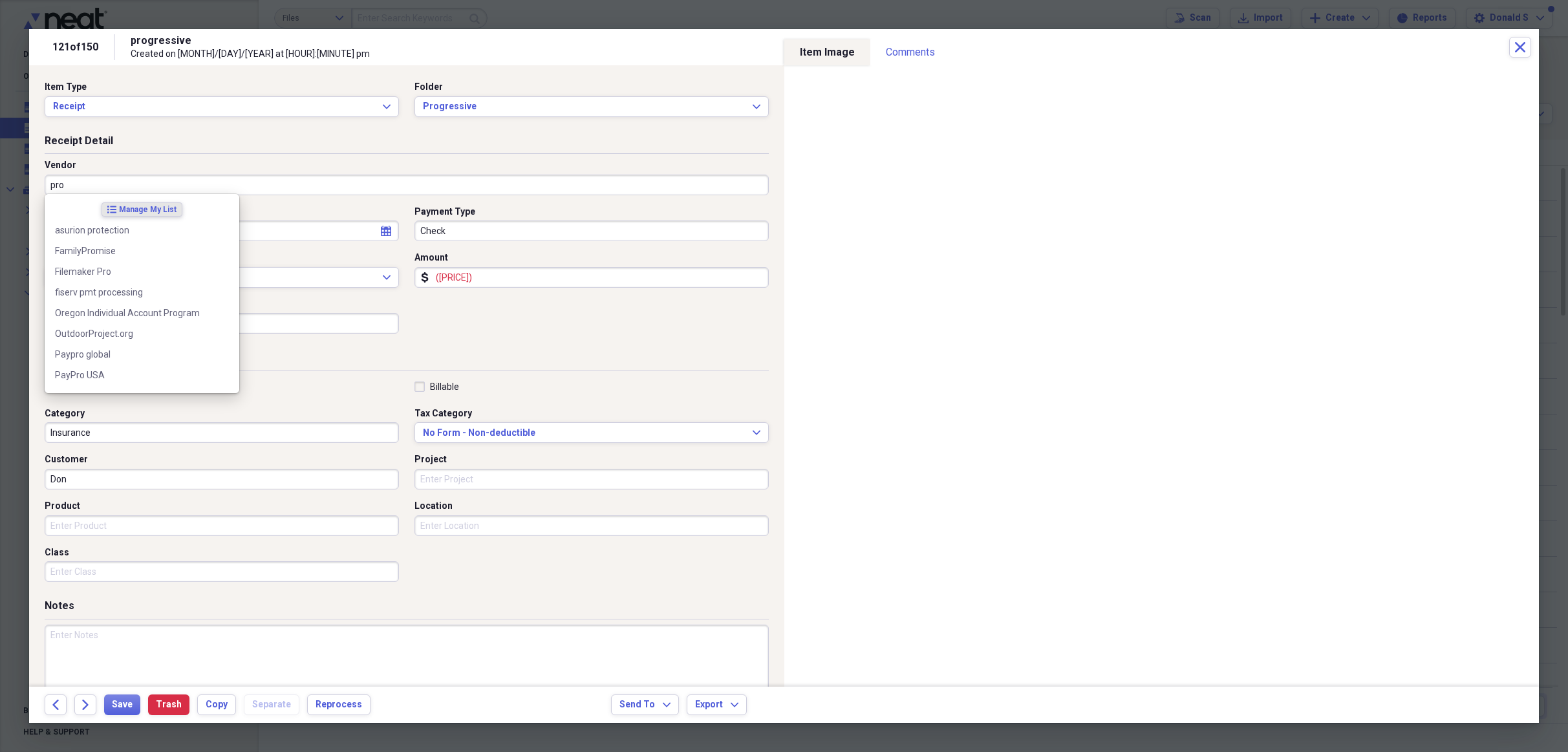 paste on "Progressive Insurance" 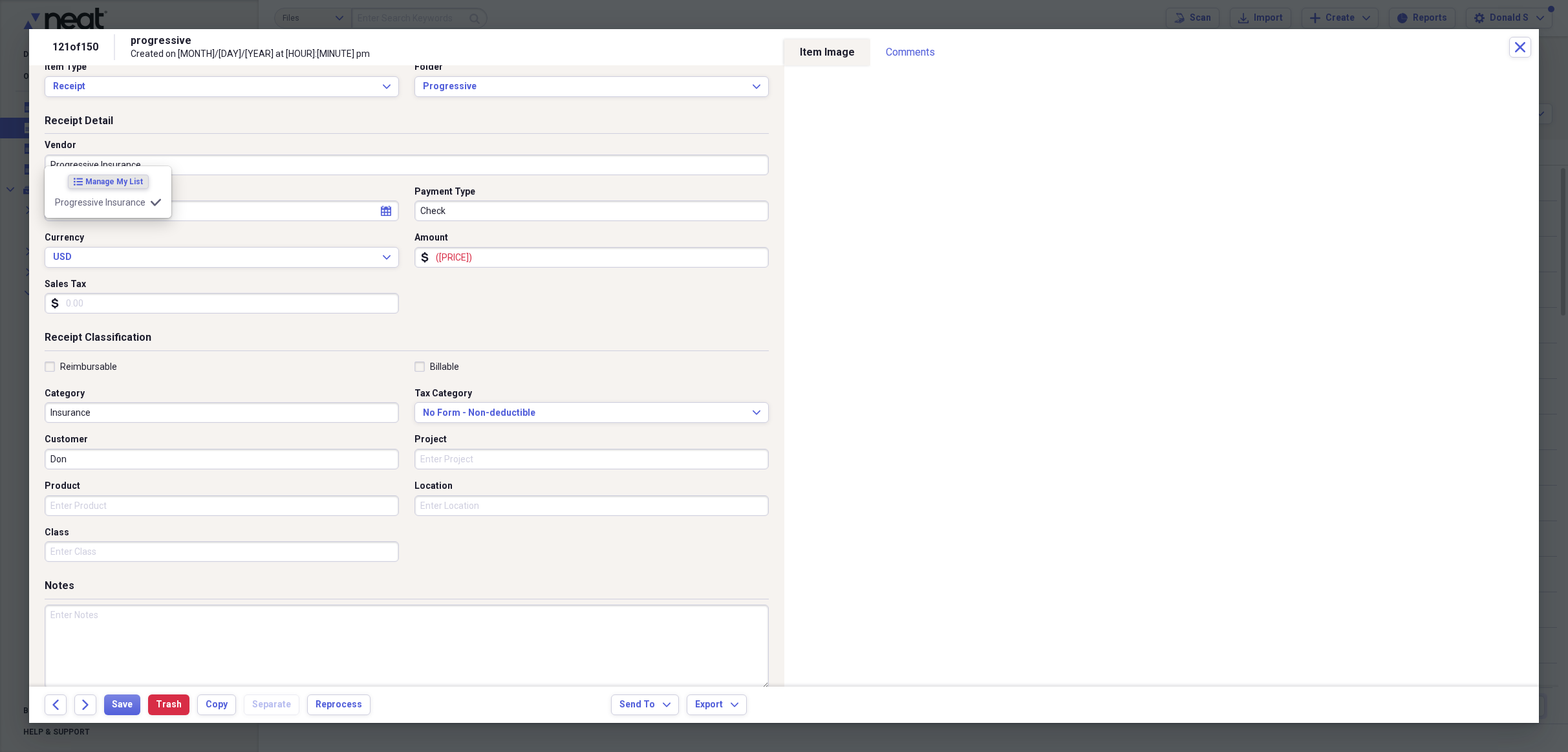 scroll, scrollTop: 28, scrollLeft: 0, axis: vertical 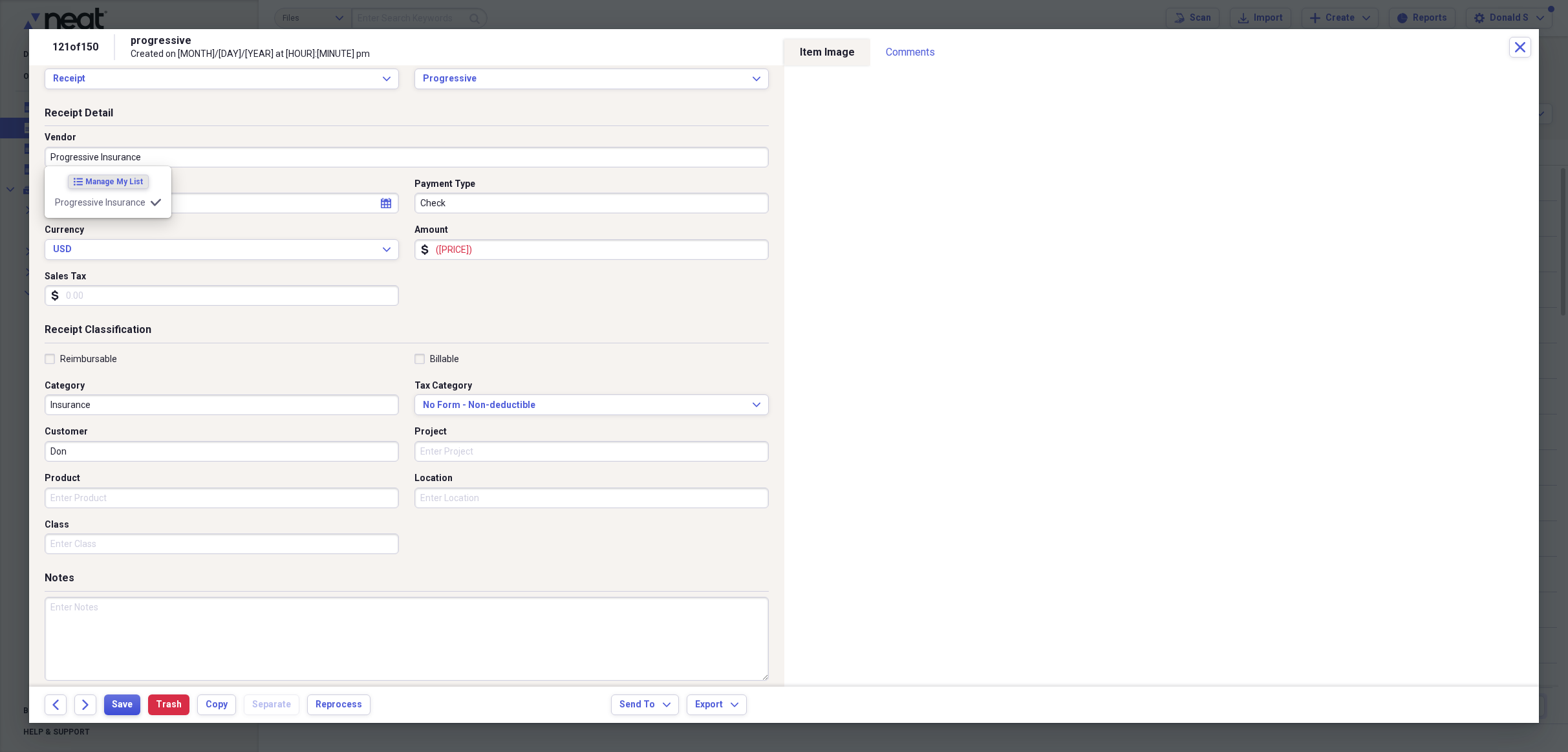 type on "Progressive Insurance" 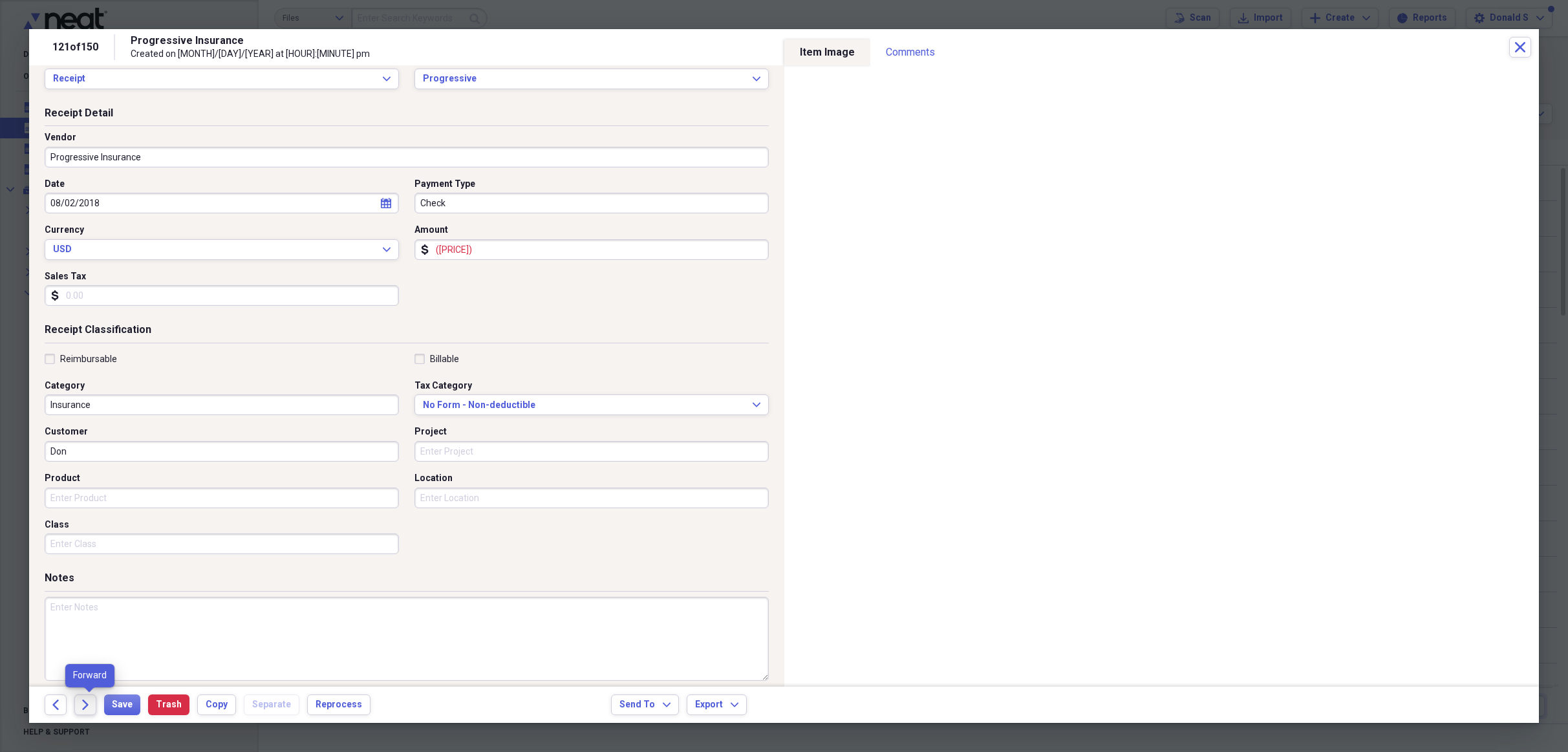click on "Forward" 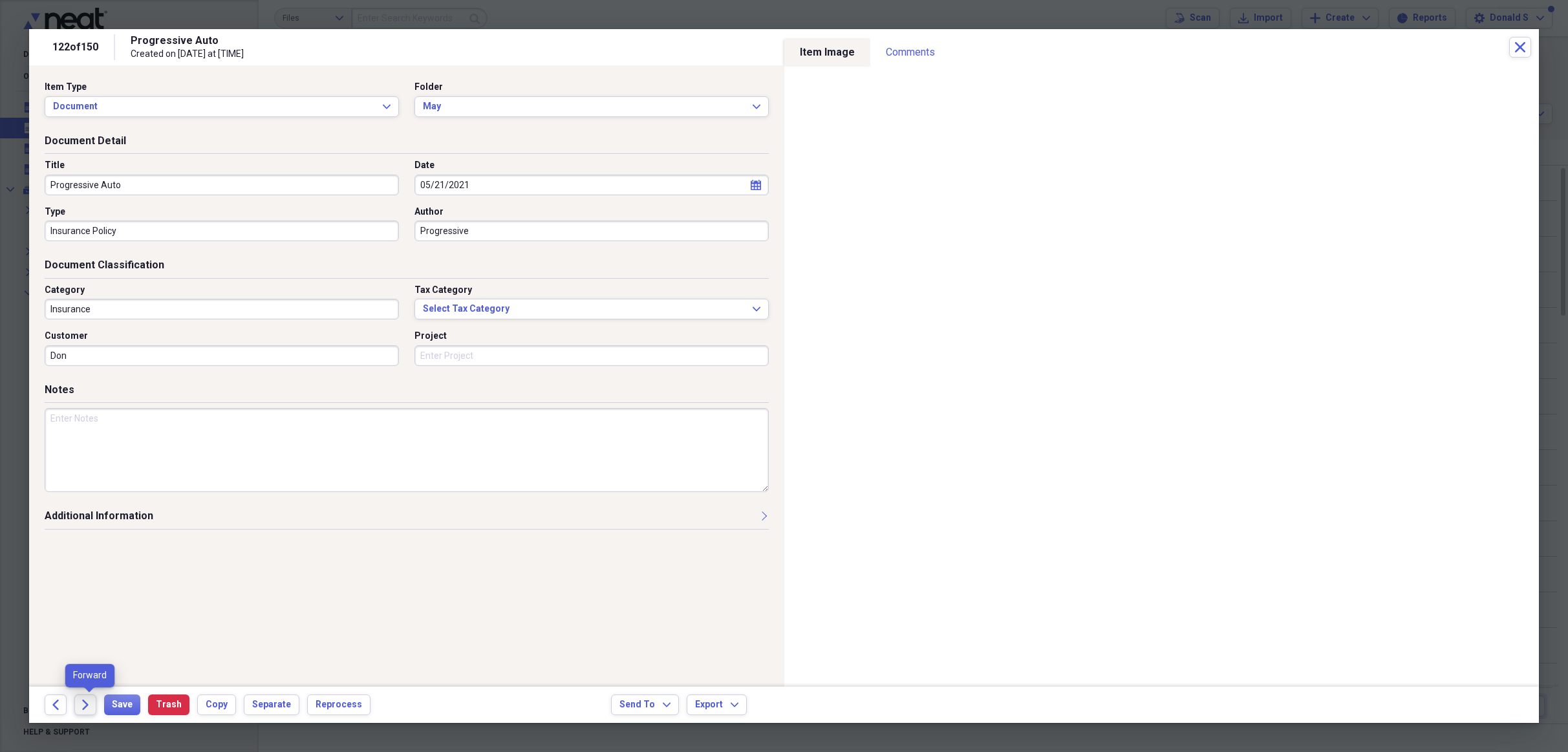 click on "Forward" 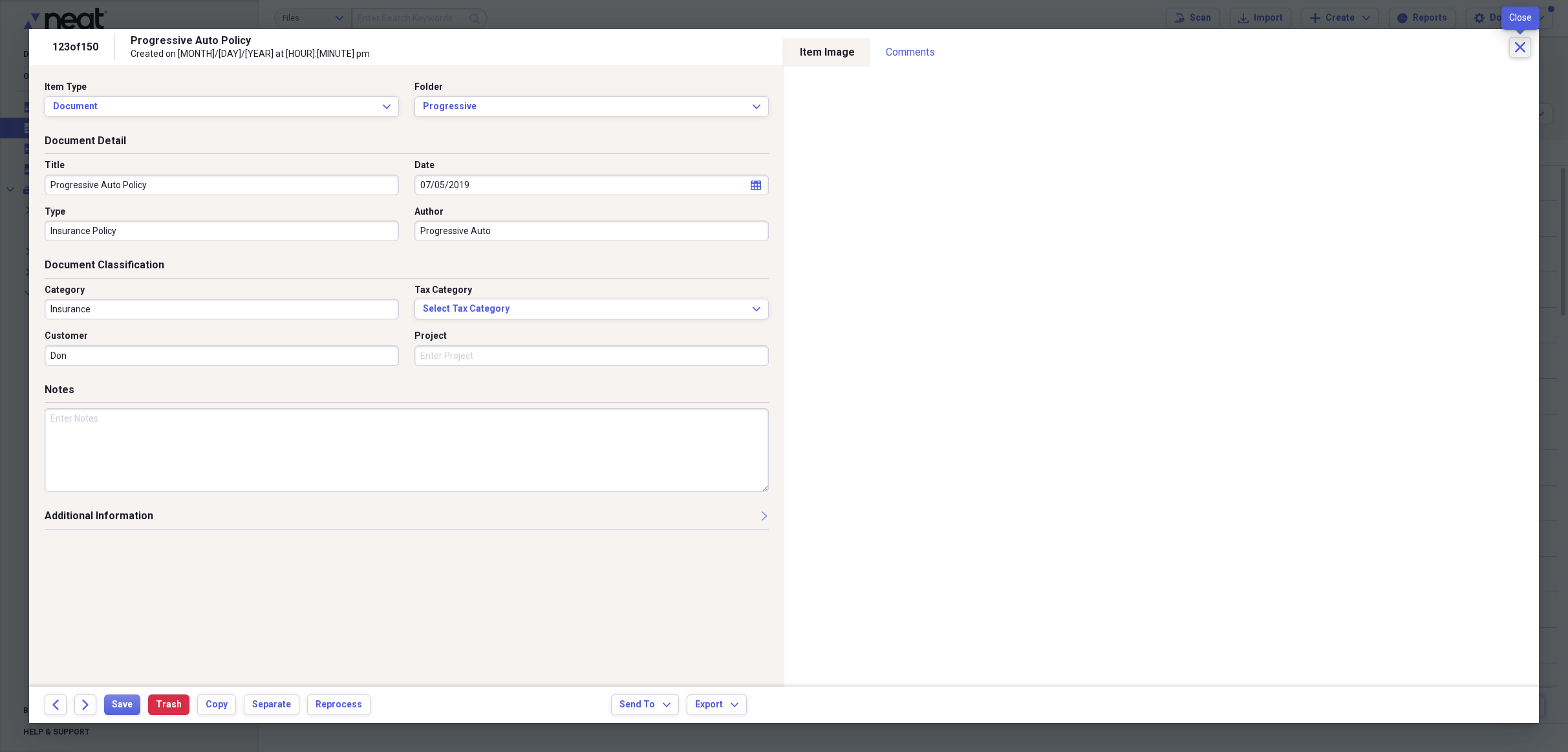 click 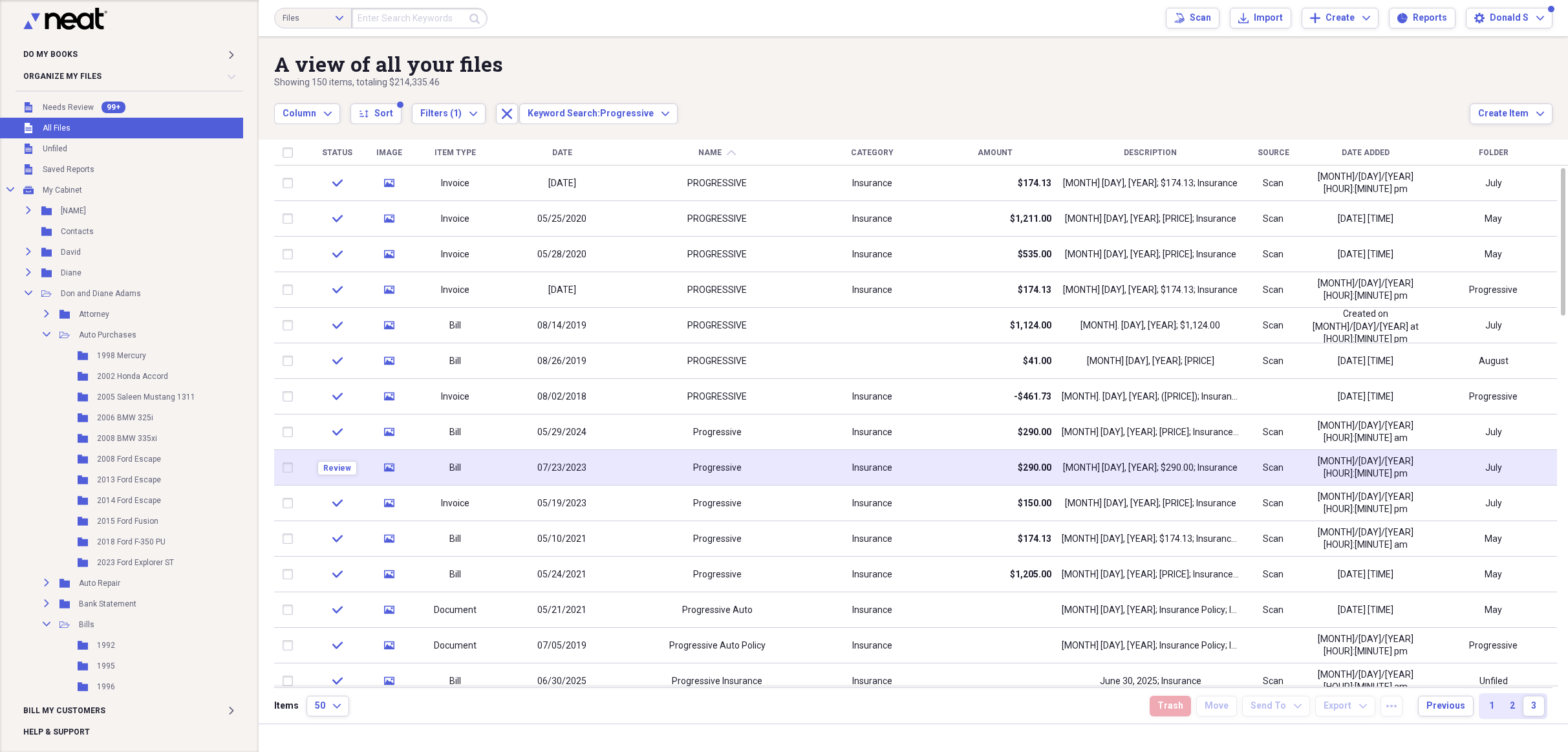 click on "07/23/2023" at bounding box center [562, 467] 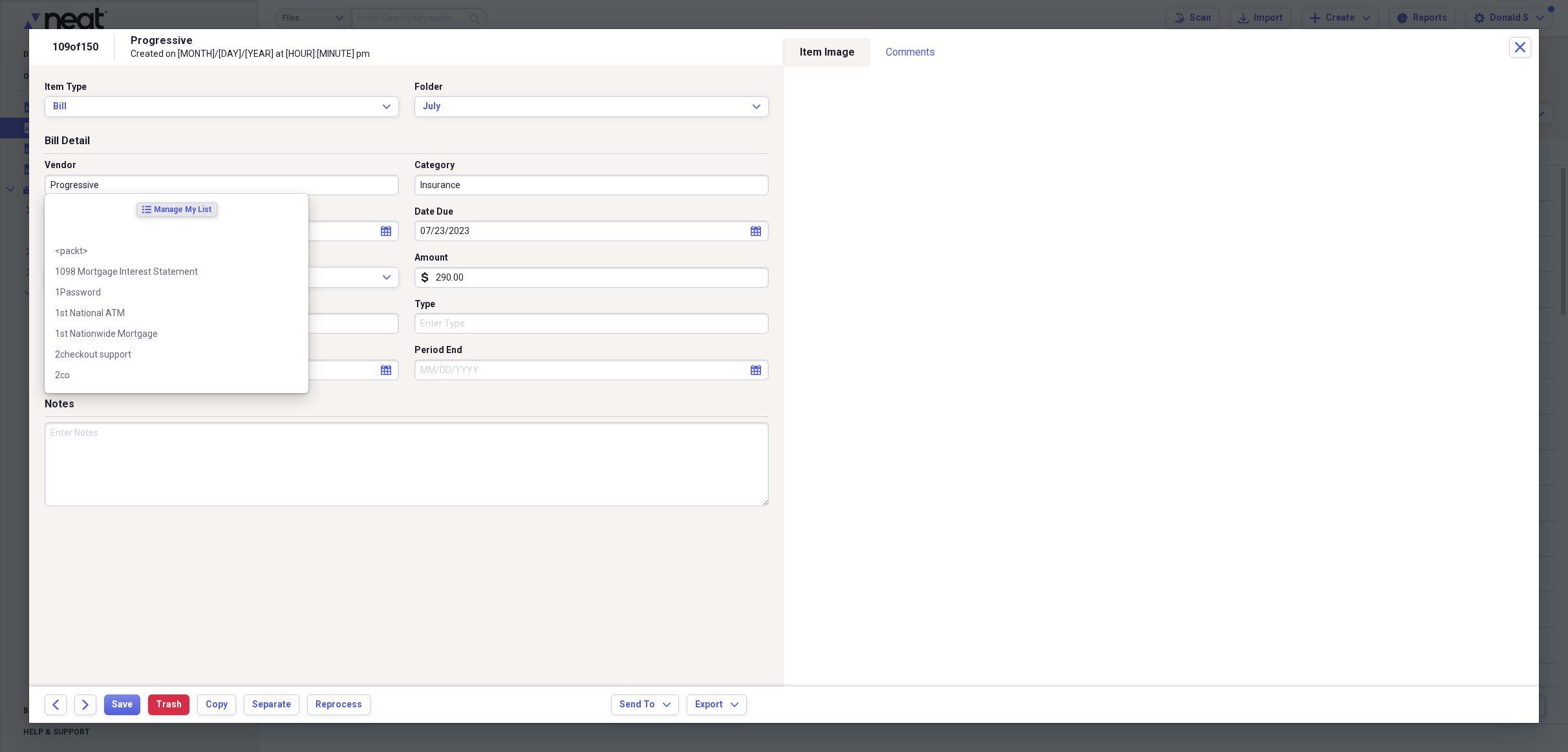 drag, startPoint x: 165, startPoint y: 180, endPoint x: 45, endPoint y: 178, distance: 120.0167 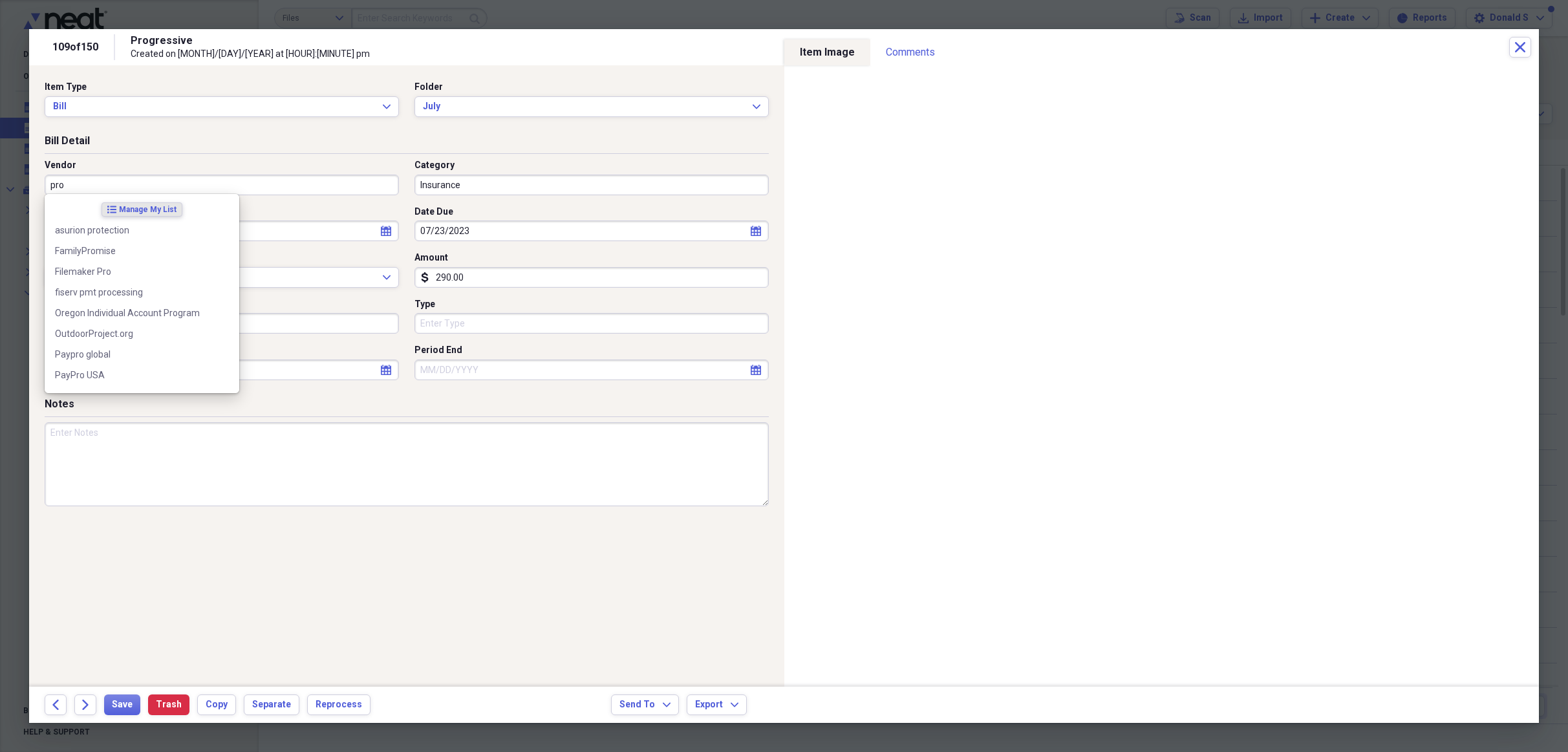 paste on "Progressive Insurance" 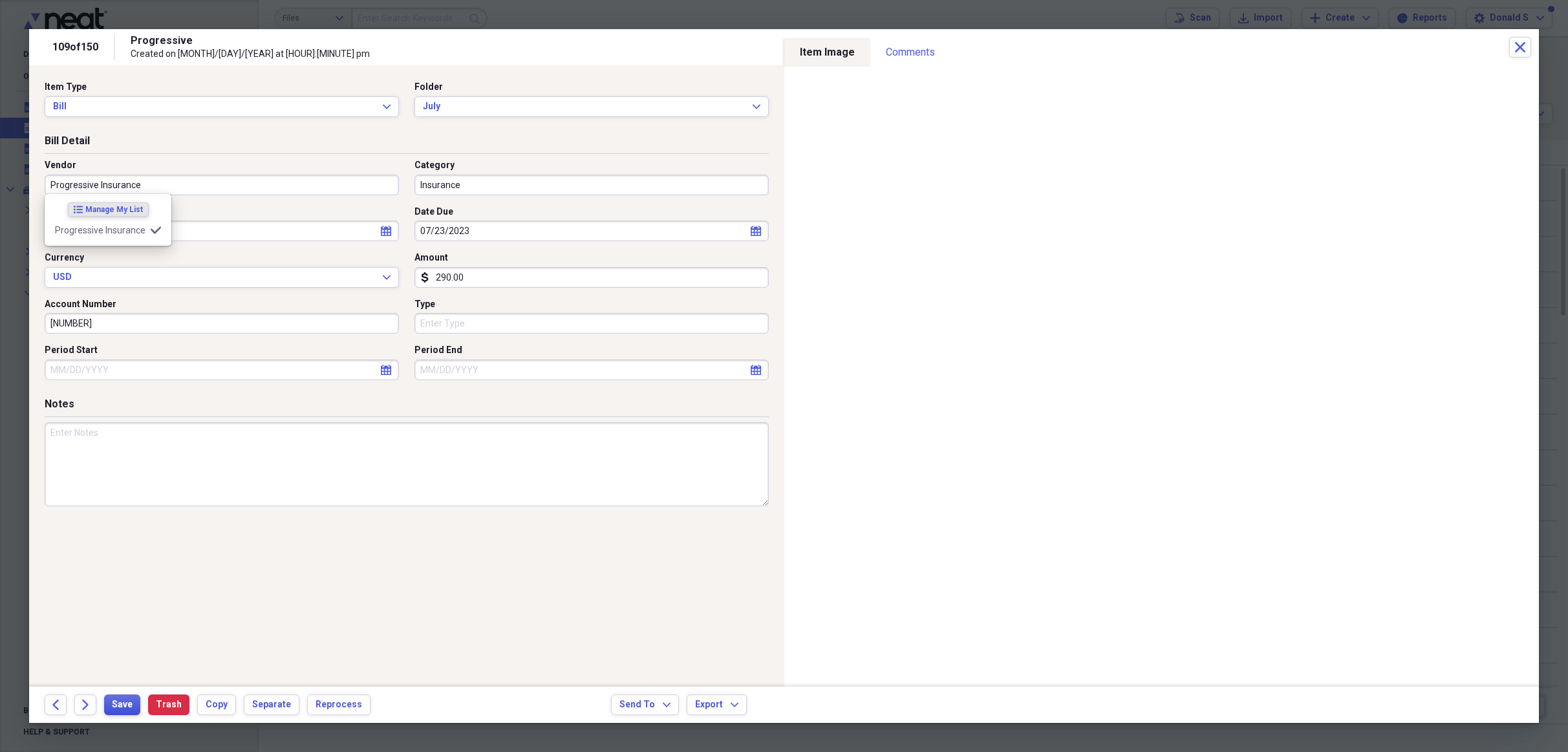 type on "Progressive Insurance" 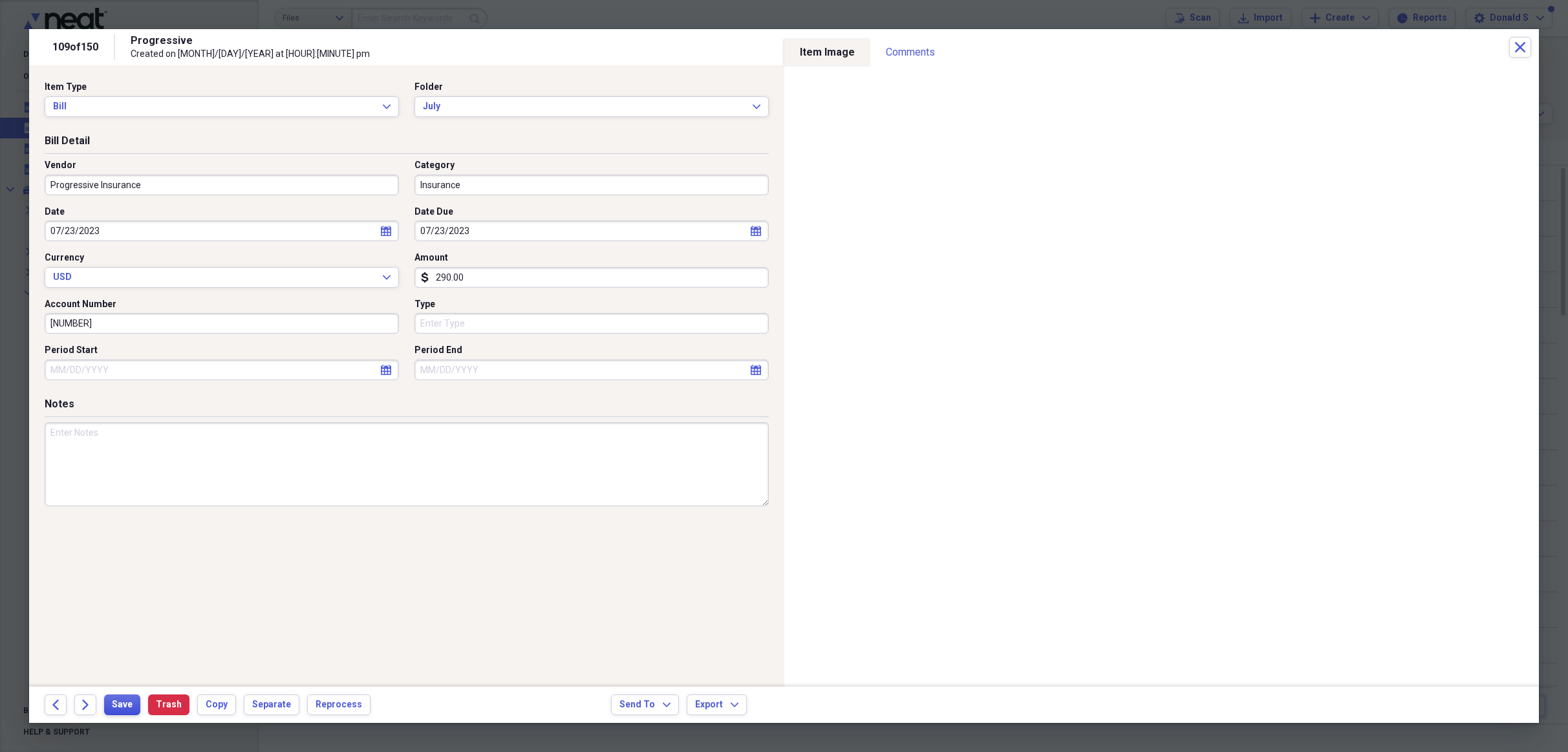 click on "Save" at bounding box center (122, 705) 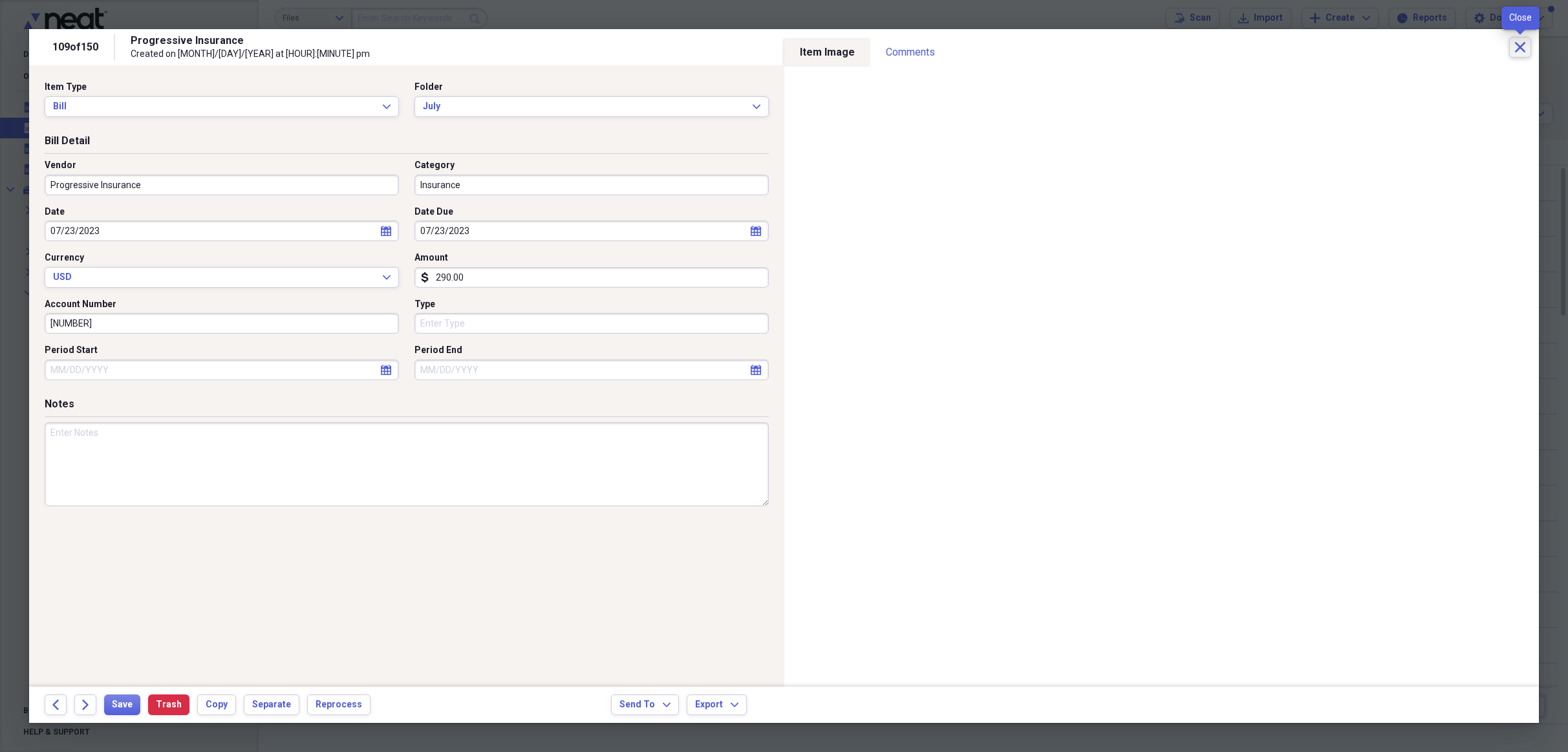 click on "Close" 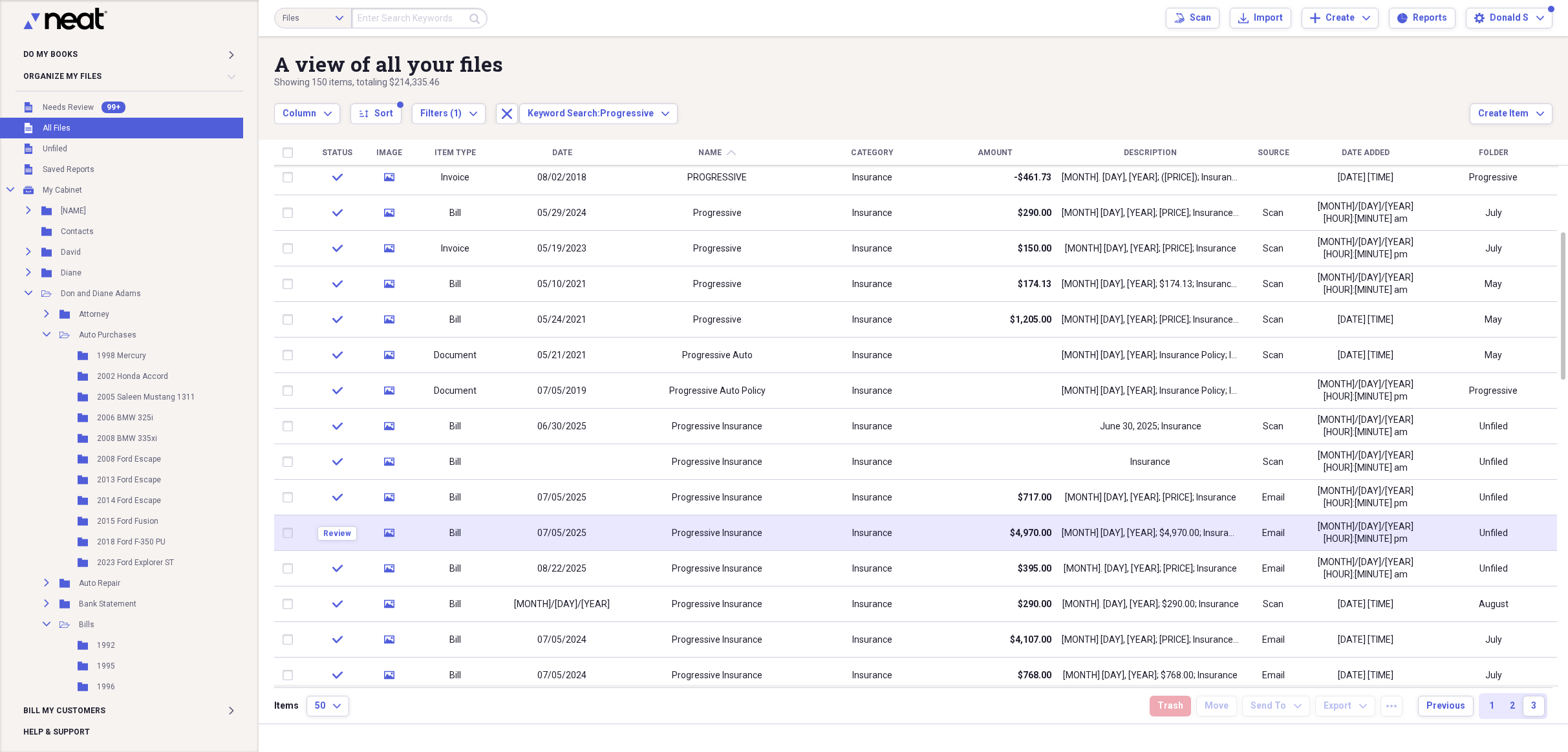 click on "Bill" at bounding box center [455, 533] 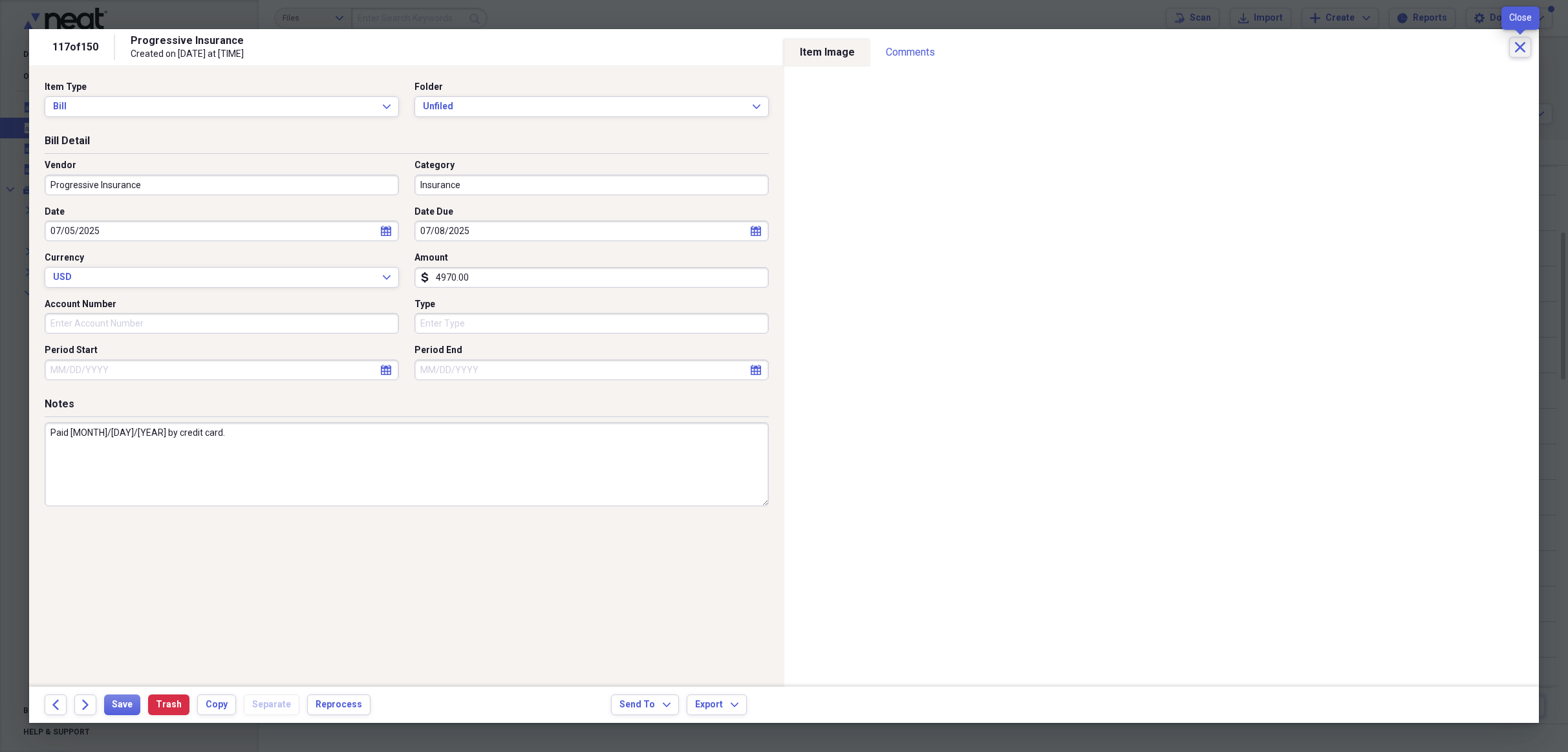 click on "Close" at bounding box center (1520, 47) 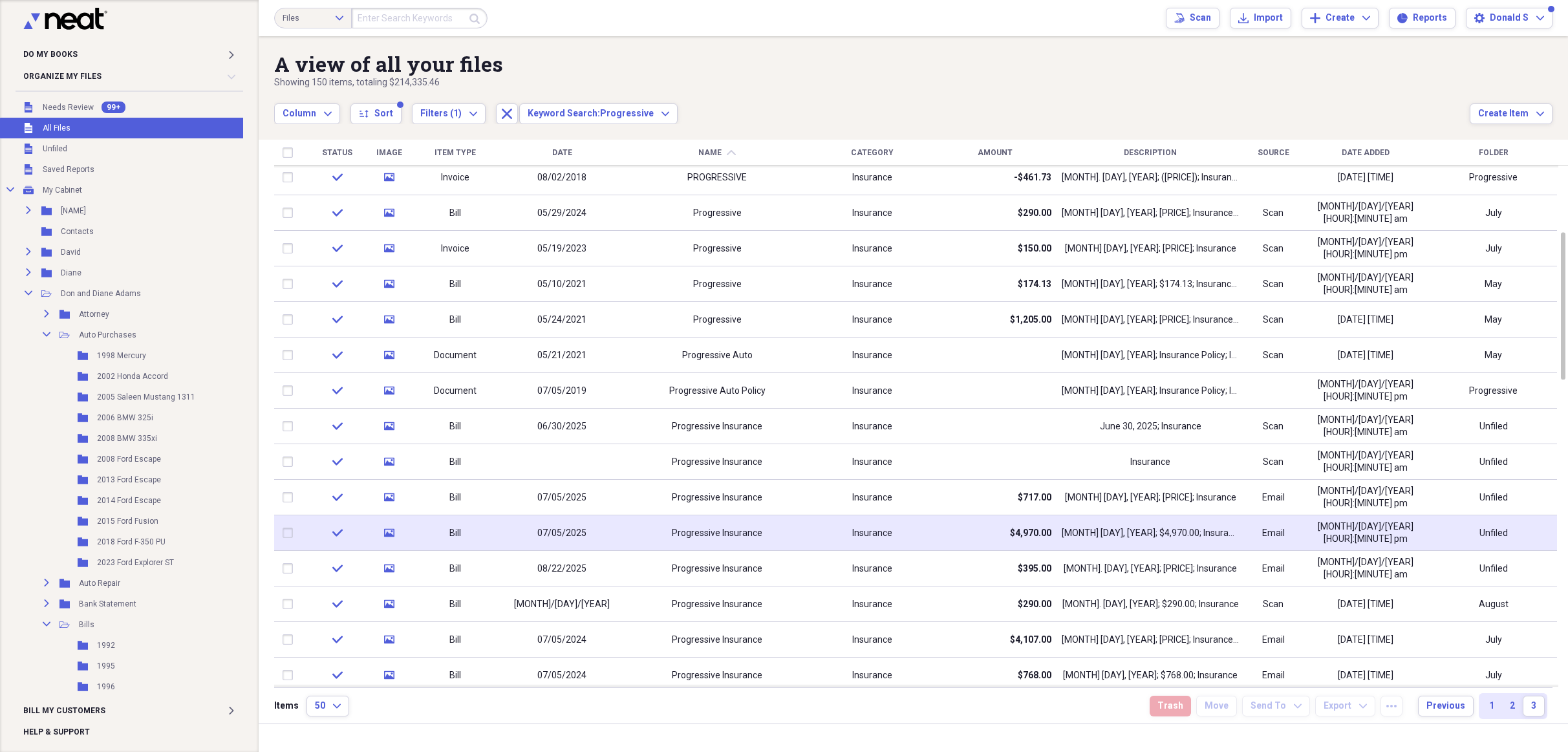 click on "[MONTH] 5, 2025; $[AMOUNT]; Insurance" at bounding box center (1150, 533) 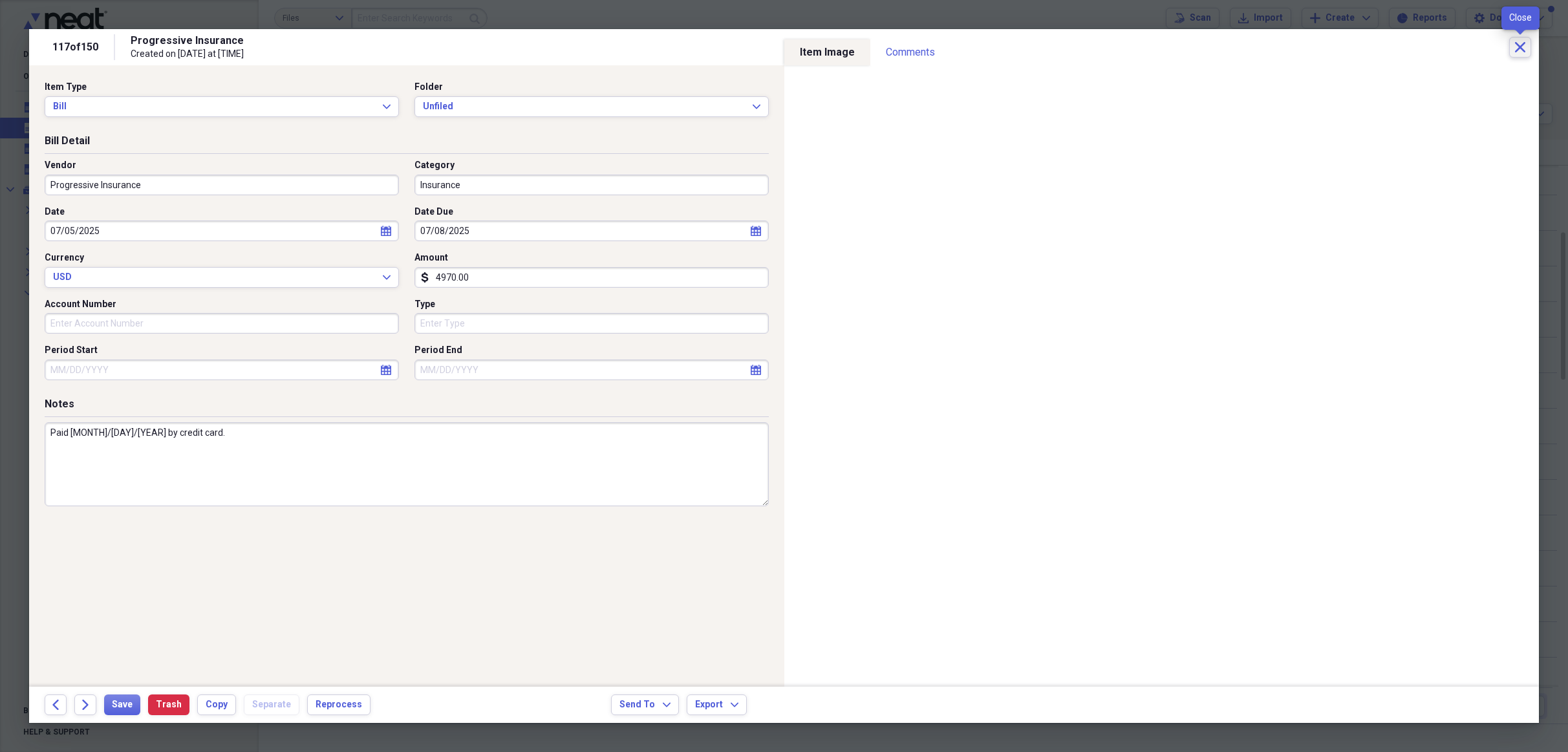 click on "Close" 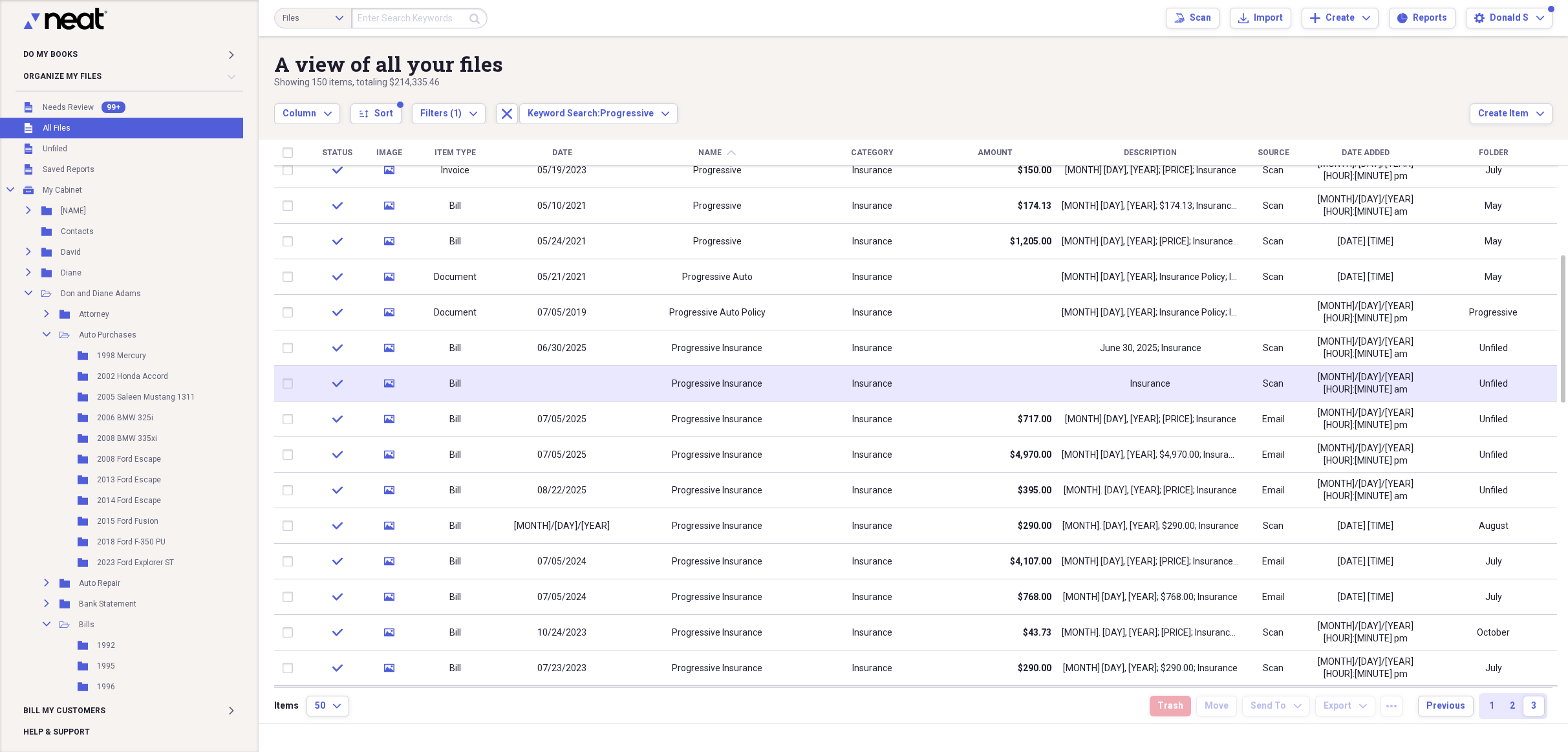 click on "Progressive Insurance" at bounding box center (717, 383) 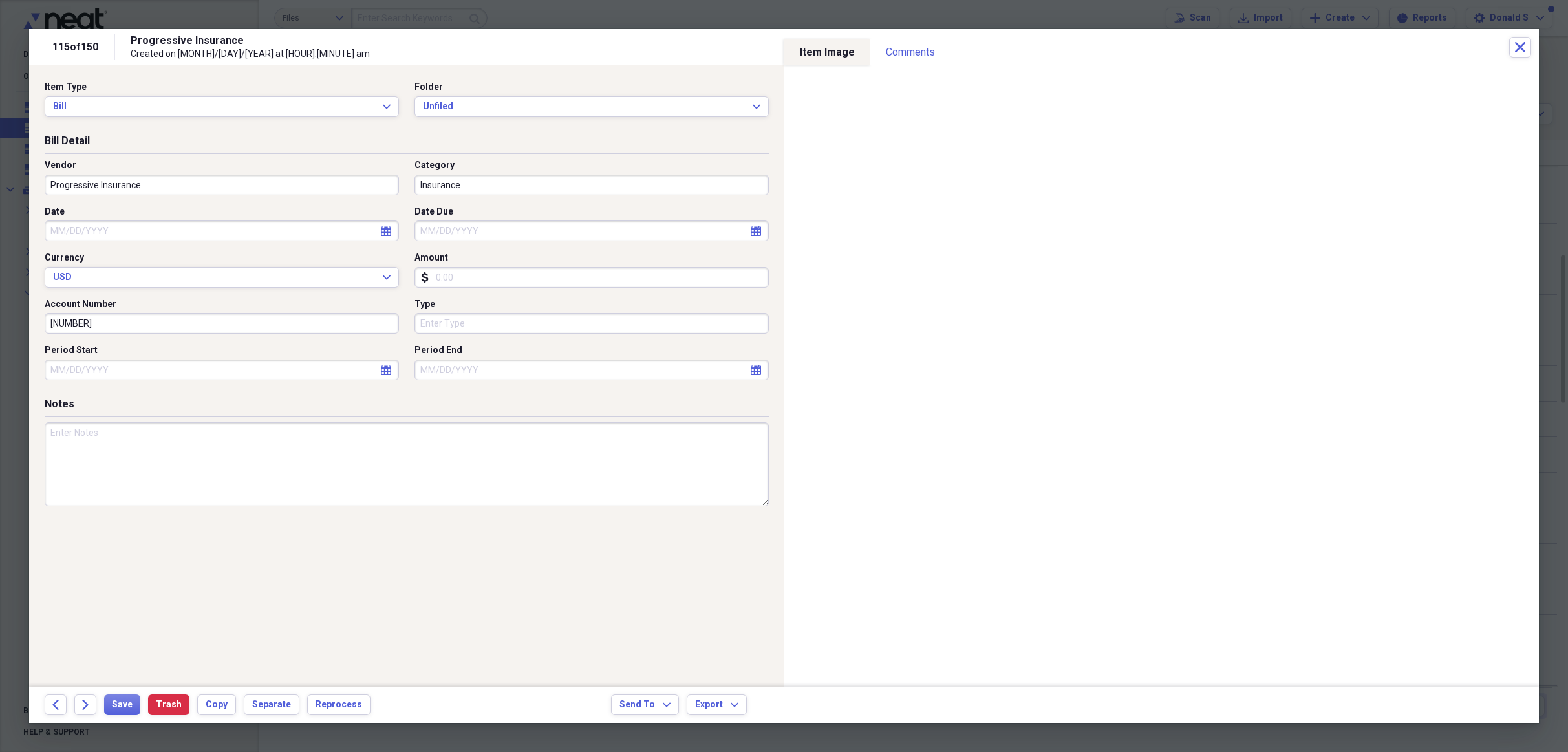 select on "7" 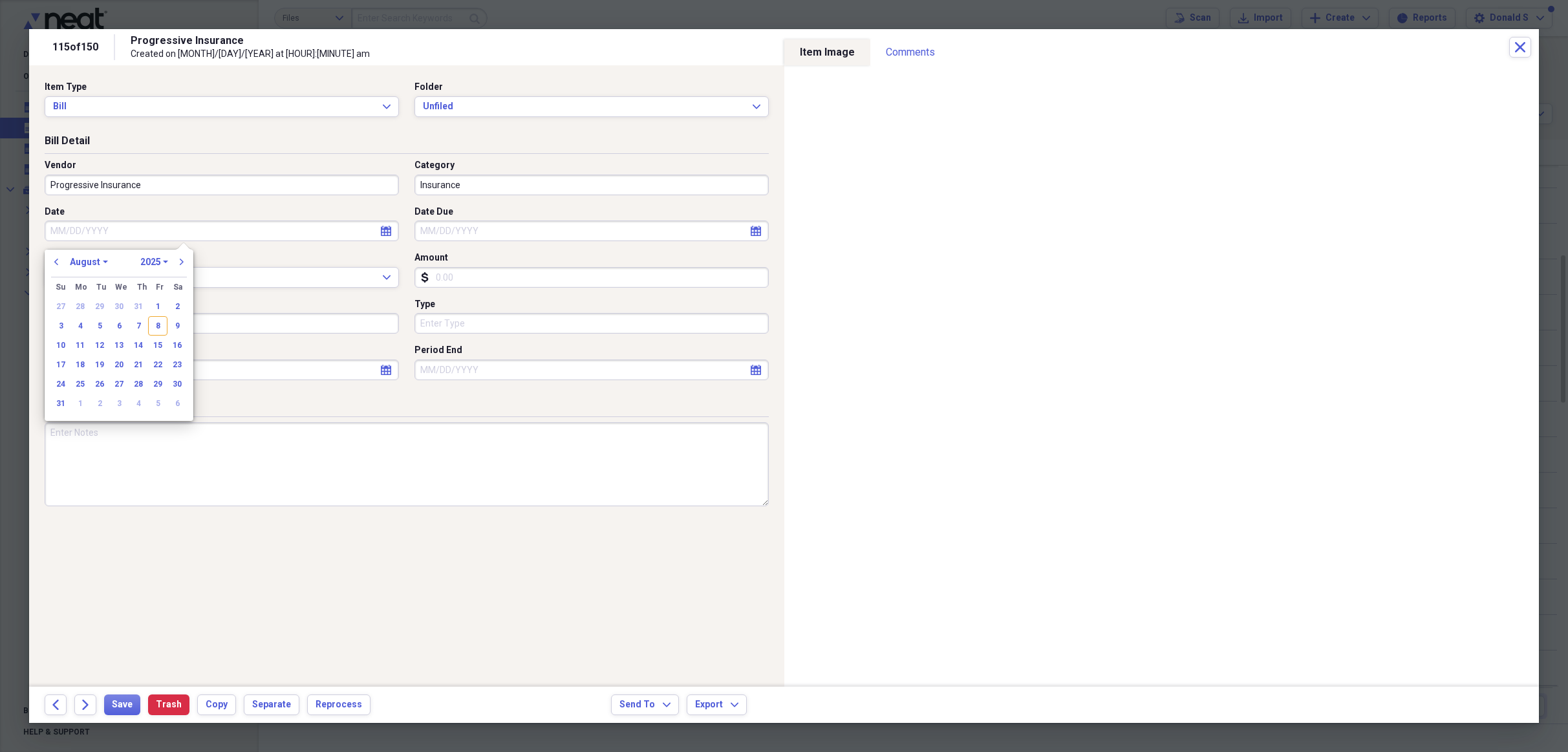click on "Date" at bounding box center [222, 231] 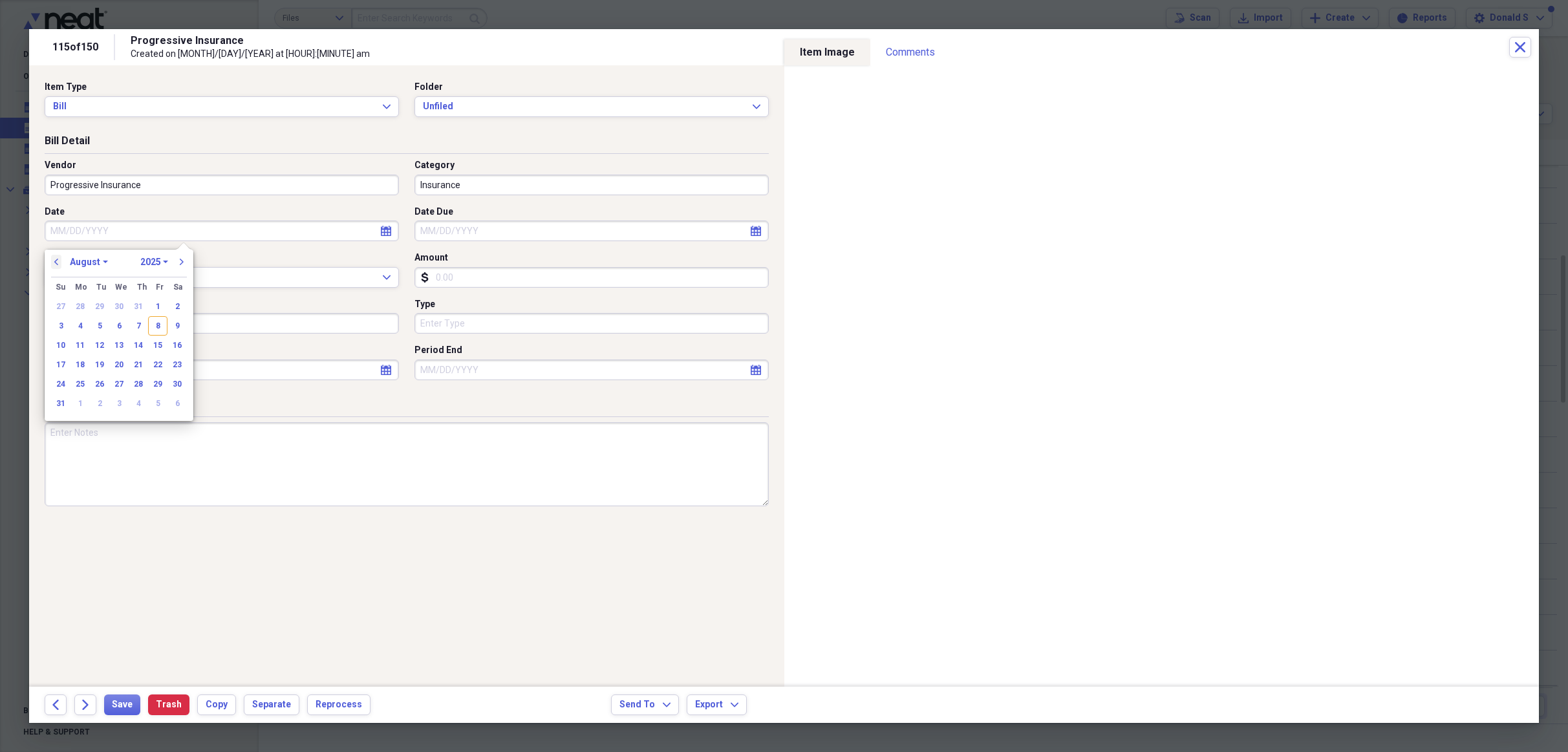 click on "previous" at bounding box center (56, 262) 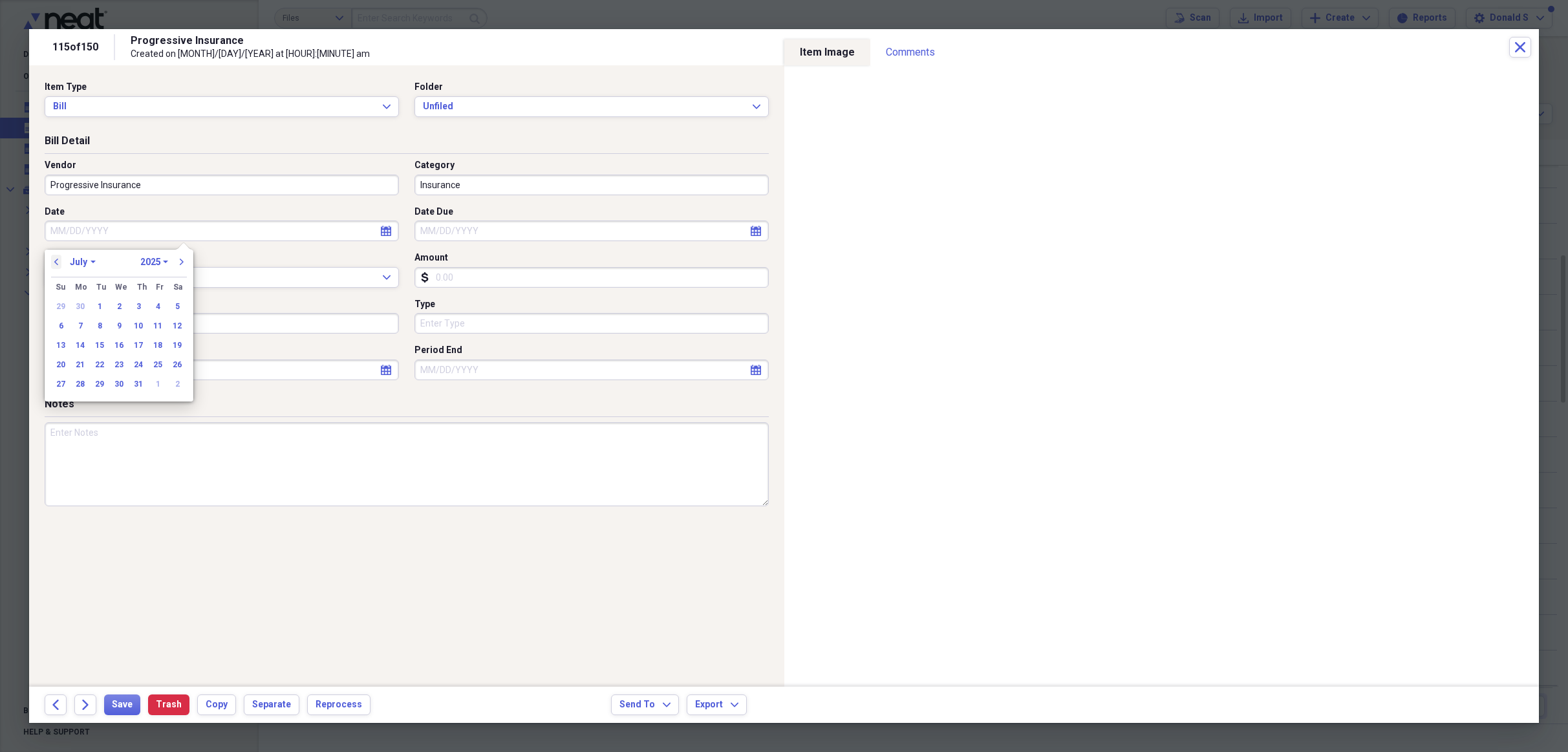 click on "previous" at bounding box center (56, 262) 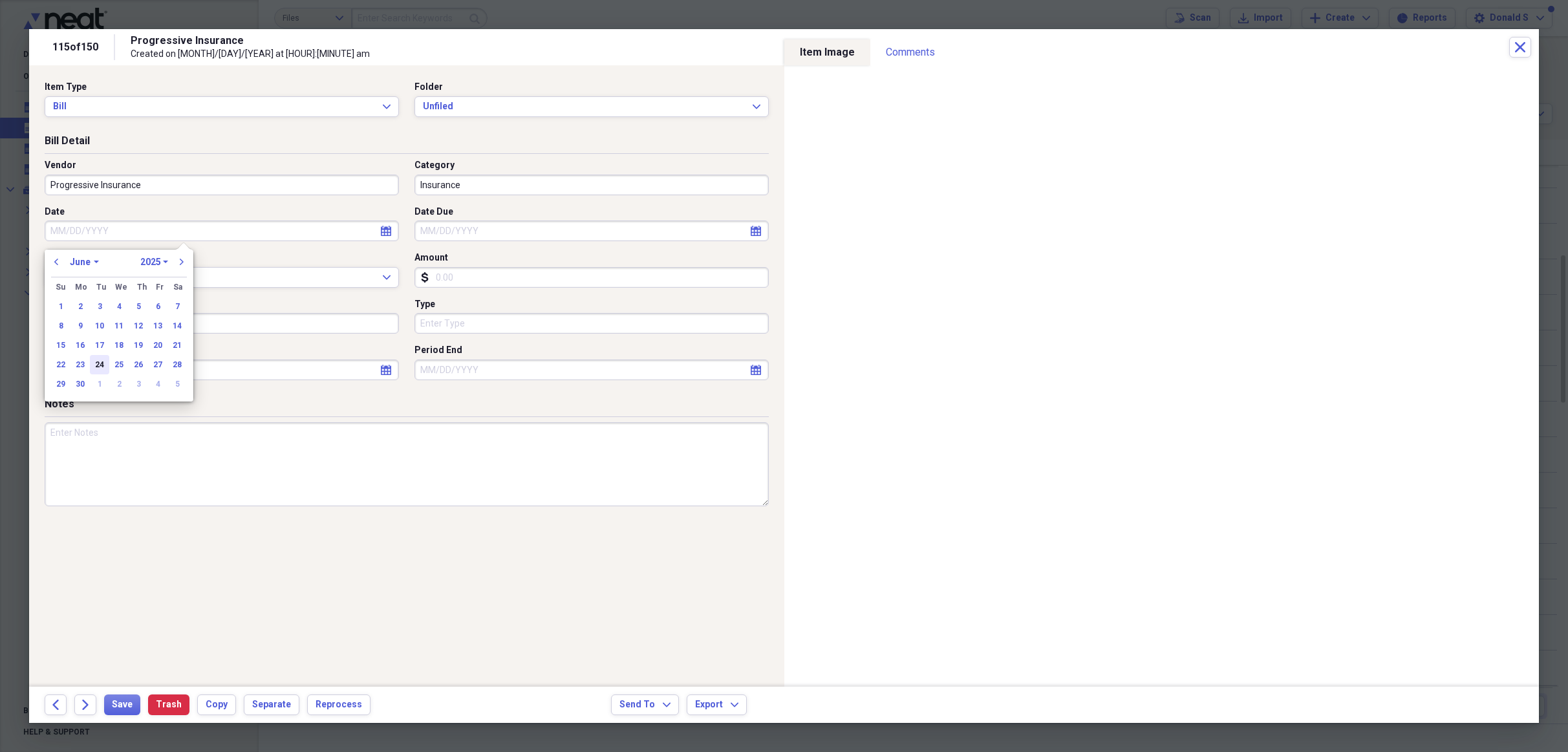 click on "24" at bounding box center (100, 365) 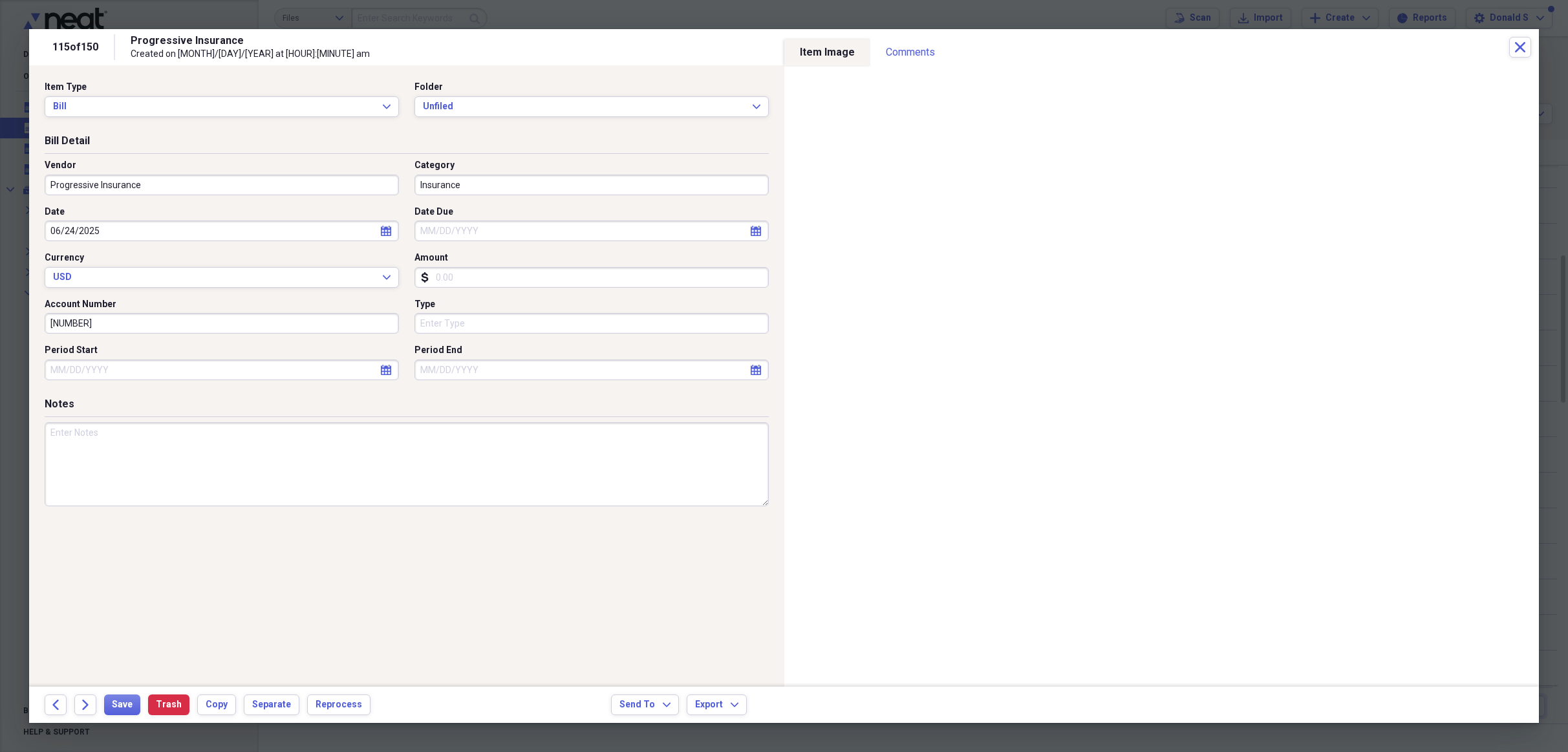 select on "7" 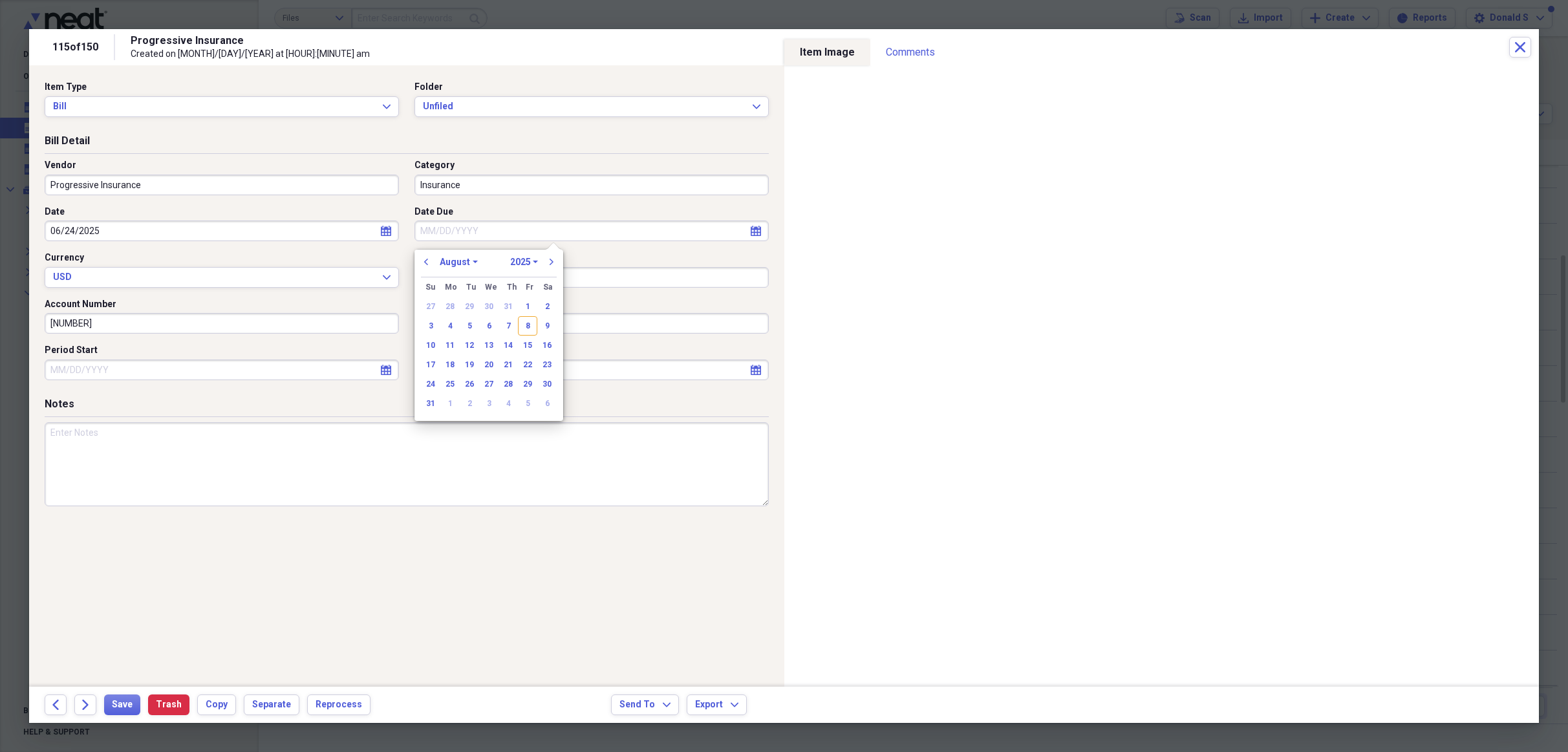 click on "Date Due" at bounding box center (592, 231) 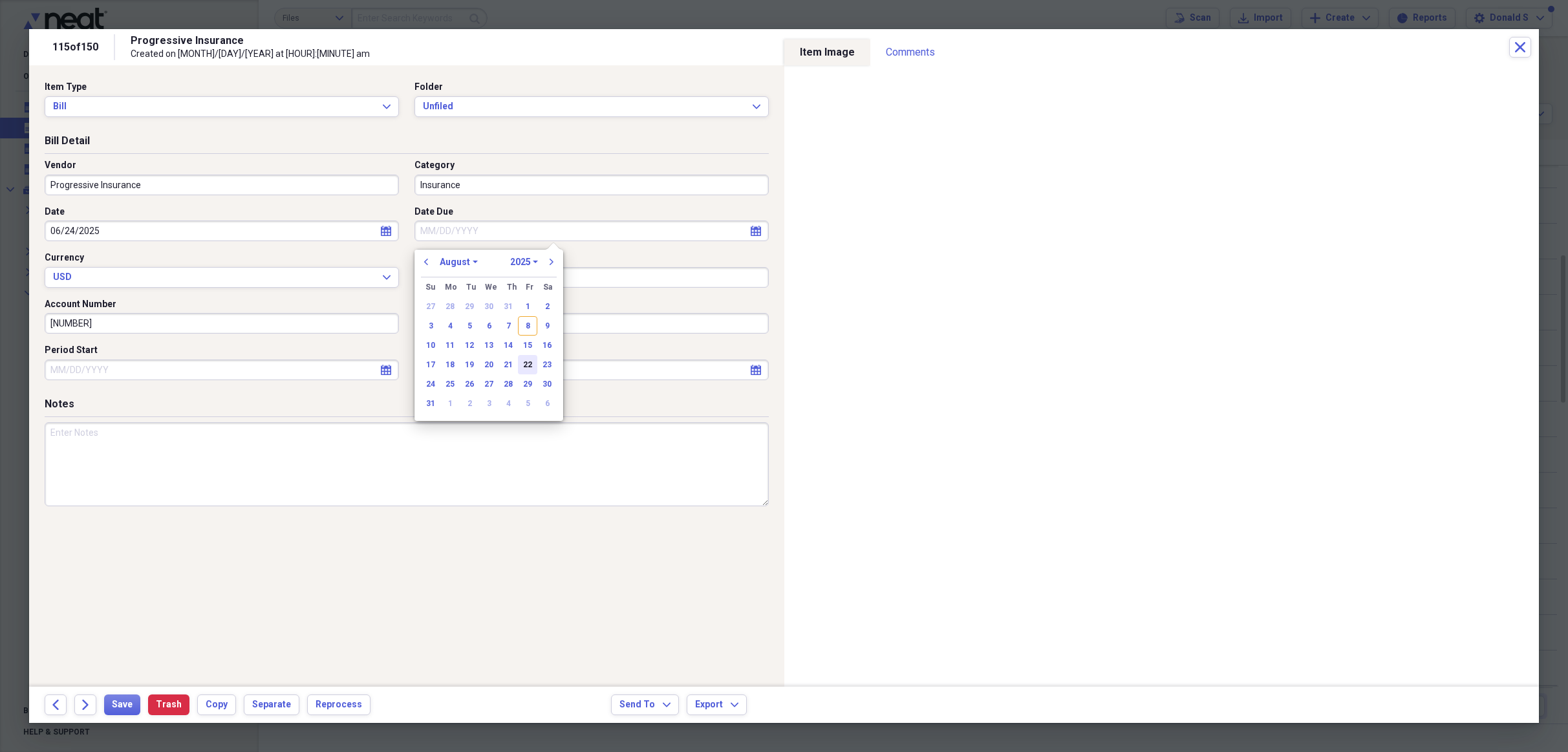 click on "22" at bounding box center (528, 365) 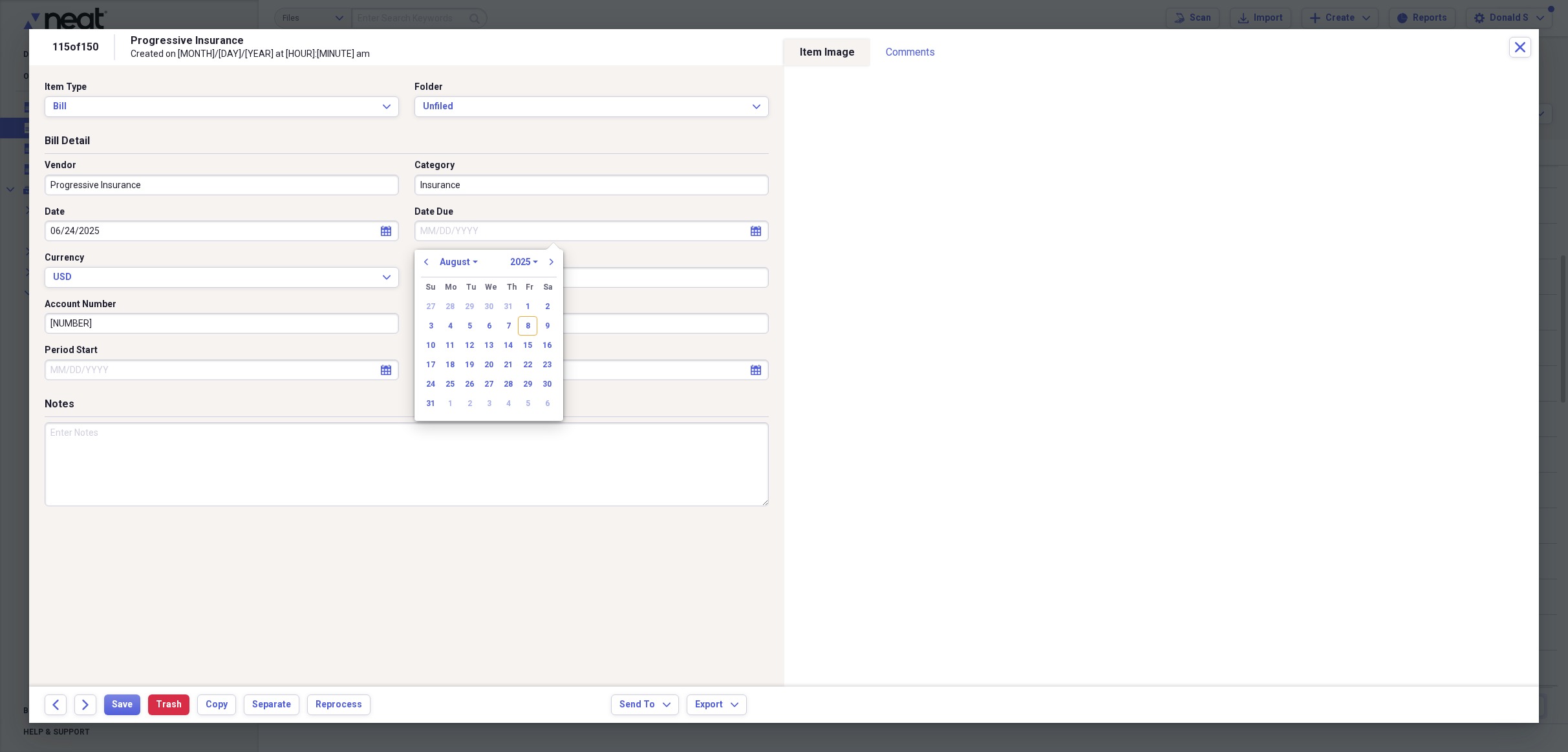type on "08/22/2025" 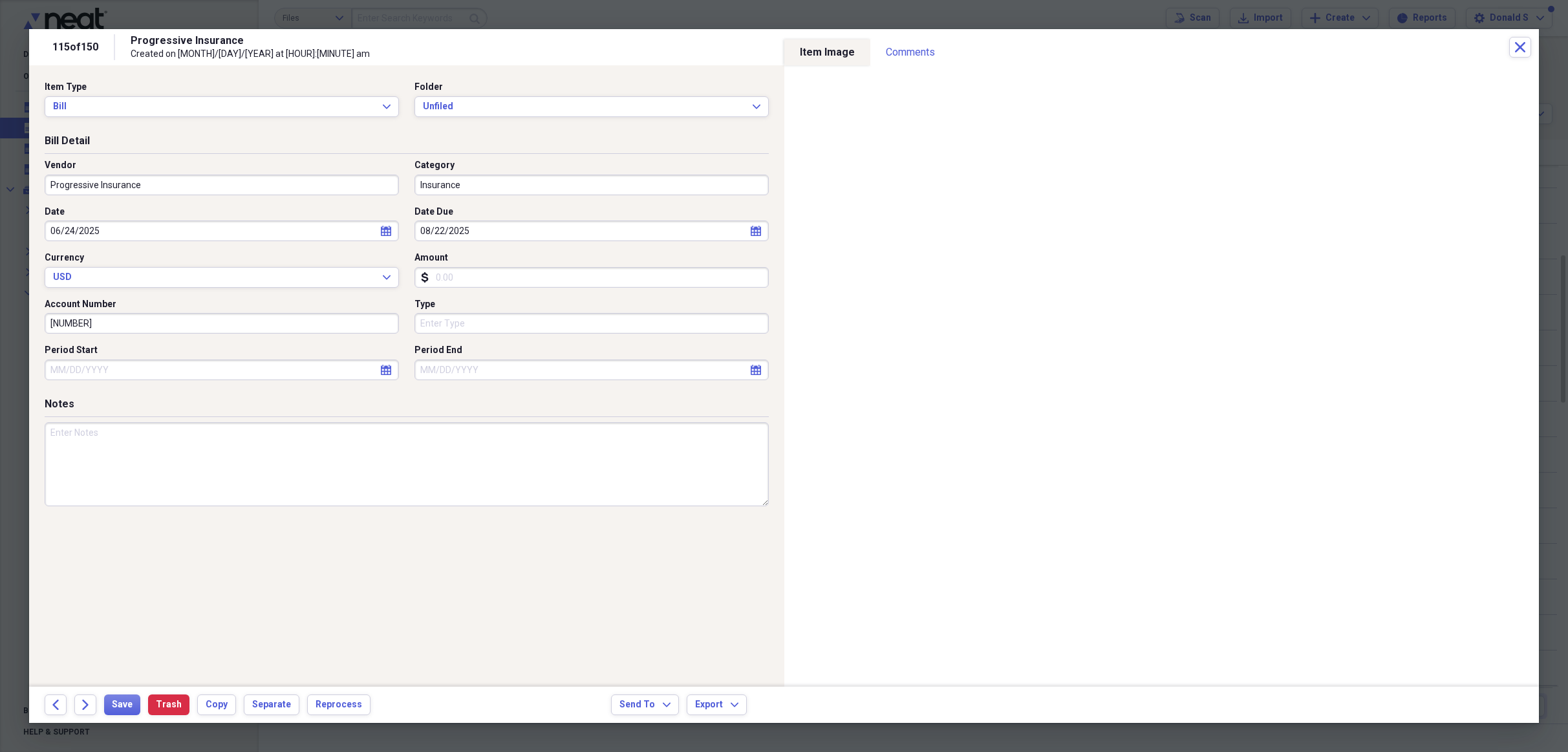 click on "Amount" at bounding box center (592, 277) 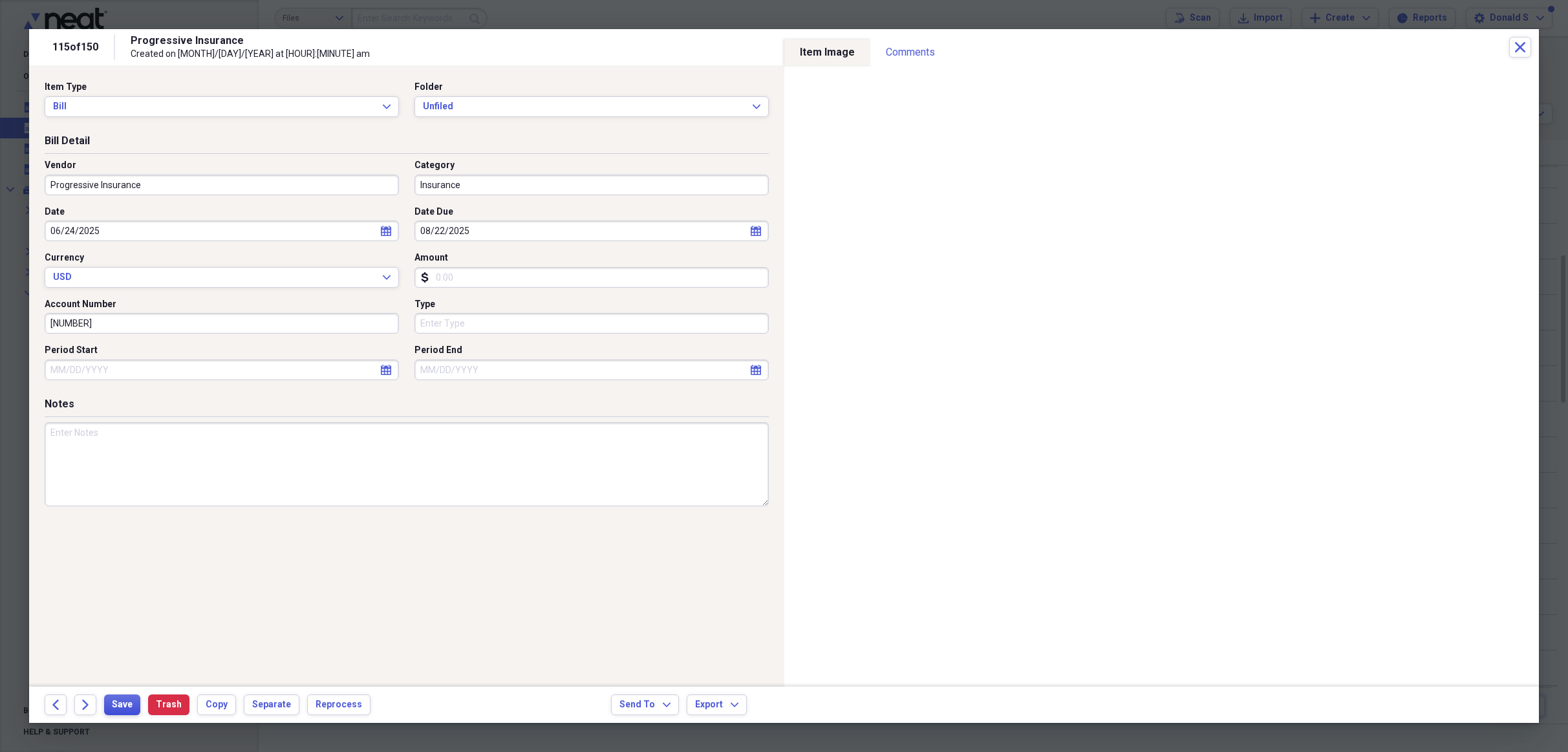click on "Save" at bounding box center [122, 705] 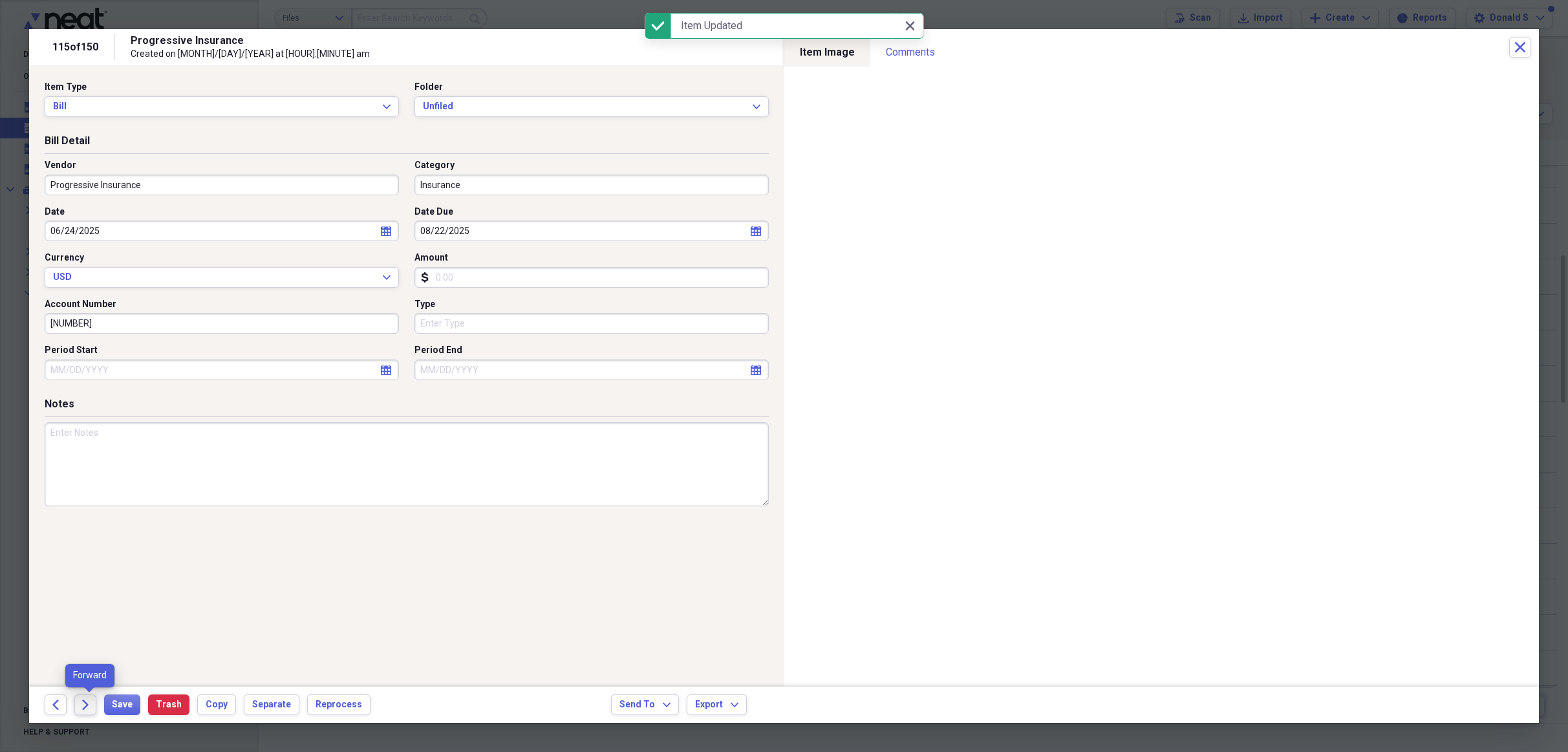 click on "Forward" at bounding box center (85, 705) 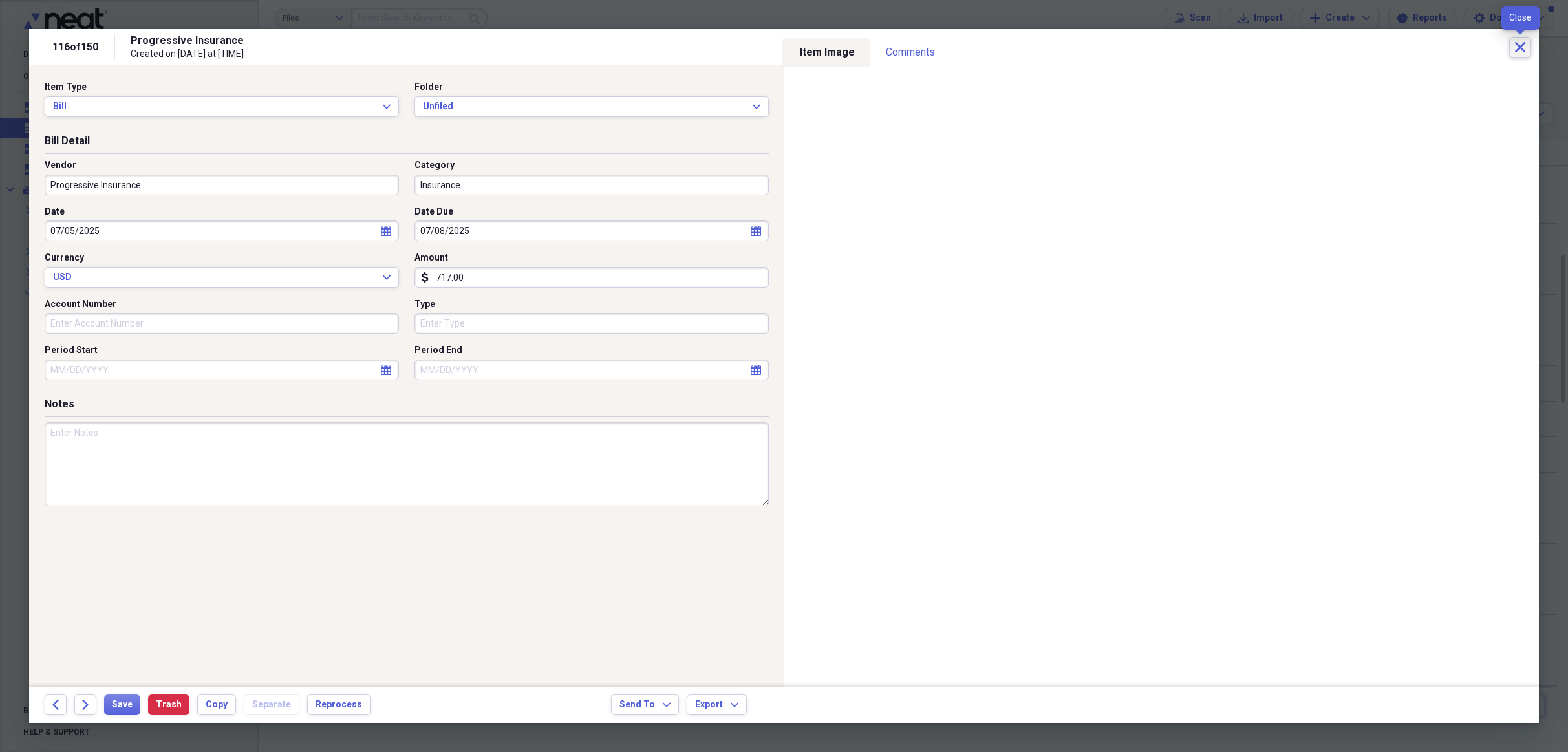 click on "Close" 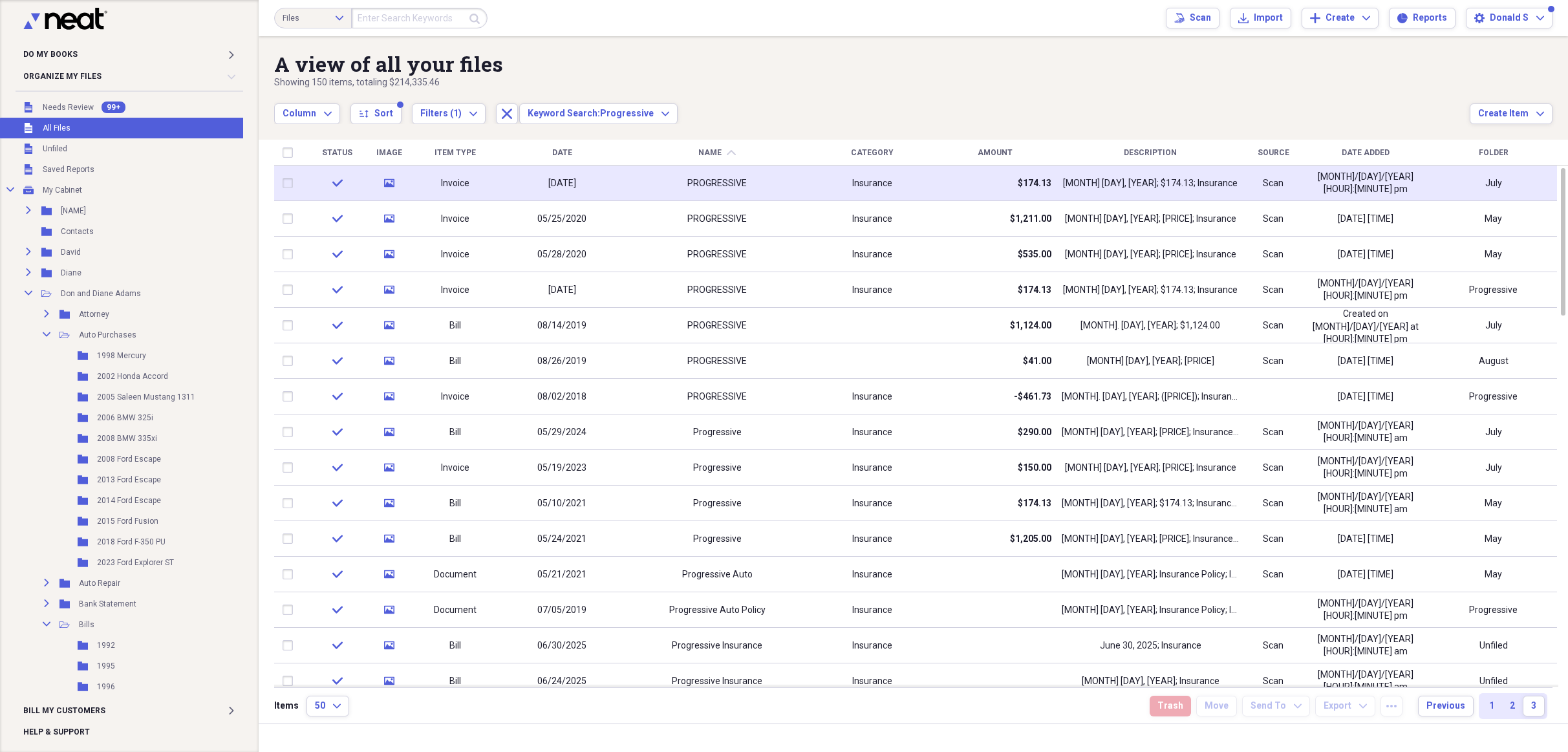 click on "PROGRESSIVE" at bounding box center [717, 183] 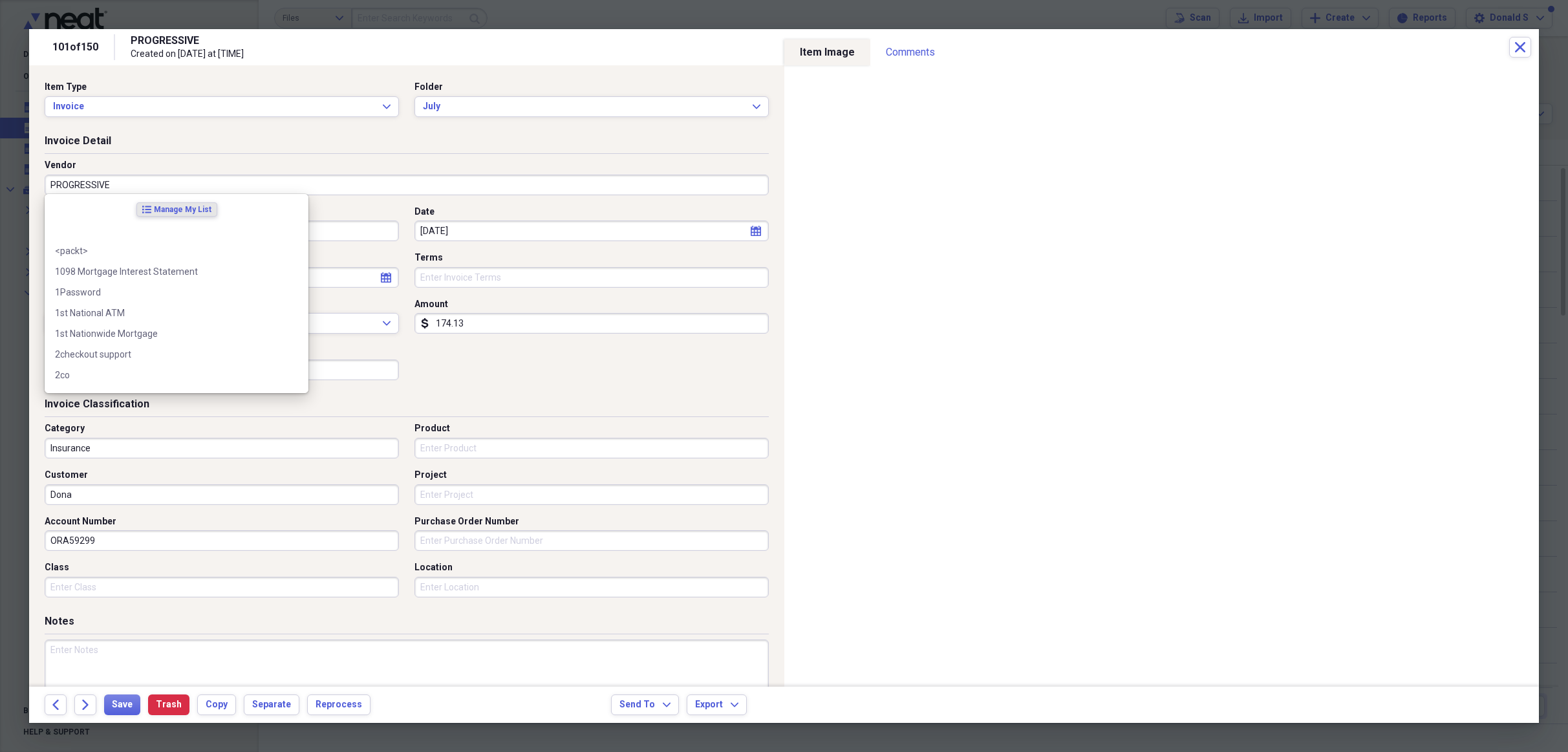 drag, startPoint x: 211, startPoint y: 182, endPoint x: 227, endPoint y: 189, distance: 17.464249 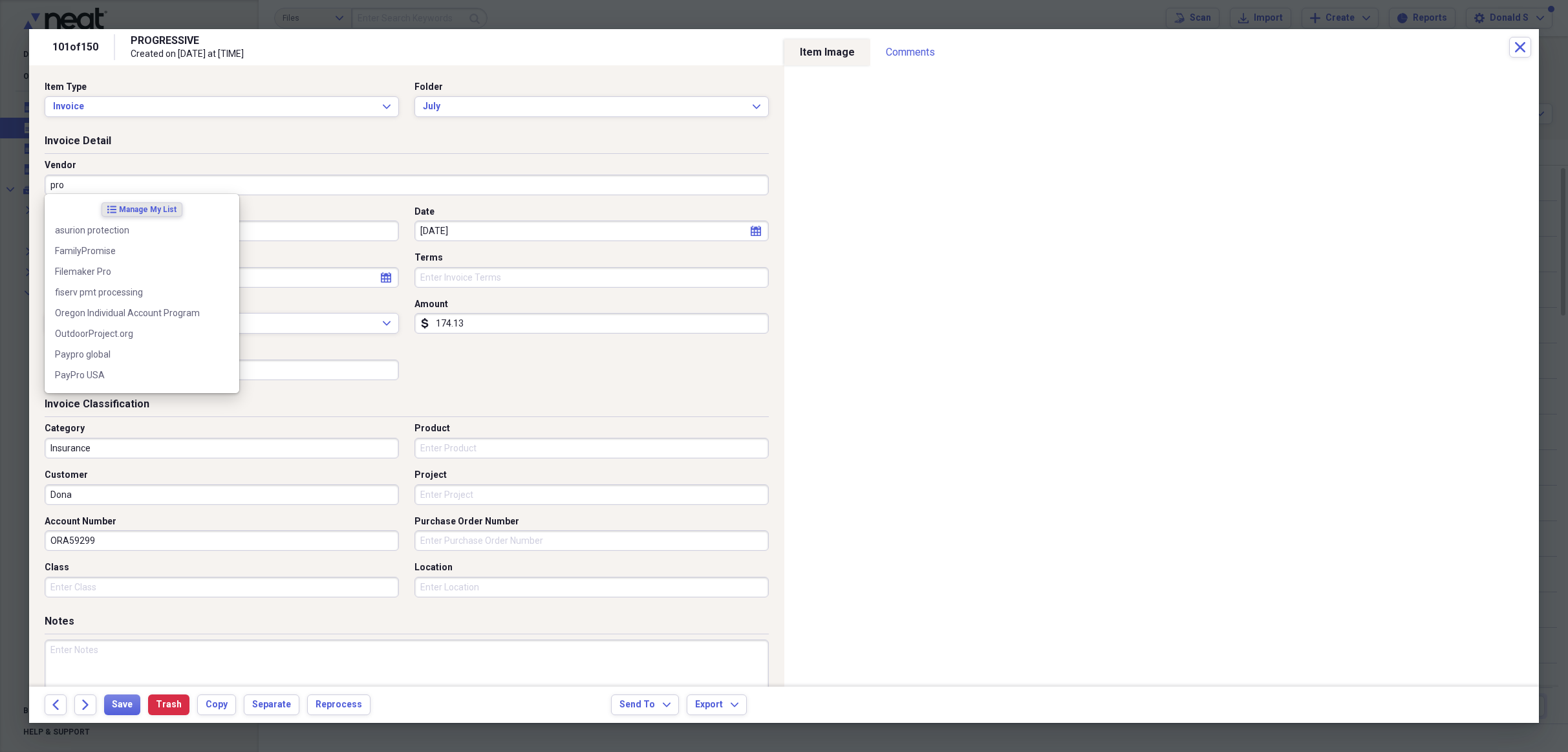 paste on "Progressive Insurance" 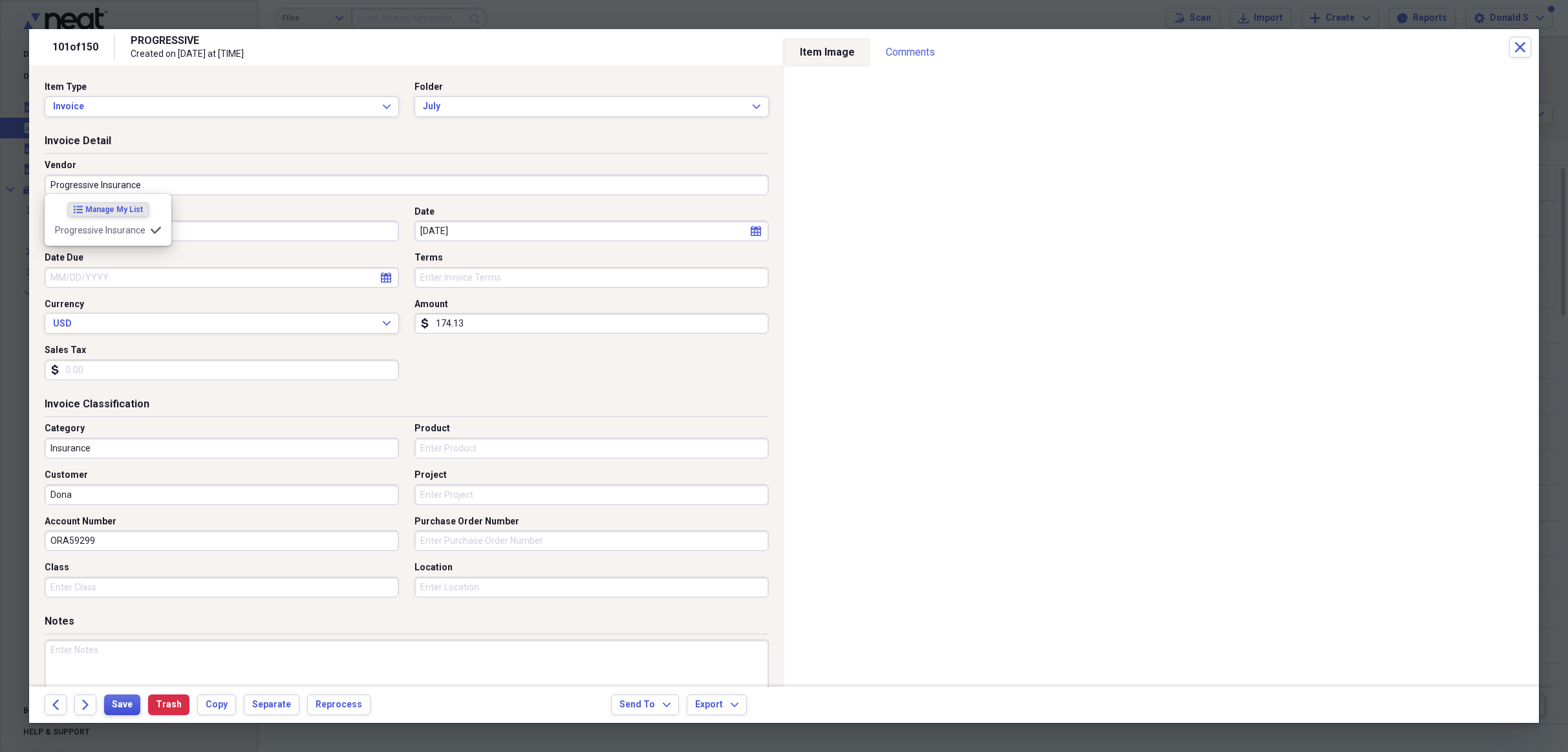 type on "Progressive Insurance" 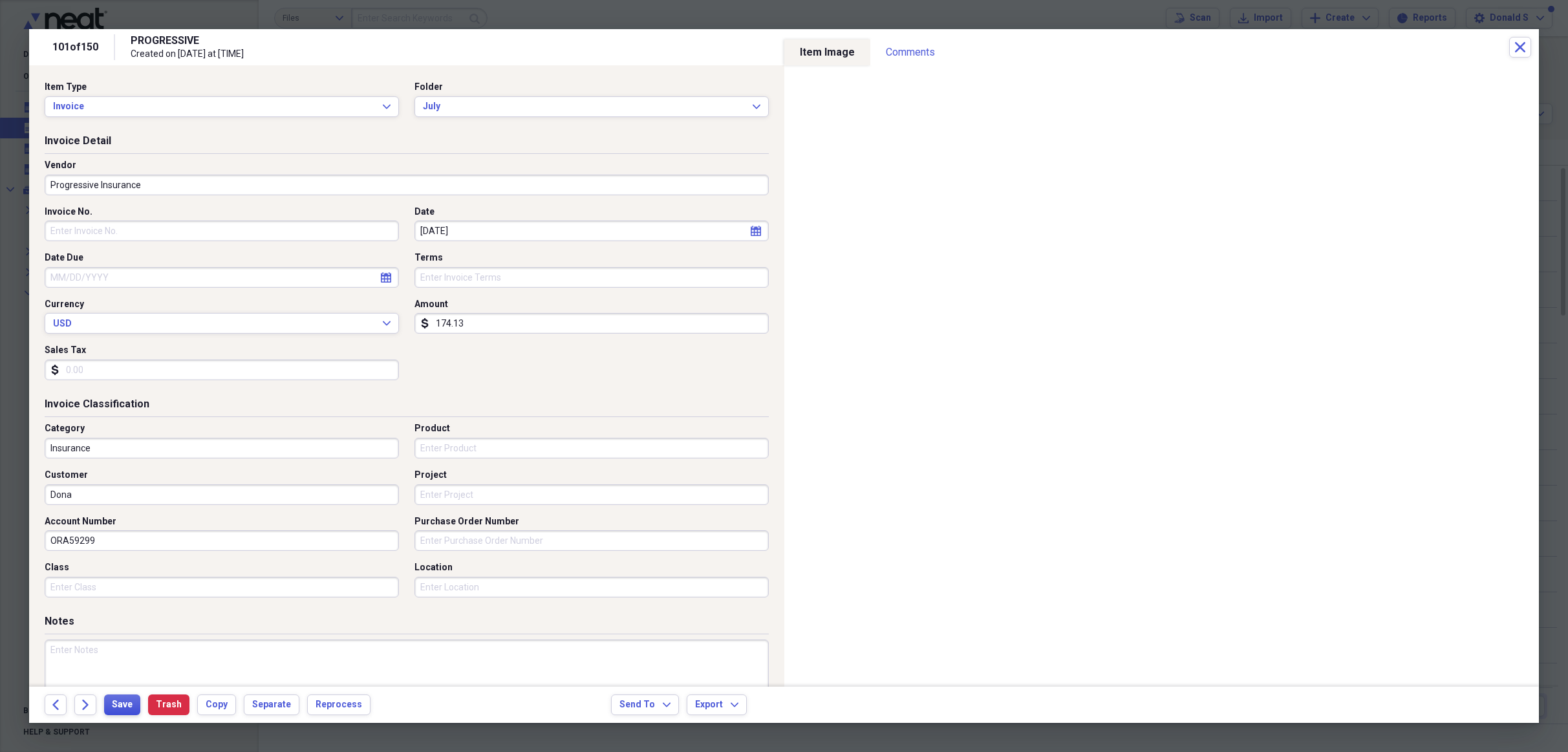 click on "Save" at bounding box center [122, 705] 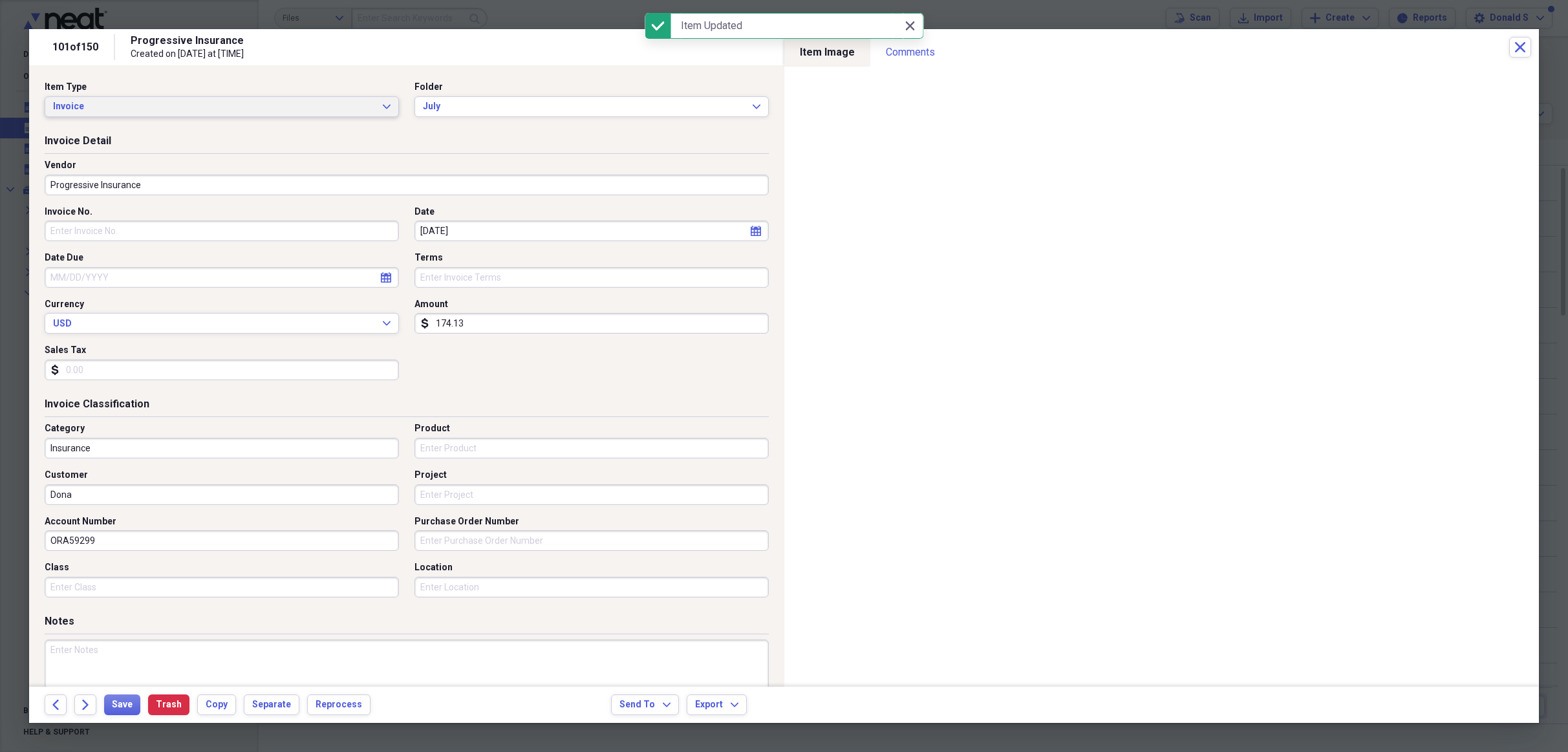 click on "Invoice Expand" at bounding box center (222, 107) 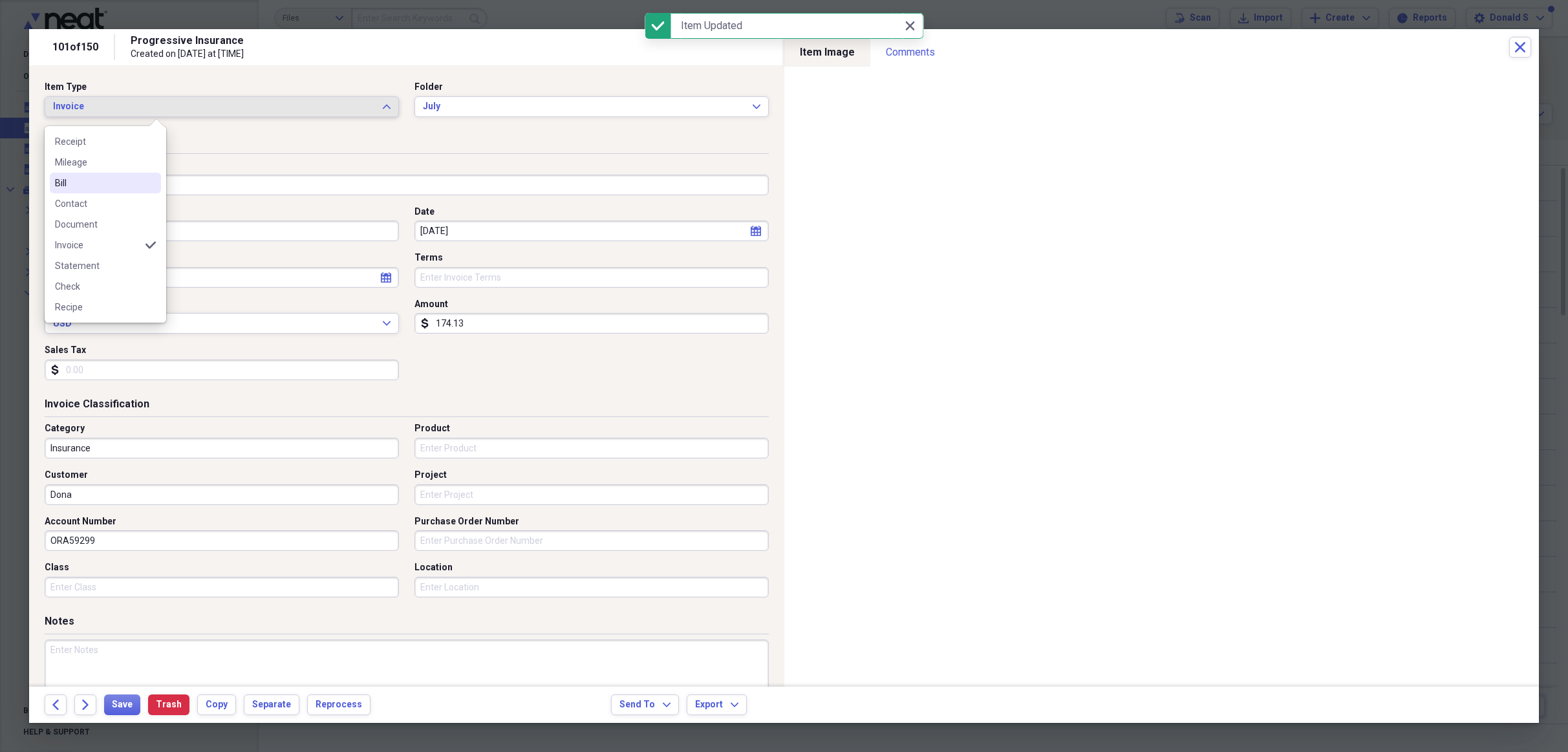 click on "Bill" at bounding box center (105, 183) 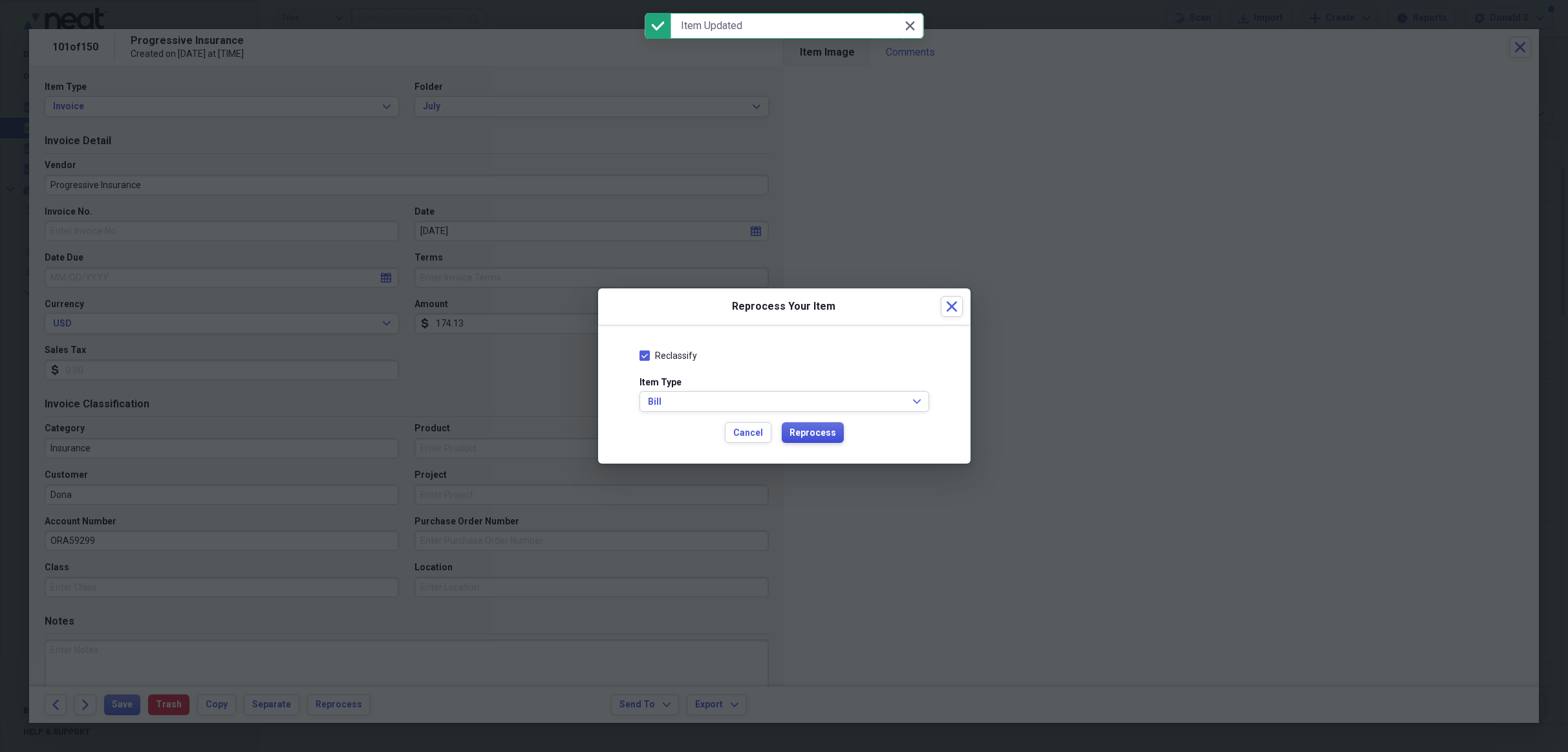 click on "Reprocess" at bounding box center (813, 433) 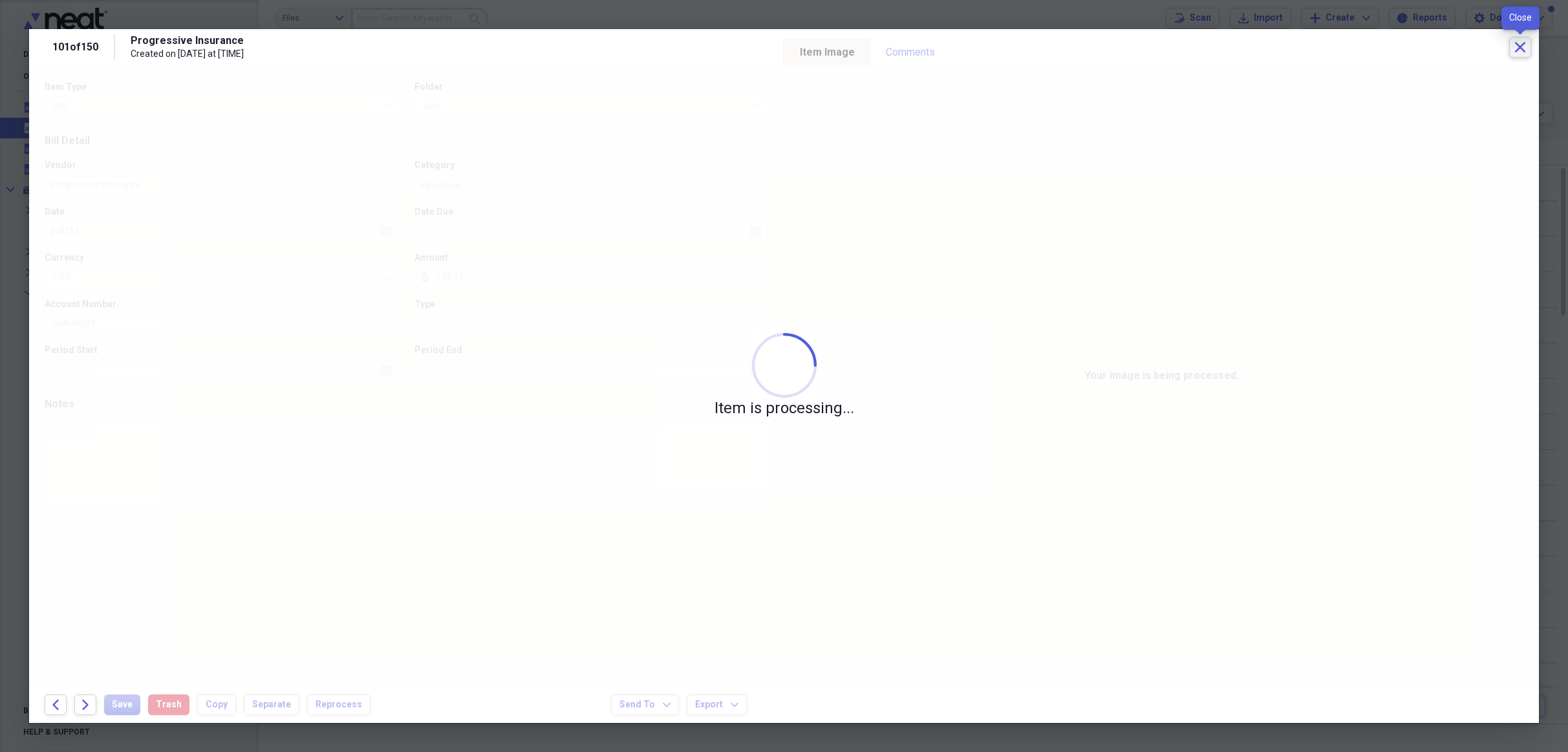 click 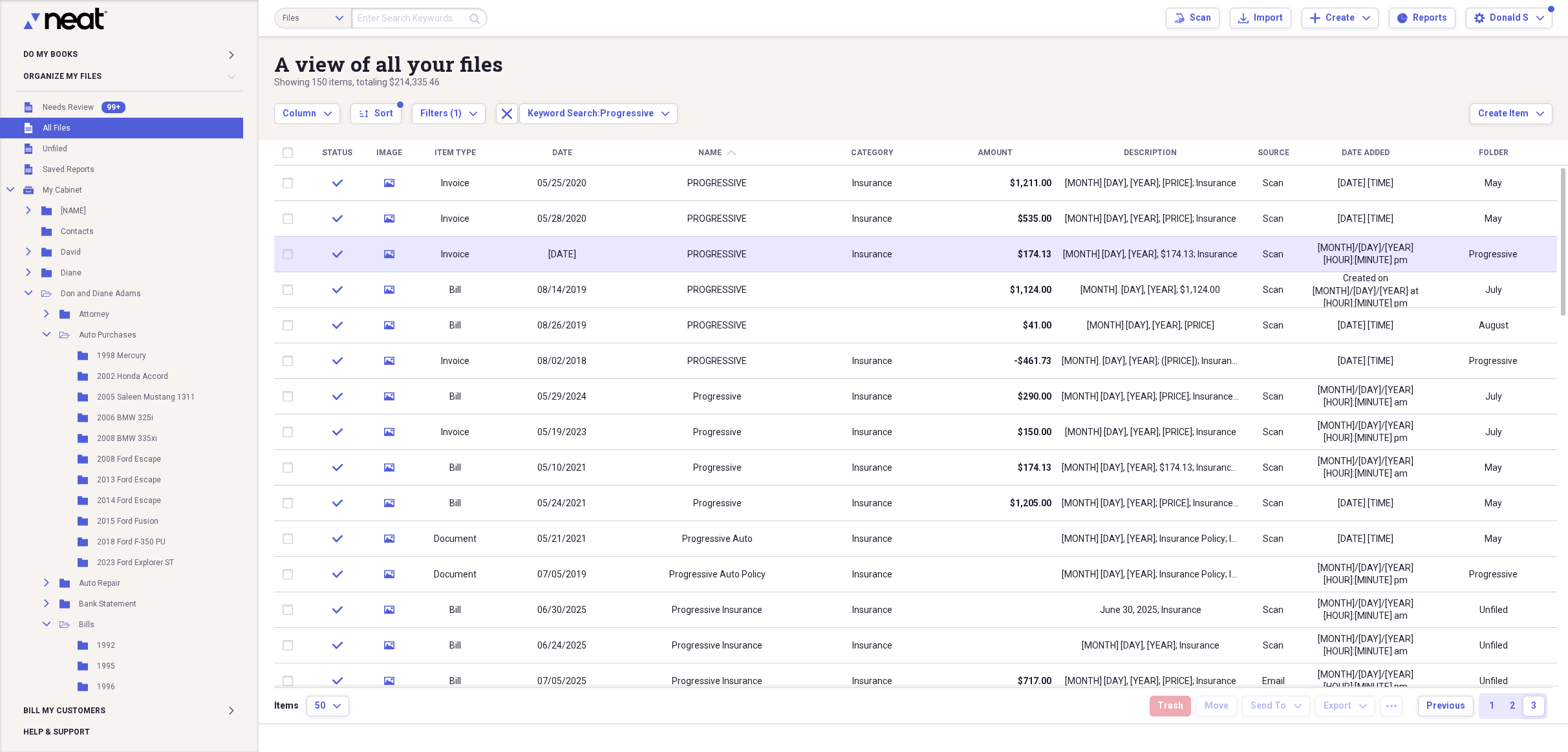 click on "[MM]/[DD]/[YYYY]" at bounding box center (562, 254) 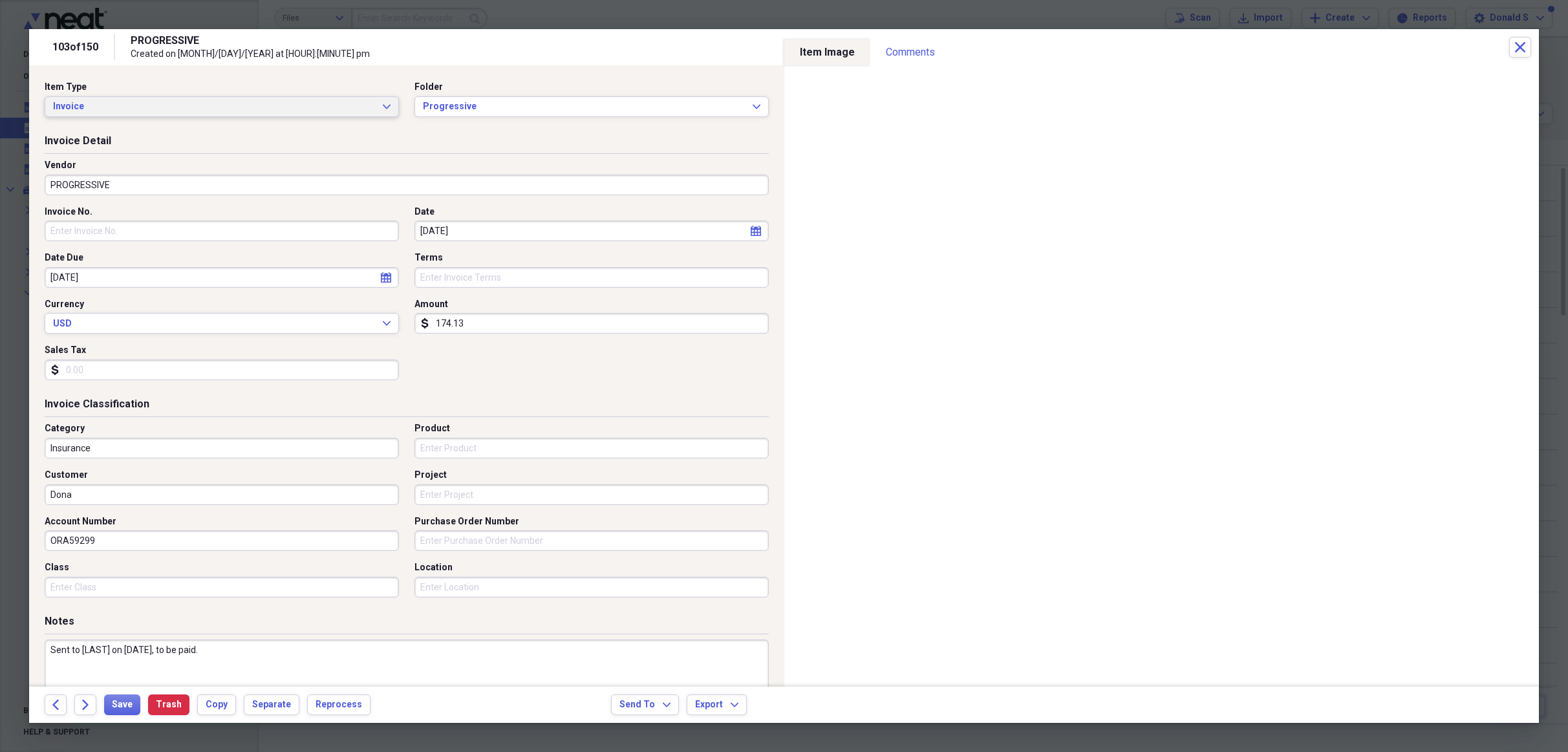 click on "Invoice" at bounding box center [214, 107] 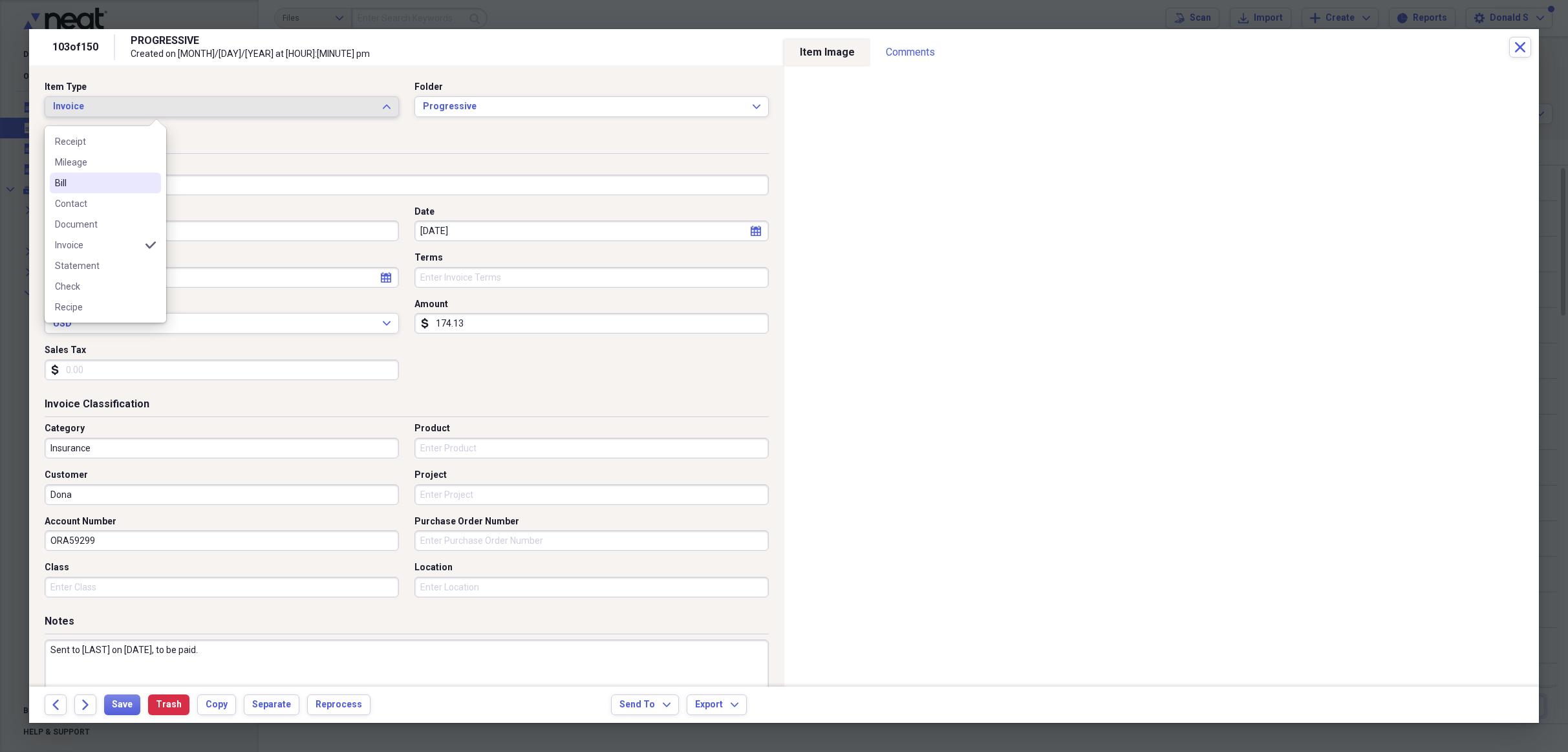 click on "Bill" at bounding box center (98, 183) 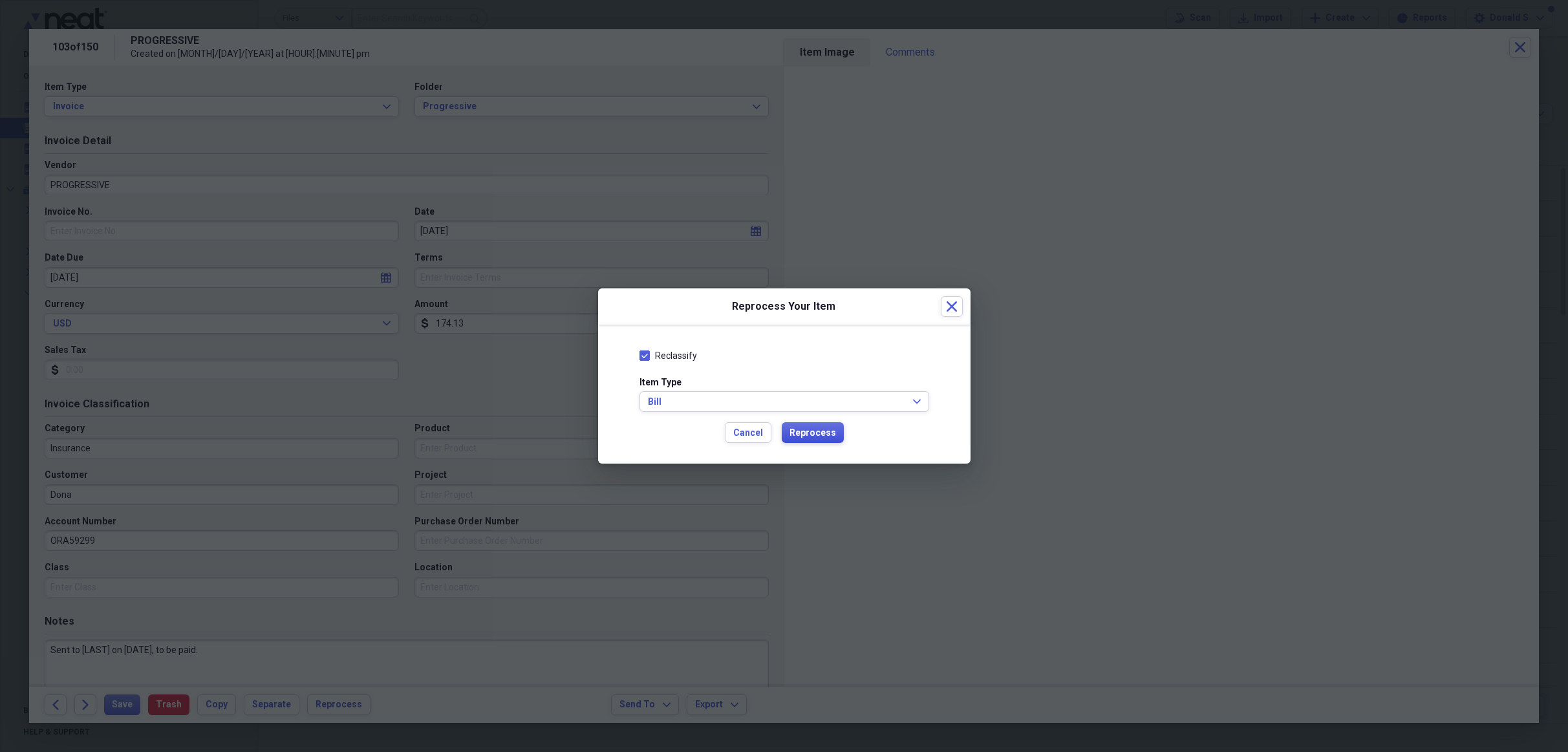 click on "Reprocess" at bounding box center [813, 433] 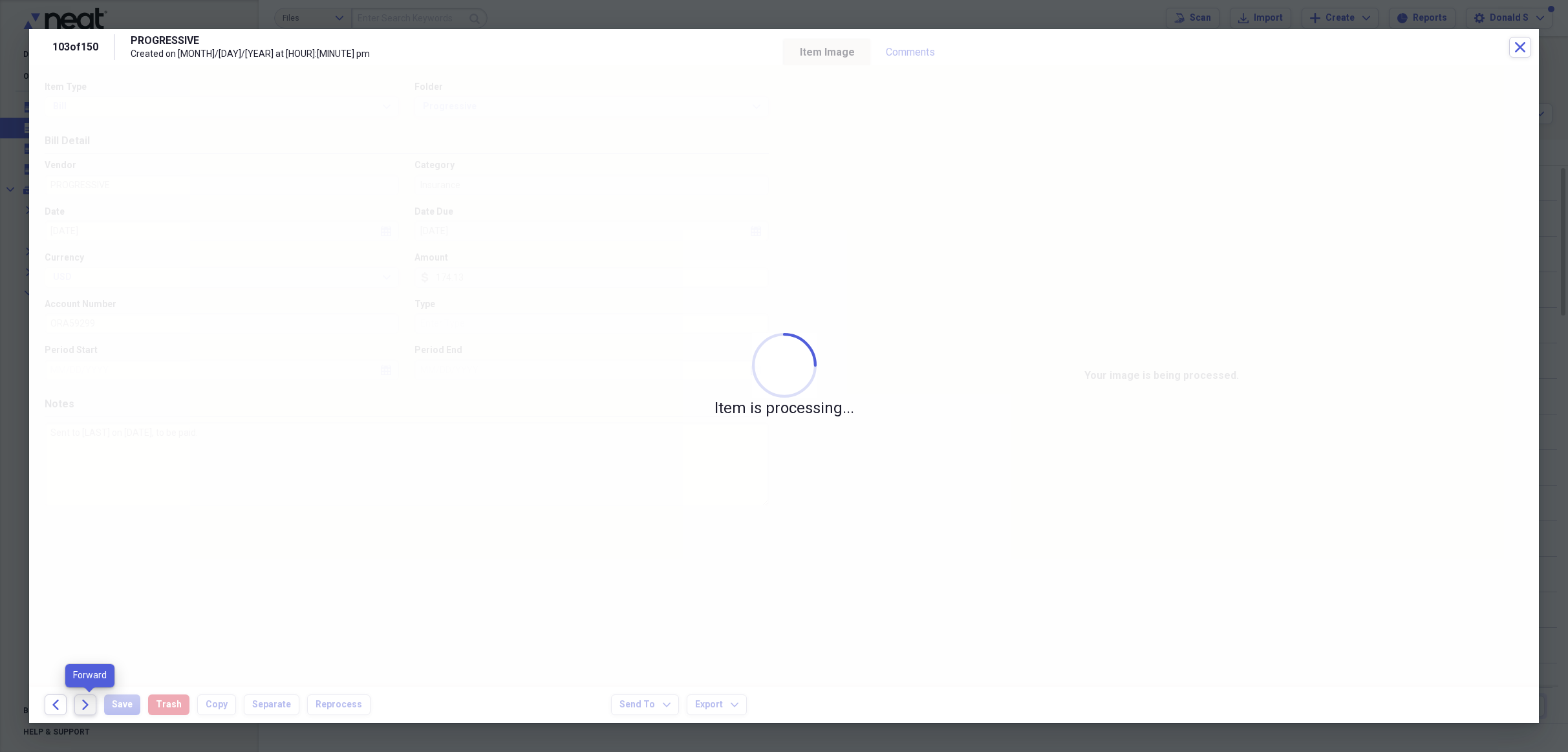 click on "Forward" 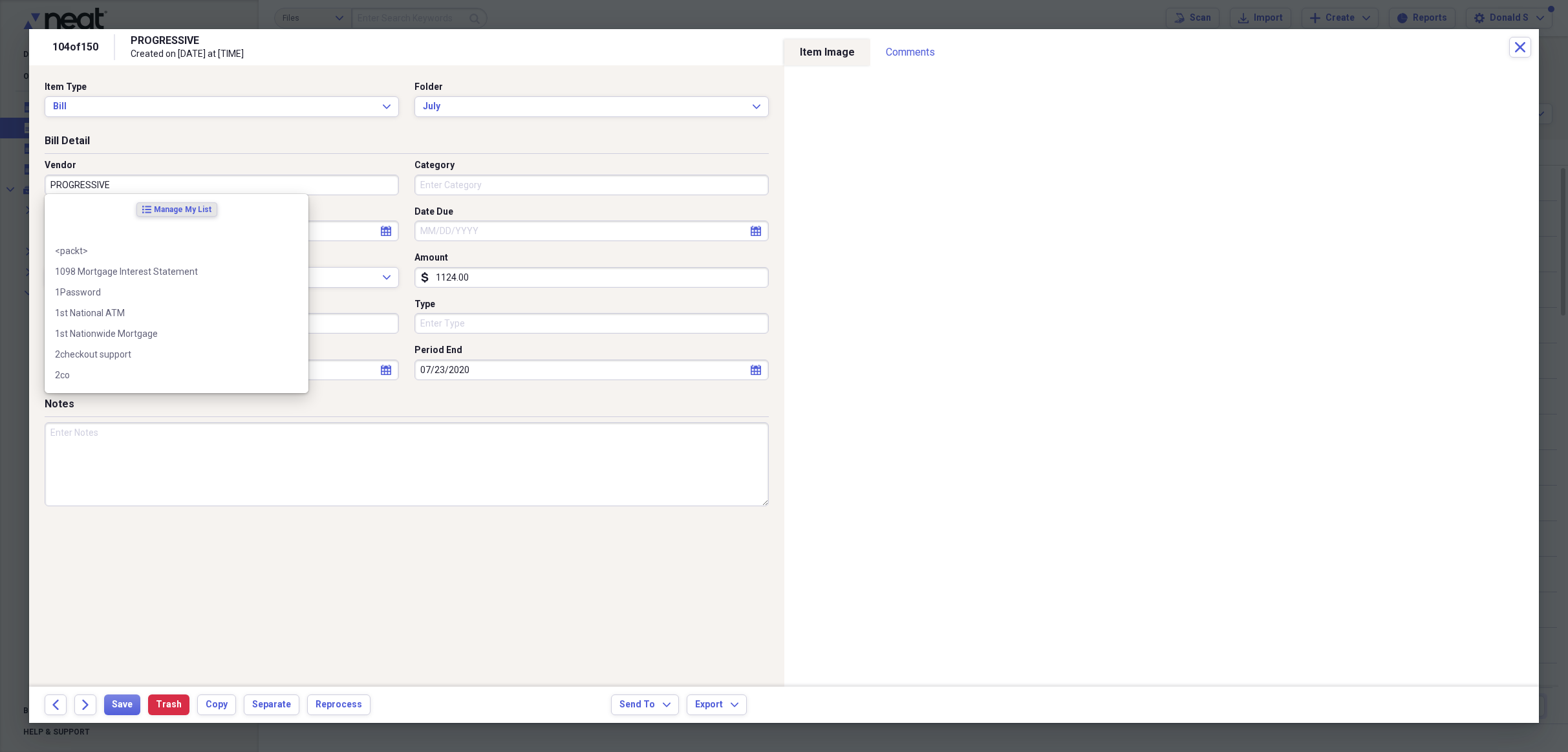 drag, startPoint x: 170, startPoint y: 180, endPoint x: 138, endPoint y: 185, distance: 32.38827 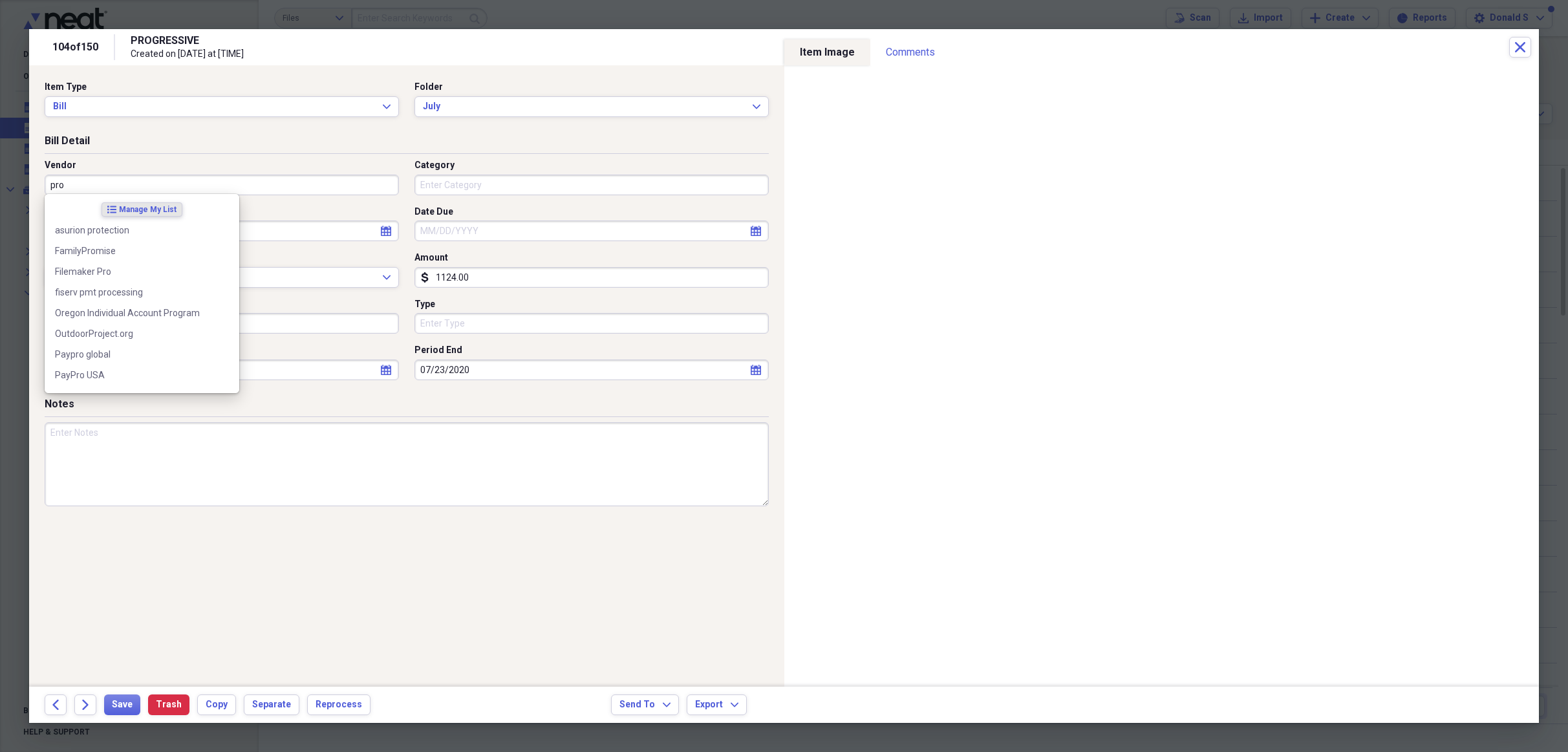 paste on "Progressive Insurance" 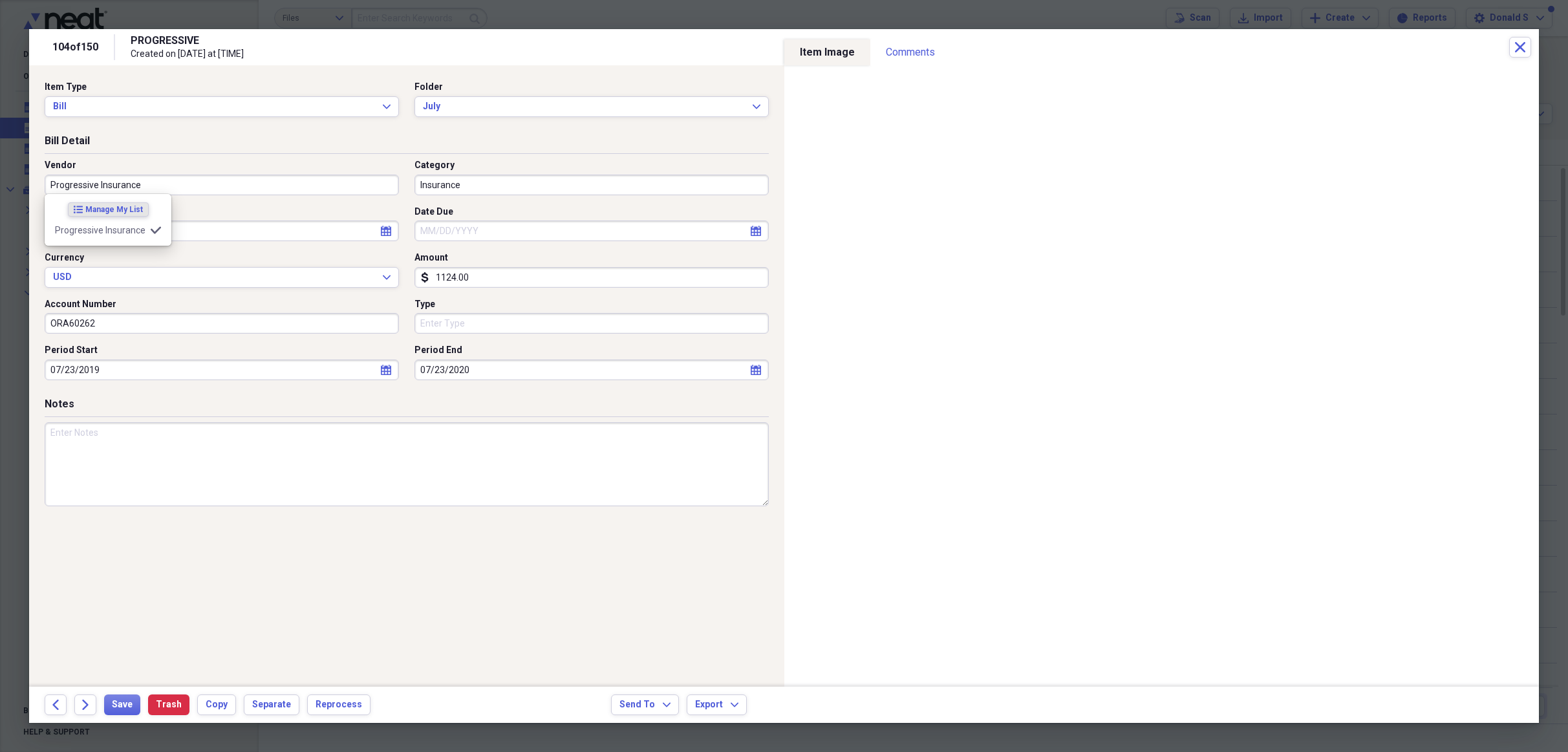 type on "Insurance" 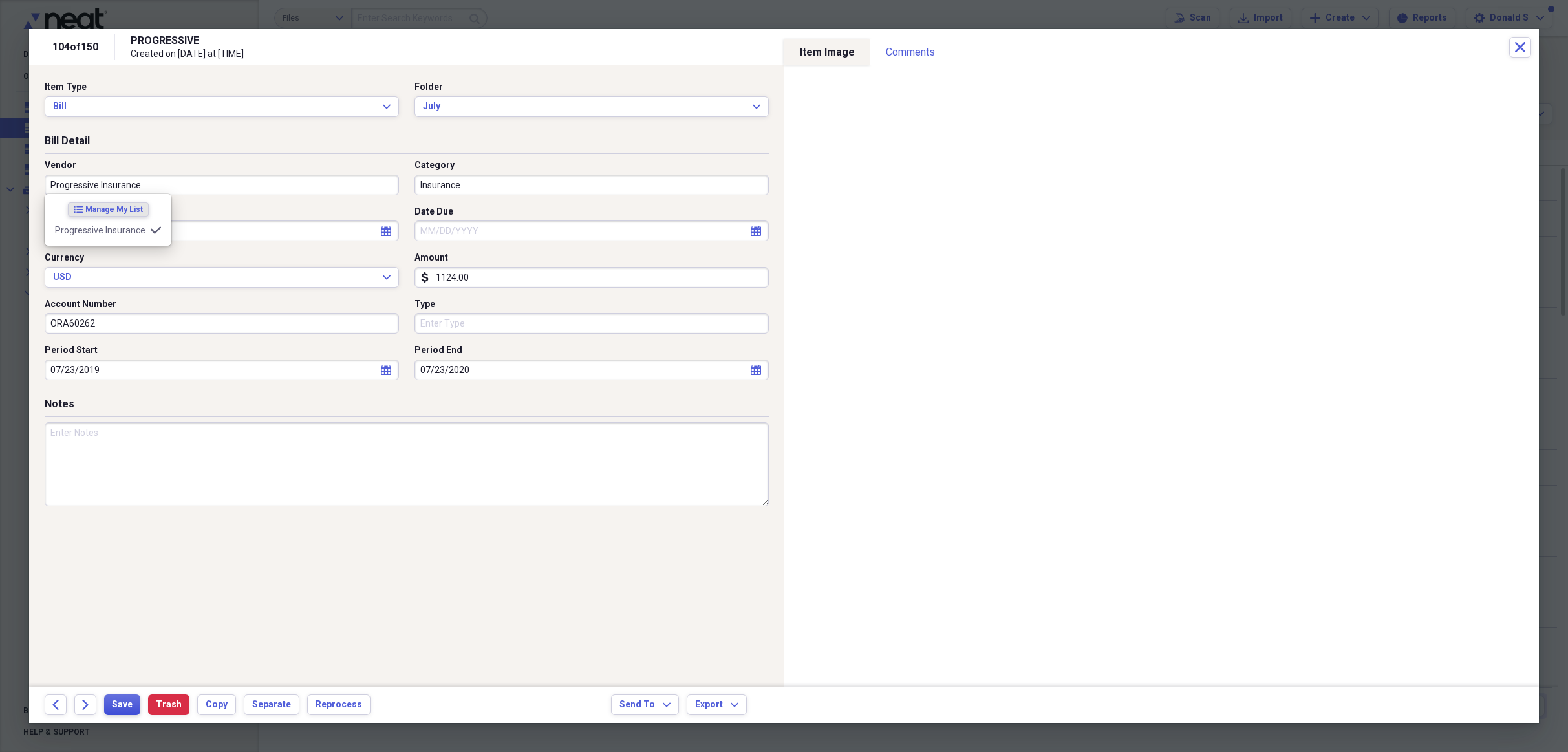 type on "Progressive Insurance" 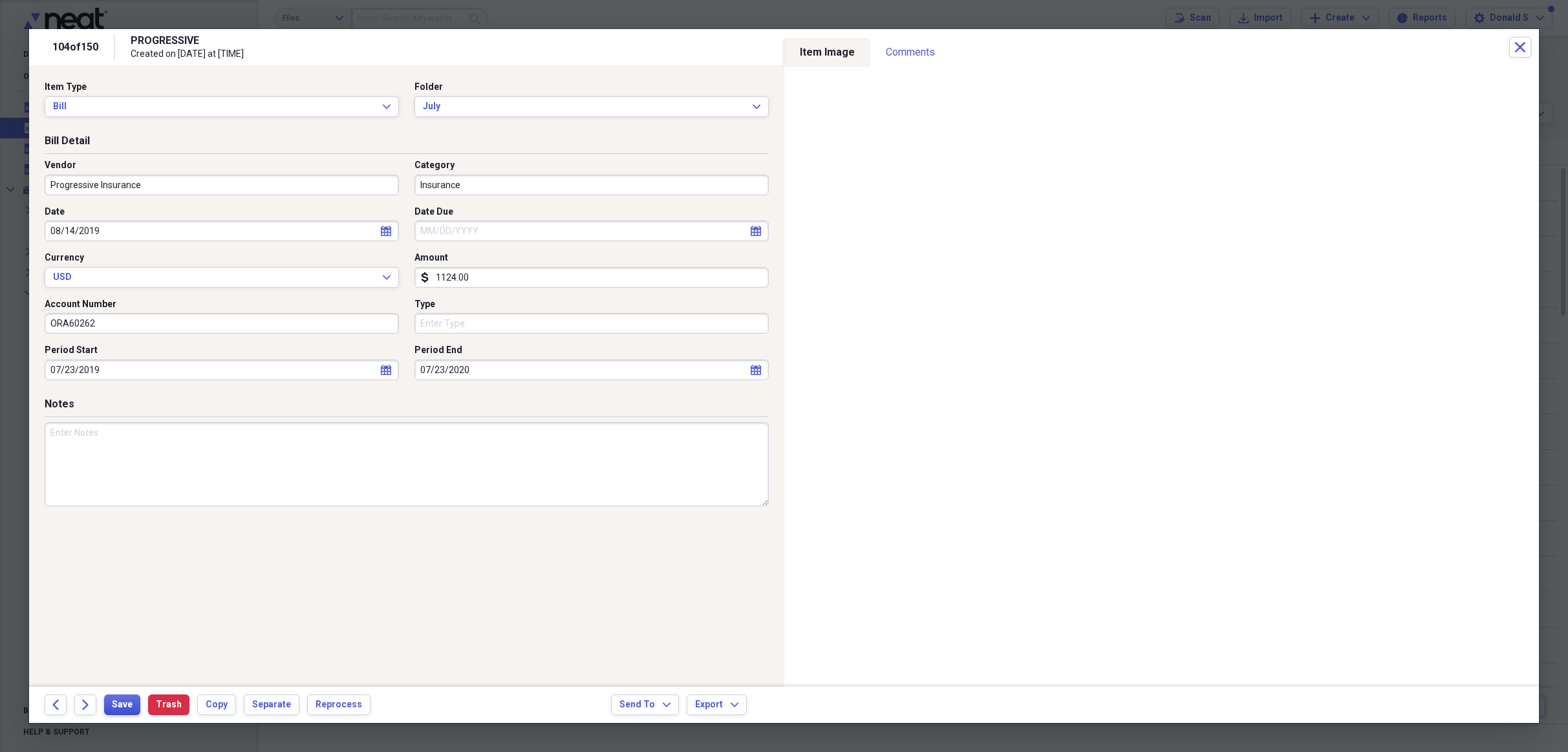 click on "Save" at bounding box center [122, 705] 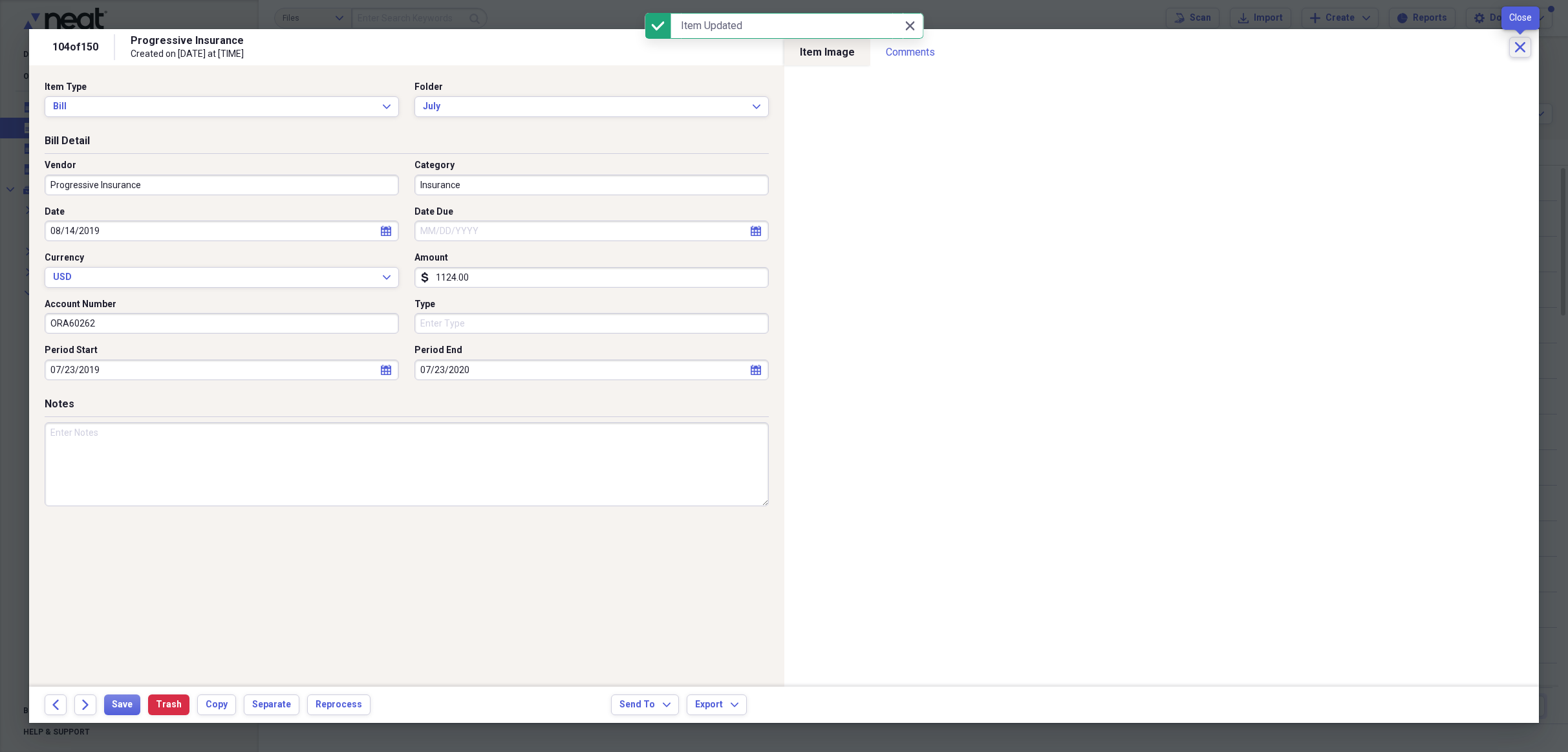 click on "Close" 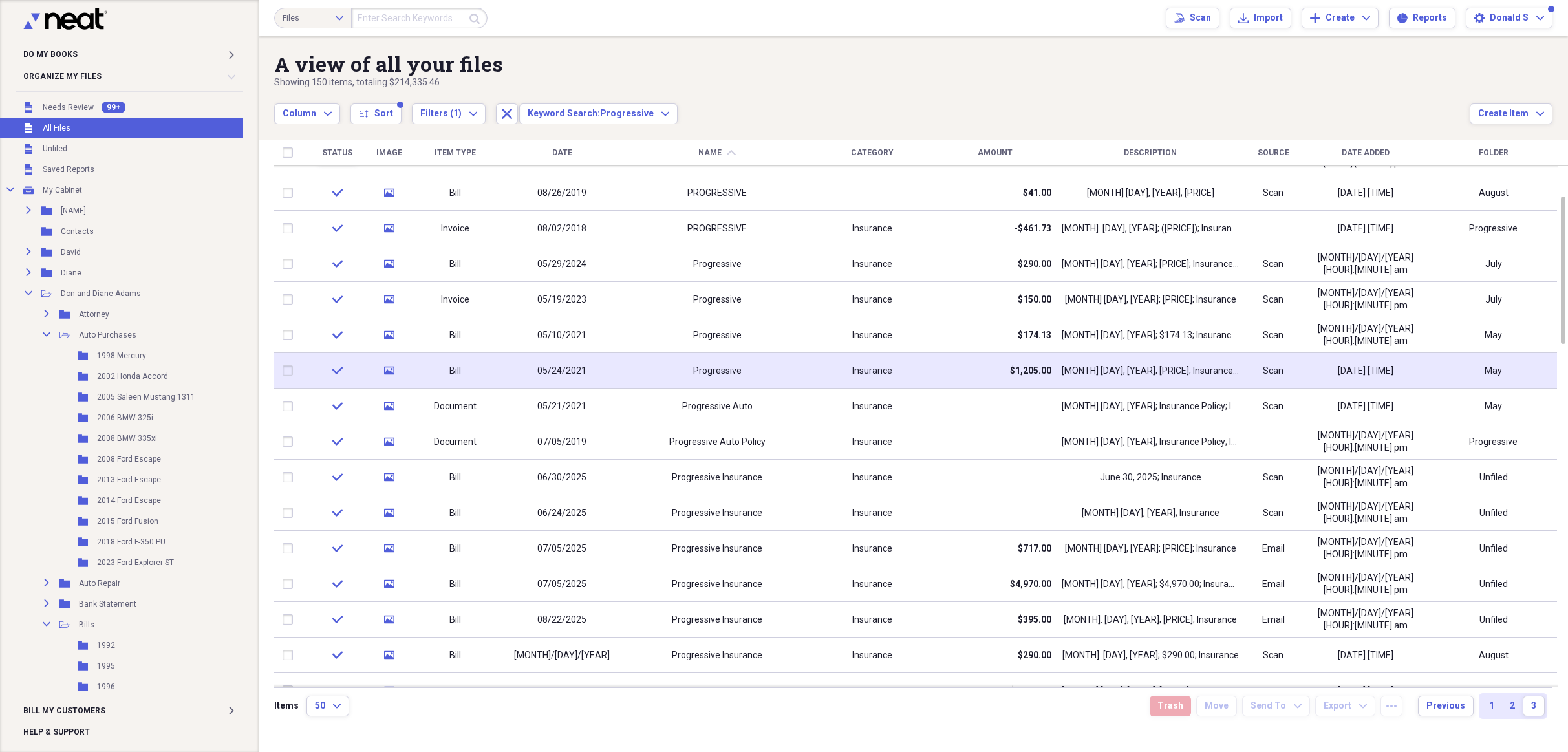 click on "$1,205.00" at bounding box center [1031, 371] 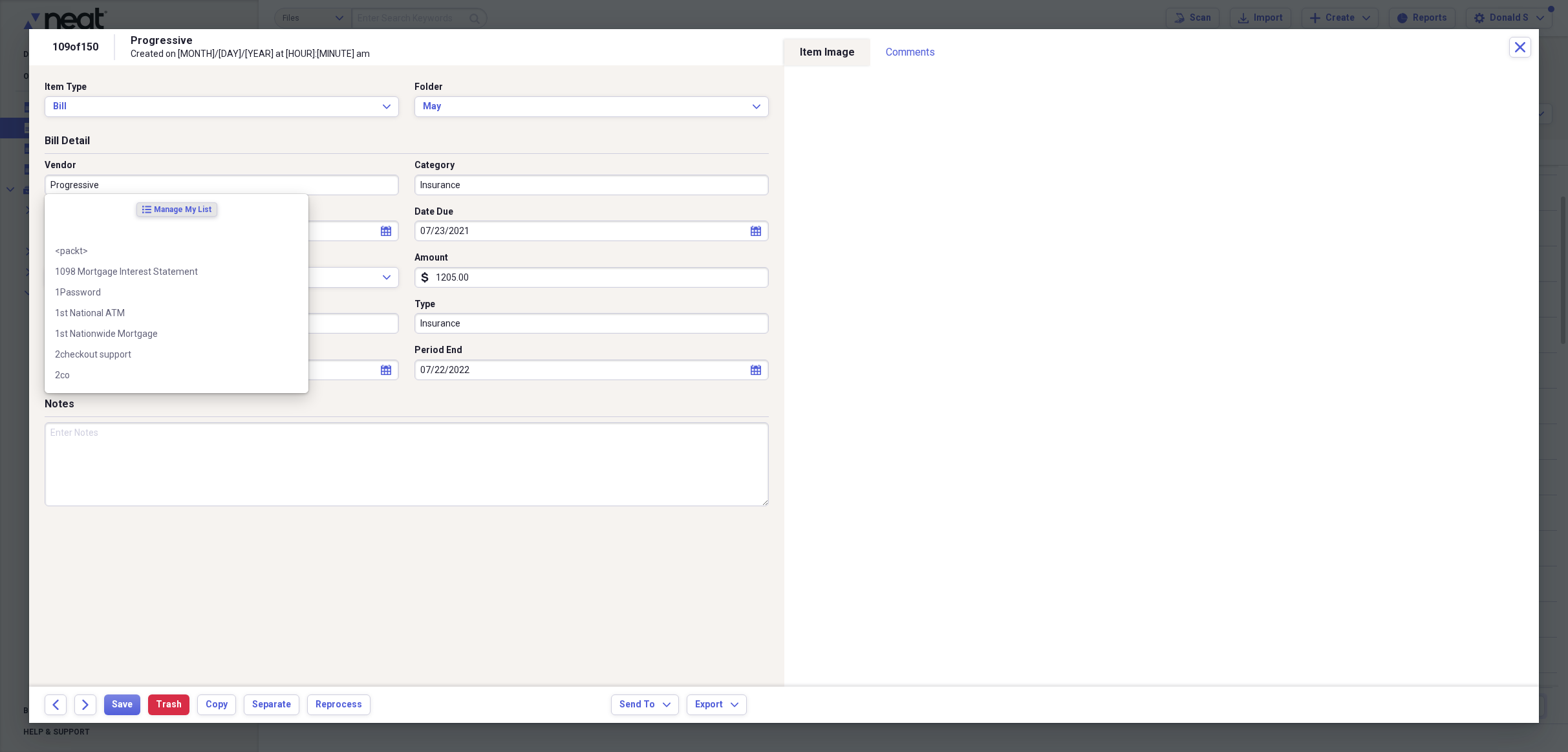 click on "Progressive" at bounding box center (222, 185) 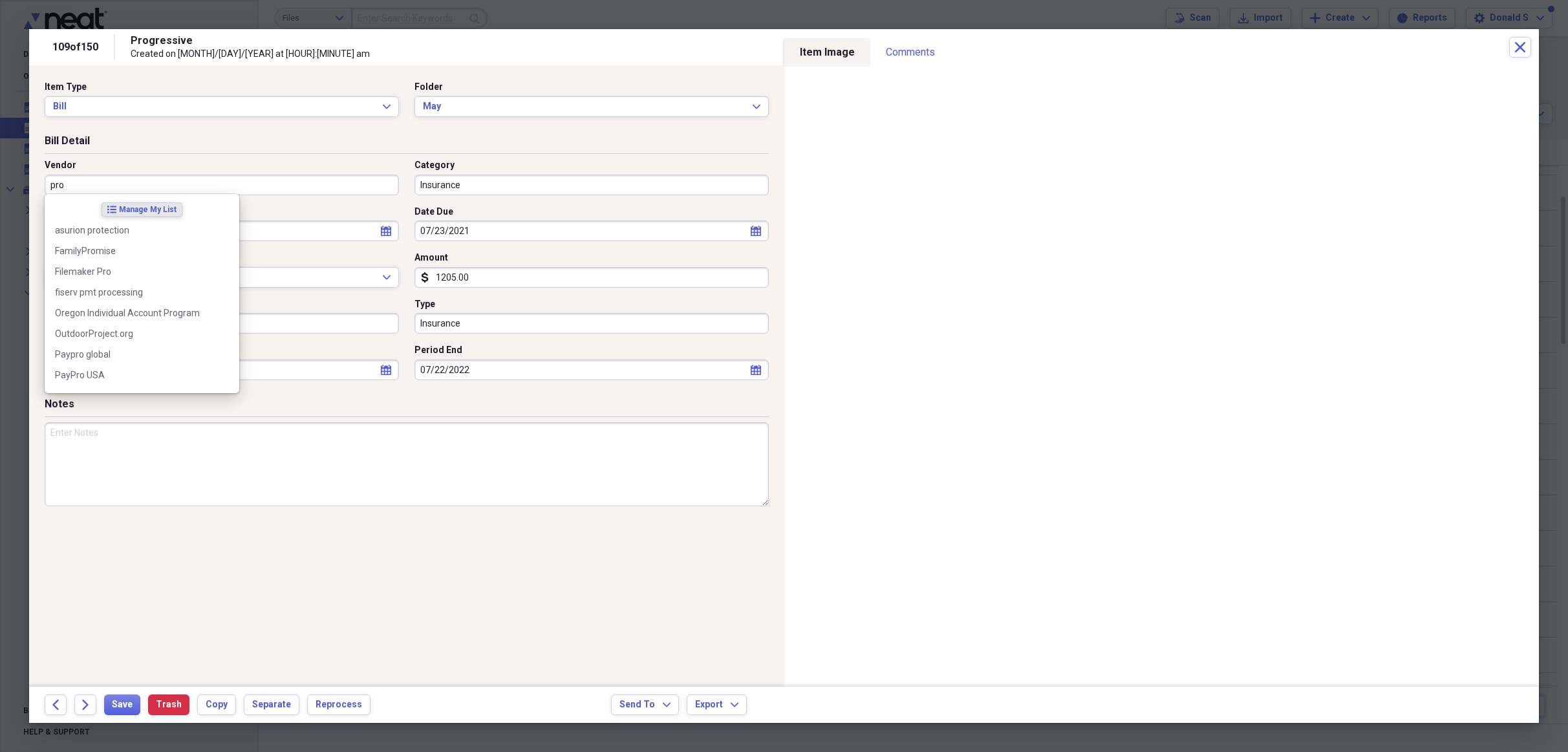 paste on "Progressive Insurance" 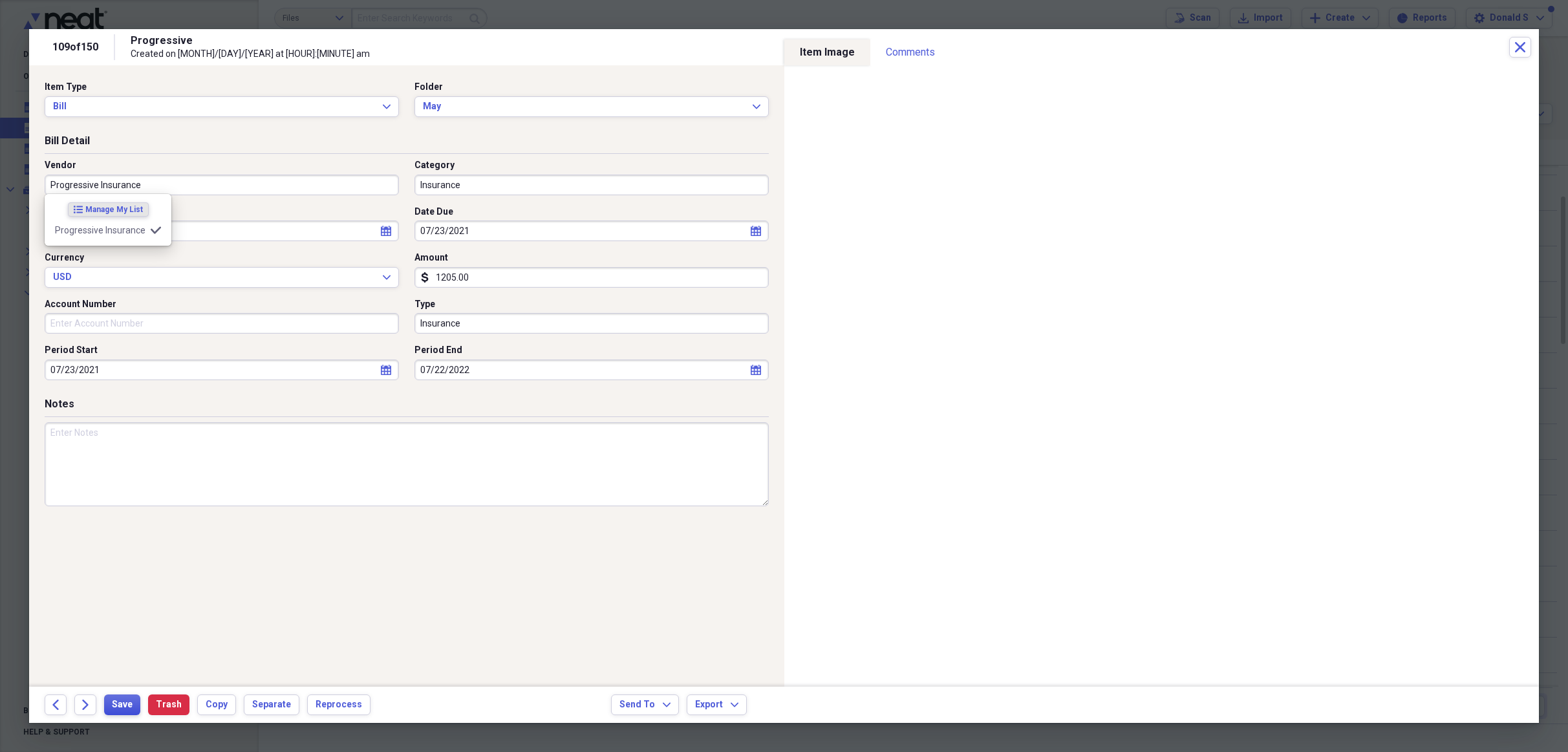 type on "Progressive Insurance" 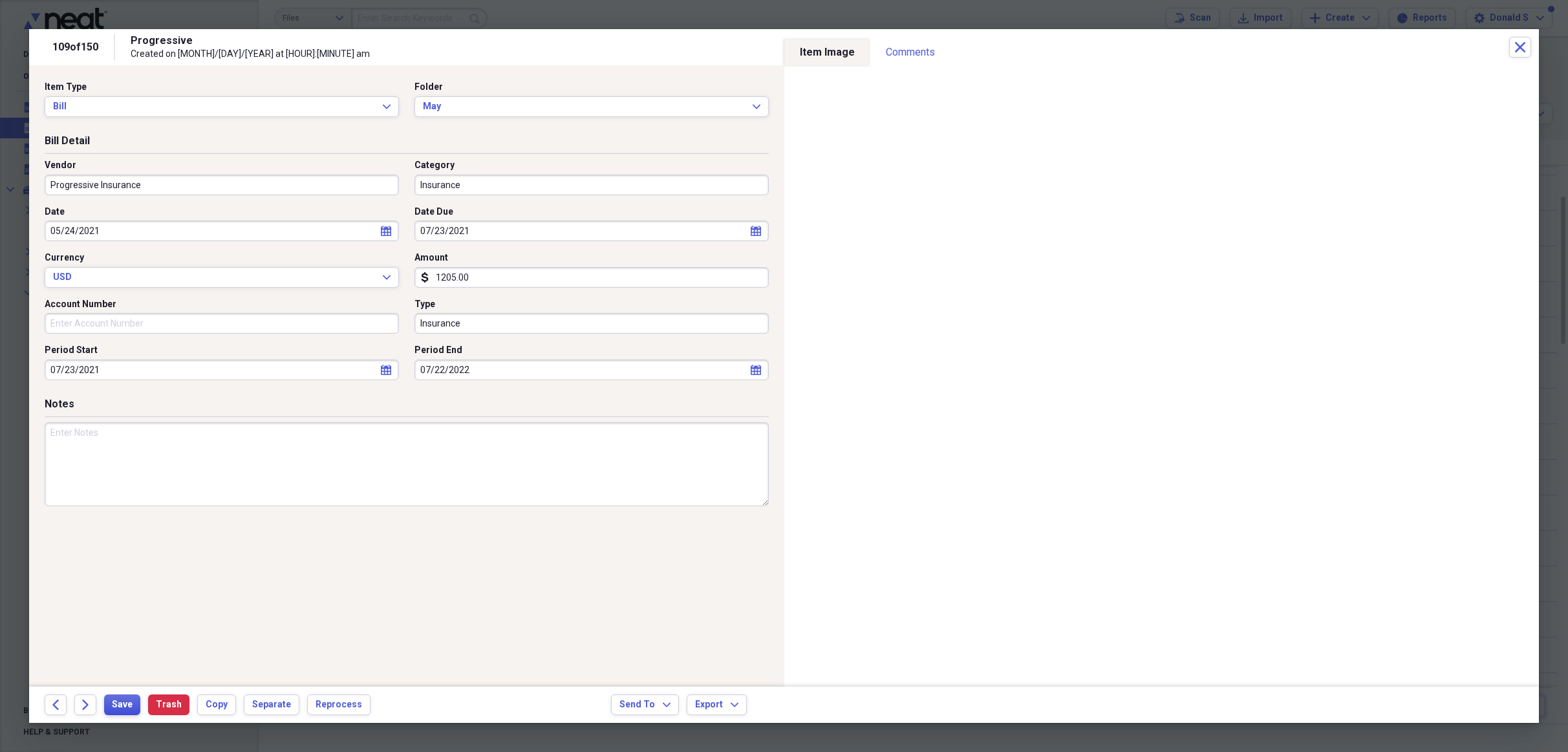 click on "Save" at bounding box center (122, 705) 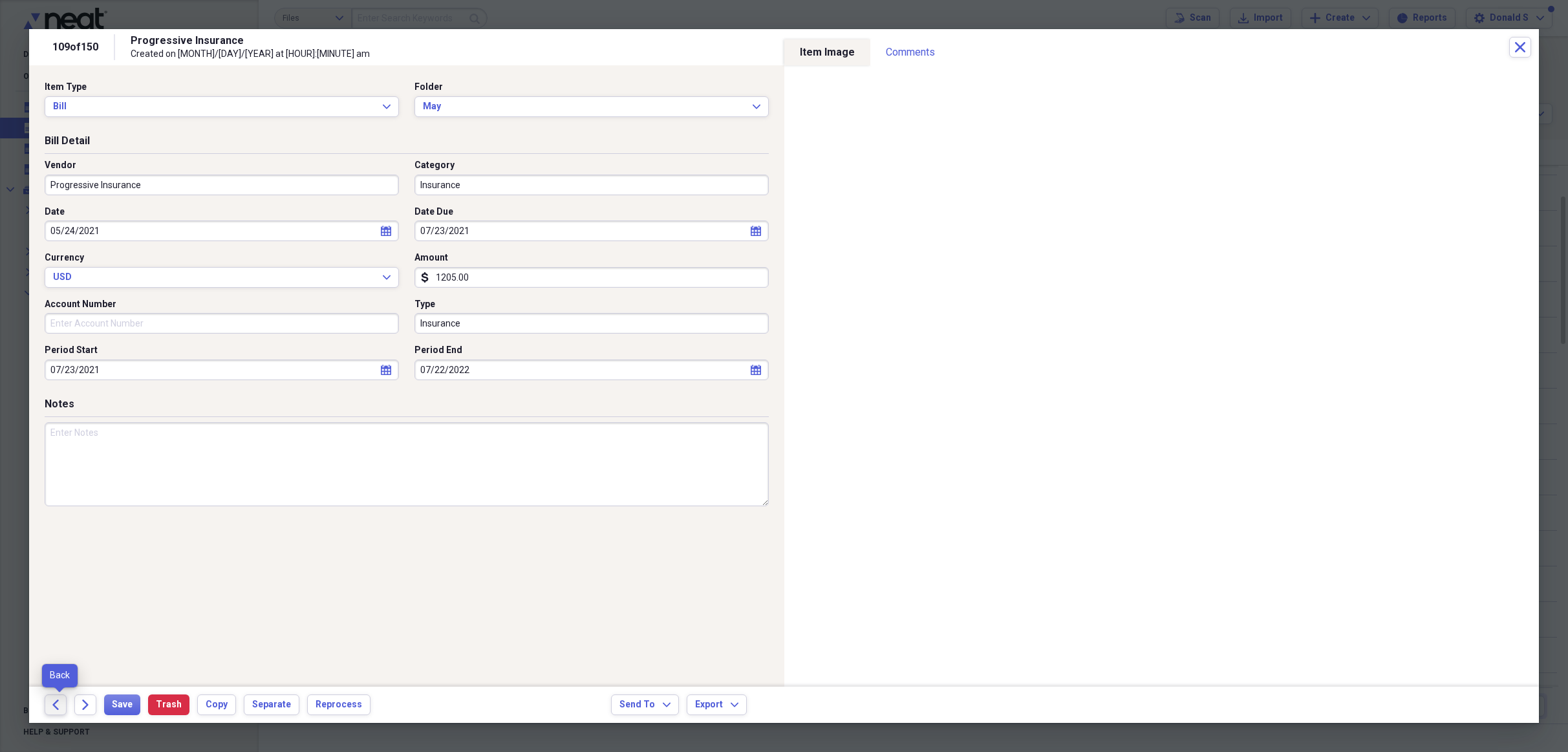 click on "Back" 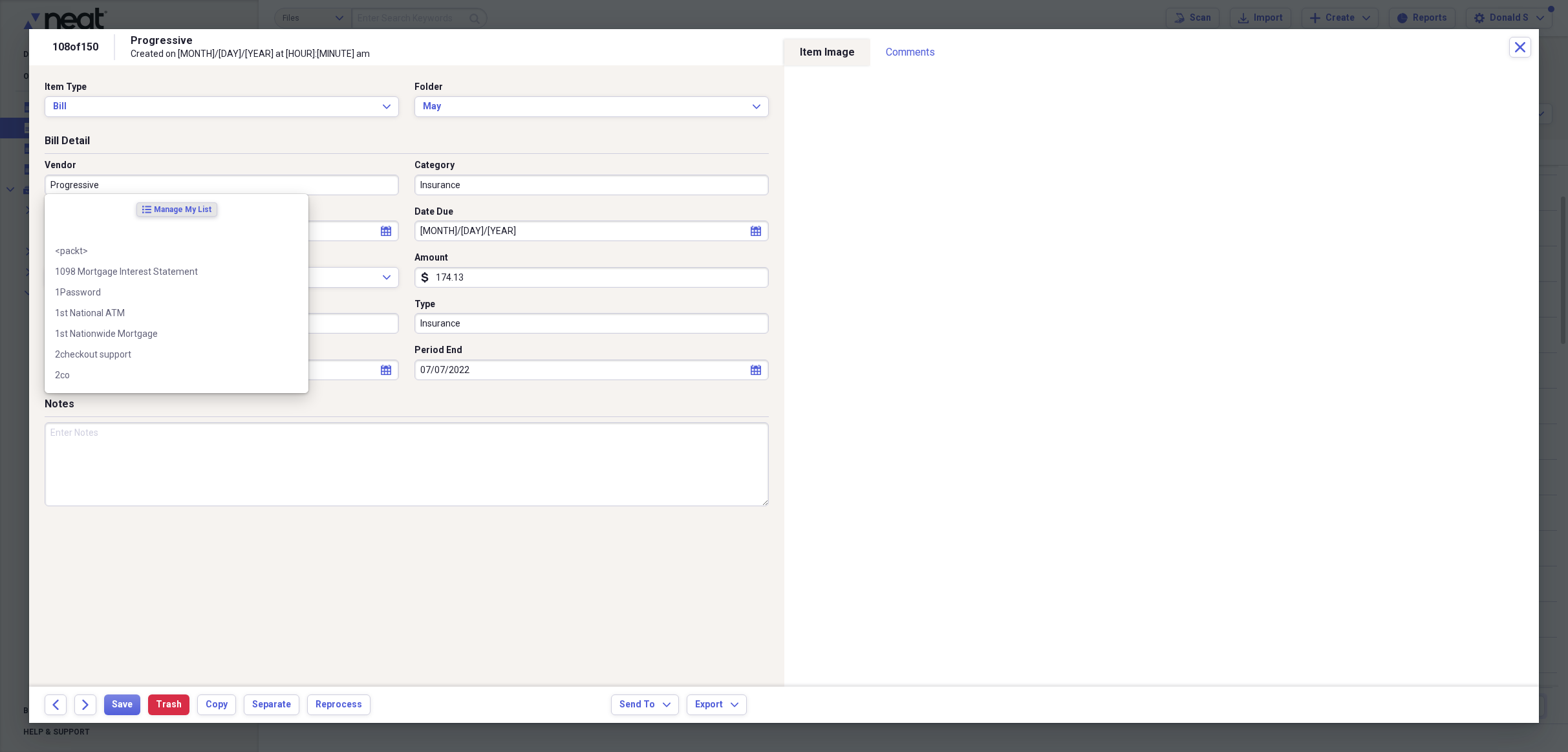 click on "Progressive" at bounding box center (222, 185) 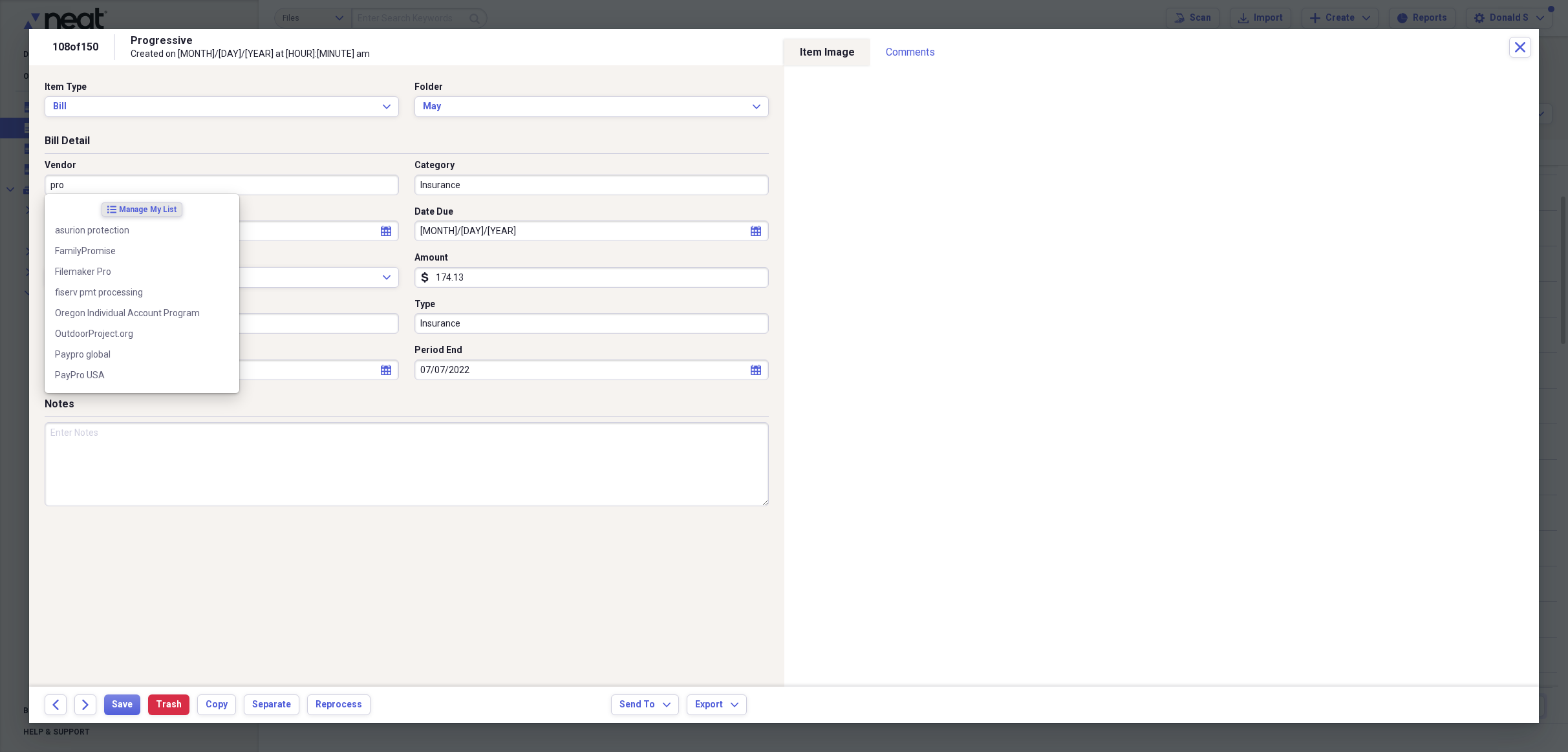 paste on "Progressive Insurance" 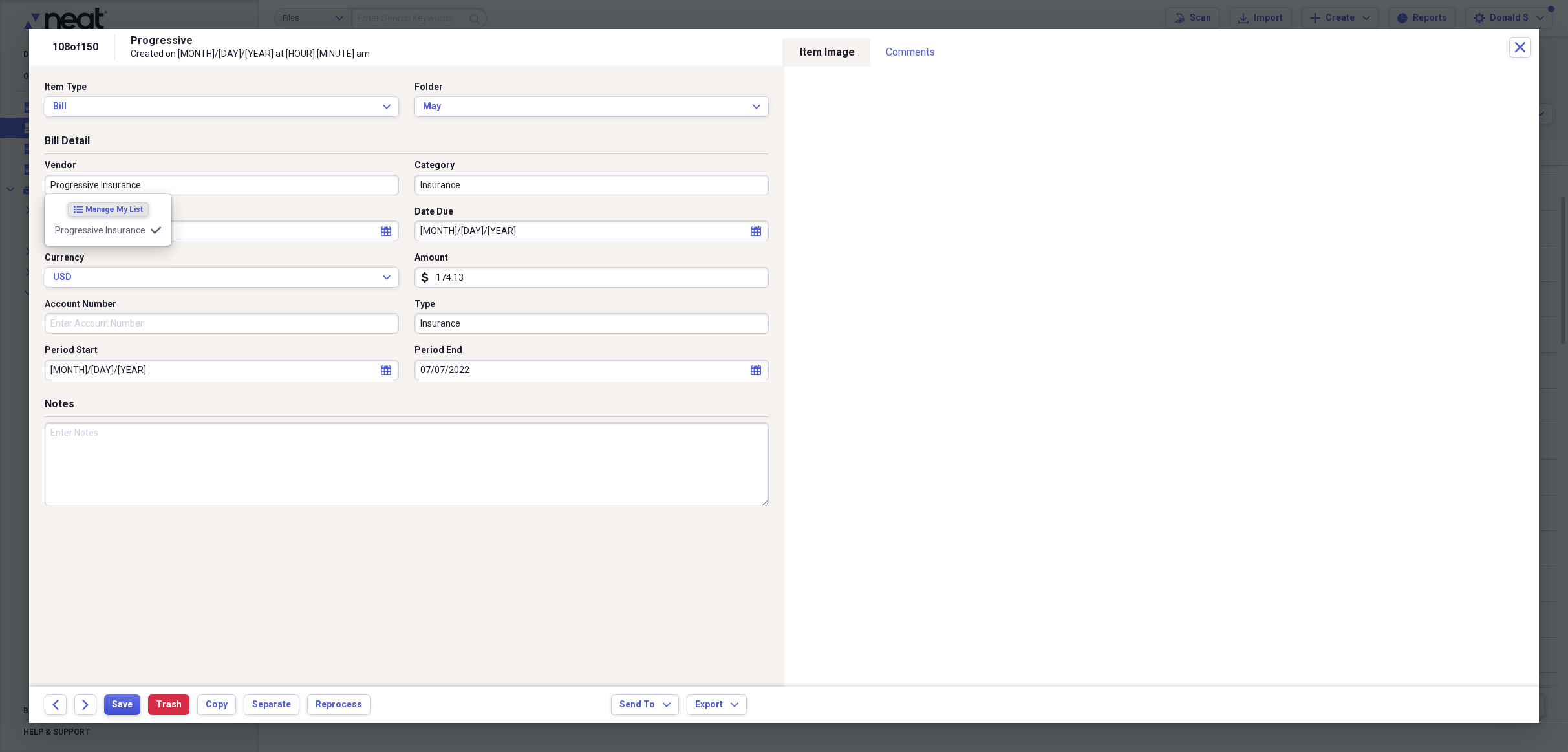 type on "Progressive Insurance" 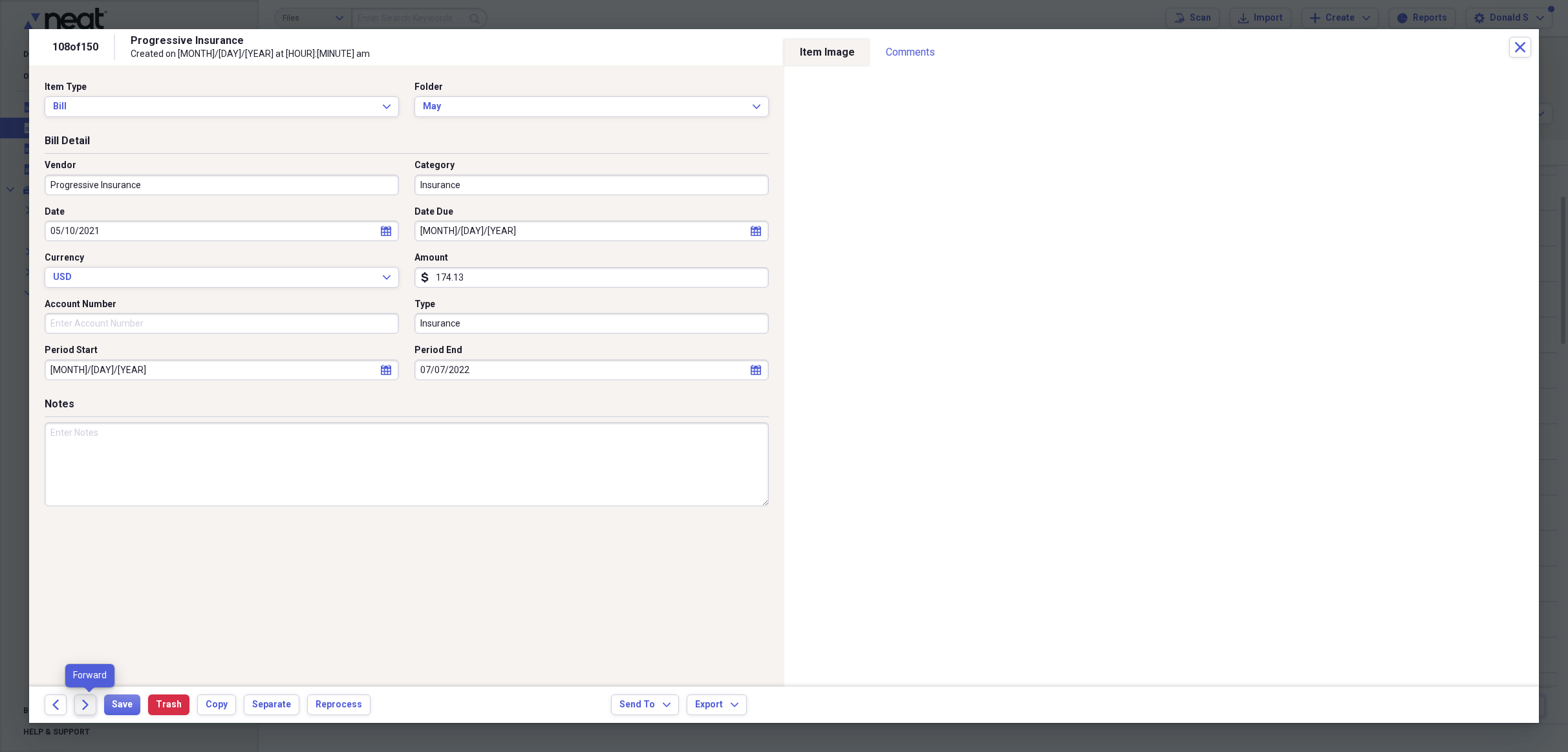 click on "Forward" 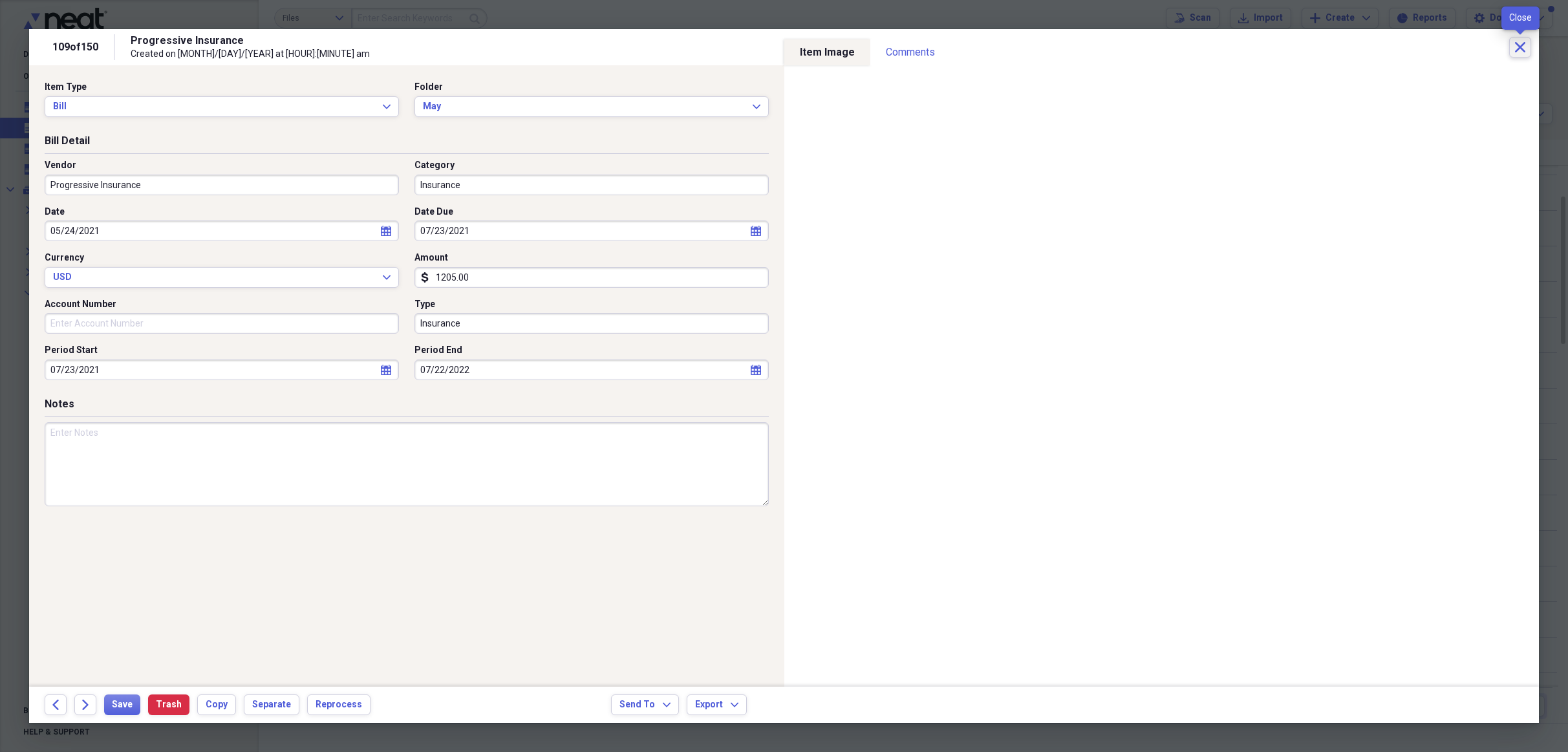 click on "Close" at bounding box center [1520, 47] 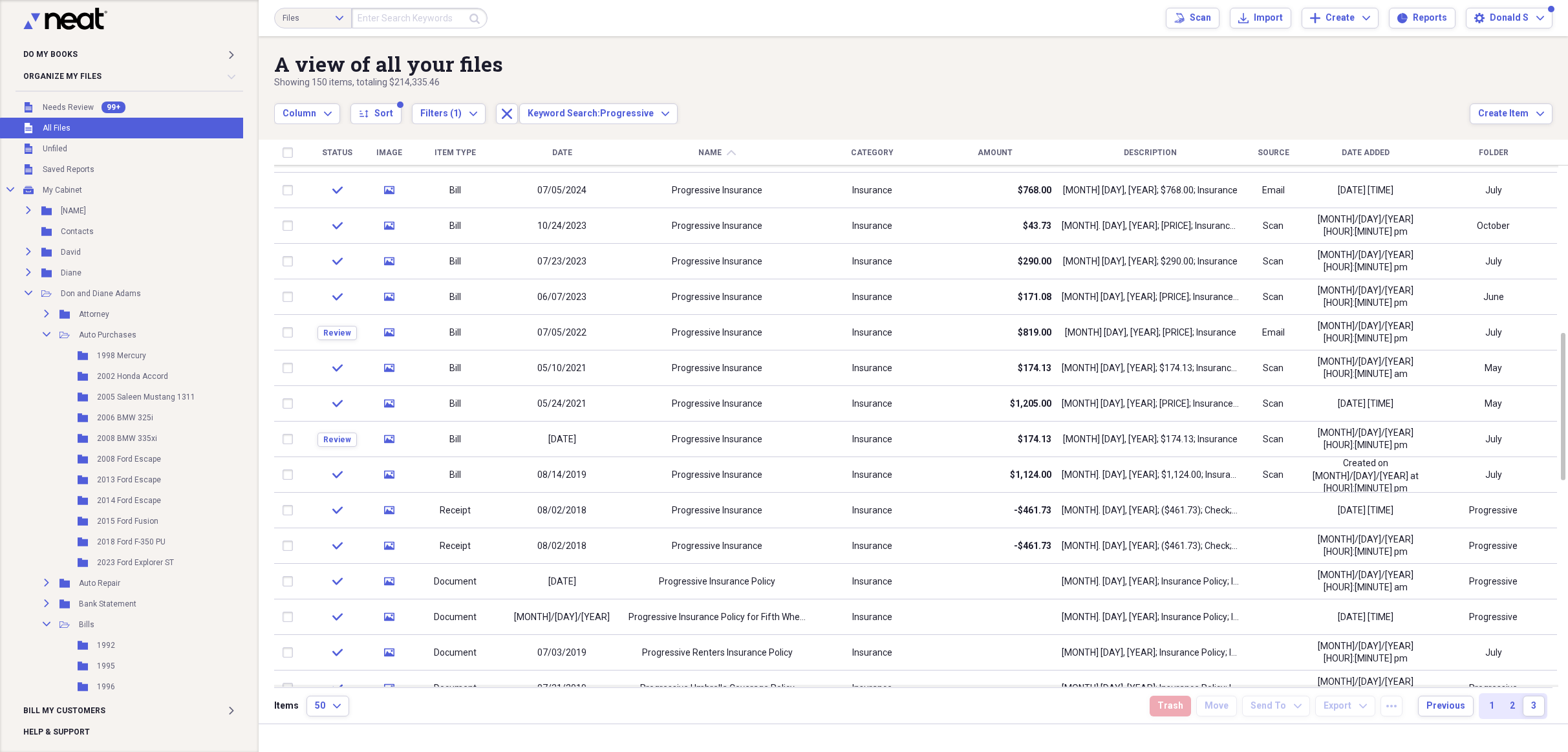 click on "Date" at bounding box center (562, 153) 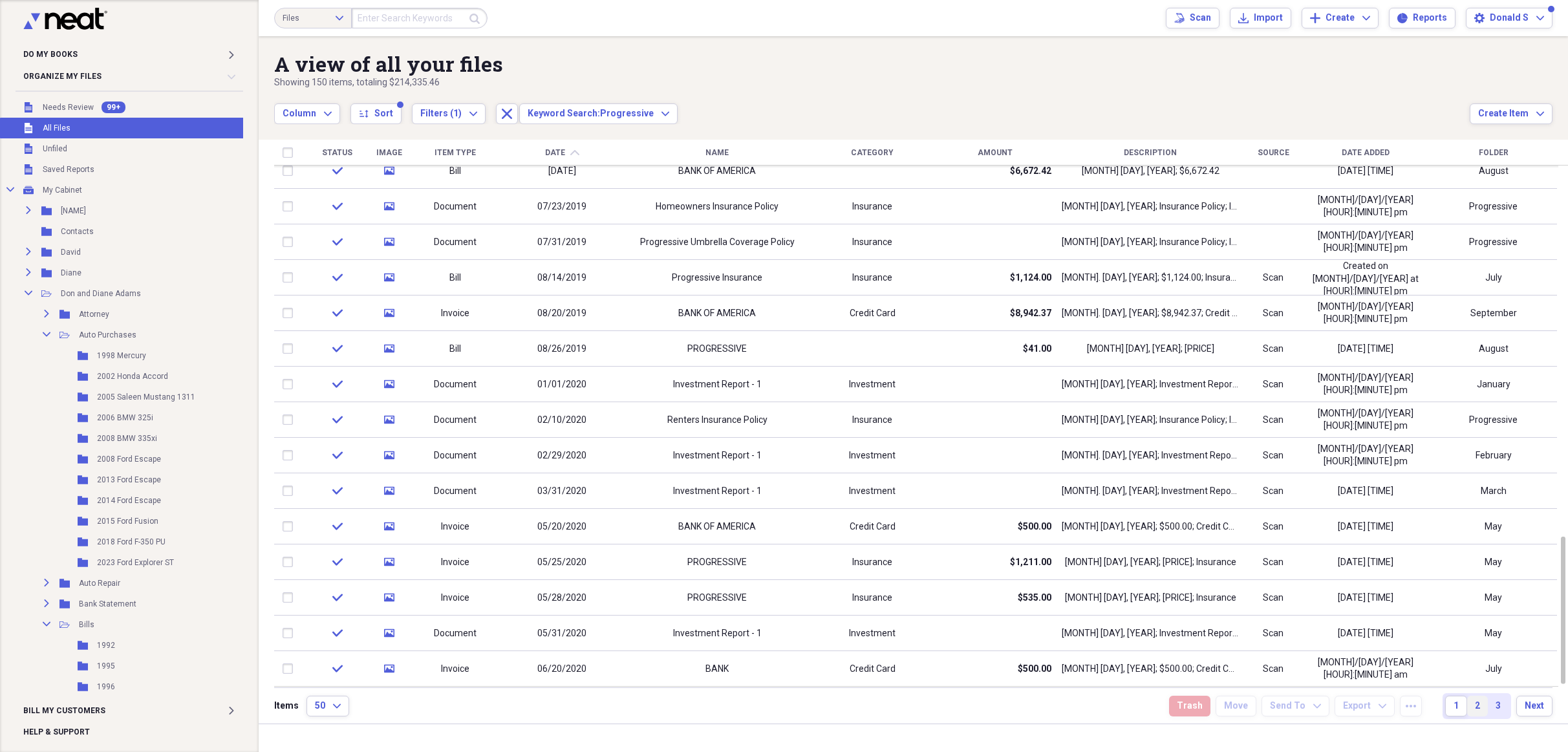 click on "2" at bounding box center (1477, 706) 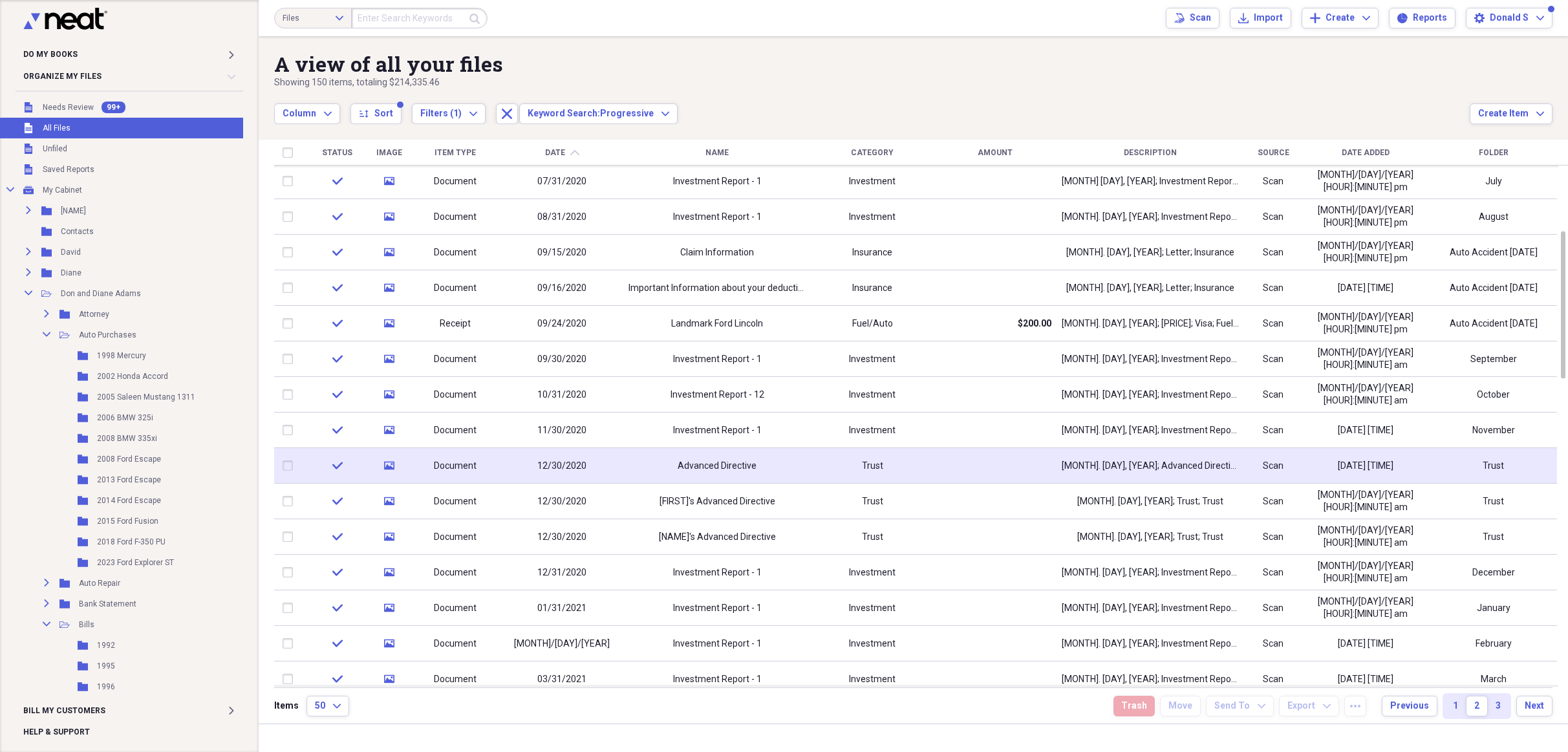 click at bounding box center [995, 466] 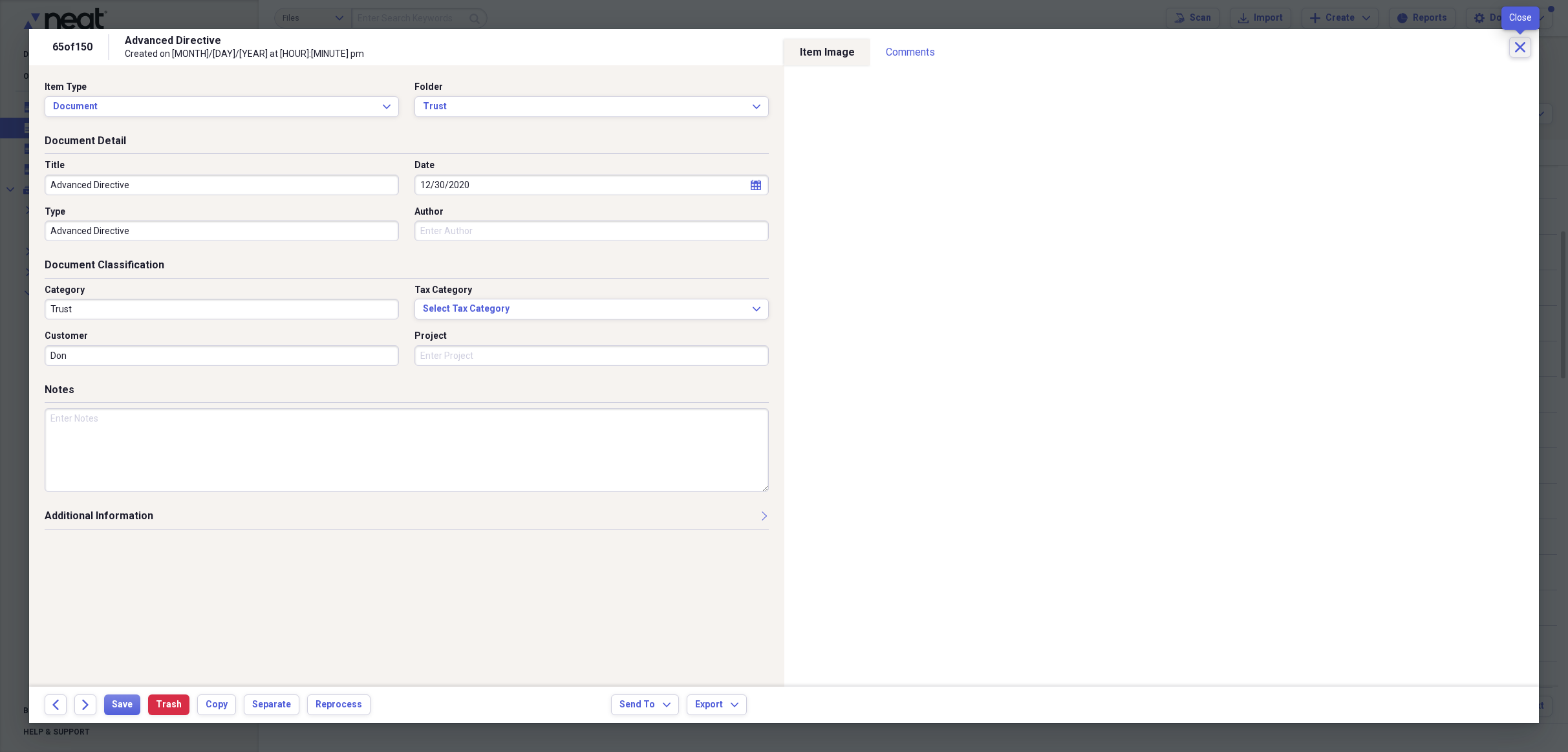 click on "Close" at bounding box center [1520, 47] 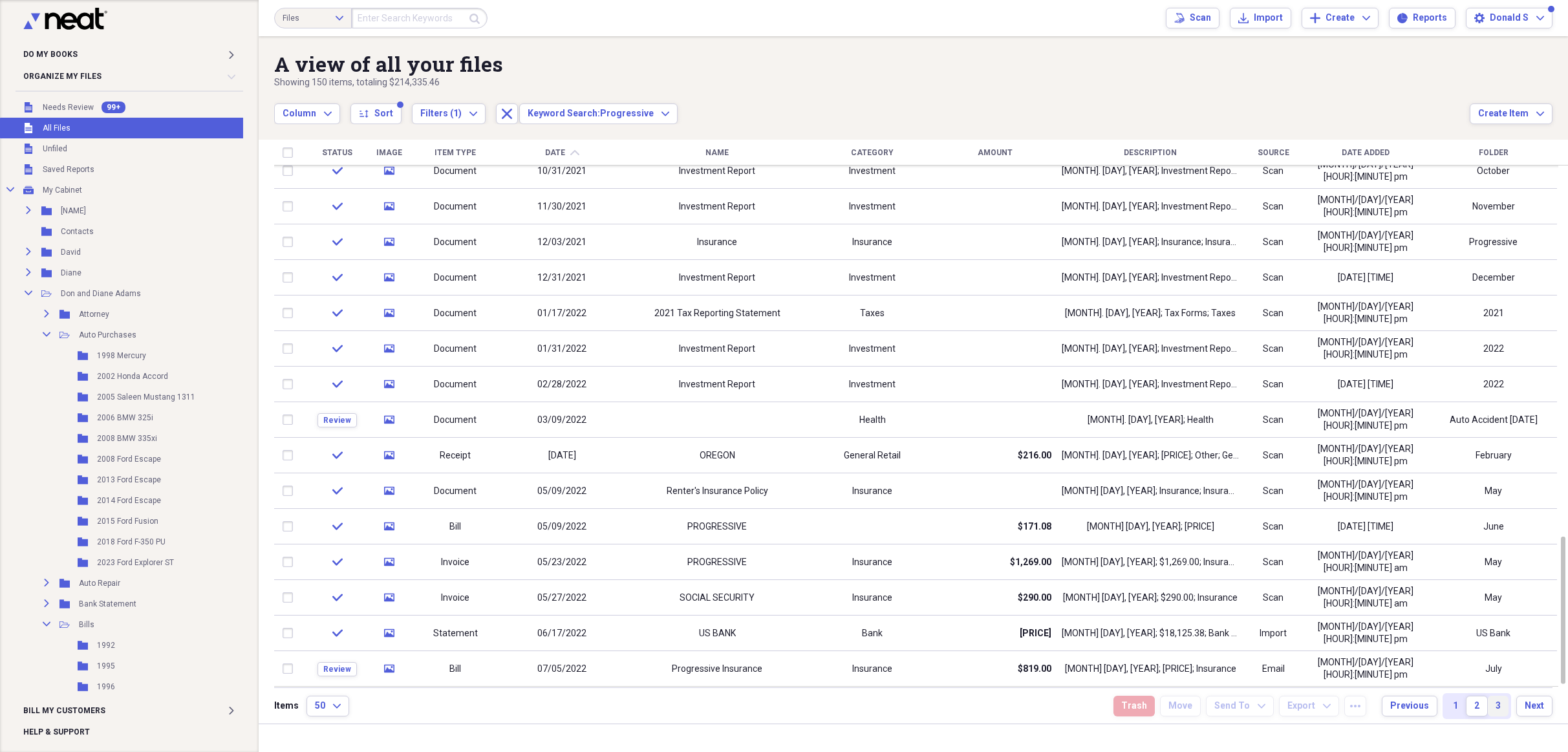 click on "3" at bounding box center [1498, 706] 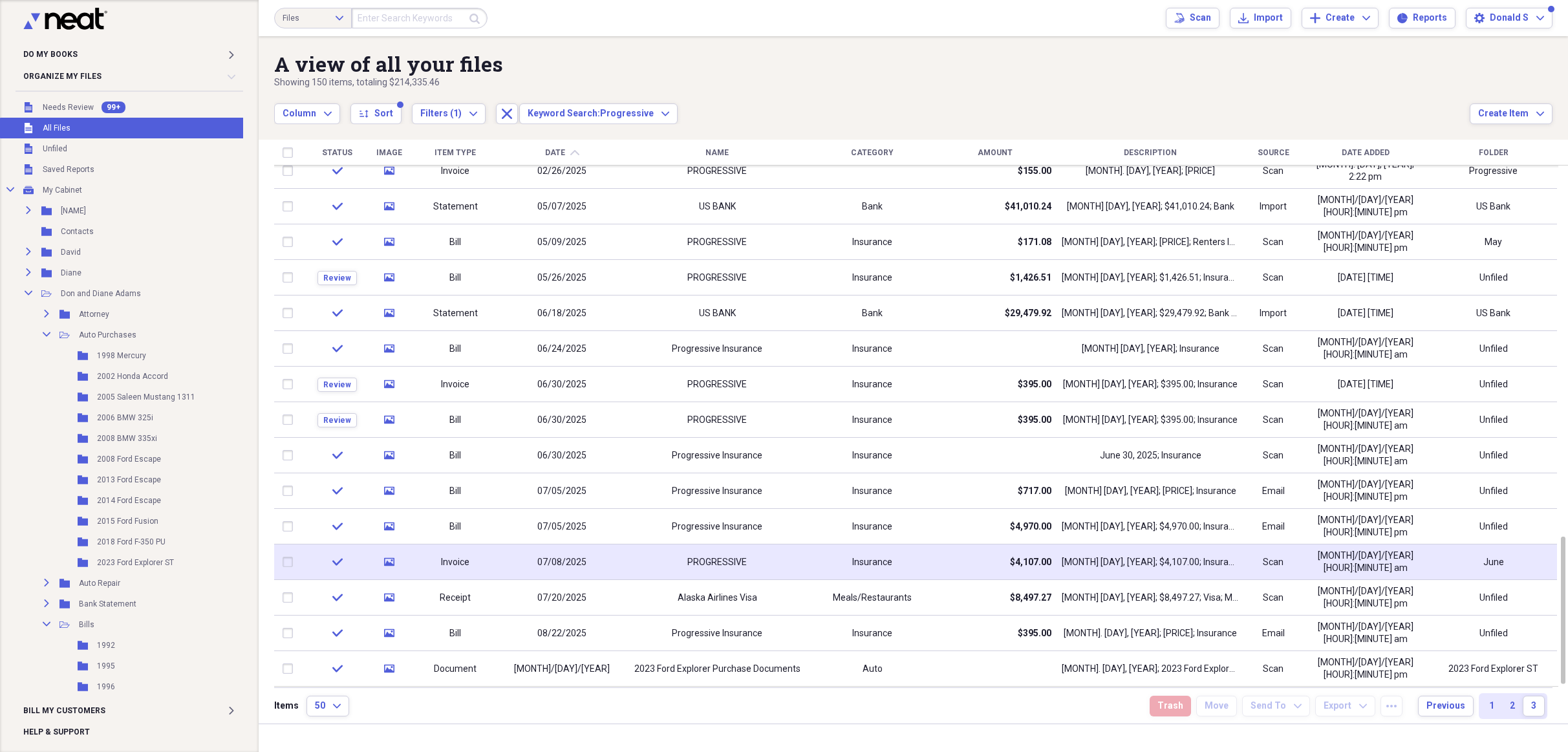 click on "PROGRESSIVE" at bounding box center (717, 562) 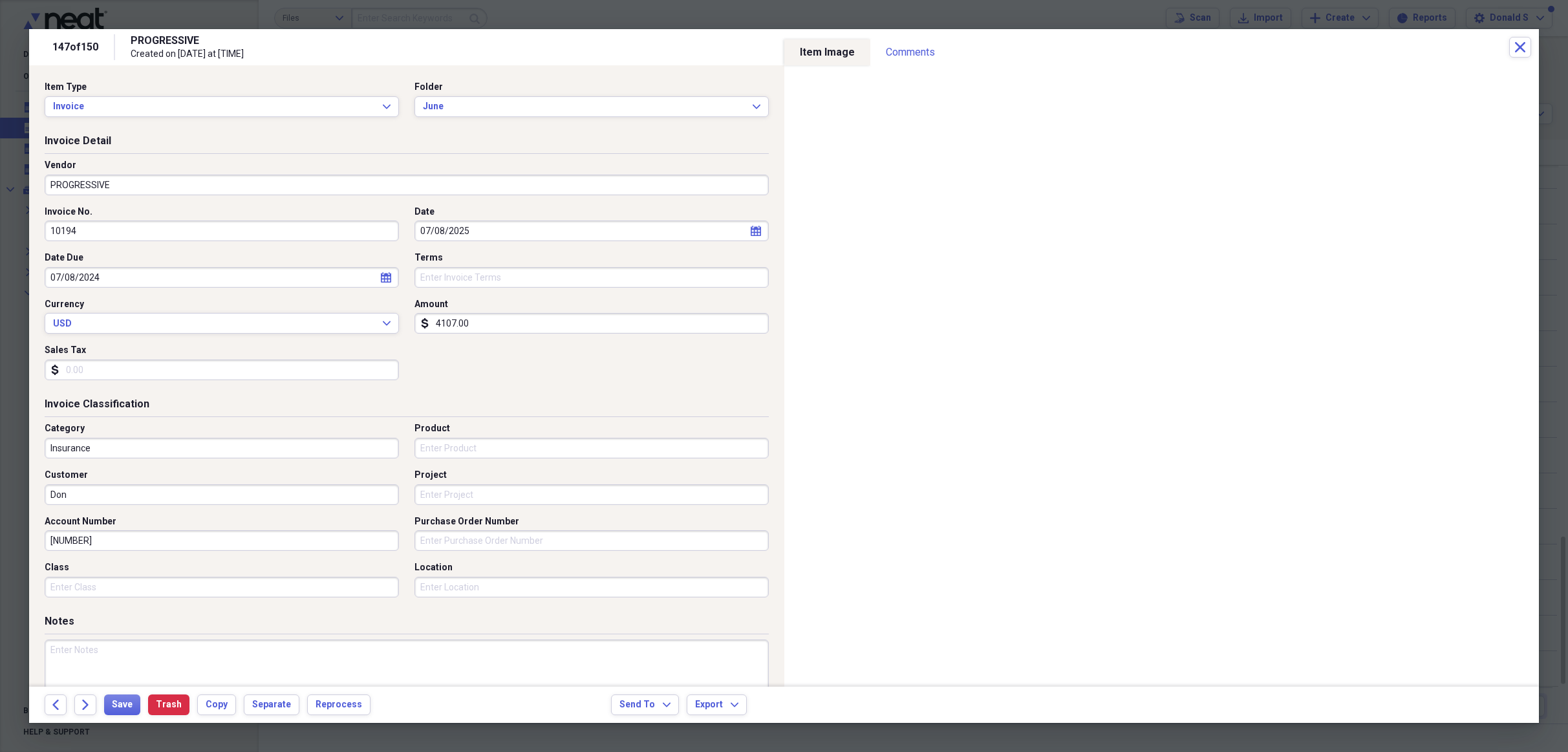 click on "PROGRESSIVE" at bounding box center (407, 185) 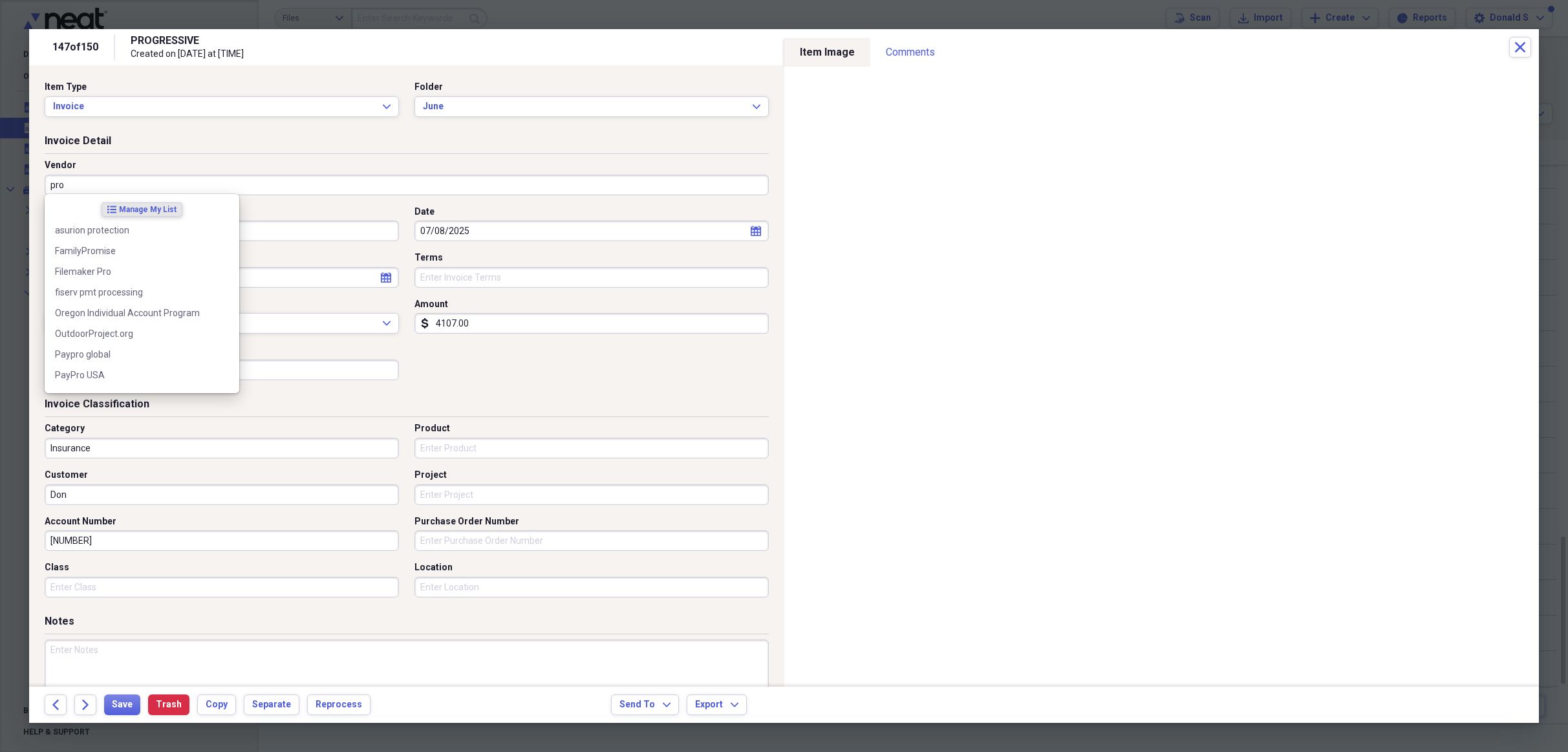 paste on "Progressive Insurance" 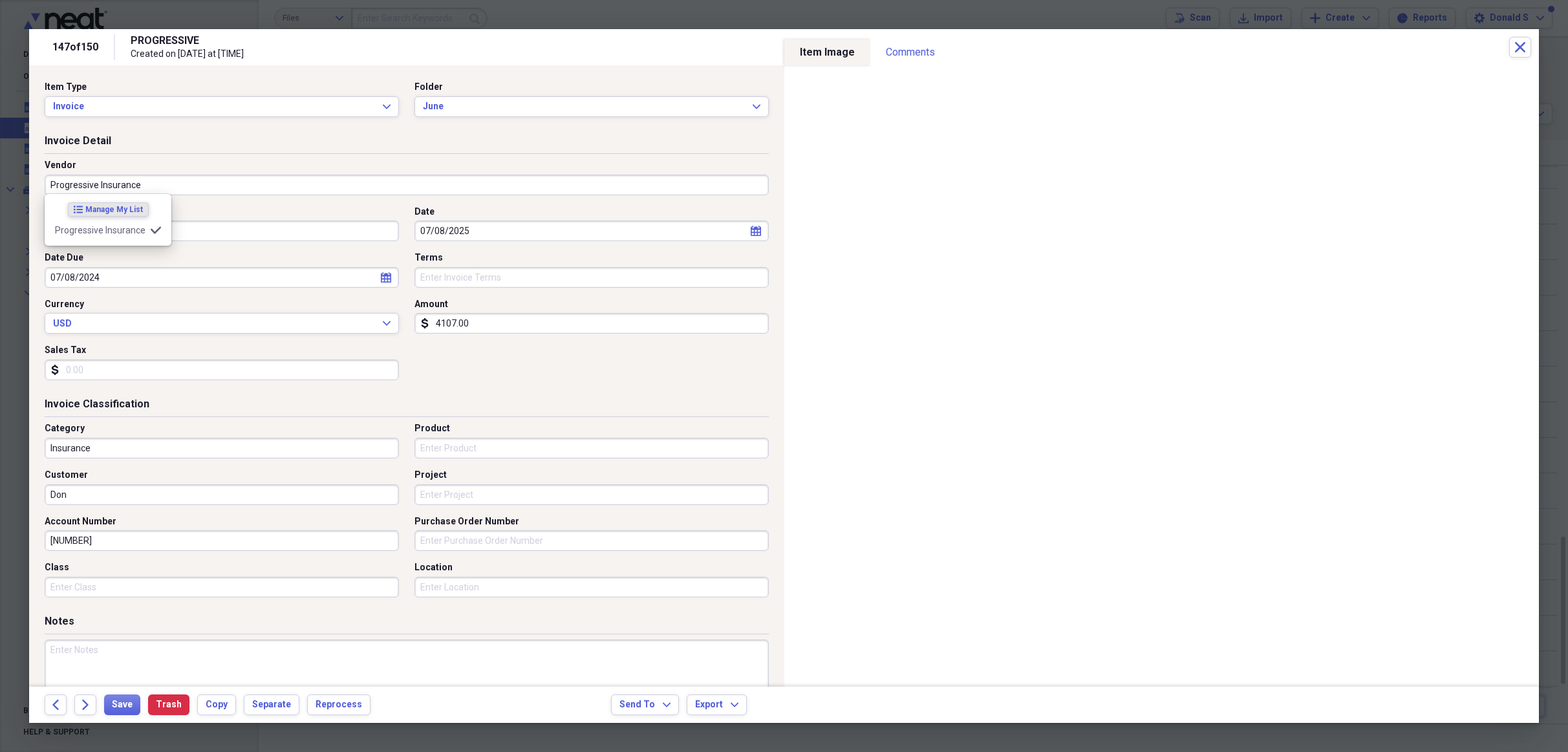 type on "Progressive Insurance" 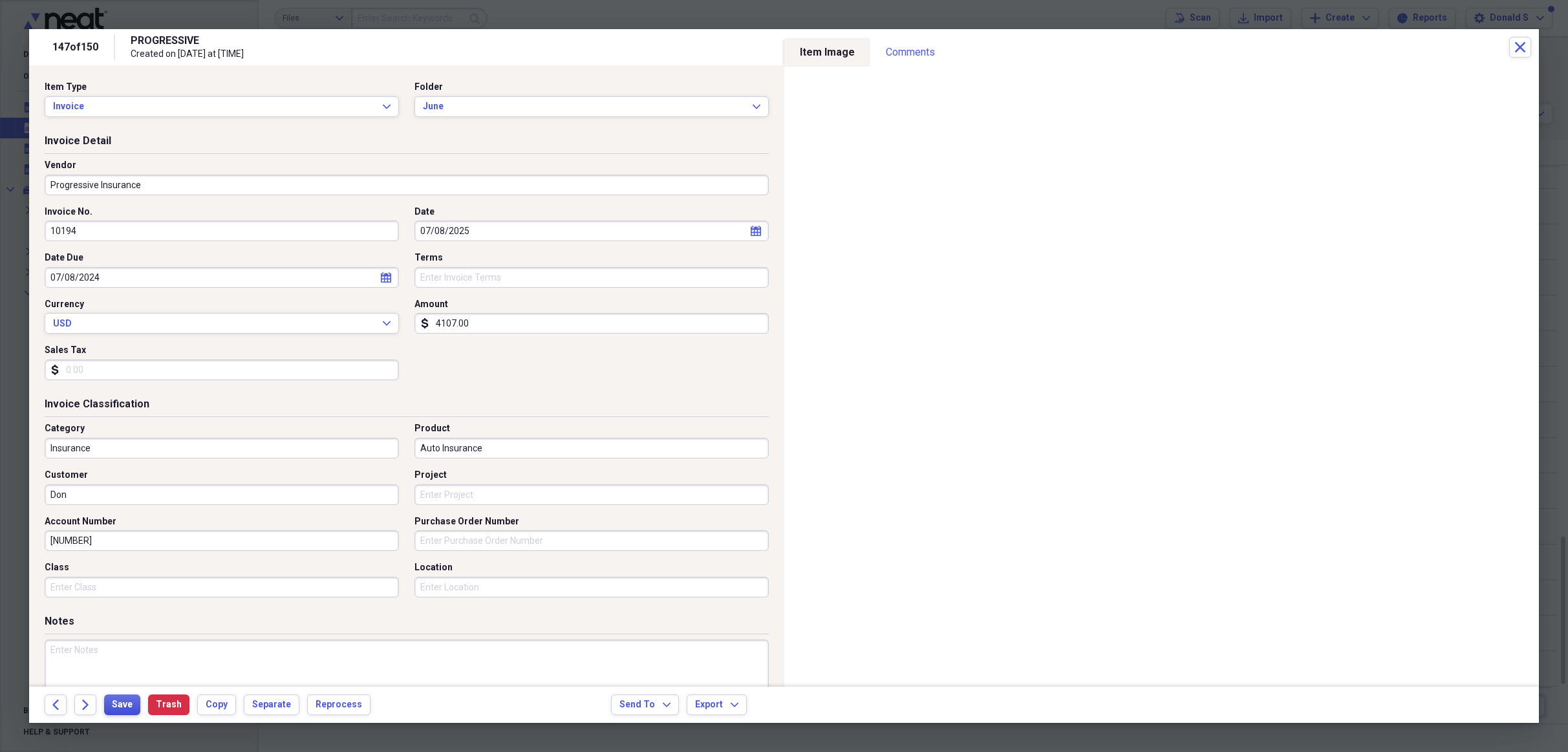 type on "Auto Insurance" 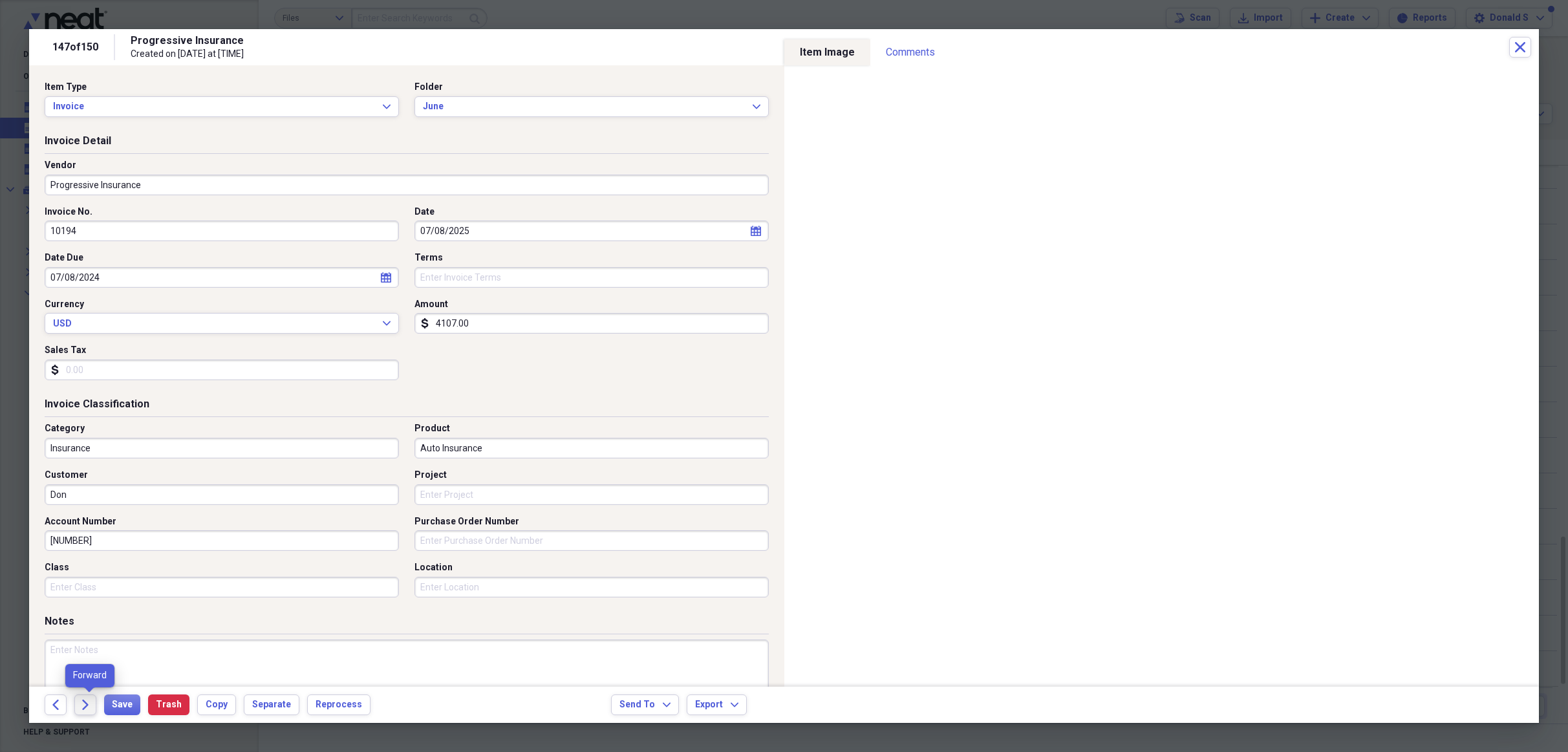 click on "Forward" 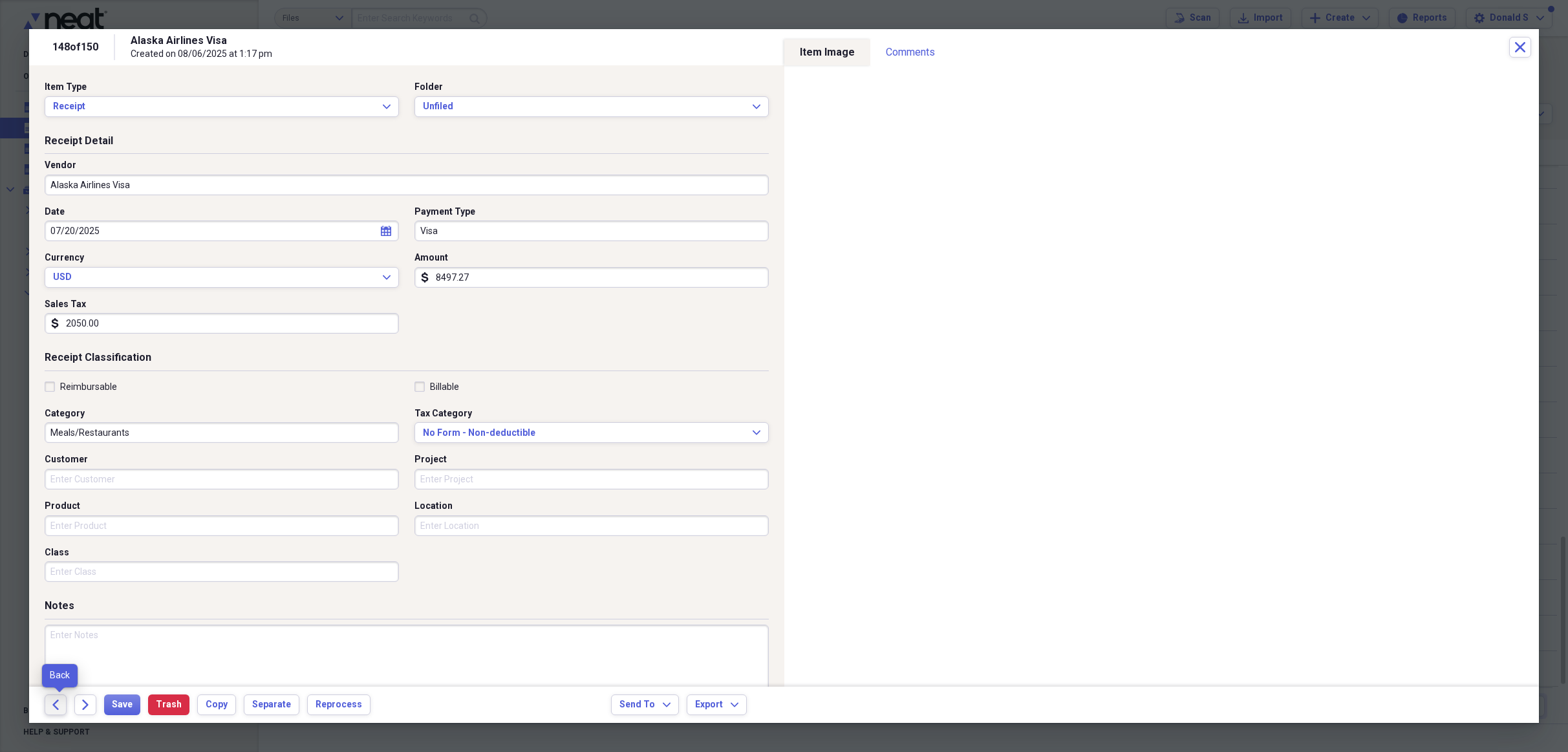 click on "Back" at bounding box center (56, 705) 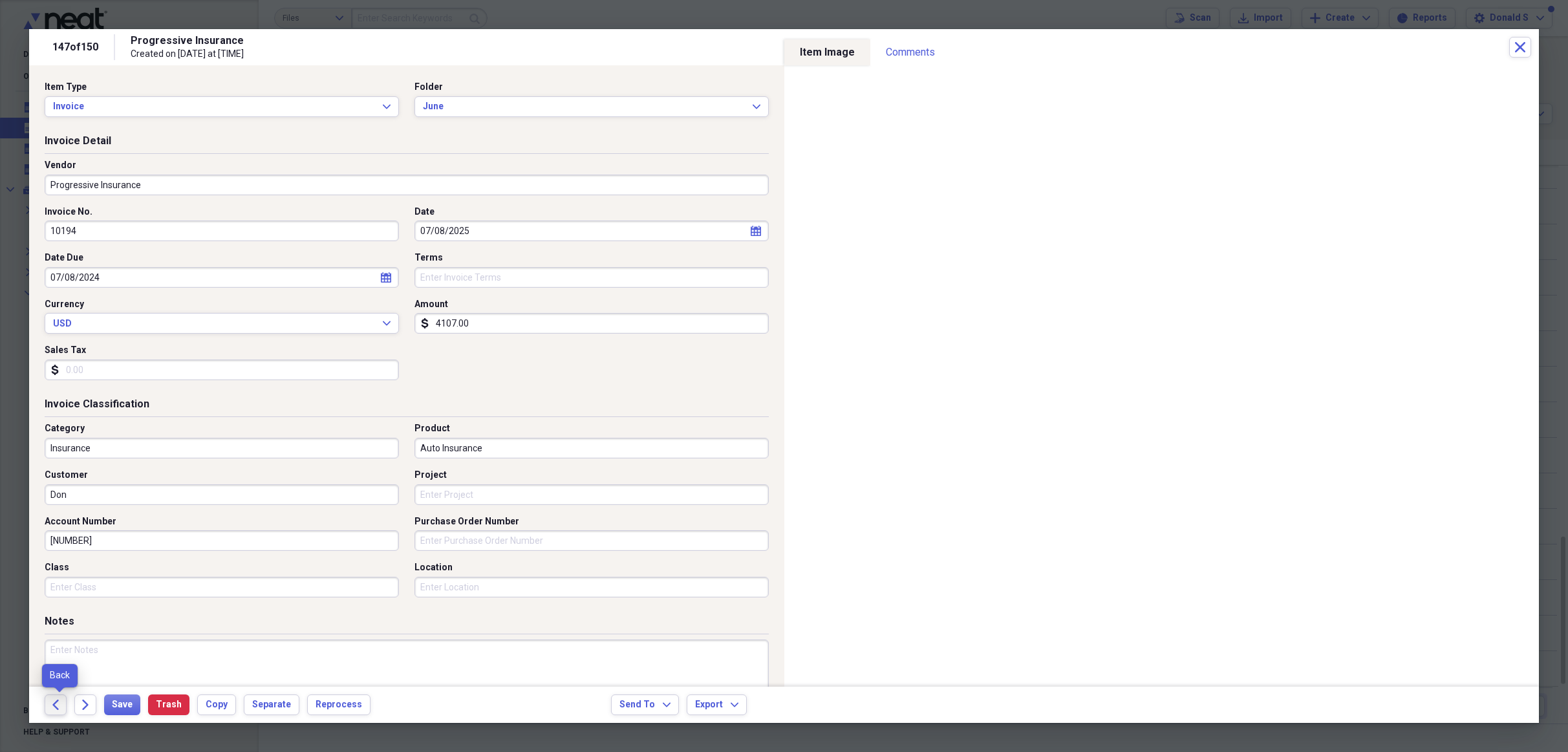 click on "Back" at bounding box center (56, 705) 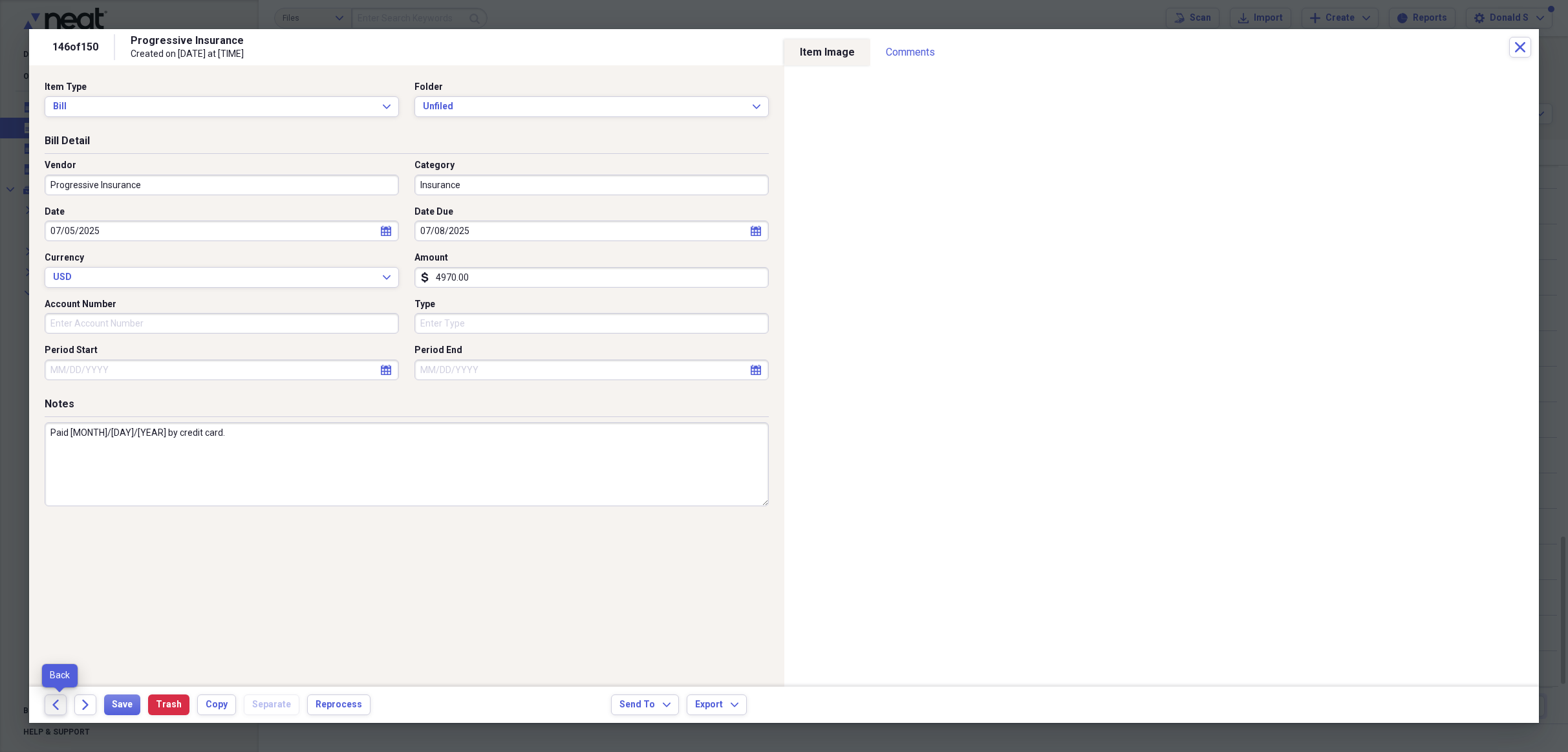 click on "Back" 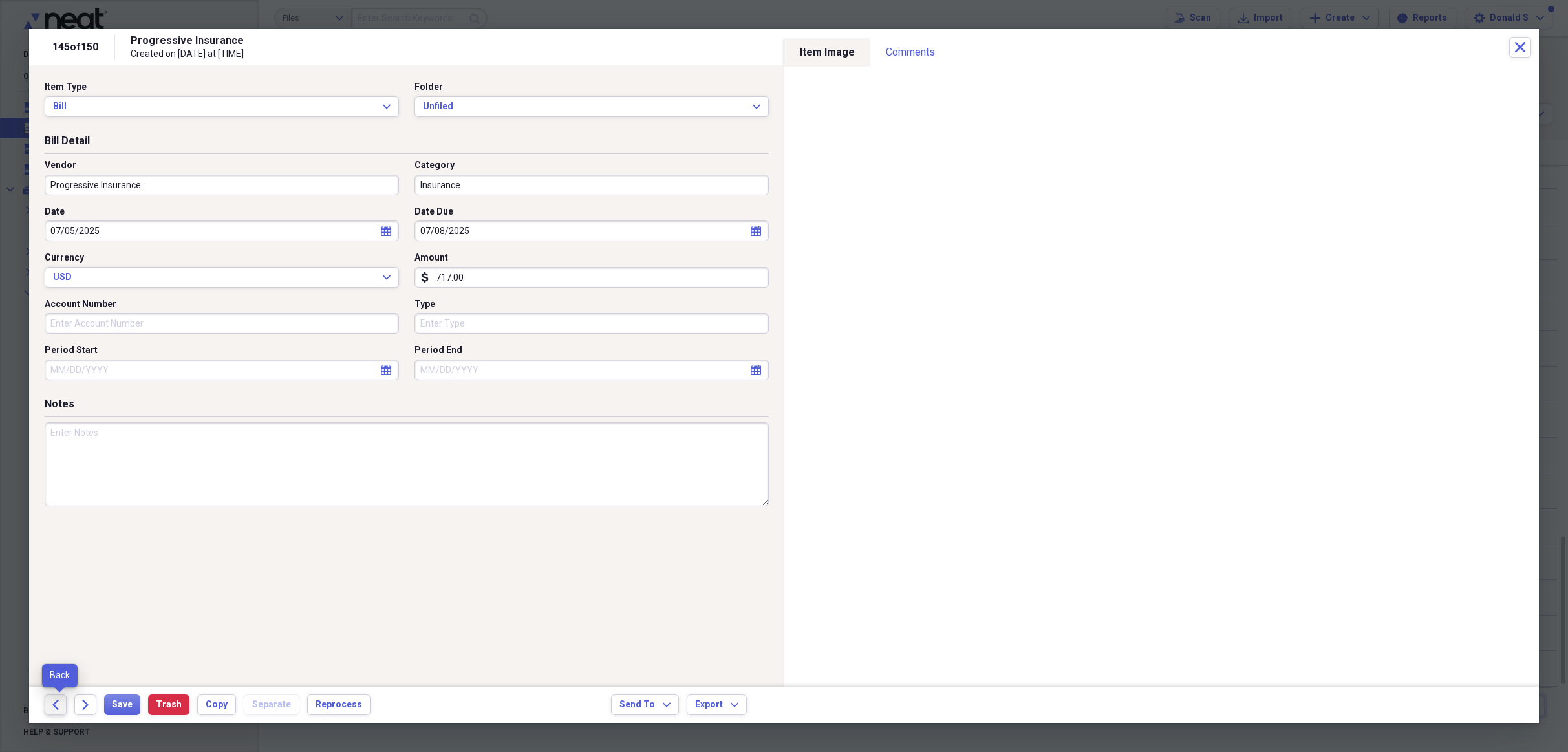 click on "Back" 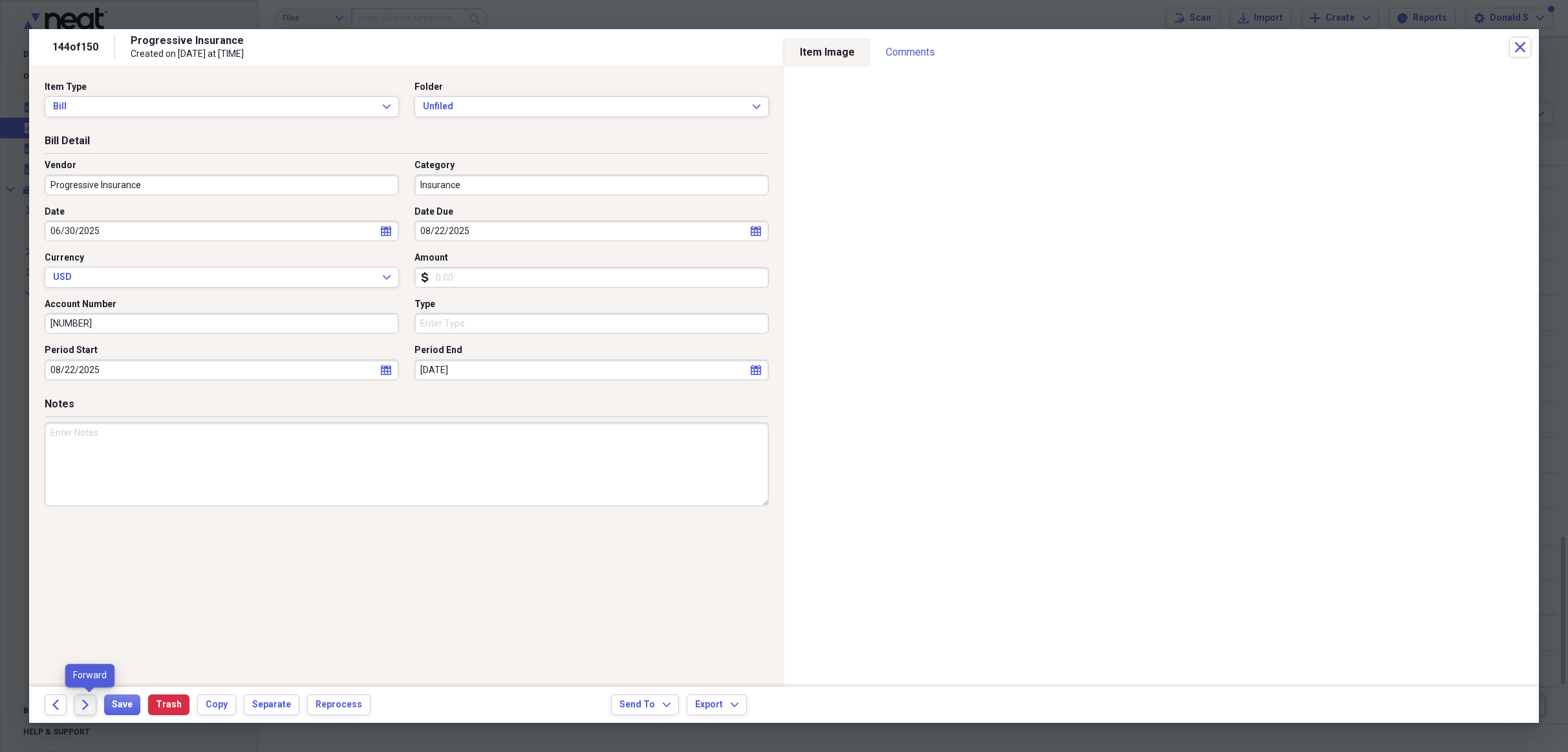 click on "Forward" 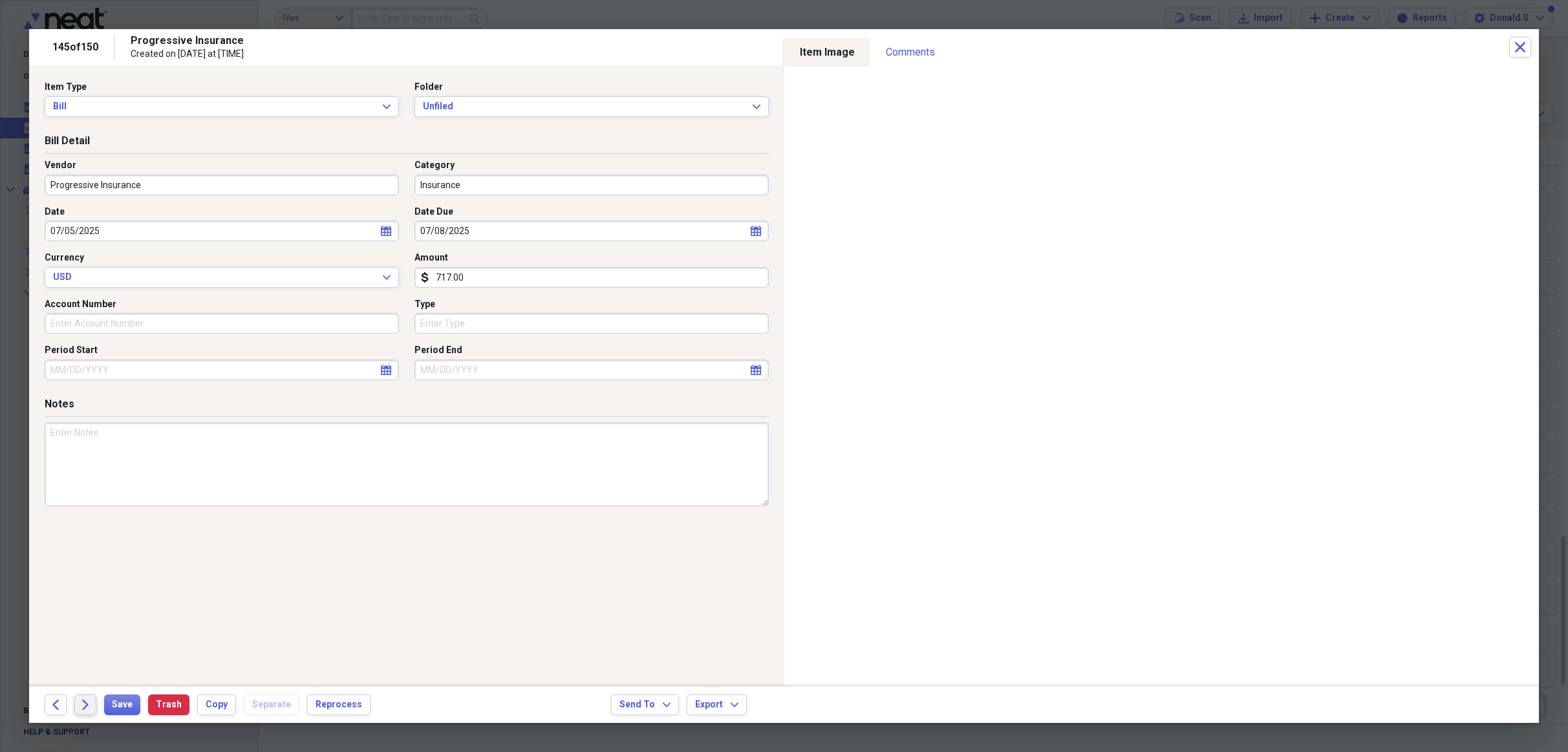 click on "Forward" 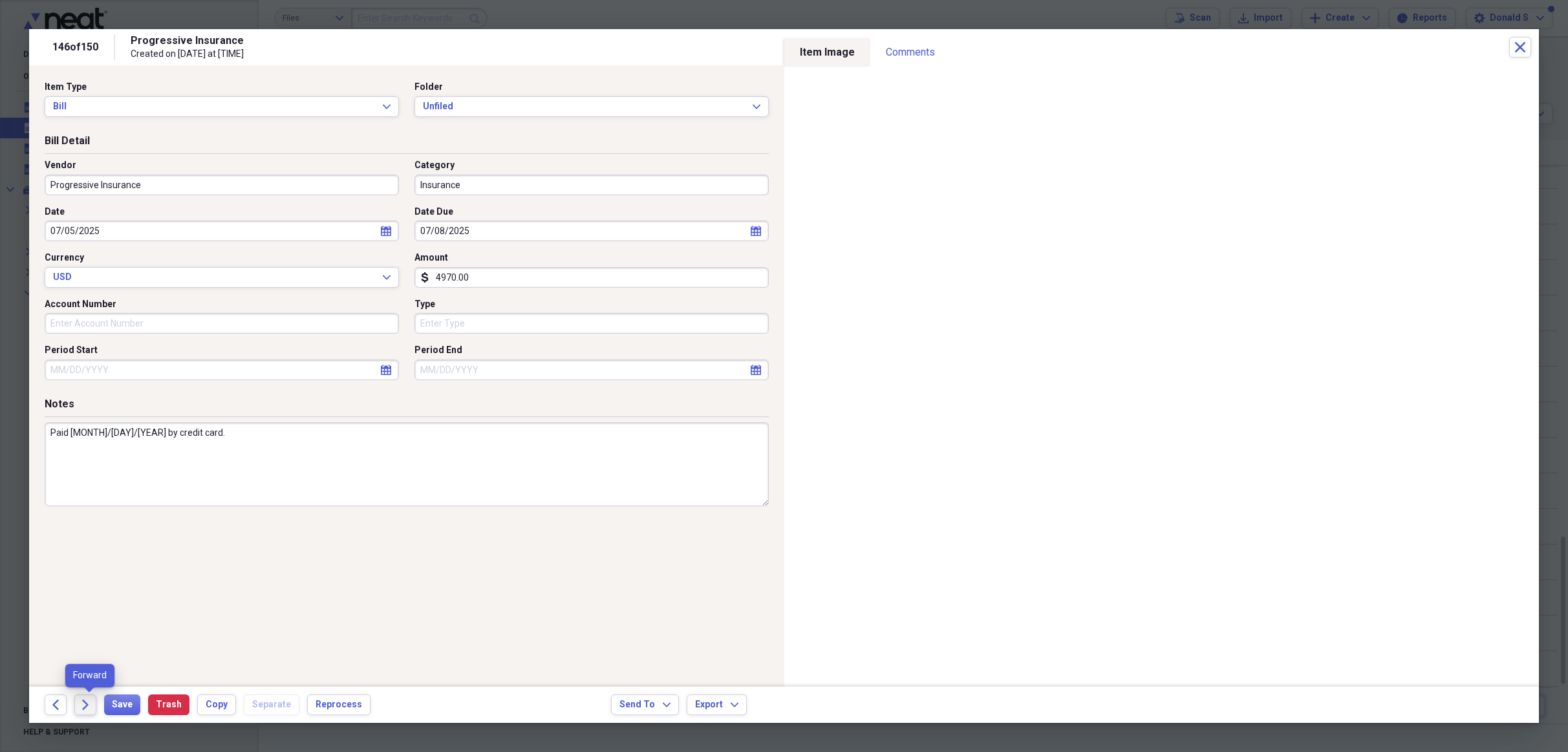 click on "Forward" at bounding box center [85, 705] 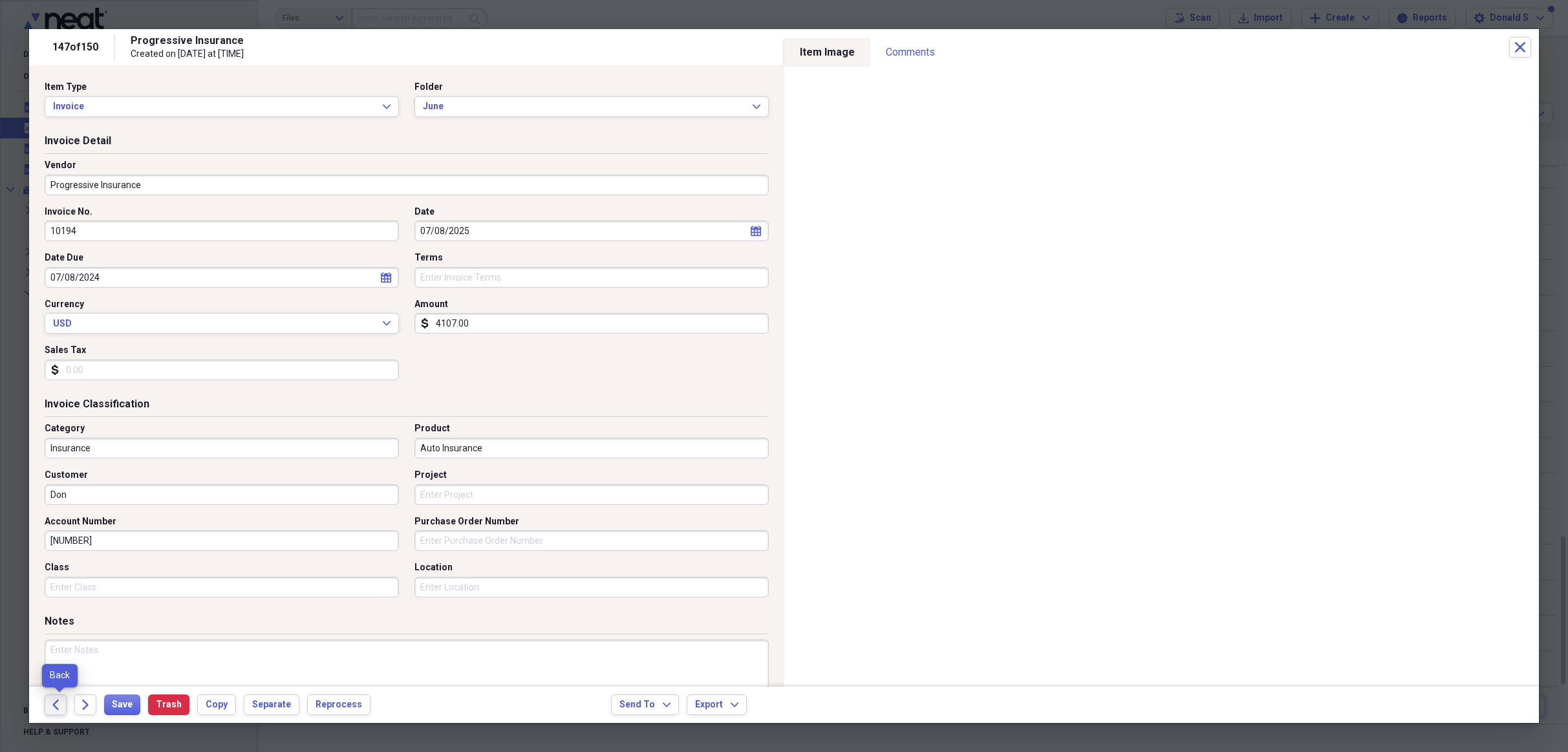 click 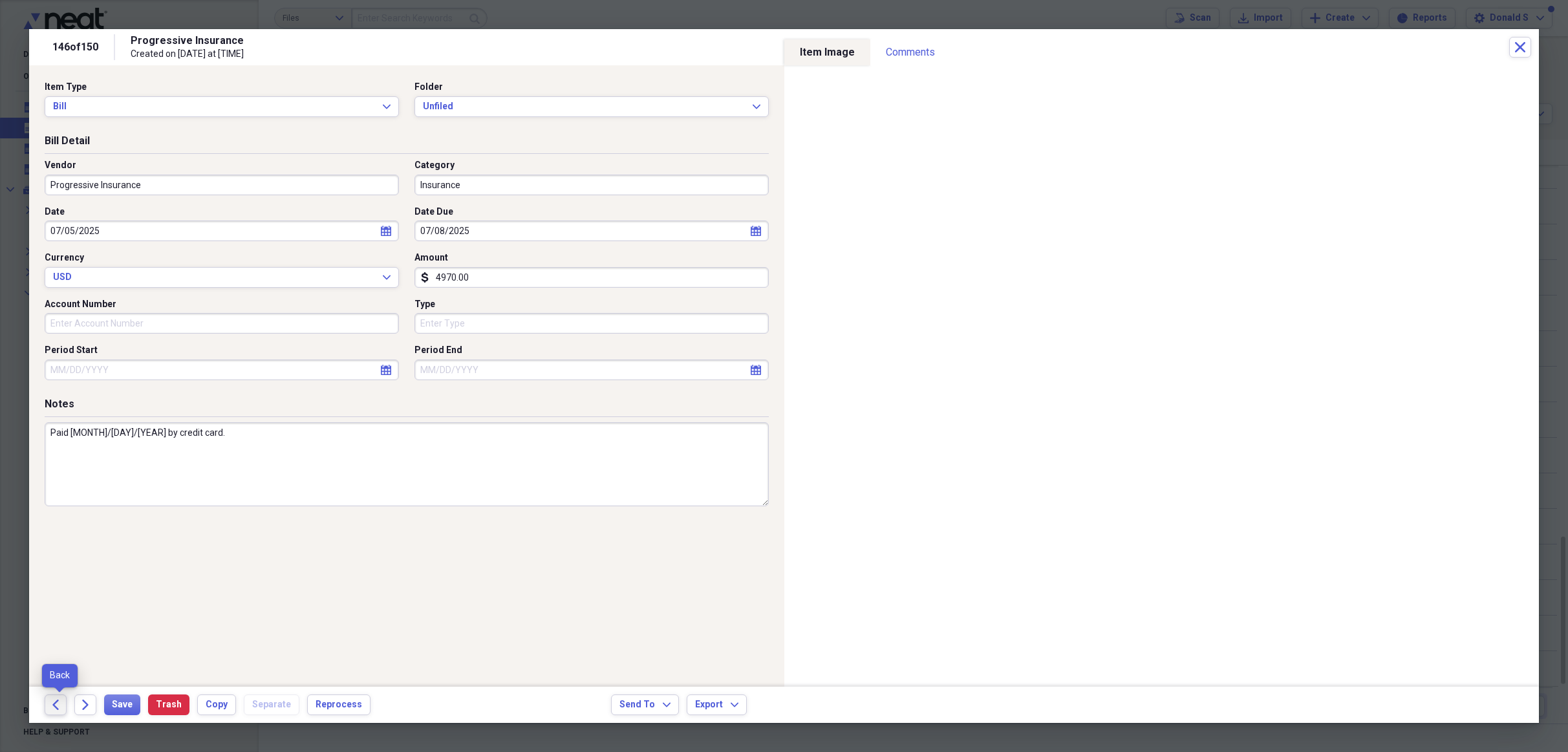 click 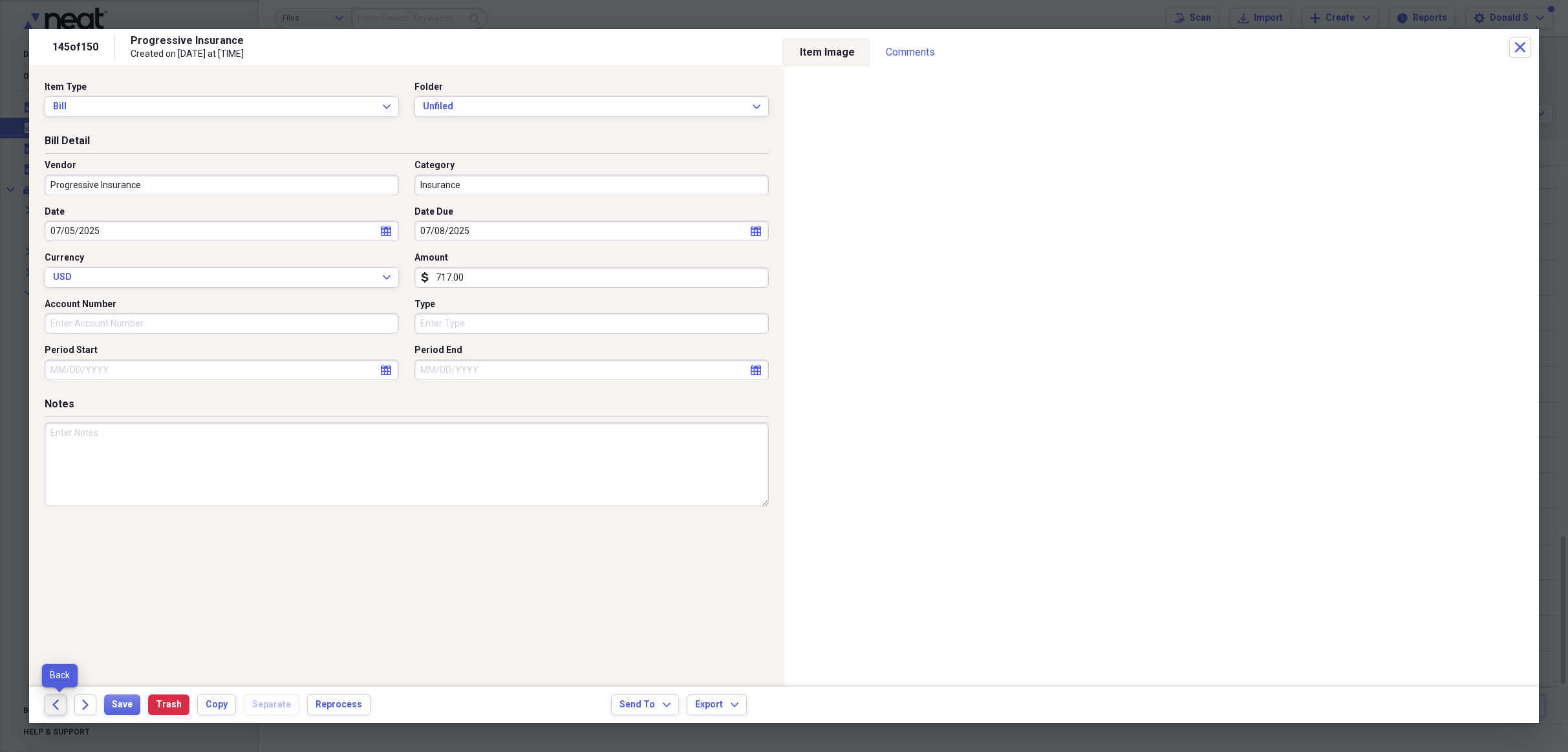 click 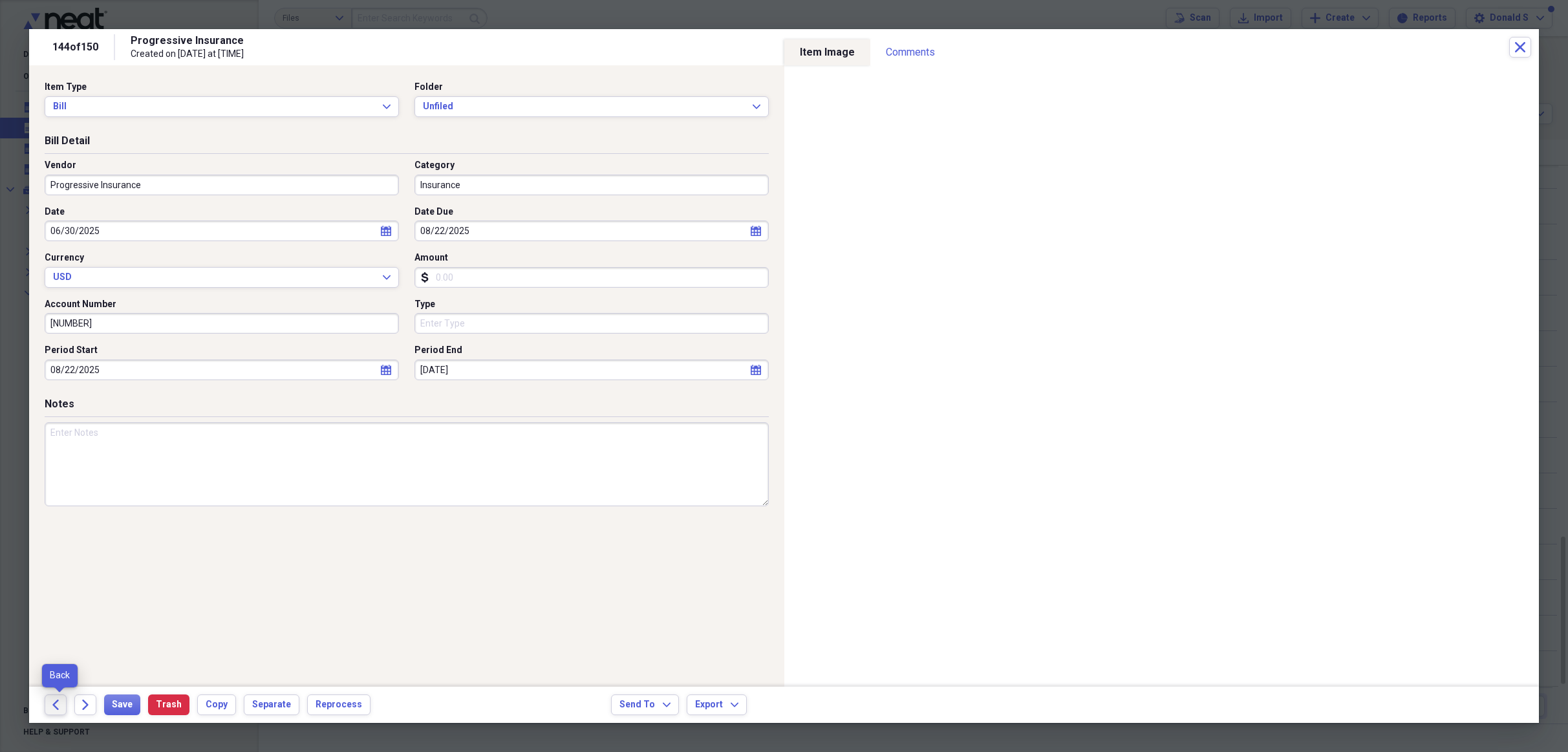 click on "Back" 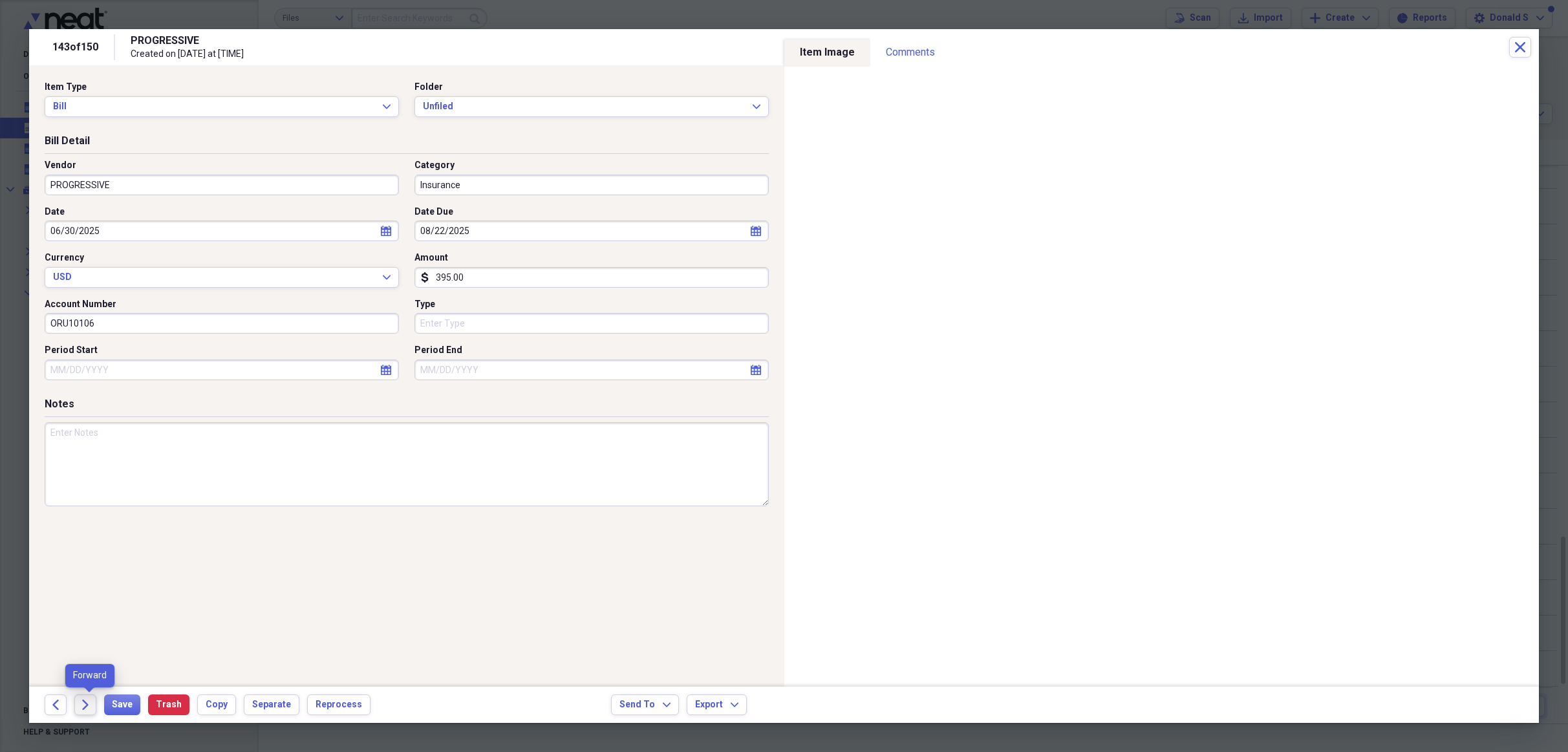 click on "Forward" 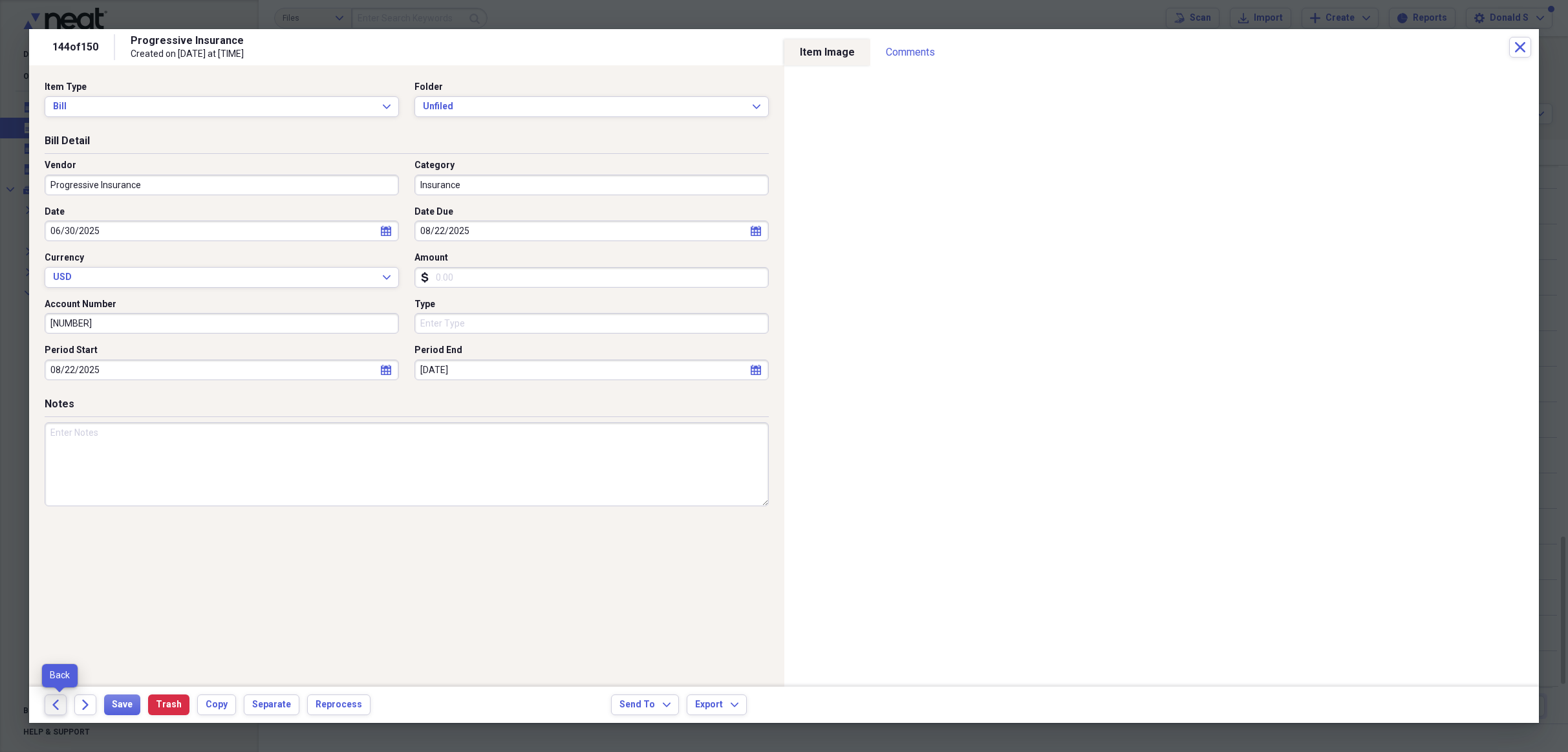 click 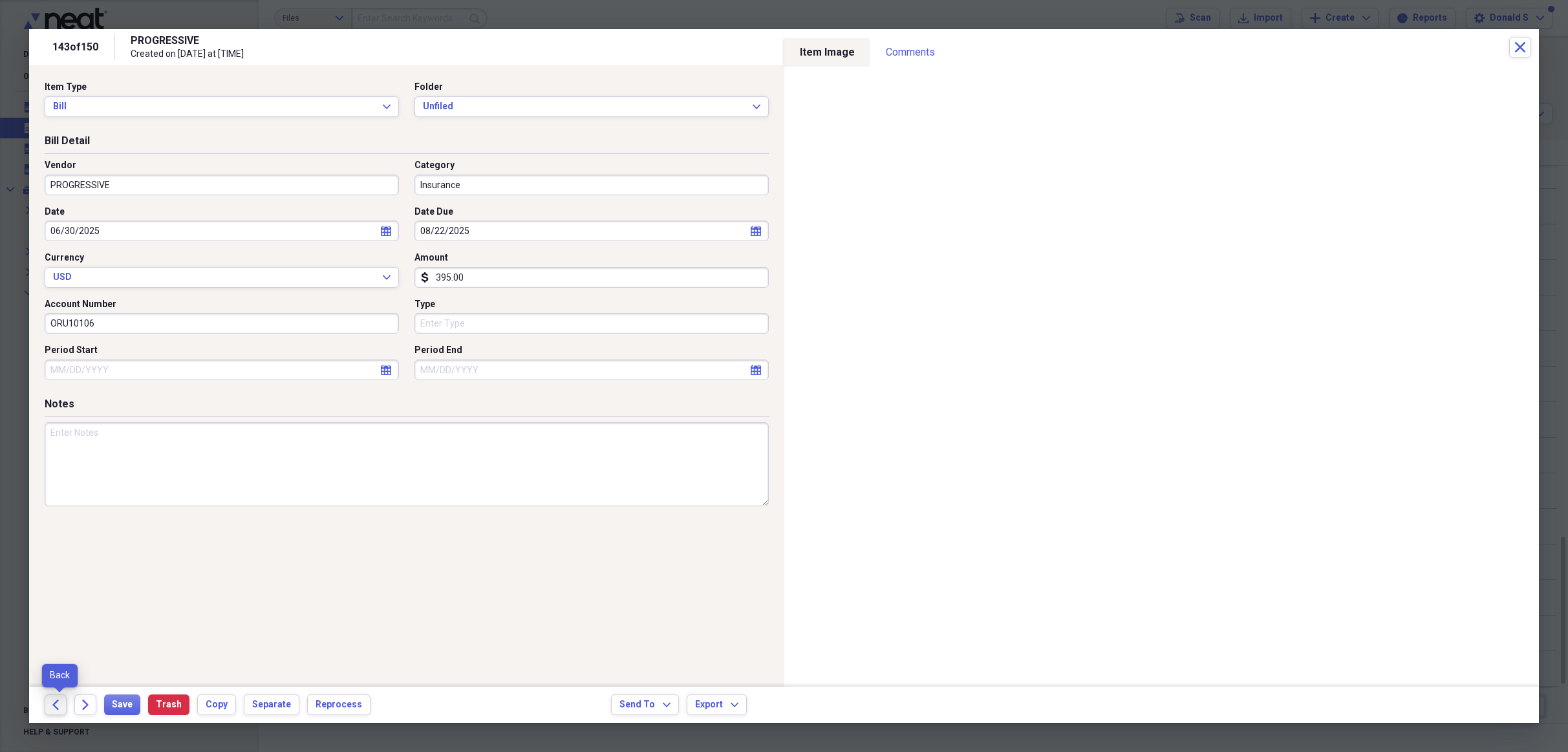 click 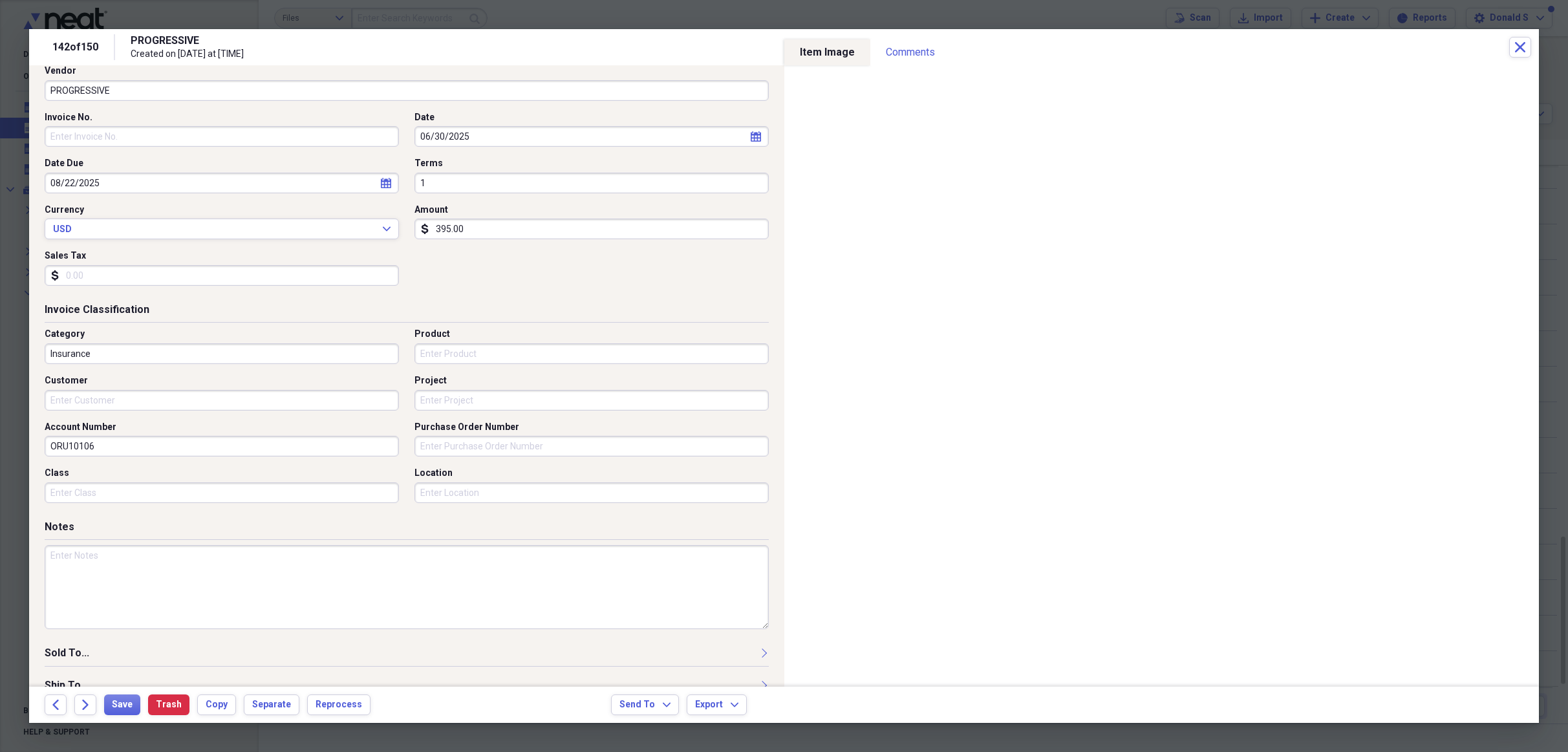 scroll, scrollTop: 103, scrollLeft: 0, axis: vertical 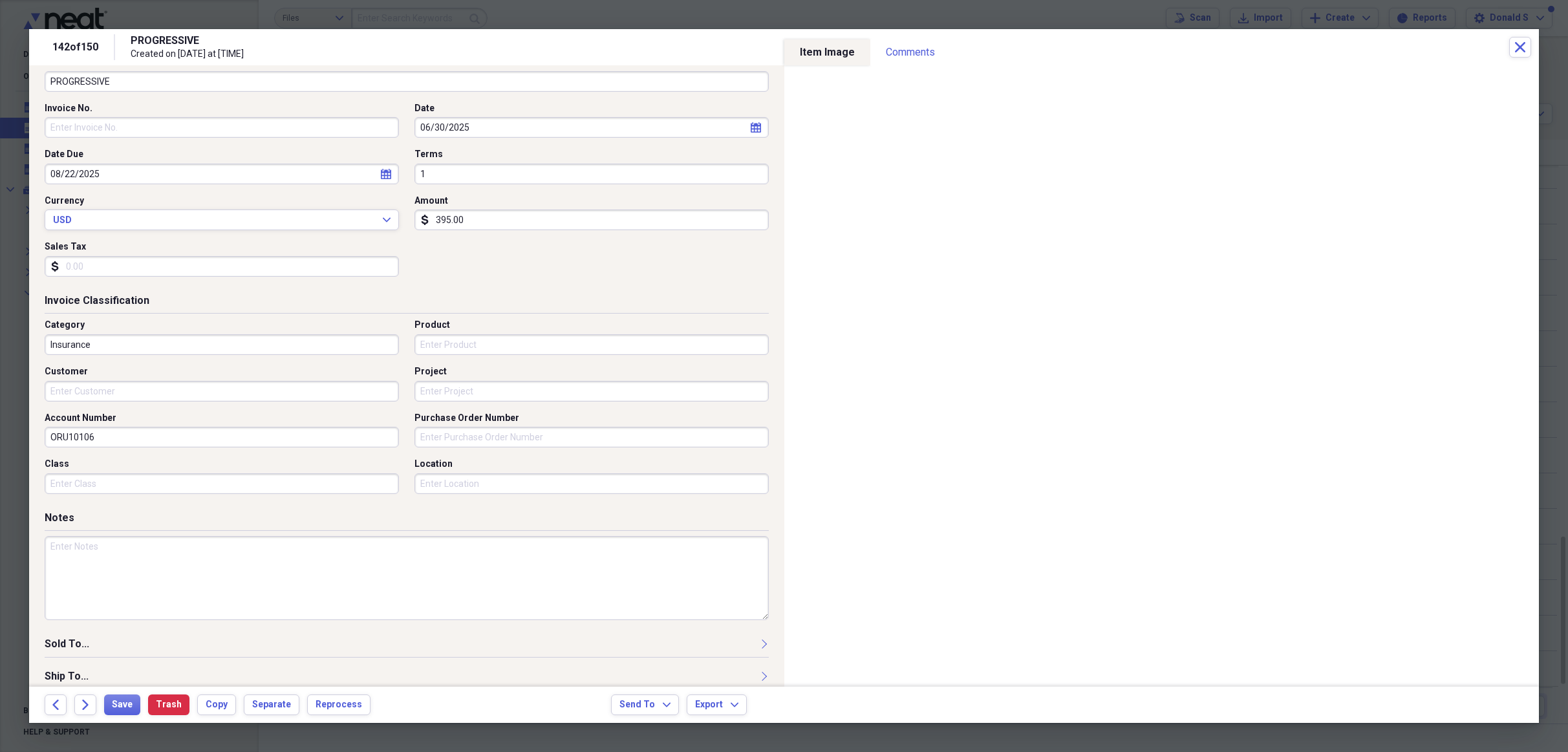 click at bounding box center (407, 578) 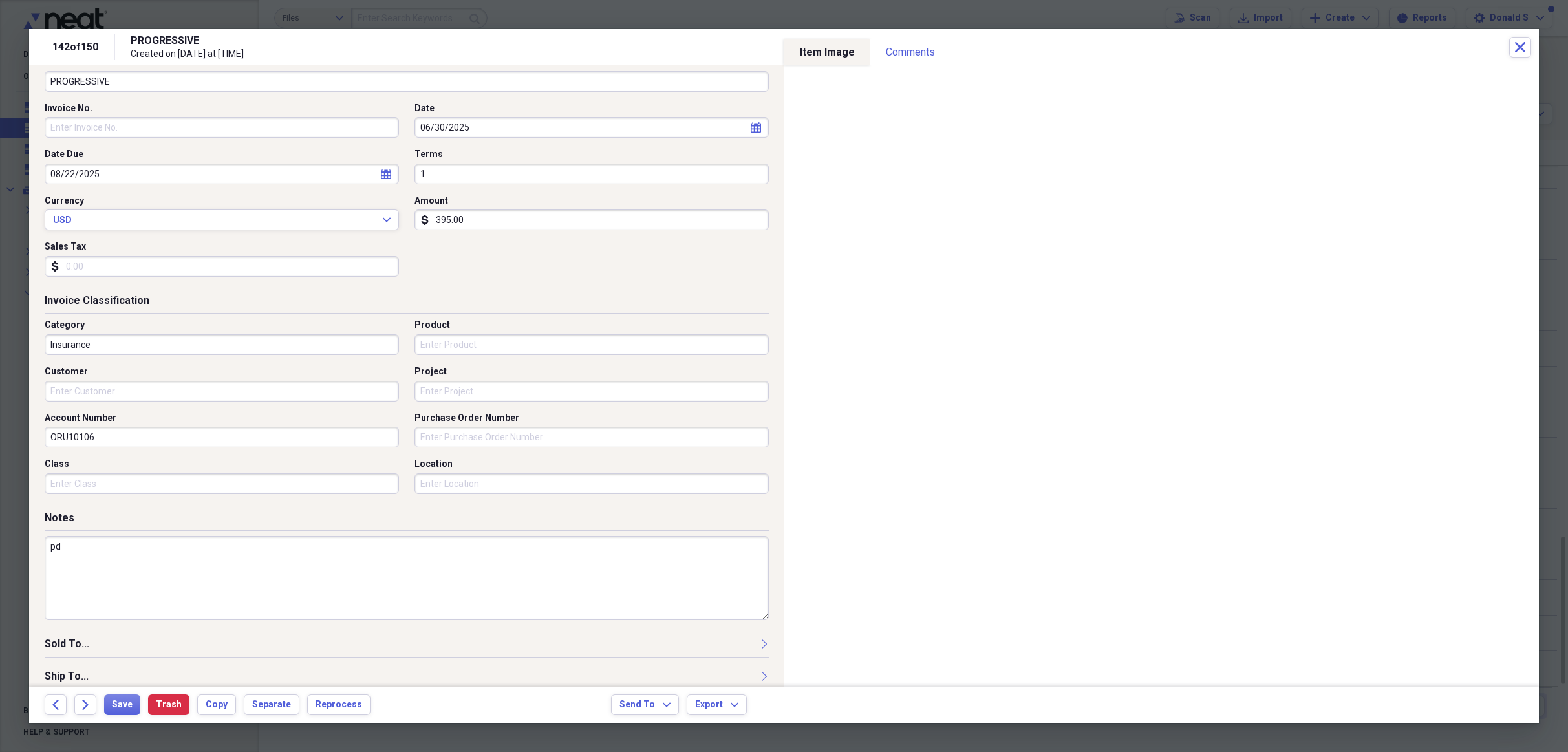 paste on "Paid on Friday, August 8, 2025 at 3:40 PM." 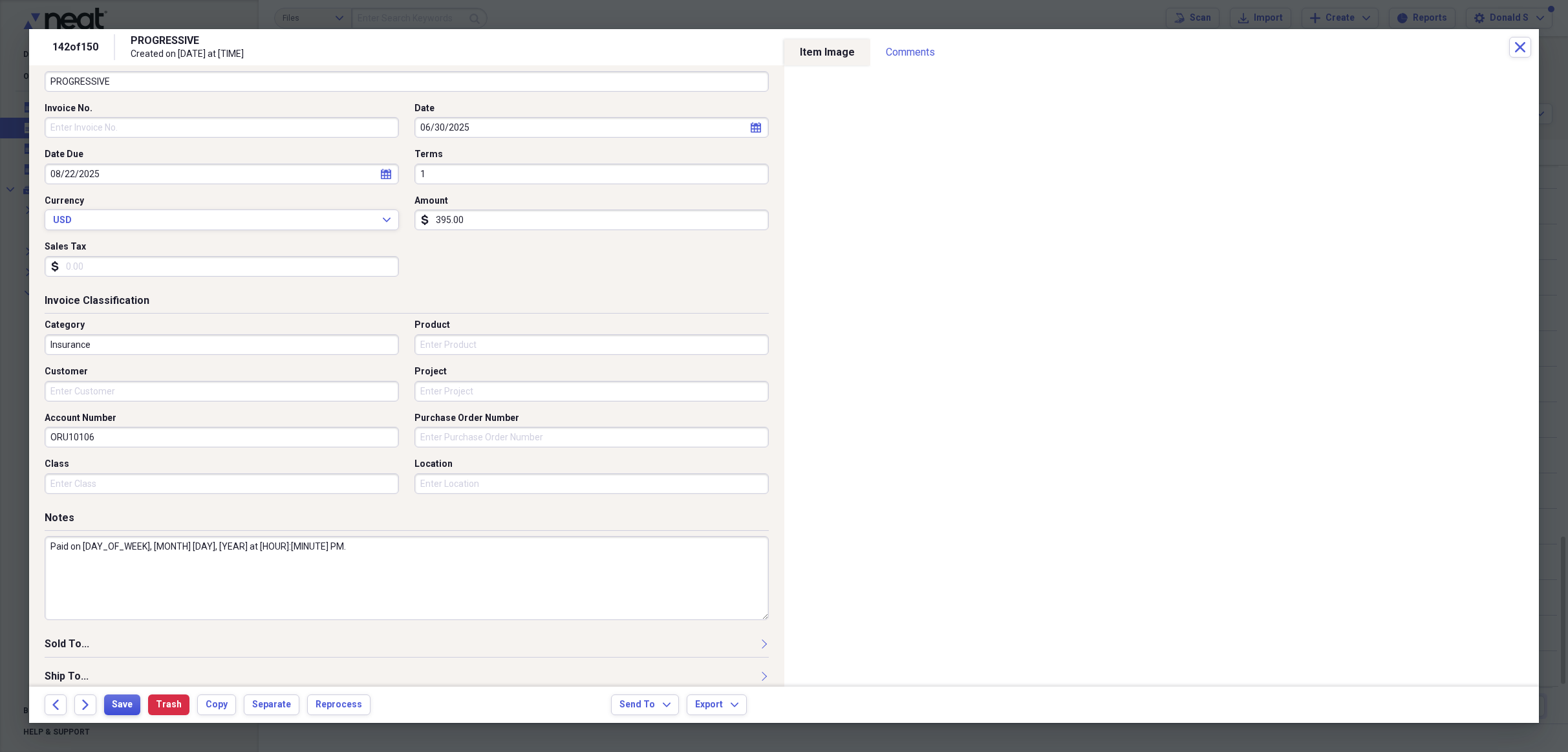 type on "Paid on Friday, August 8, 2025 at 3:40 PM." 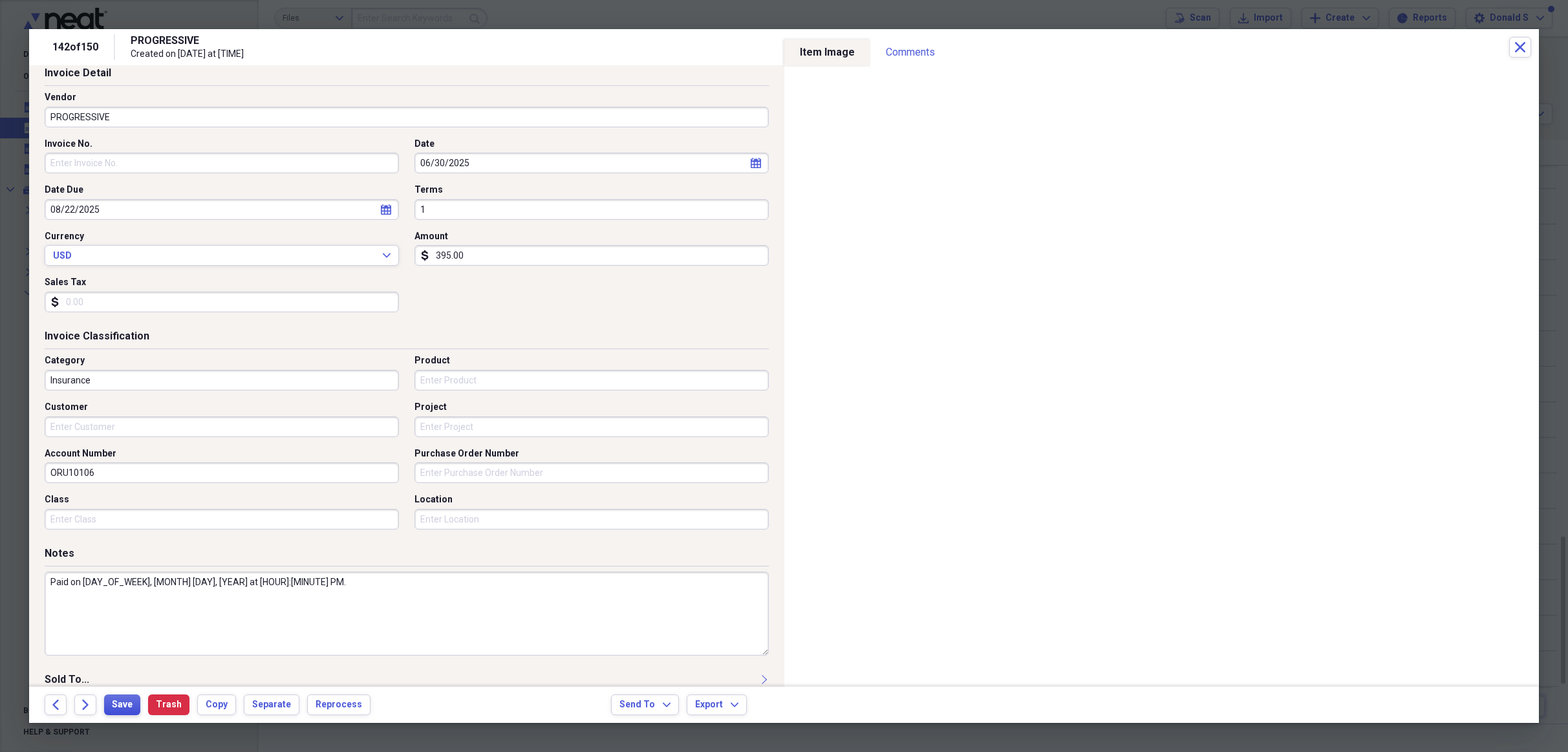 scroll, scrollTop: 70, scrollLeft: 0, axis: vertical 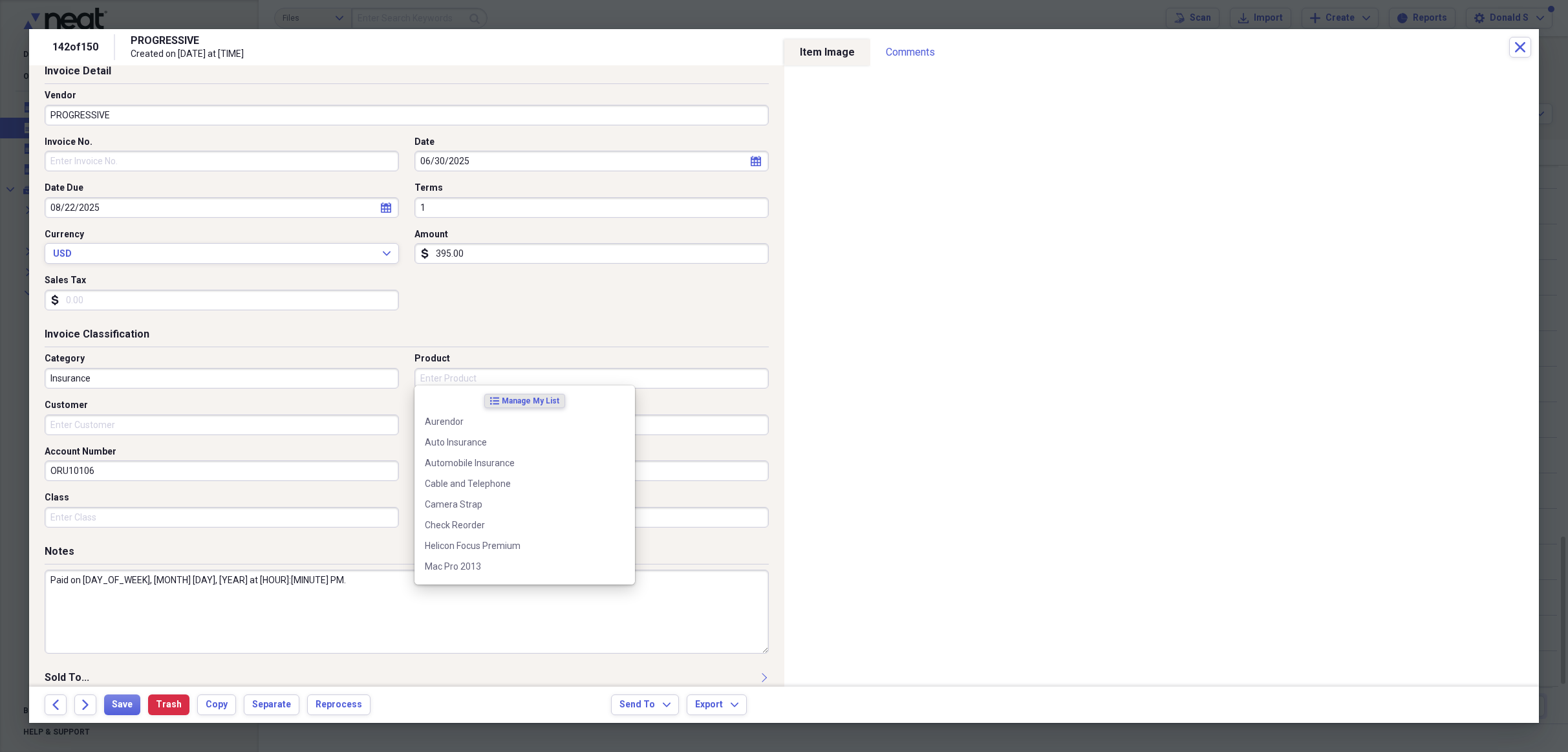 click on "Product" at bounding box center (592, 378) 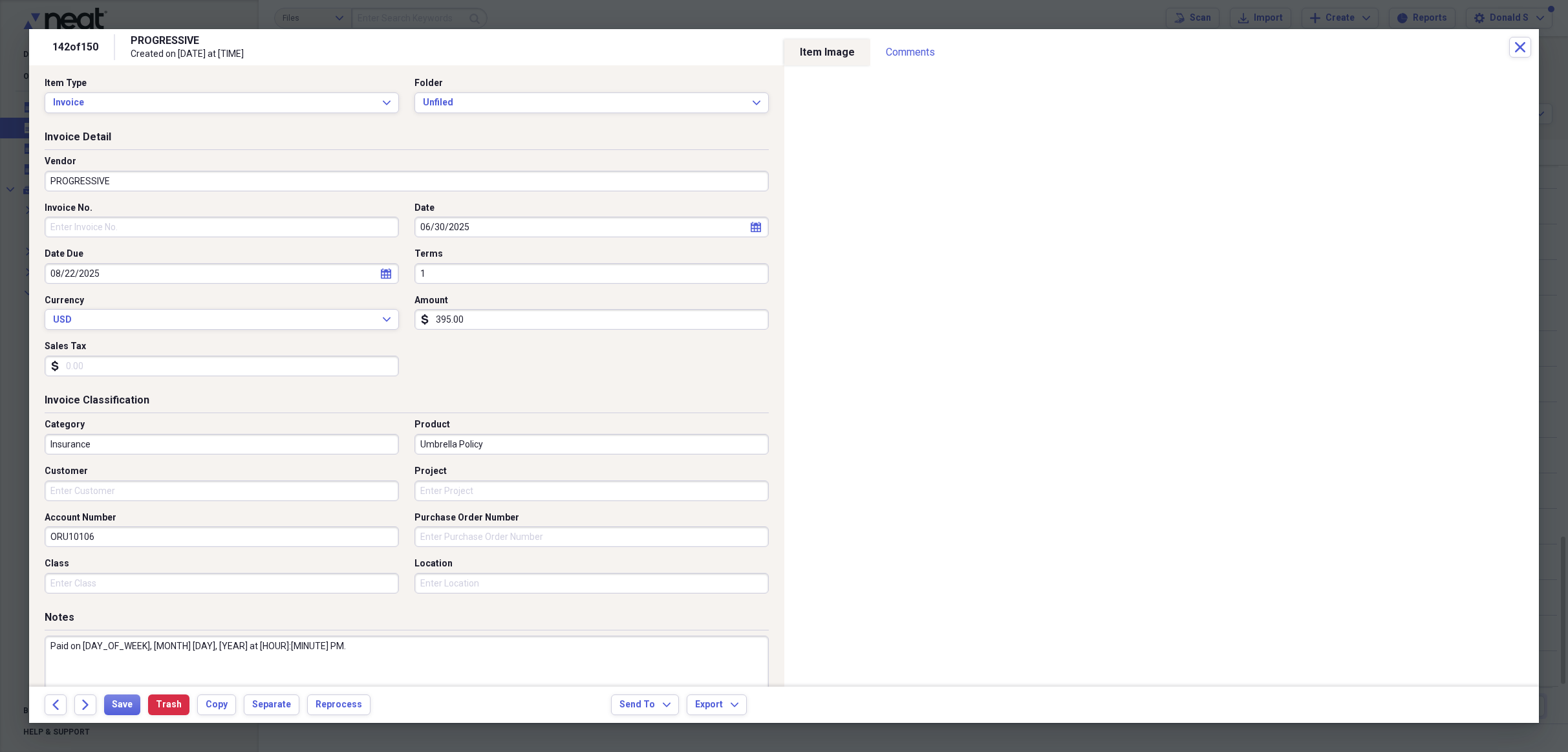 scroll, scrollTop: 0, scrollLeft: 0, axis: both 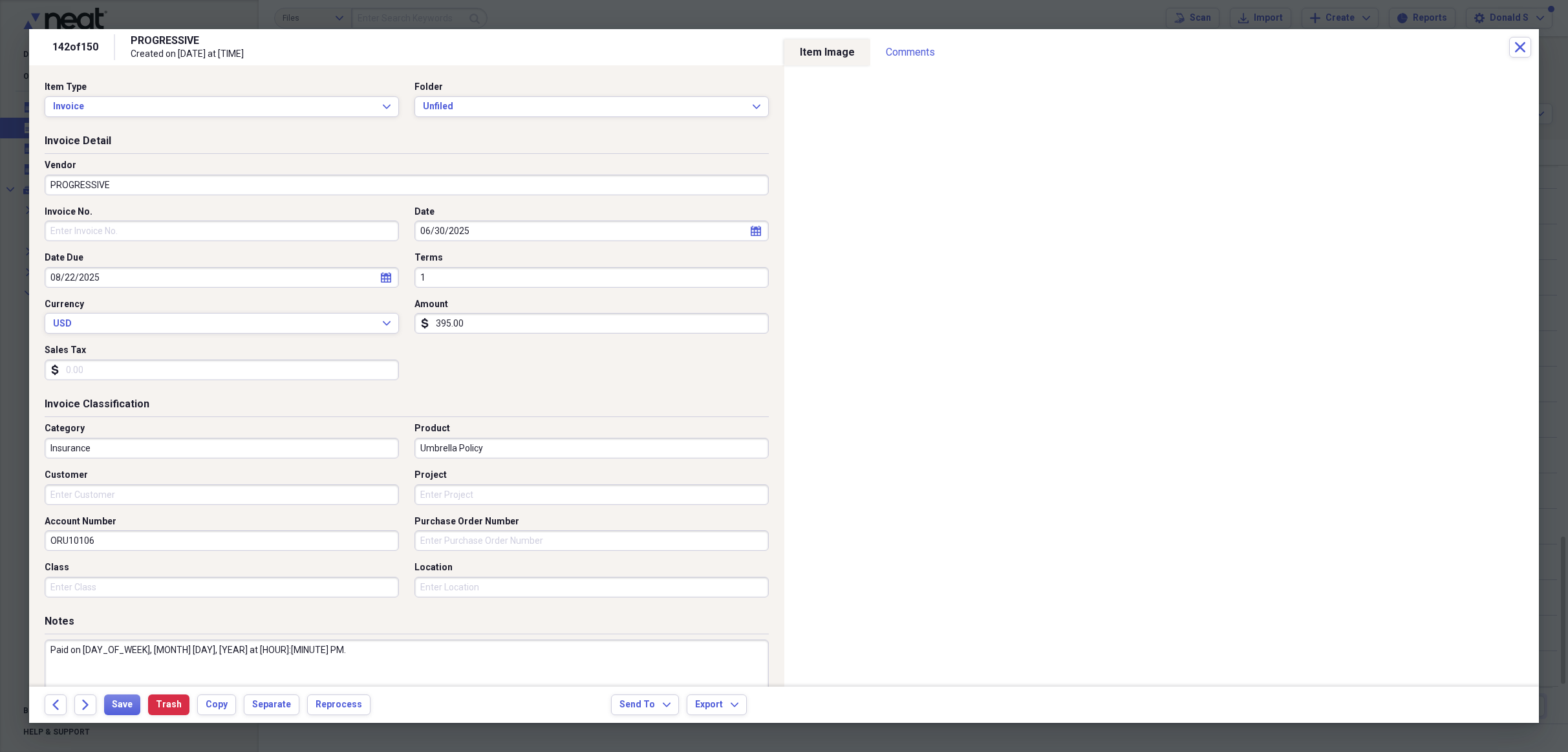 type on "Umbrella Policy" 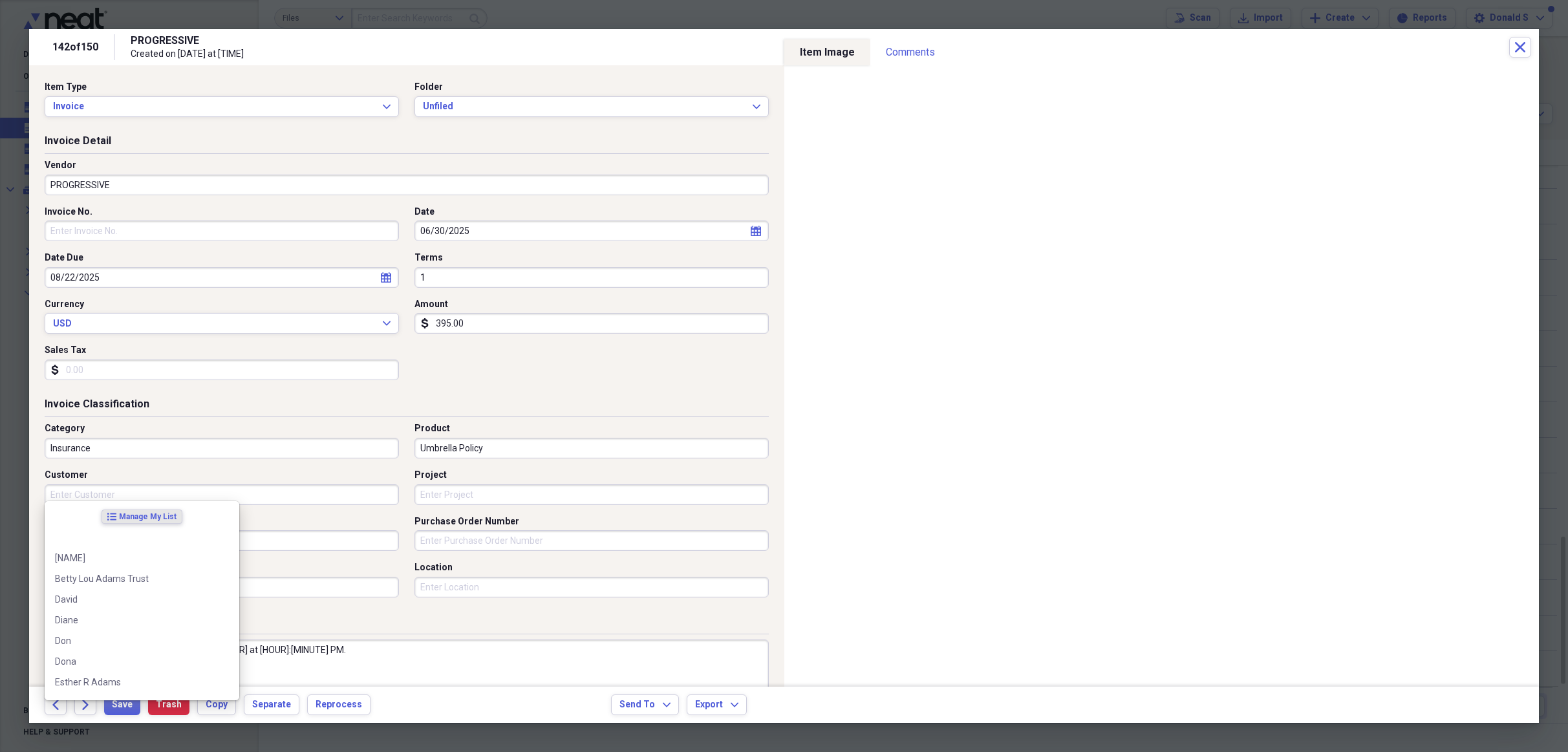 click on "Customer" at bounding box center (222, 495) 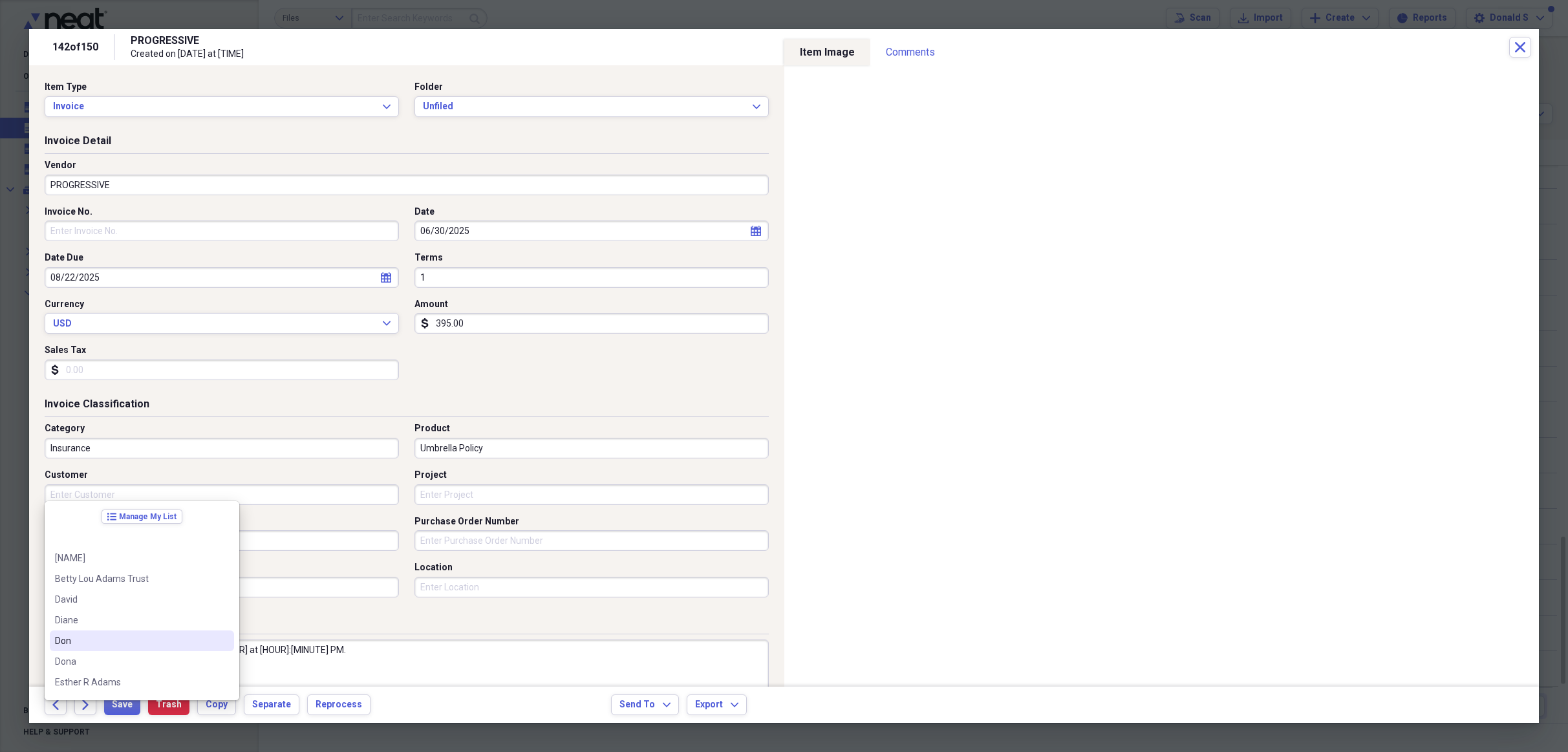 drag, startPoint x: 103, startPoint y: 636, endPoint x: 109, endPoint y: 623, distance: 14.317821 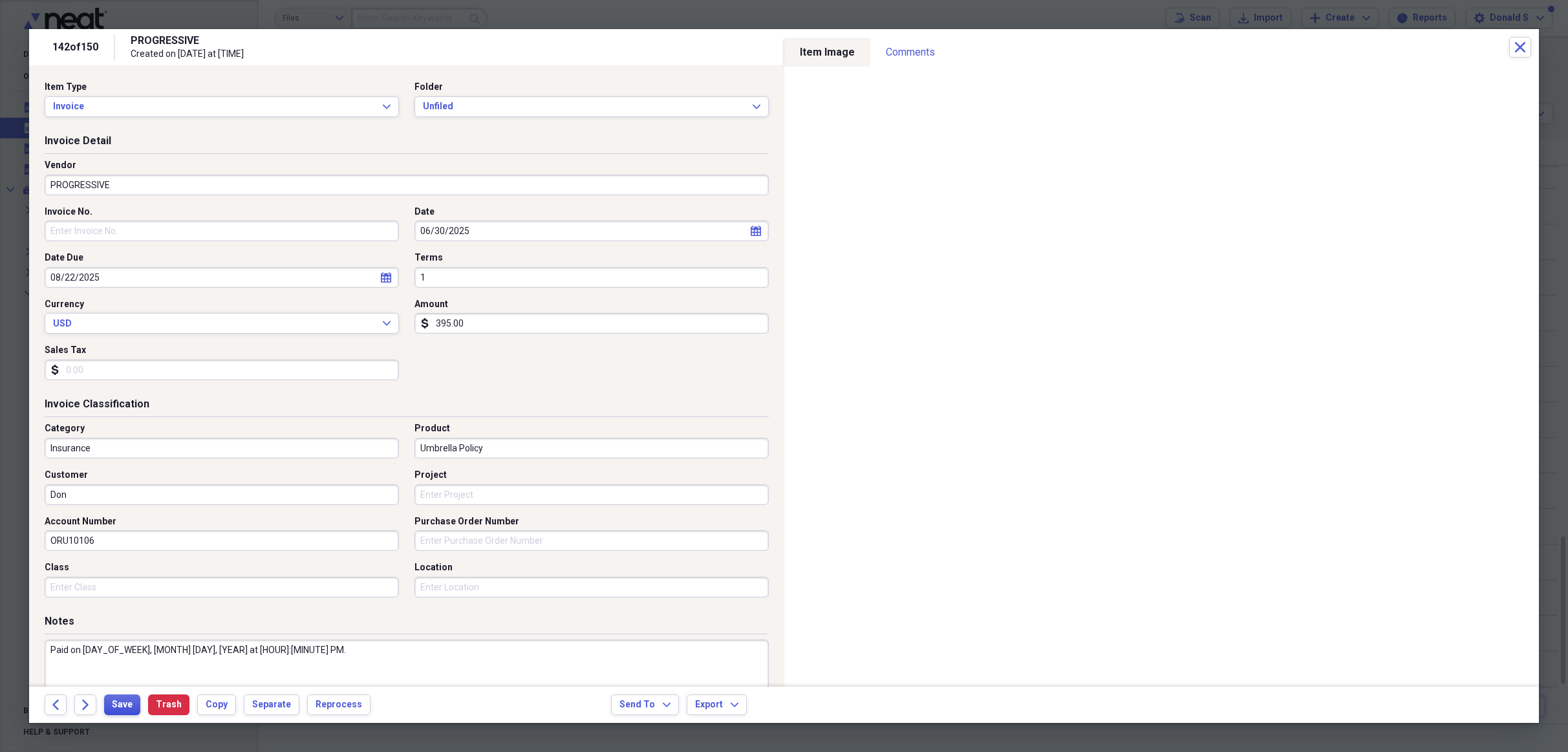 click on "Save" at bounding box center [122, 705] 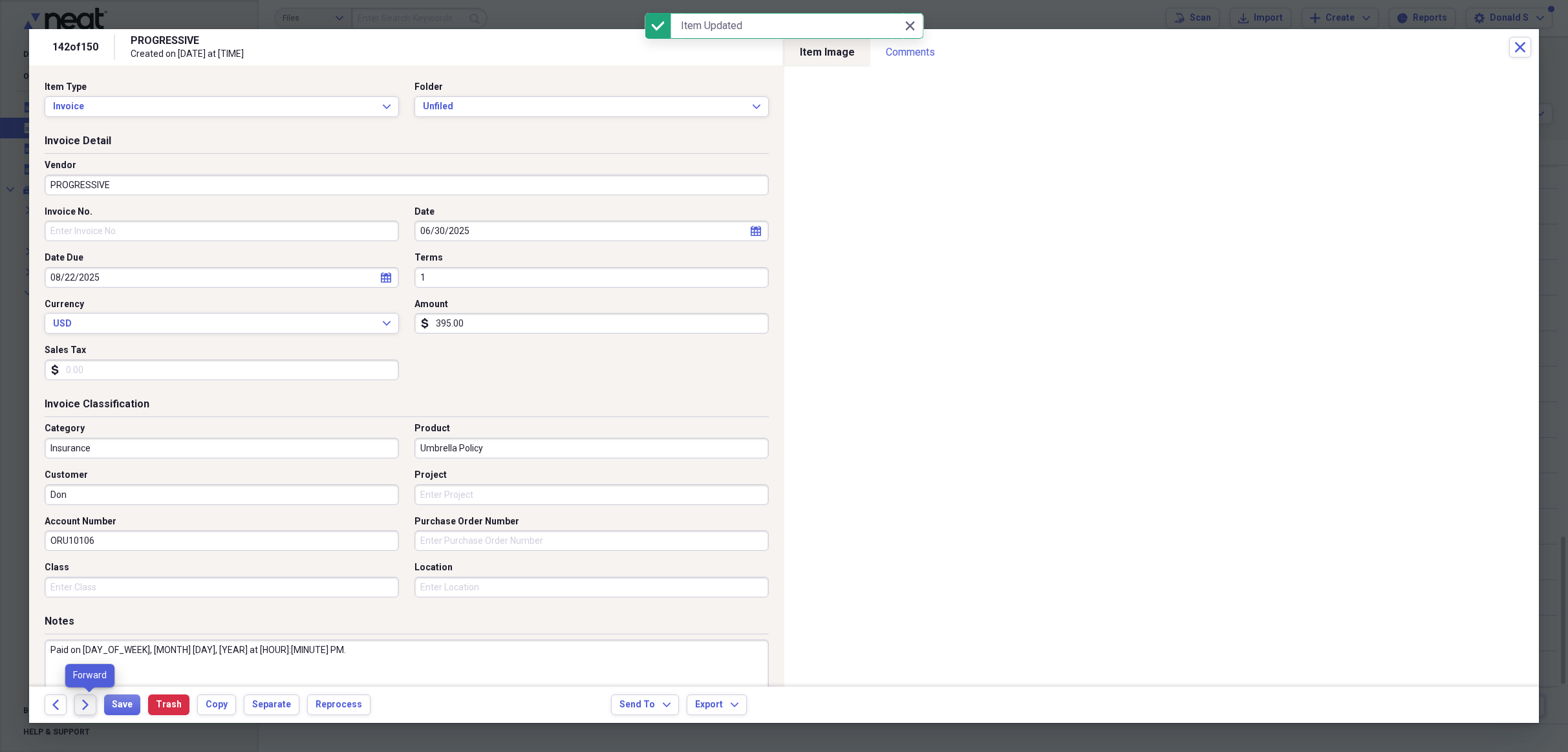 click on "Forward" 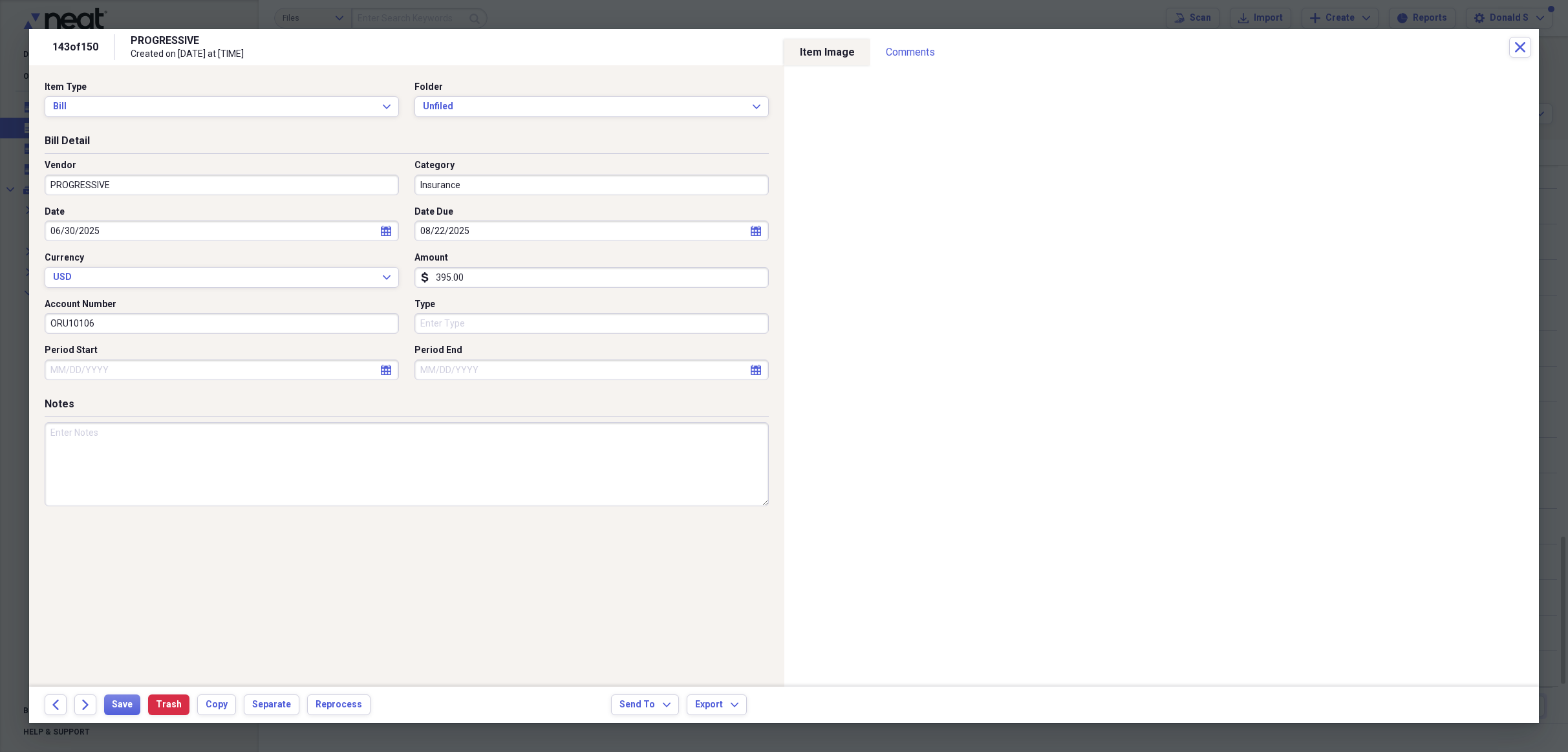 click on "Period Start" at bounding box center [222, 370] 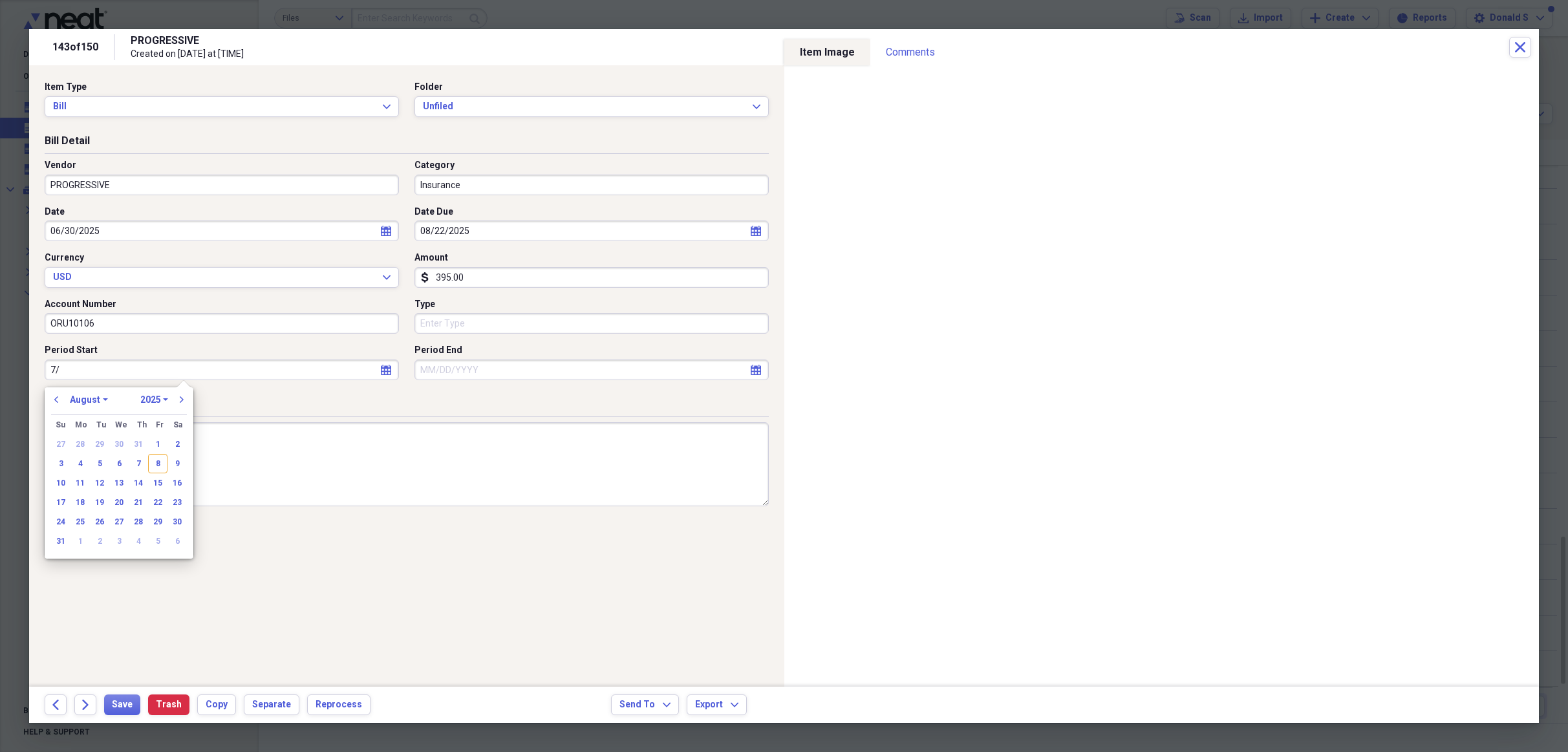 click on "7/" at bounding box center (222, 370) 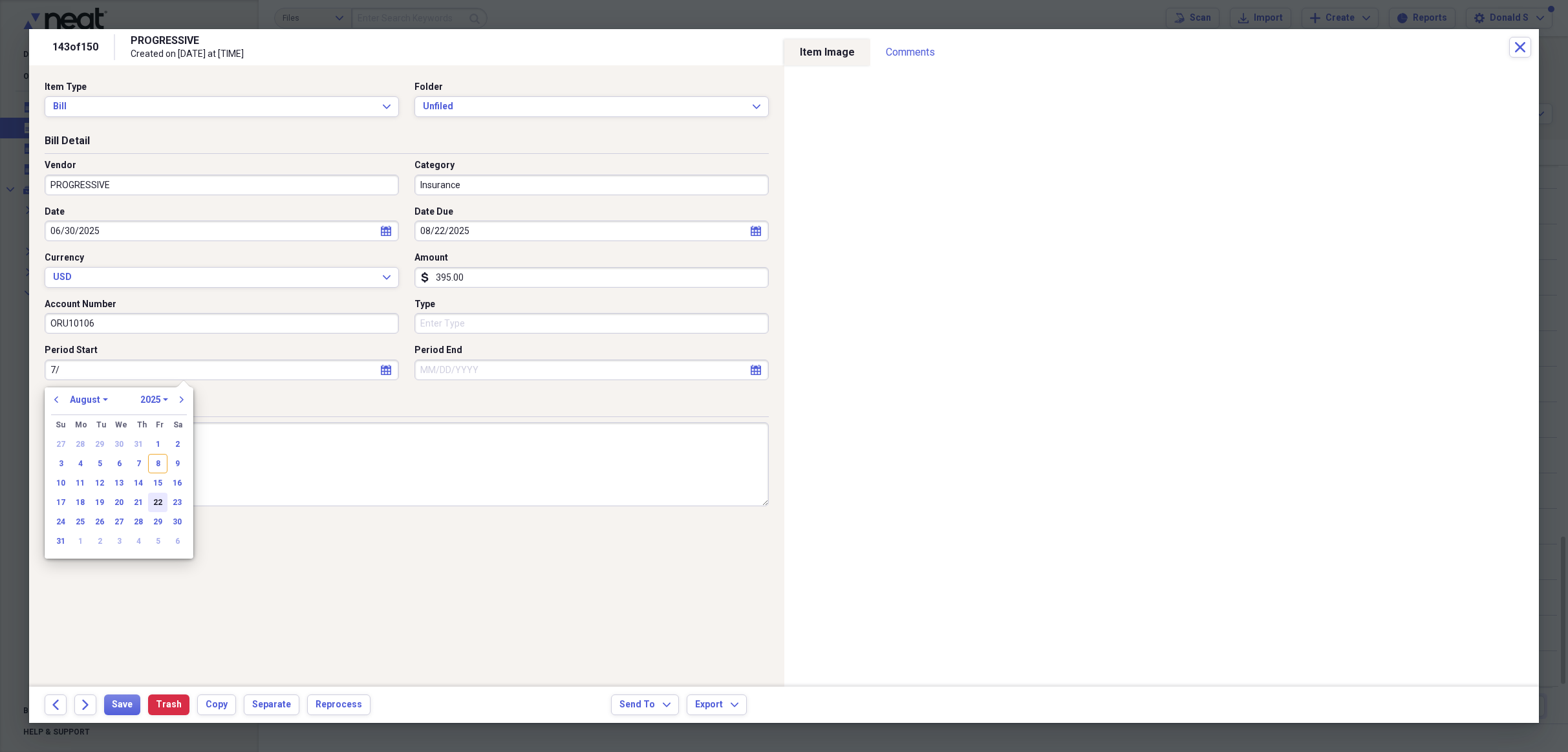 type on "7/" 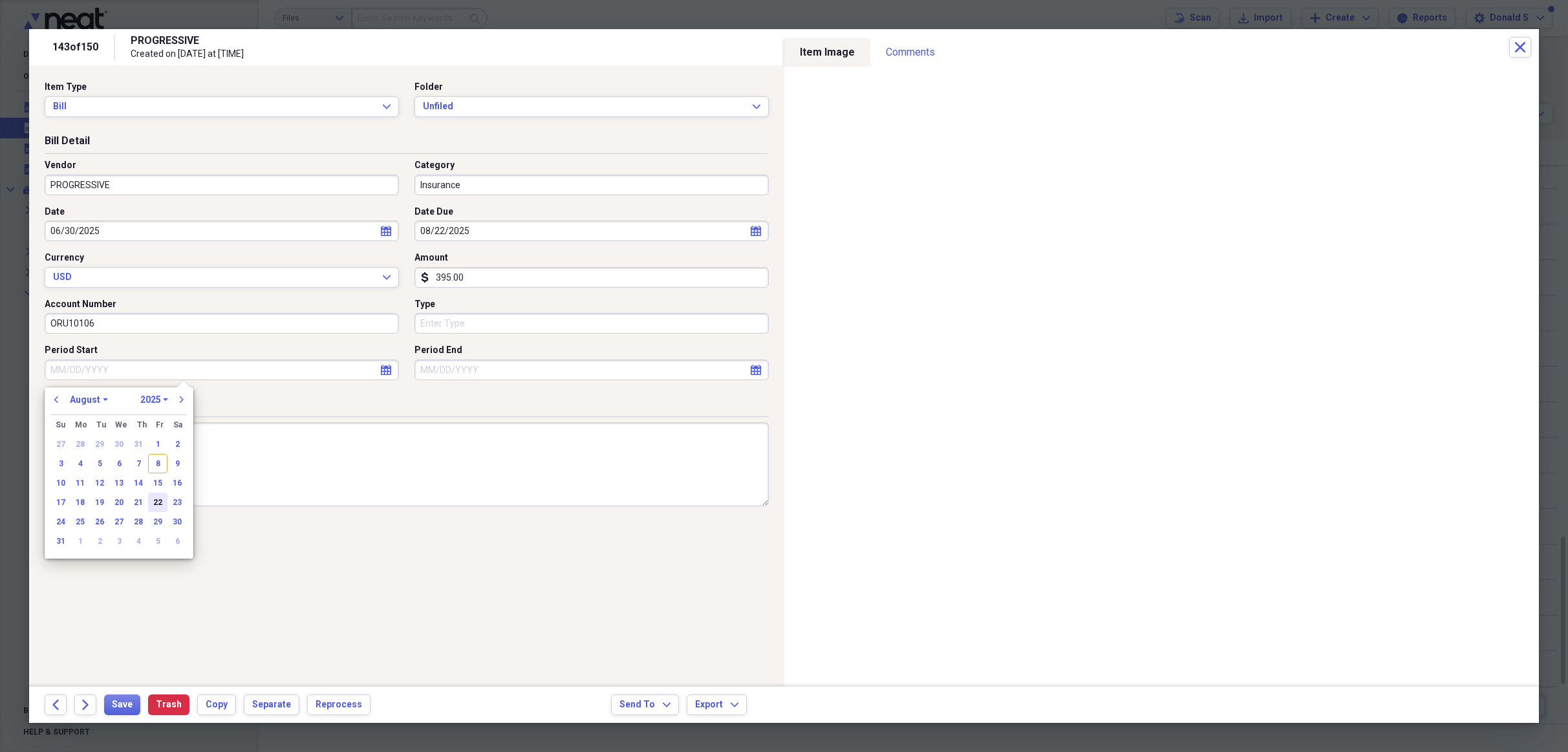 click on "22" at bounding box center [158, 502] 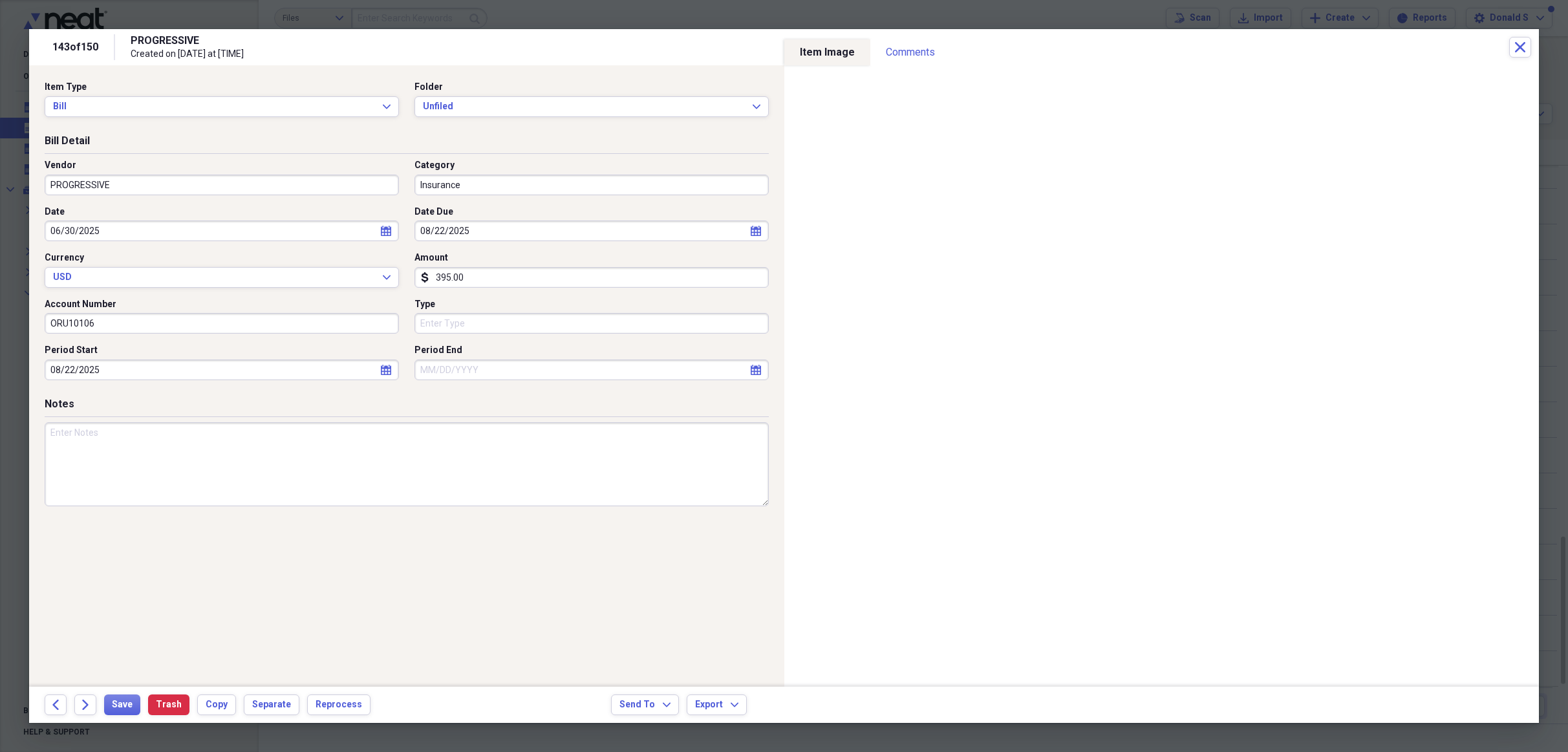 select on "7" 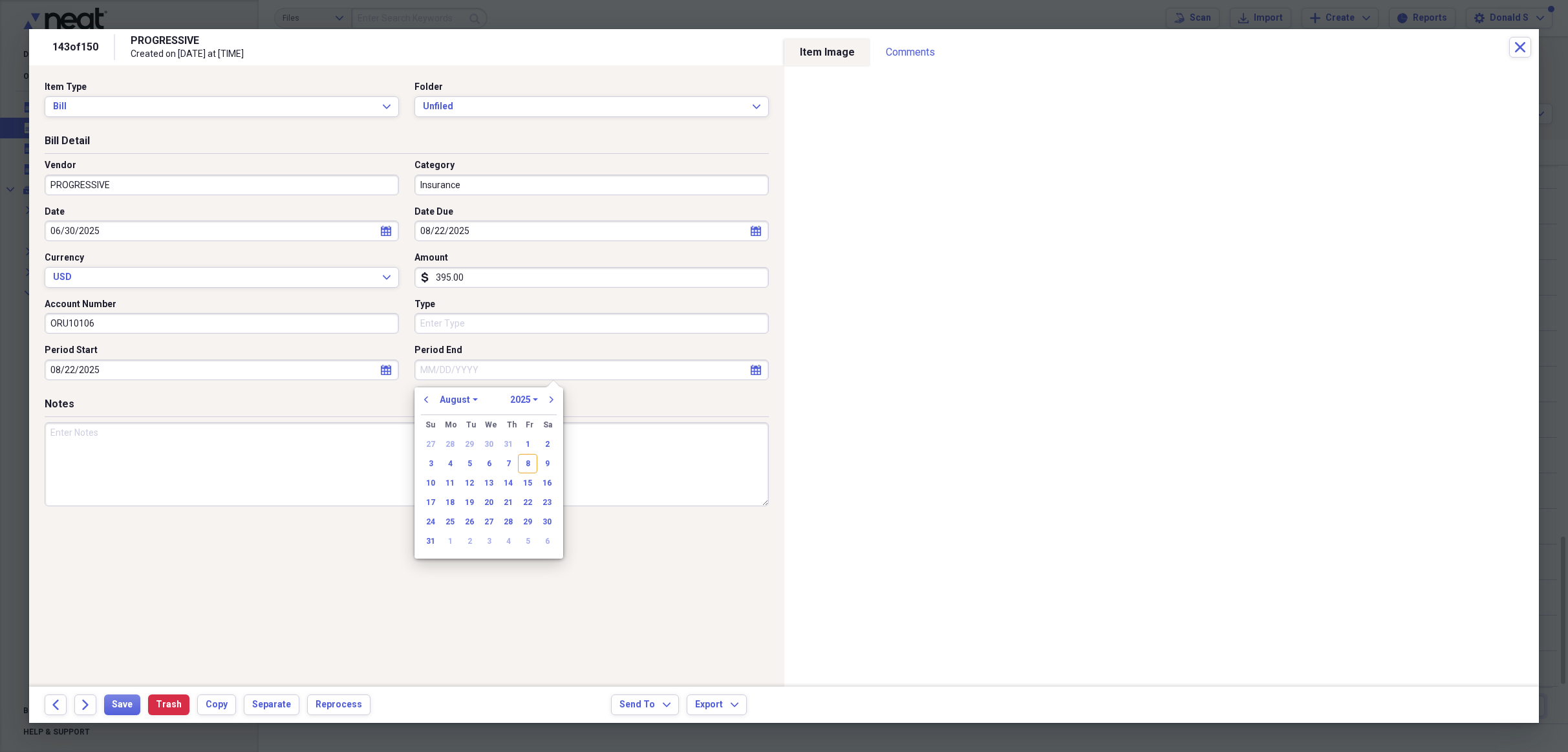 click on "Period End" at bounding box center (592, 370) 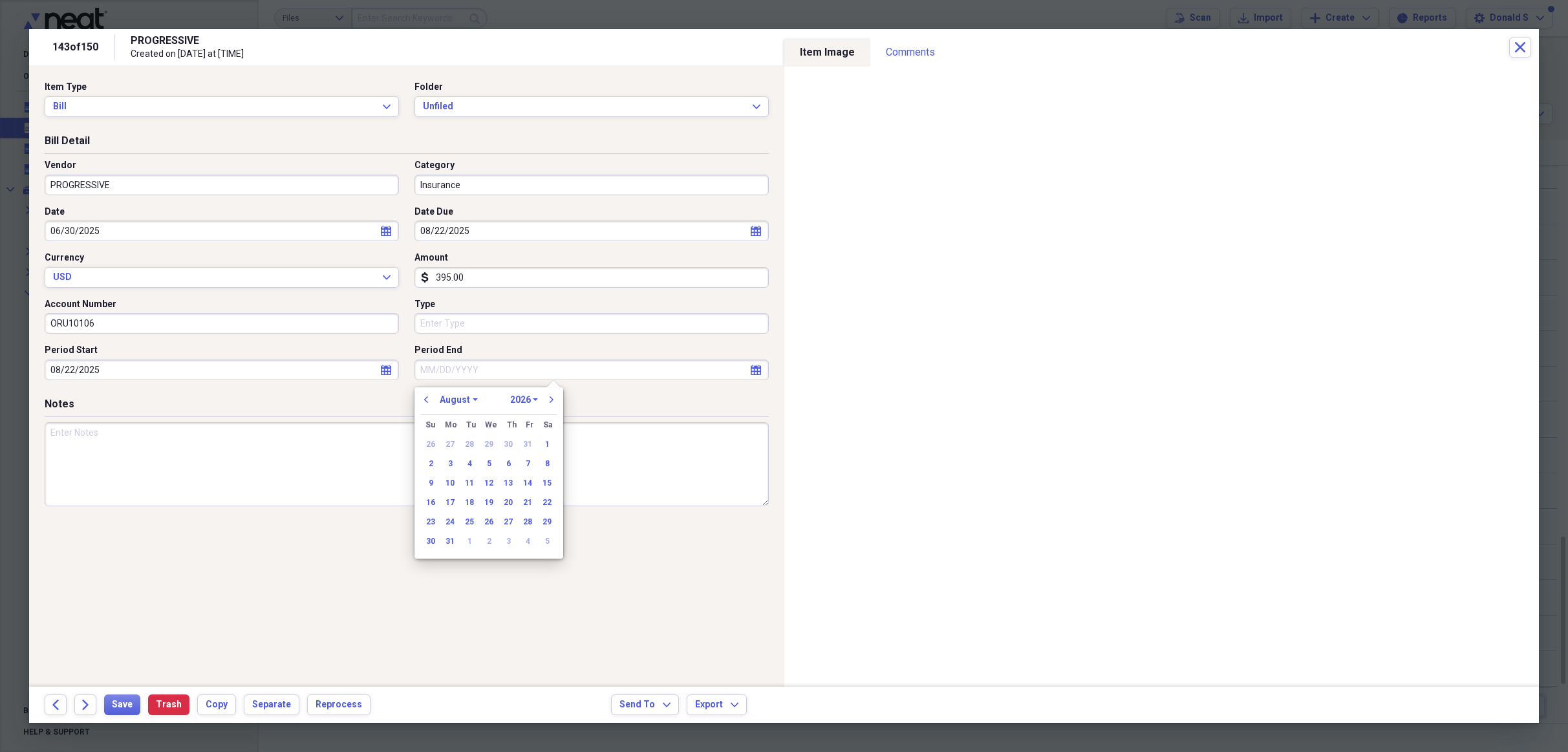 click on "22" at bounding box center (547, 502) 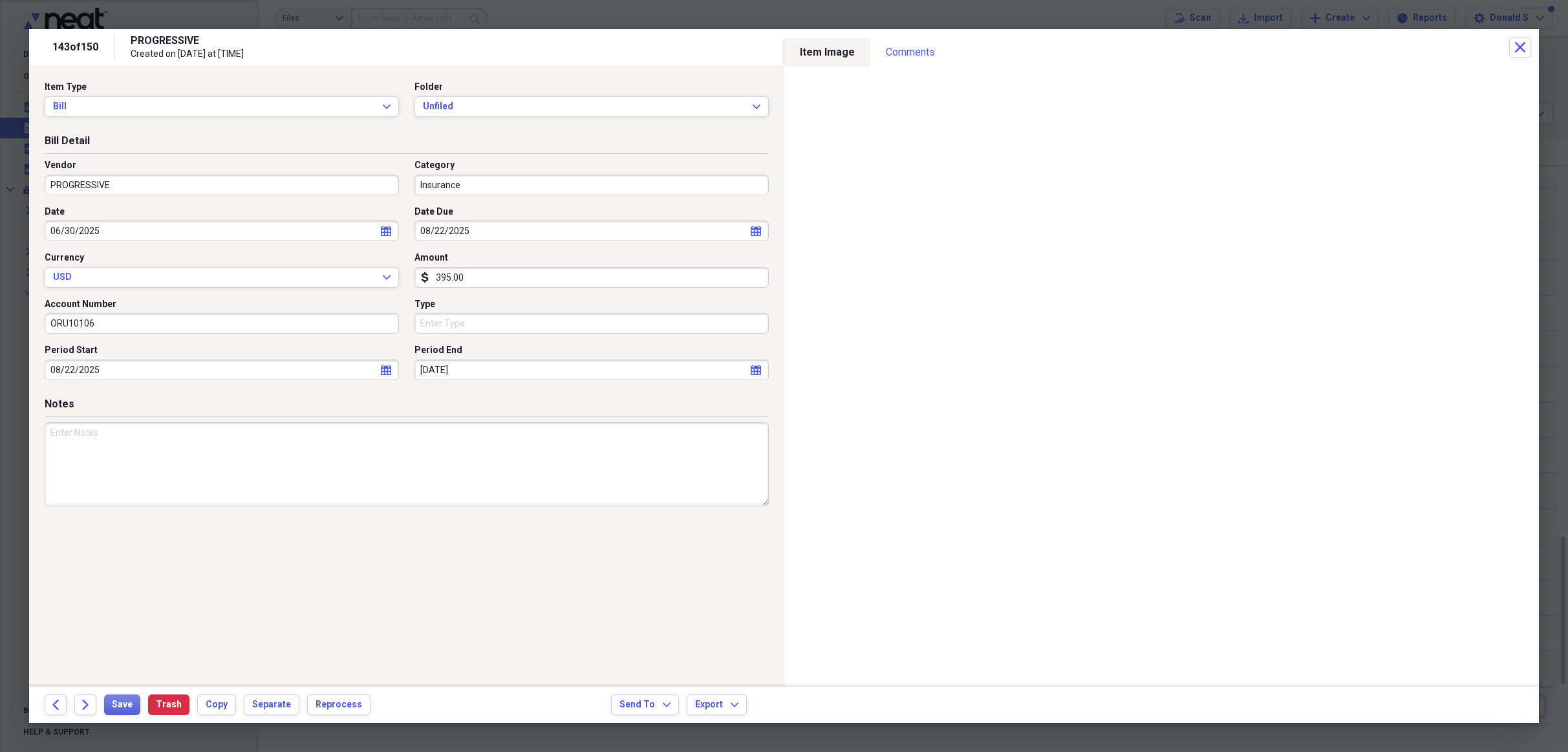 click at bounding box center (407, 464) 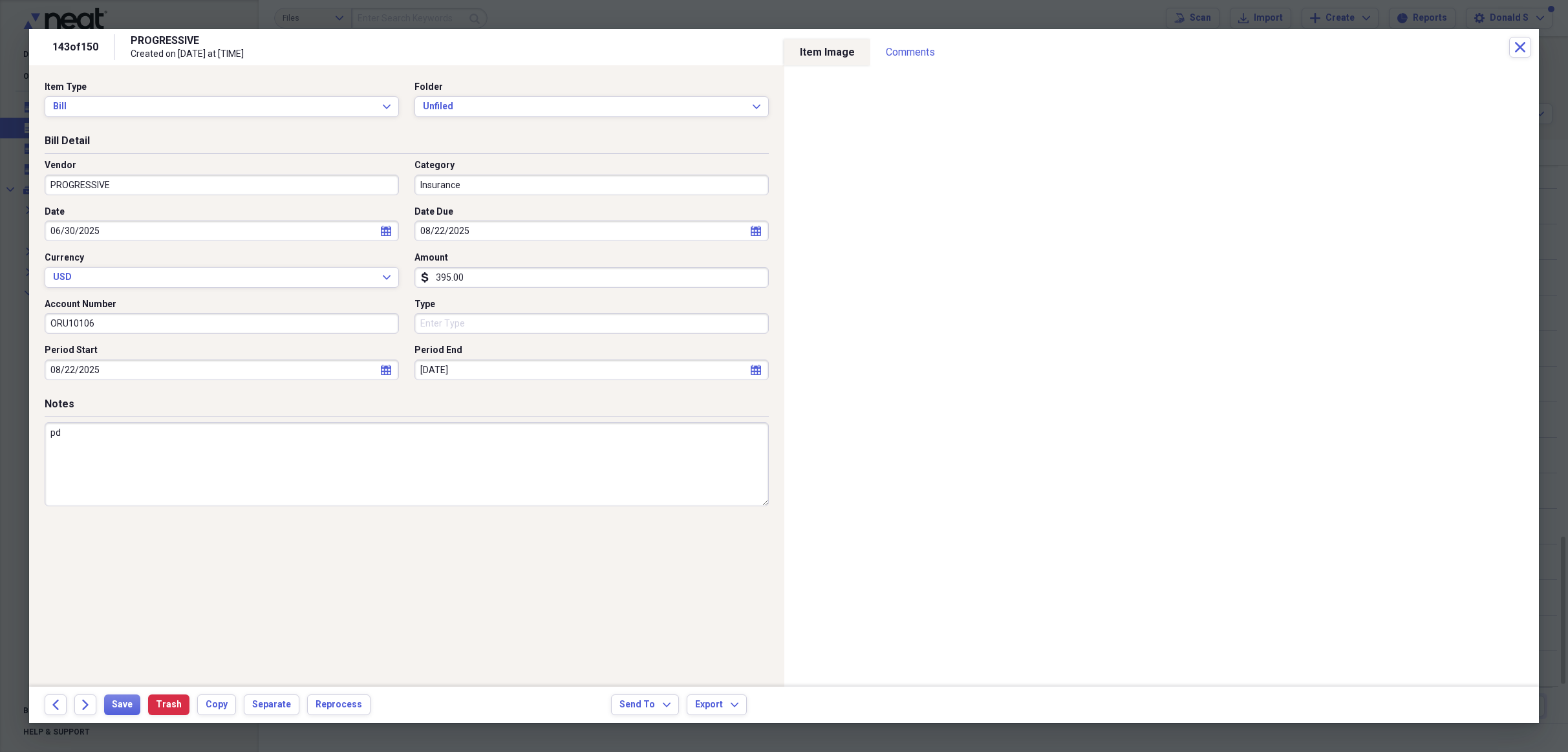 paste on "Paid on Friday, August 8, 2025 at 3:41 PM." 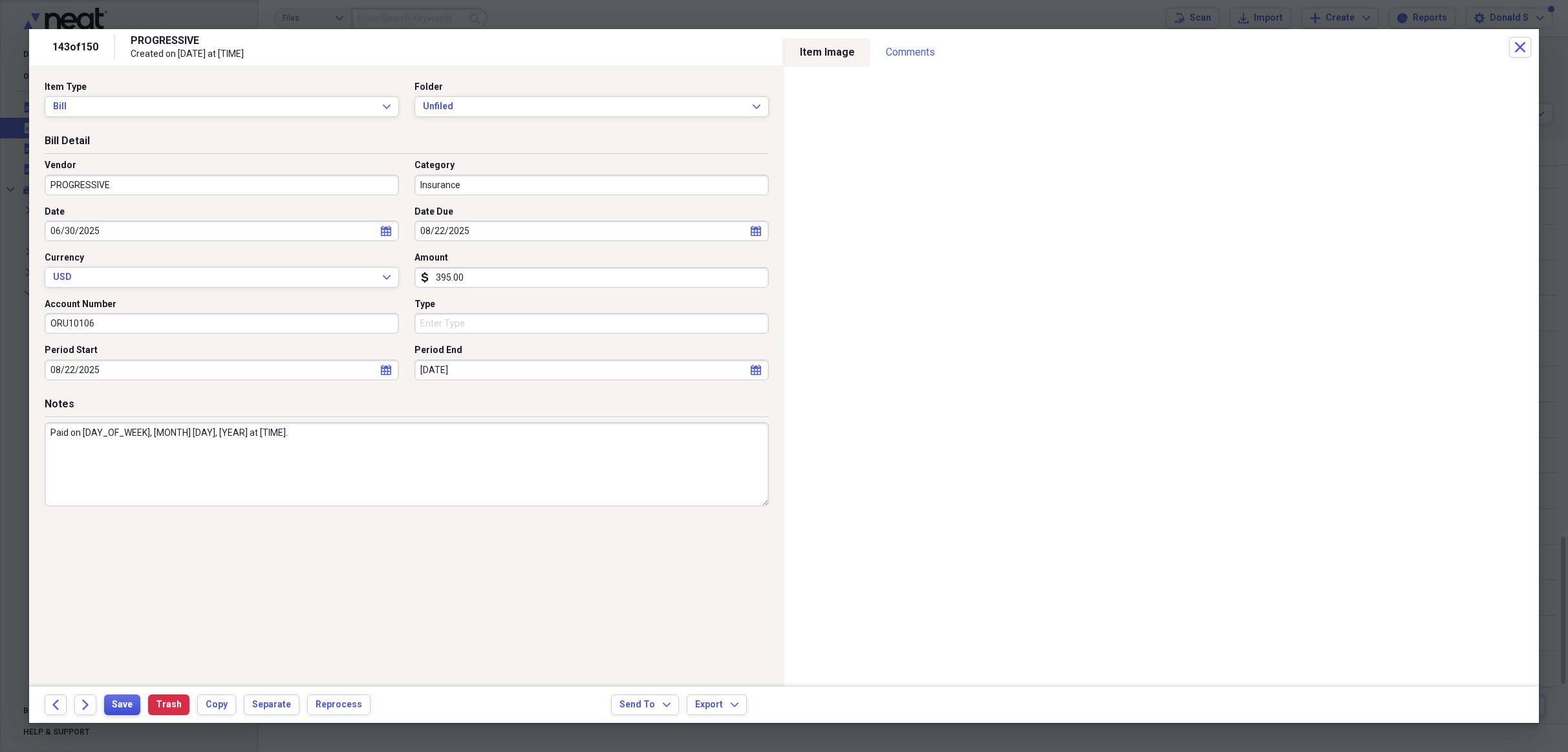 type on "Paid on Friday, August 8, 2025 at 3:41 PM." 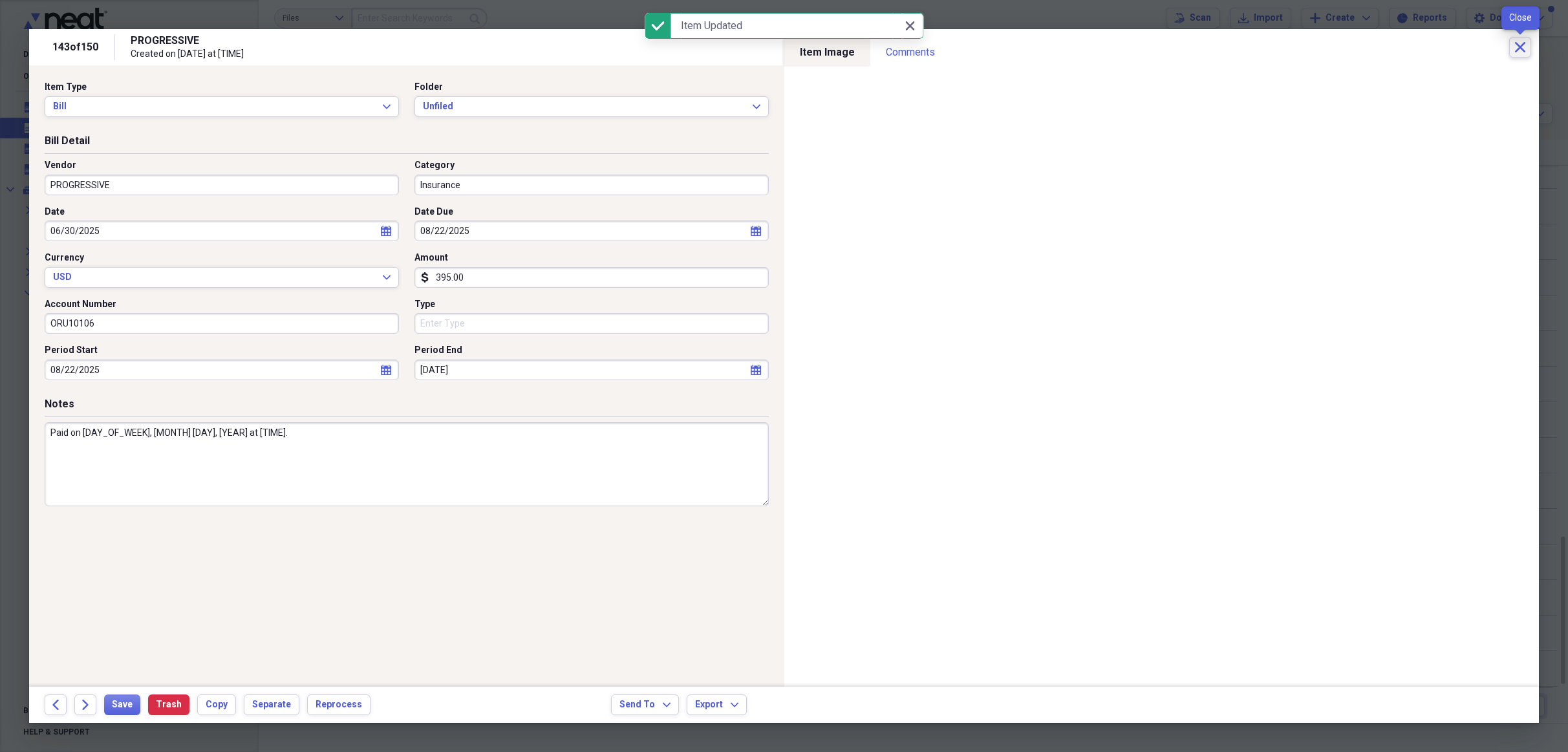 click on "Close" 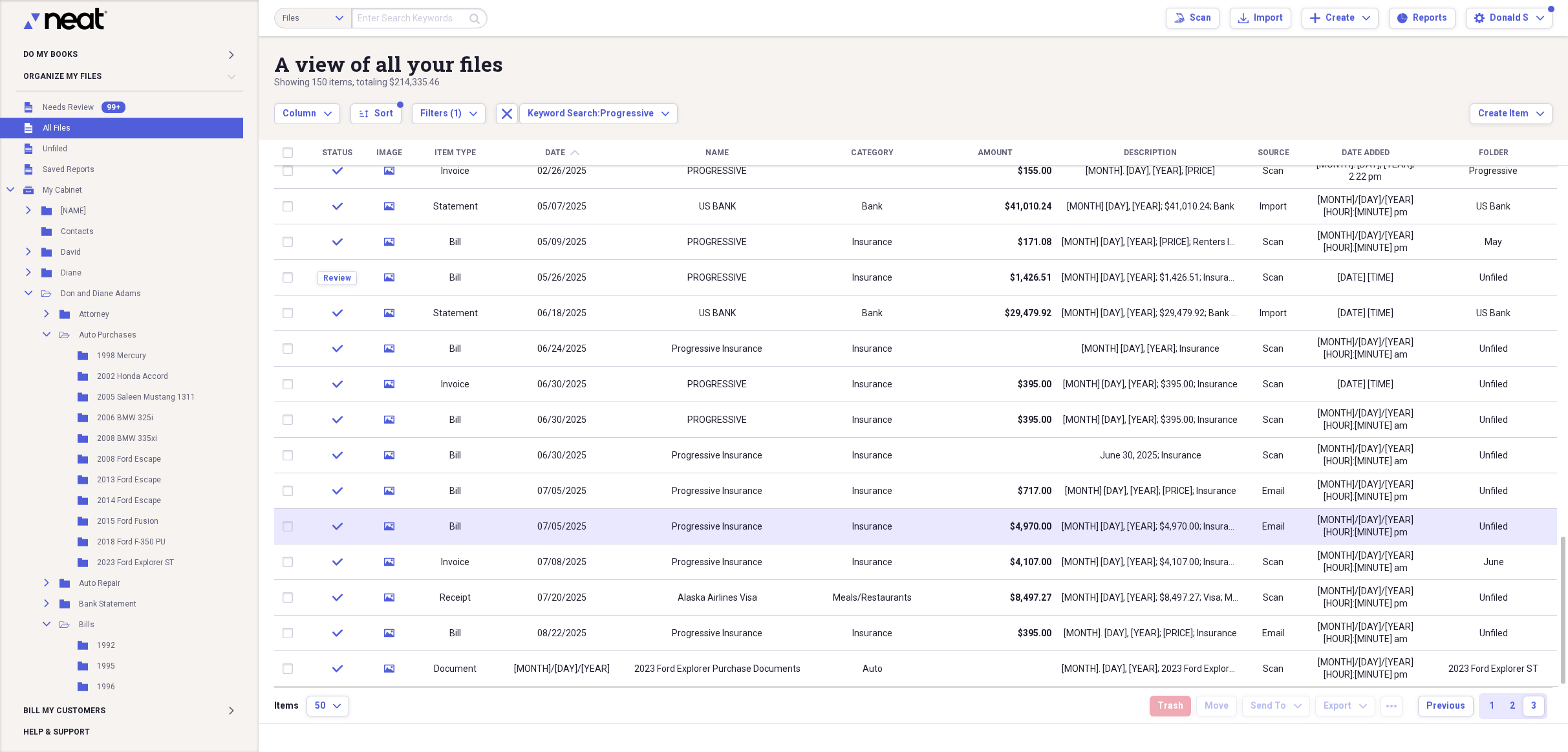 click on "Insurance" at bounding box center (872, 526) 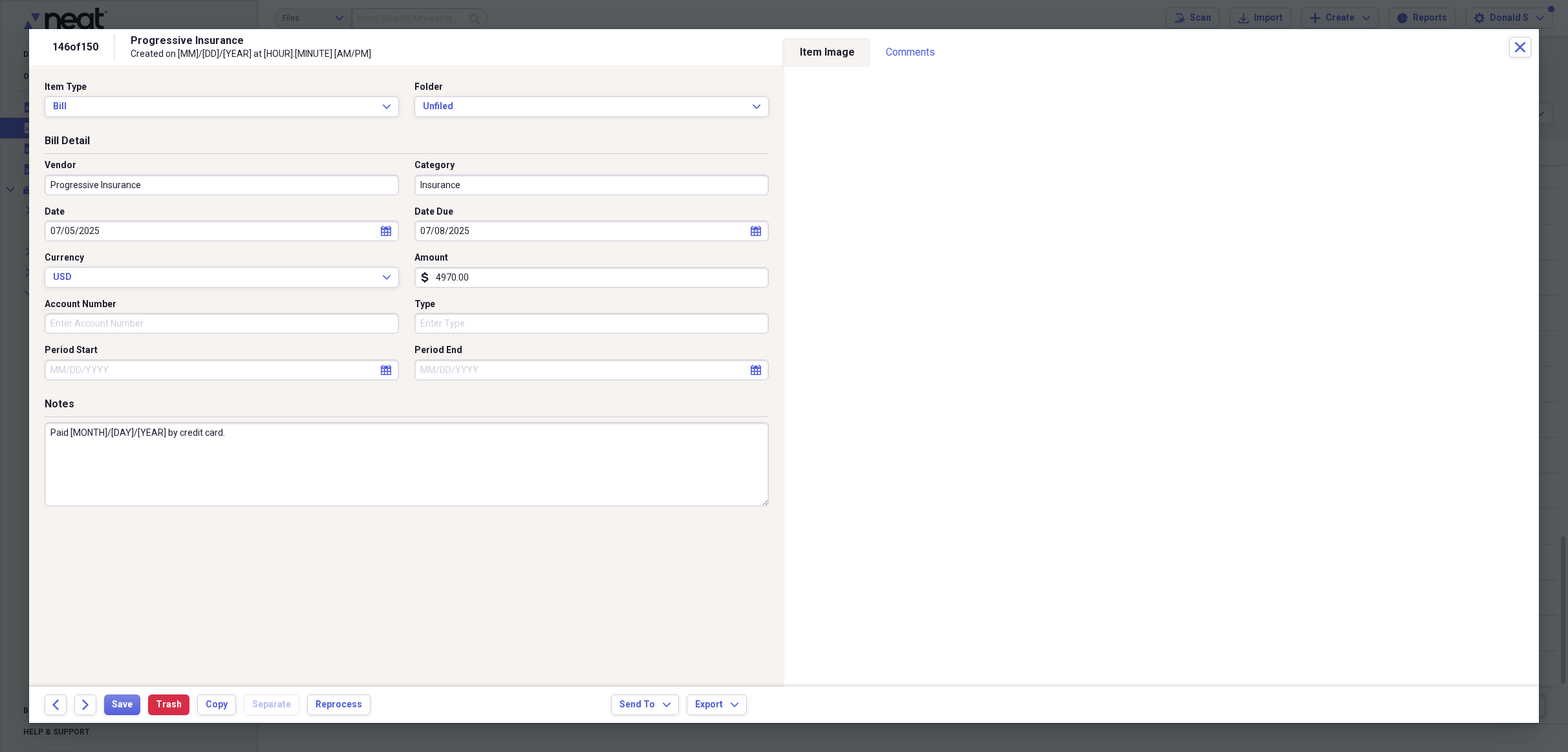 scroll, scrollTop: 0, scrollLeft: 0, axis: both 